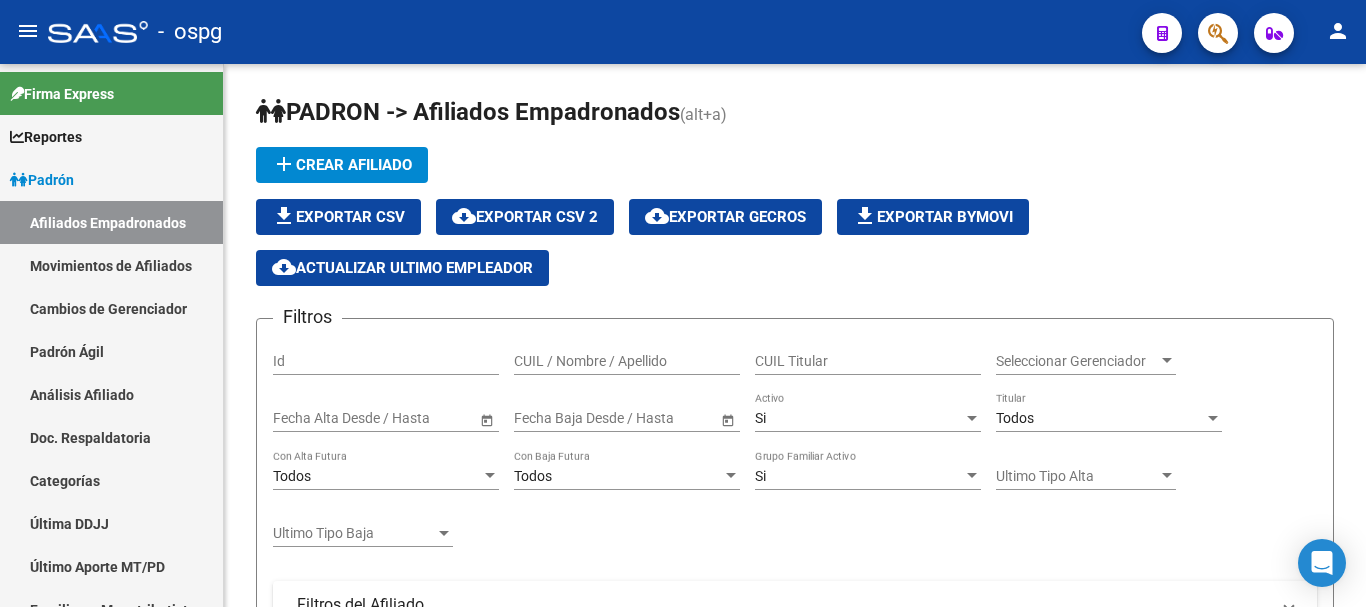 scroll, scrollTop: 0, scrollLeft: 0, axis: both 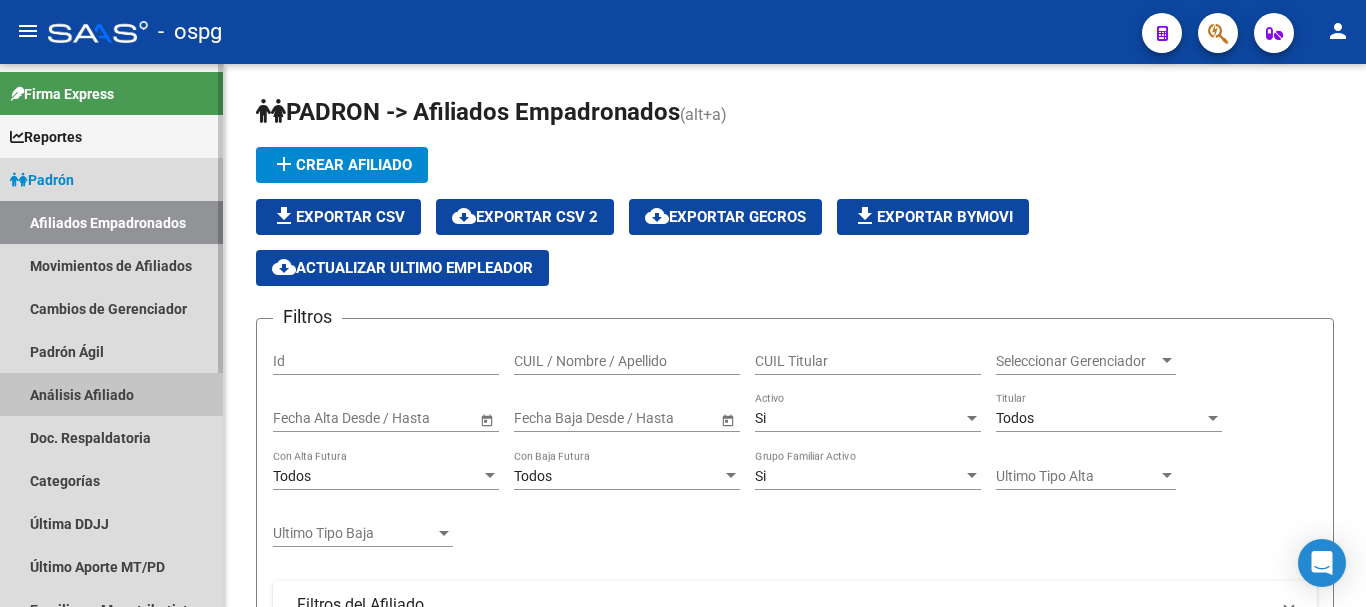click on "Análisis Afiliado" at bounding box center (111, 394) 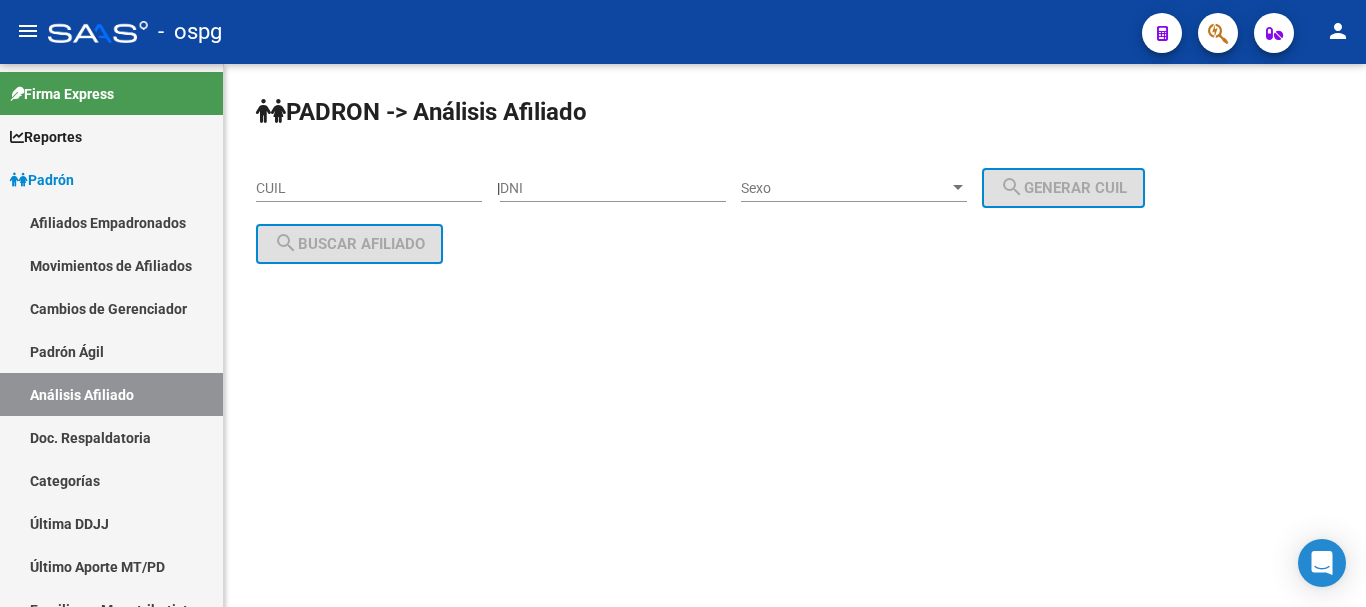 click on "CUIL" at bounding box center [369, 188] 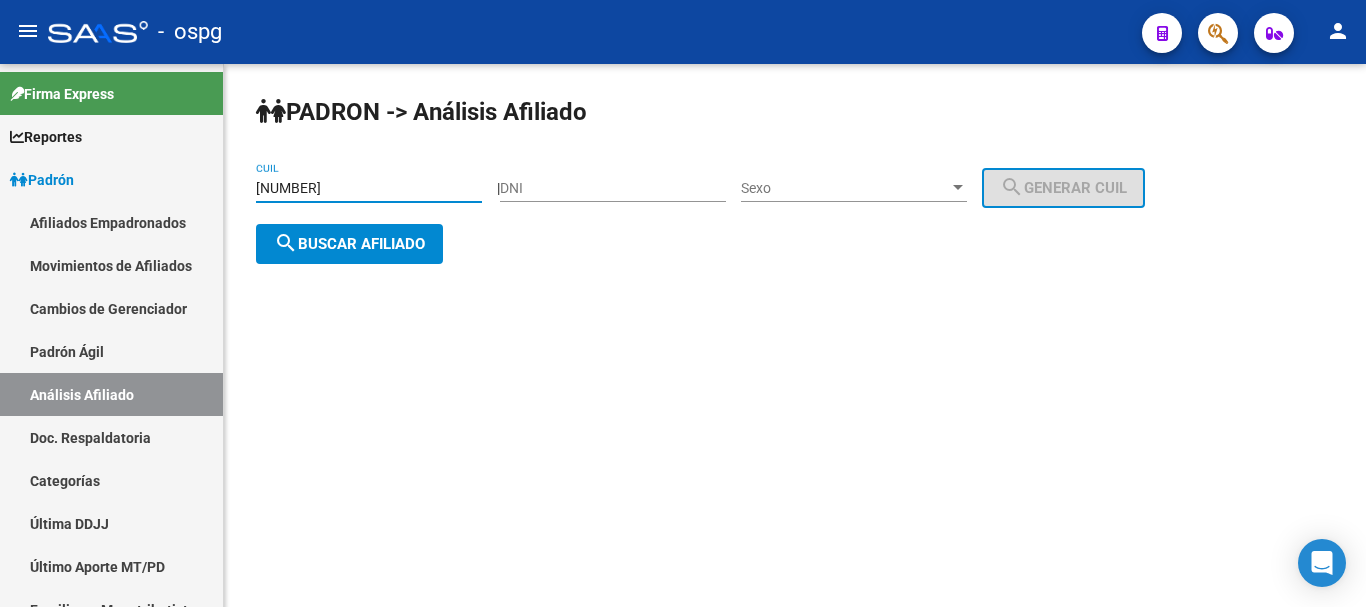 type on "[NUMBER]" 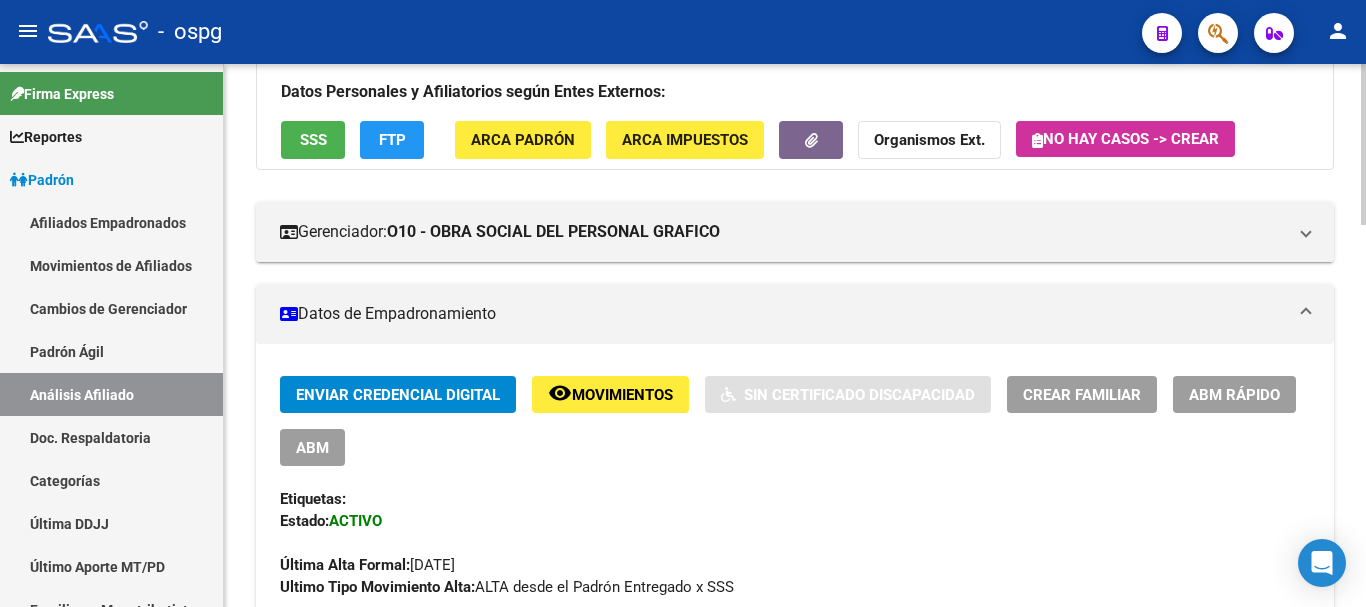 scroll, scrollTop: 300, scrollLeft: 0, axis: vertical 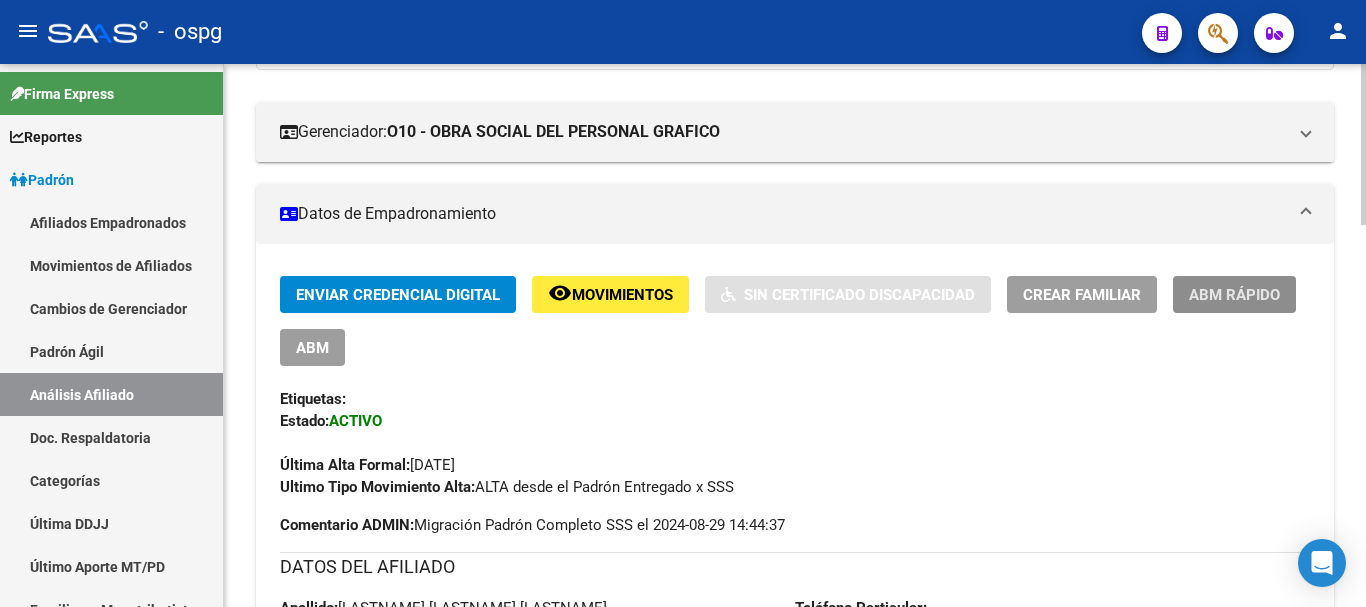 click on "ABM Rápido" 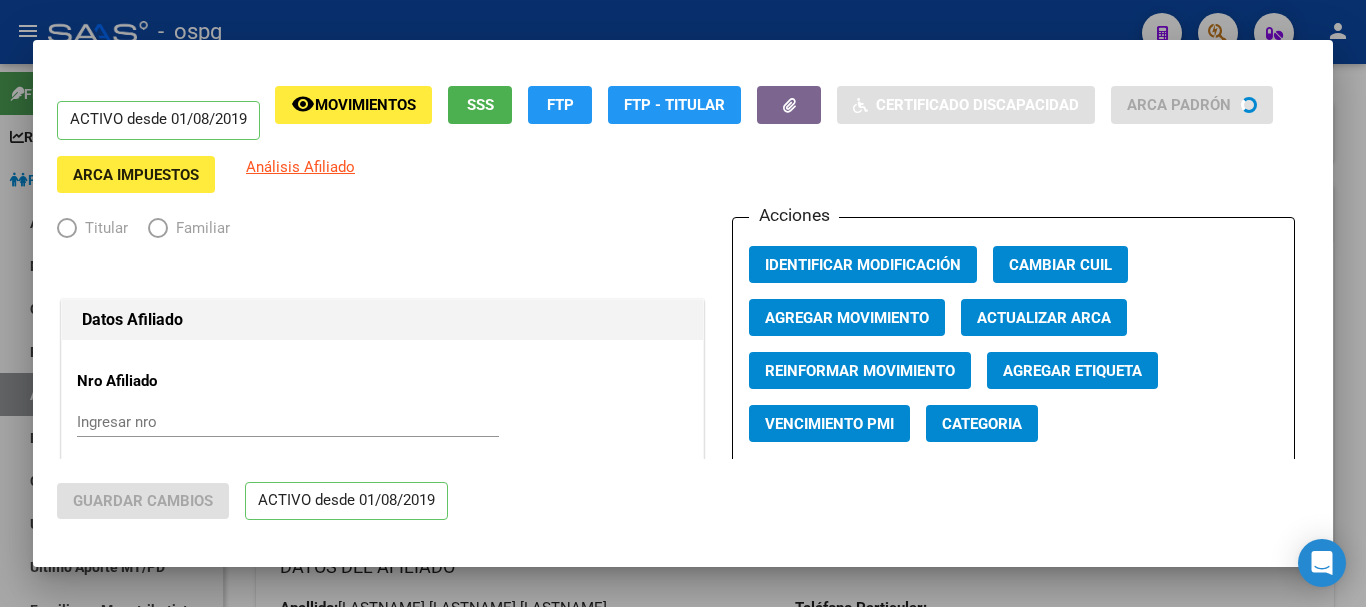 radio on "true" 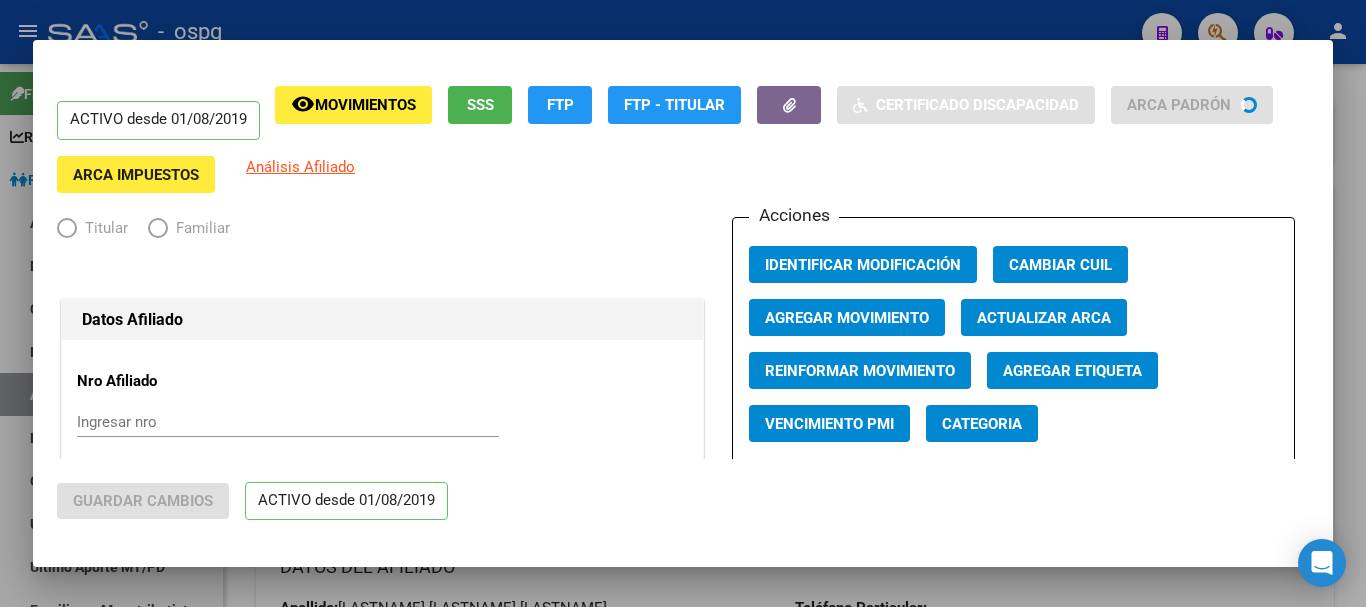 type on "[NUMBER]" 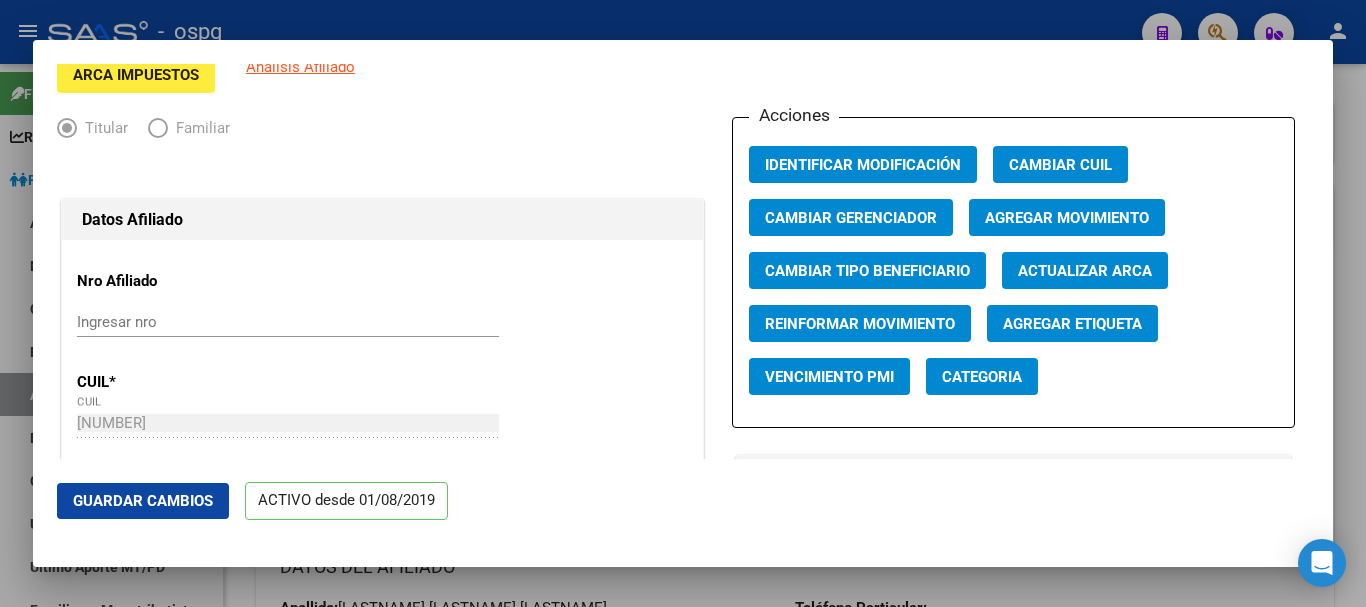 scroll, scrollTop: 0, scrollLeft: 0, axis: both 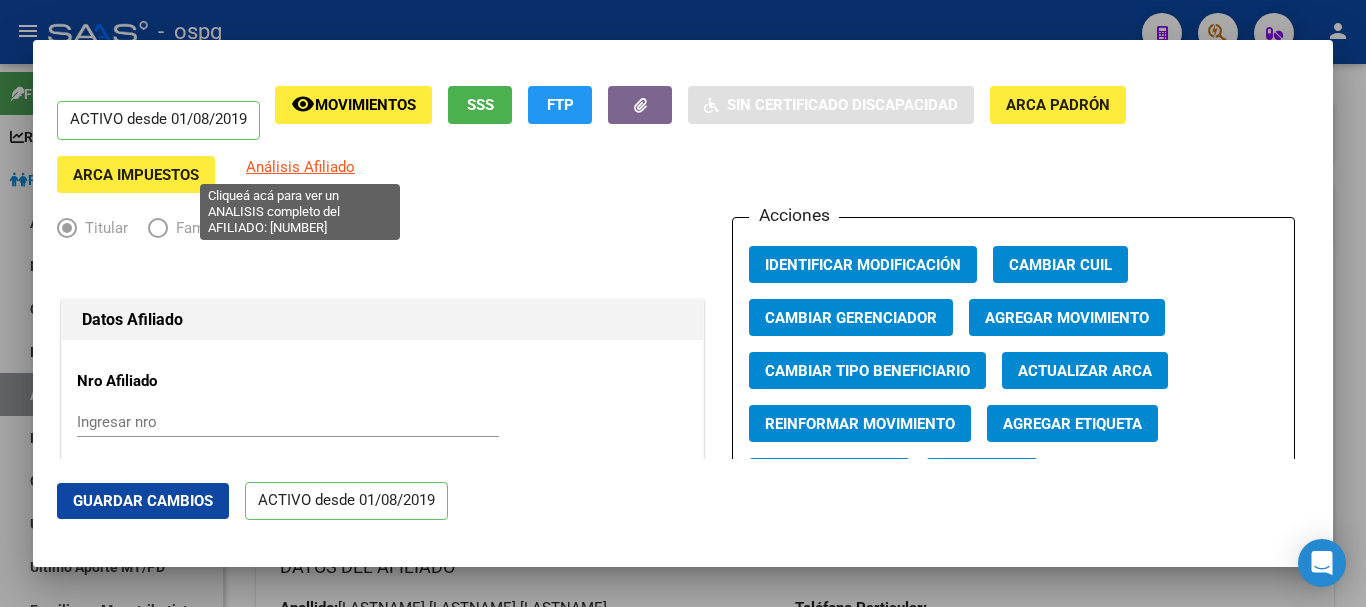 click on "Análisis Afiliado" 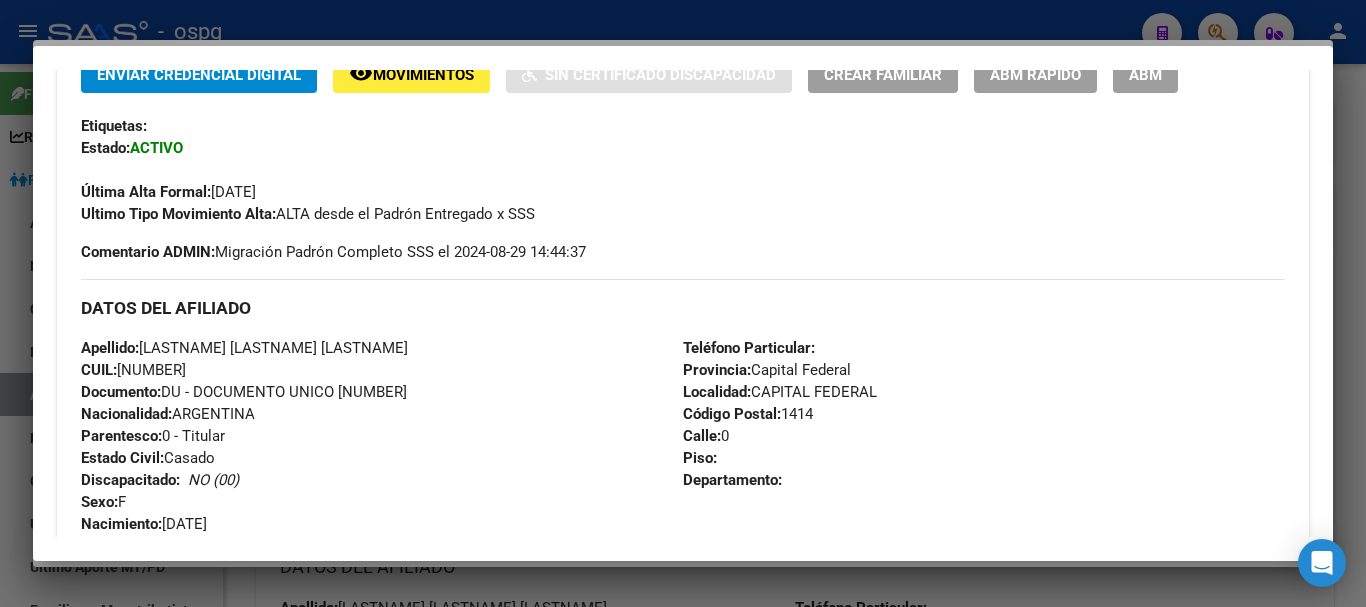 scroll, scrollTop: 500, scrollLeft: 0, axis: vertical 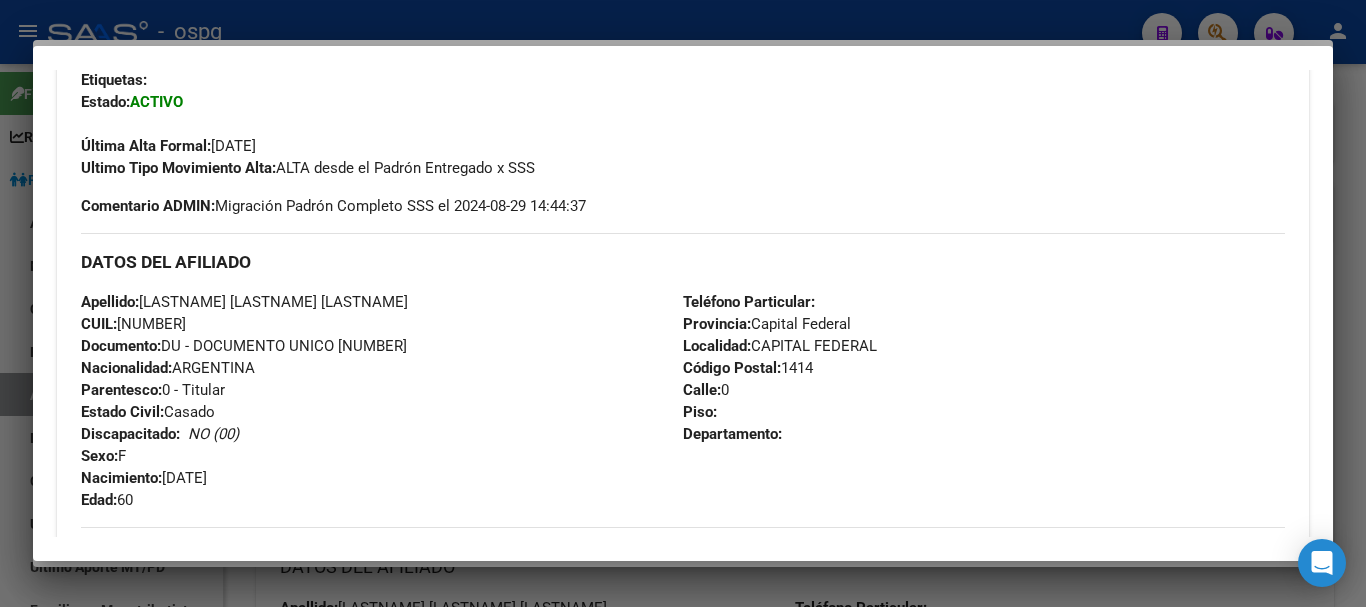 click at bounding box center [683, 303] 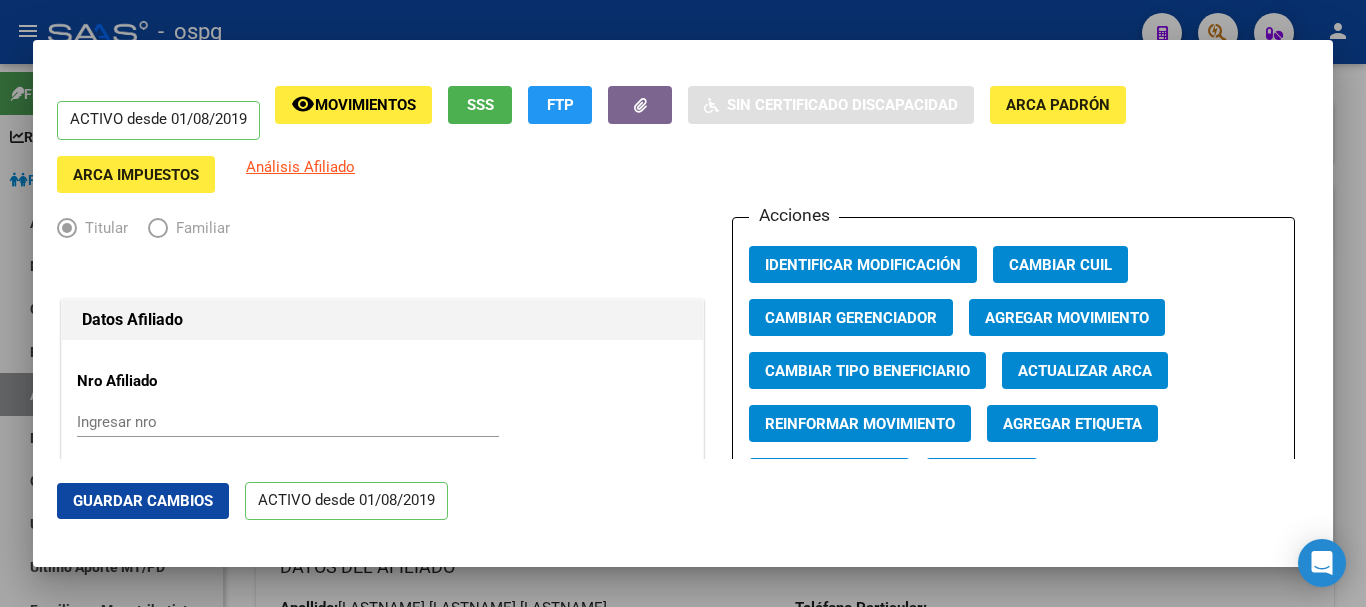 click at bounding box center [683, 303] 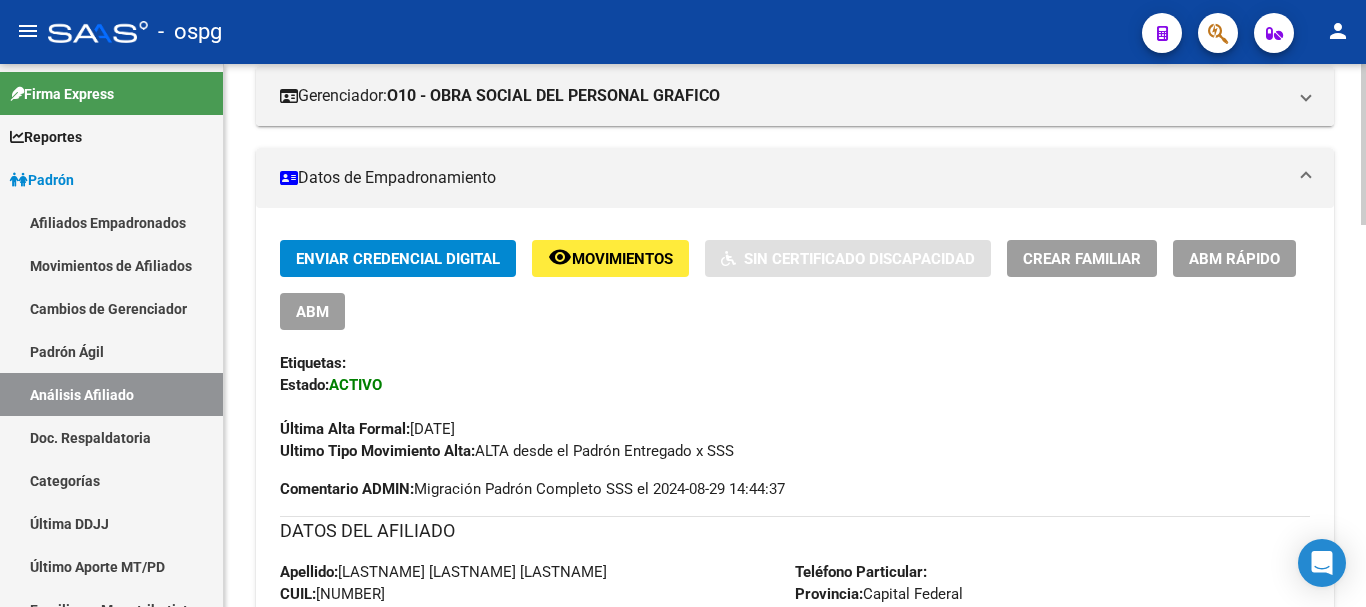scroll, scrollTop: 288, scrollLeft: 0, axis: vertical 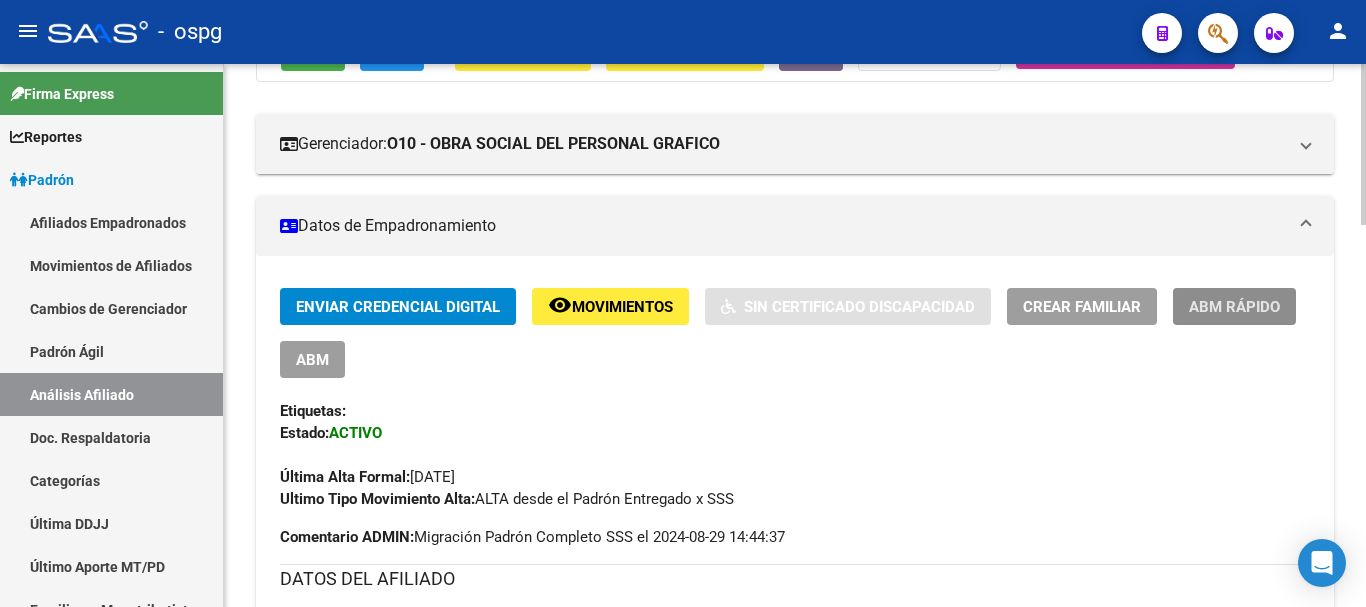 click on "ABM Rápido" 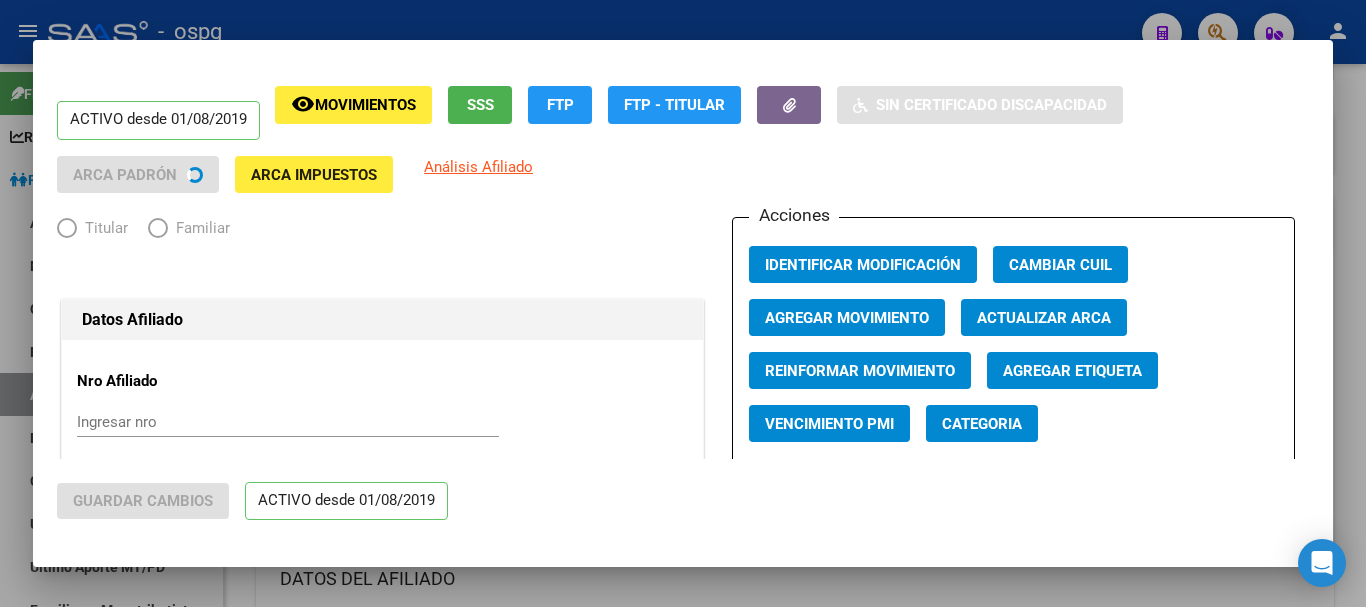 radio on "true" 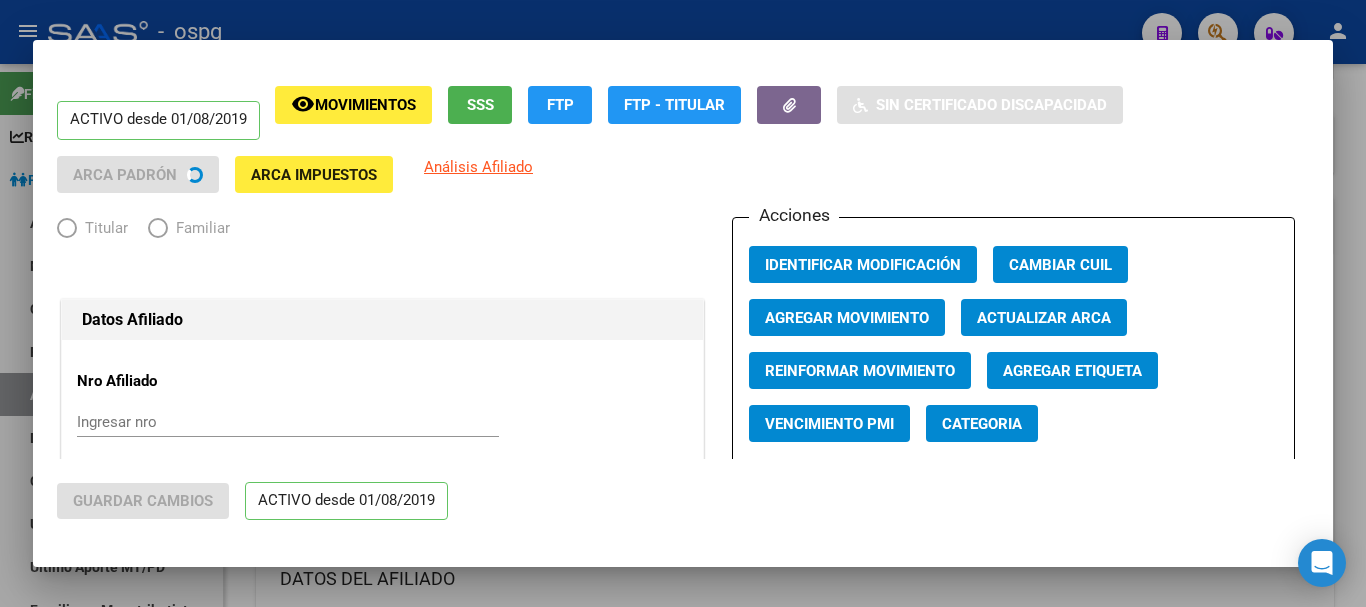 type on "[NUMBER]" 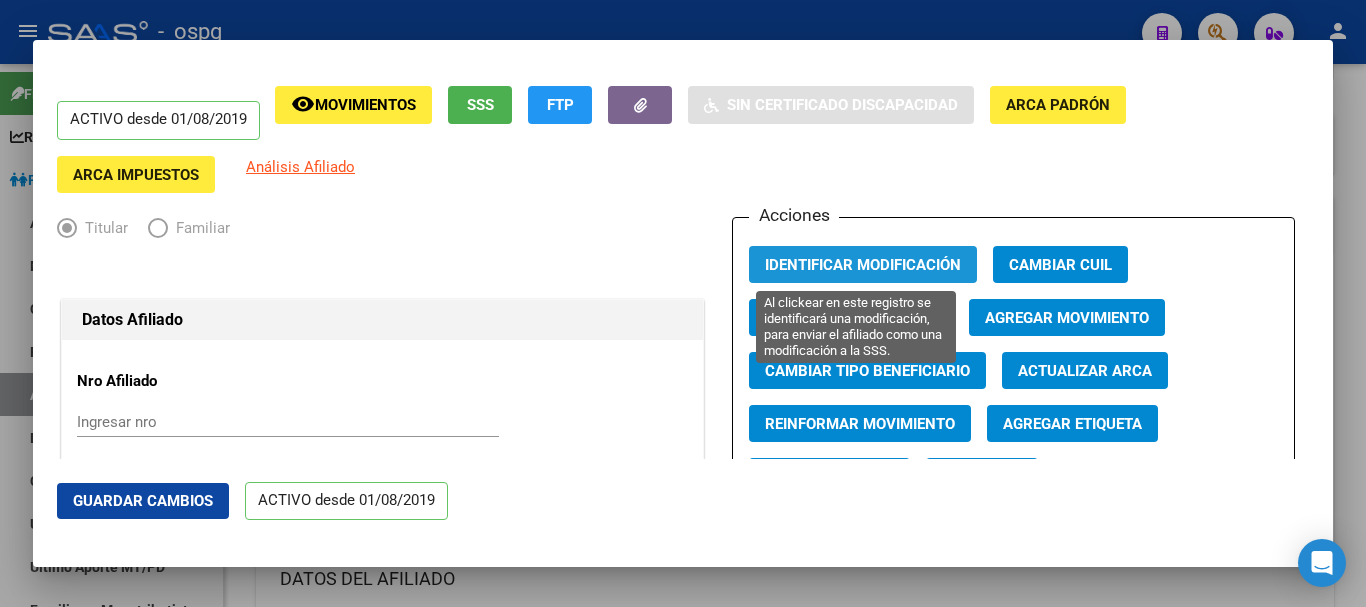 click on "Identificar Modificación" at bounding box center [863, 265] 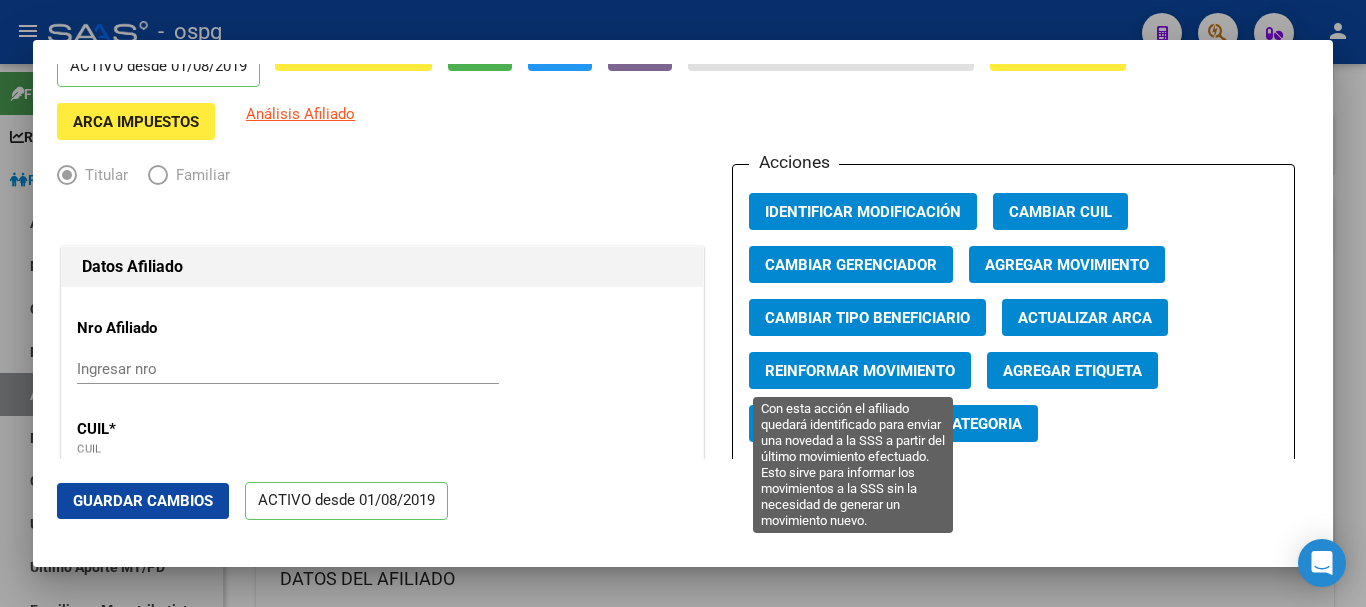 scroll, scrollTop: 100, scrollLeft: 0, axis: vertical 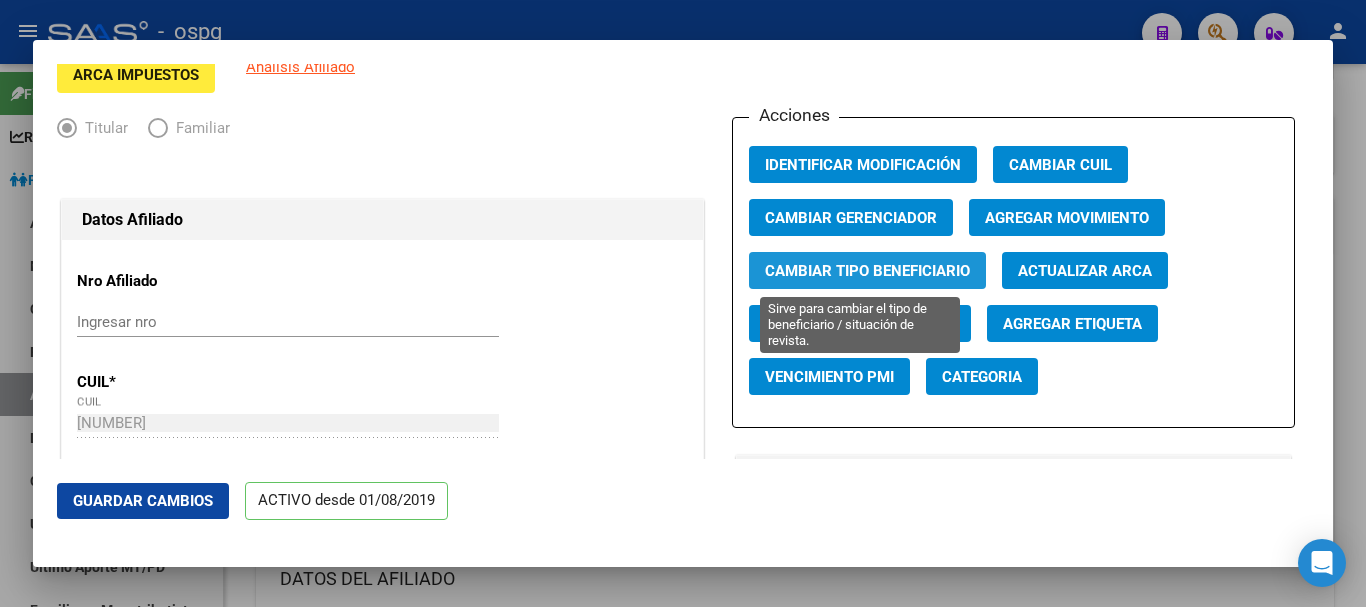 click on "Cambiar Tipo Beneficiario" 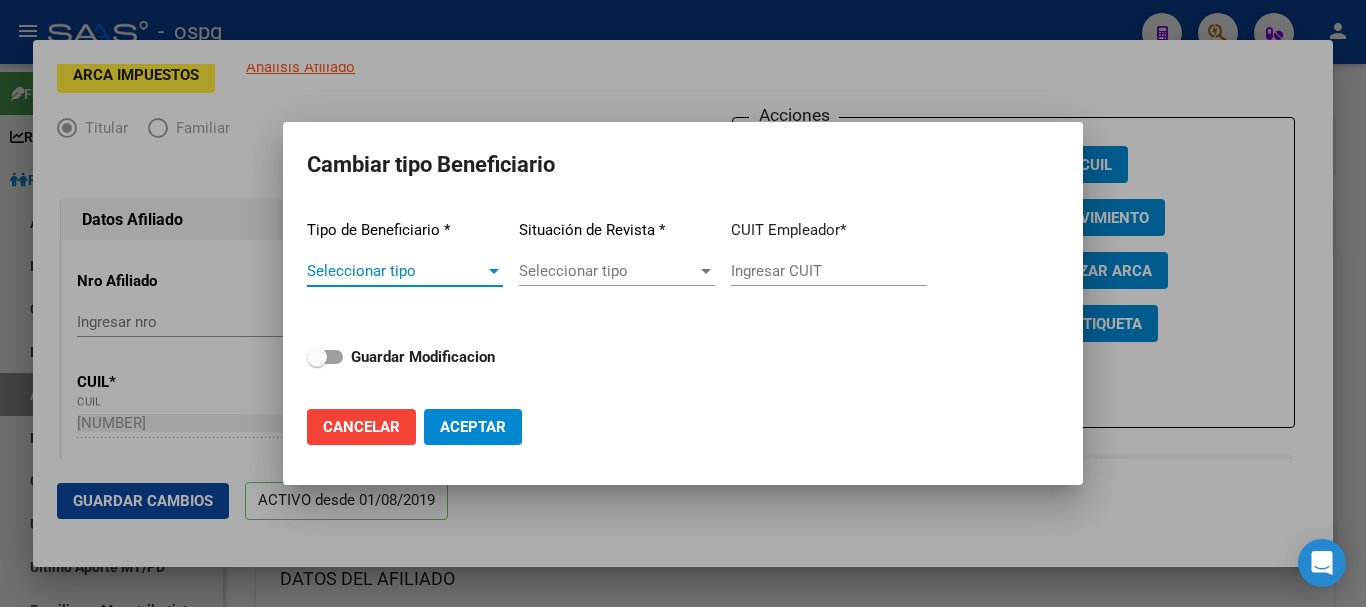 click on "Seleccionar tipo" at bounding box center (396, 271) 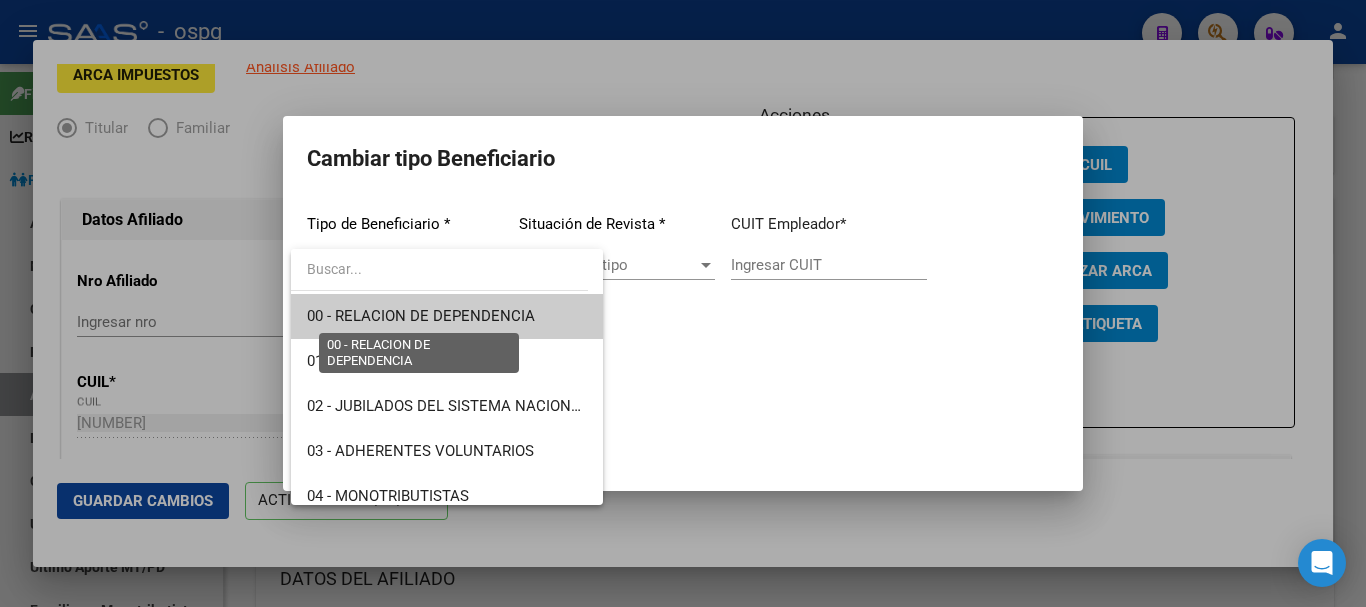click on "00 - RELACION DE DEPENDENCIA" at bounding box center (421, 316) 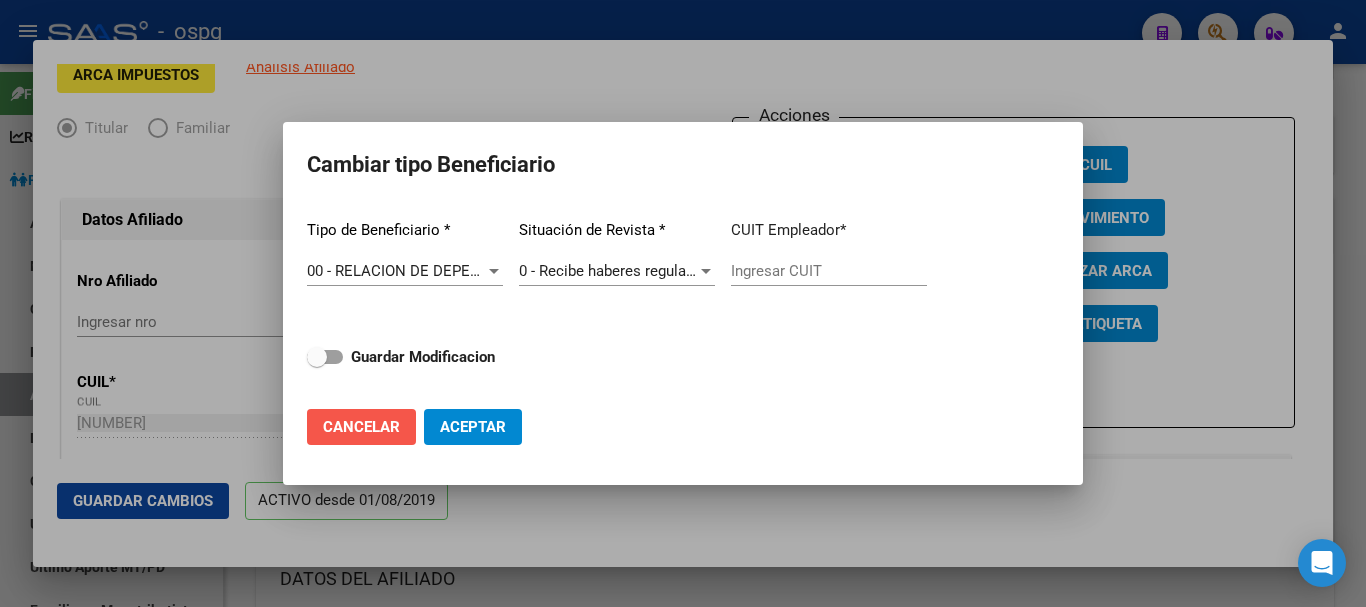drag, startPoint x: 349, startPoint y: 438, endPoint x: 366, endPoint y: 421, distance: 24.04163 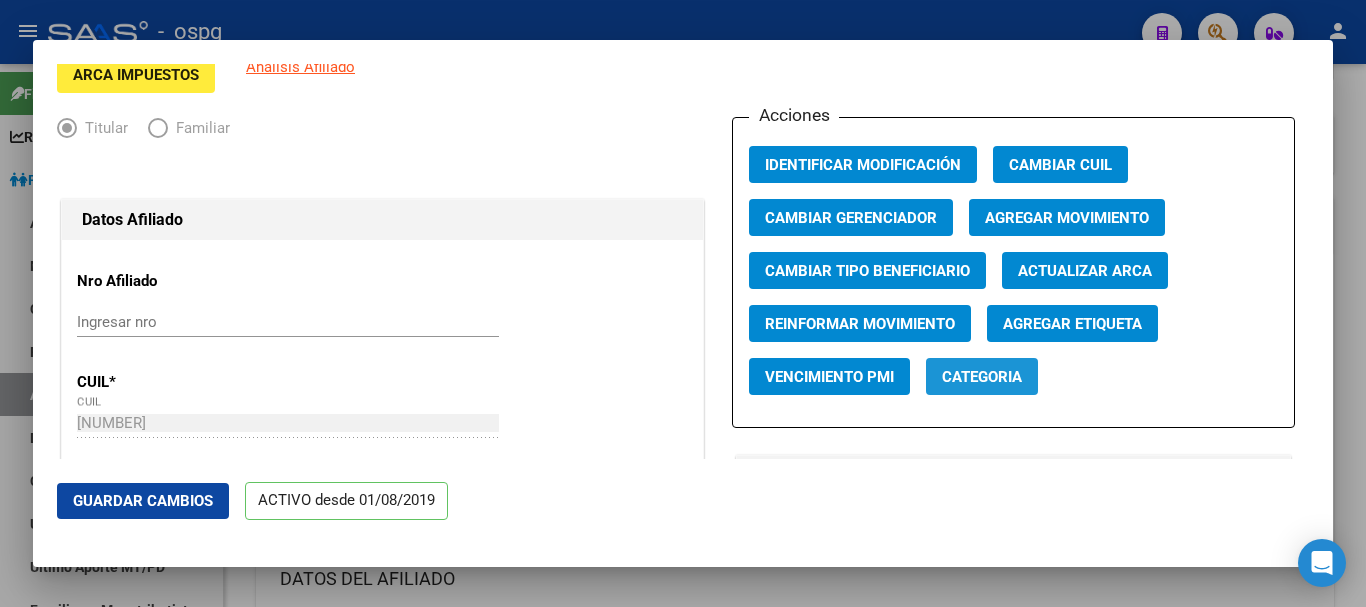 click on "Categoria" 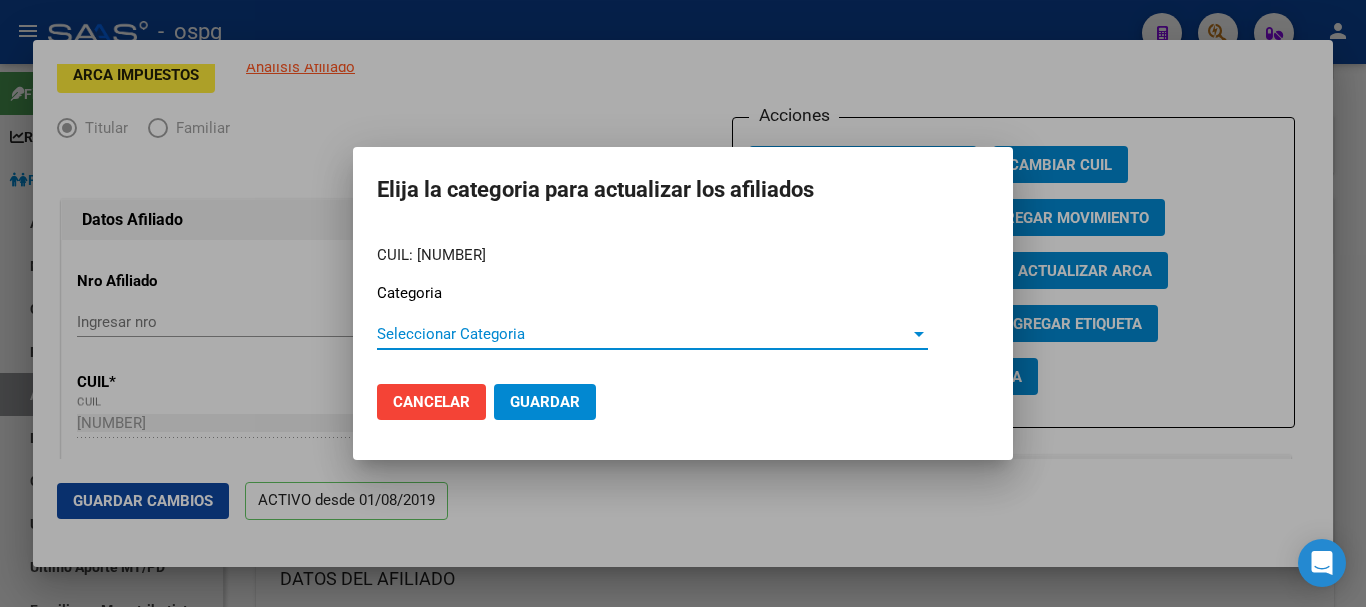 click on "Seleccionar Categoria" at bounding box center (643, 334) 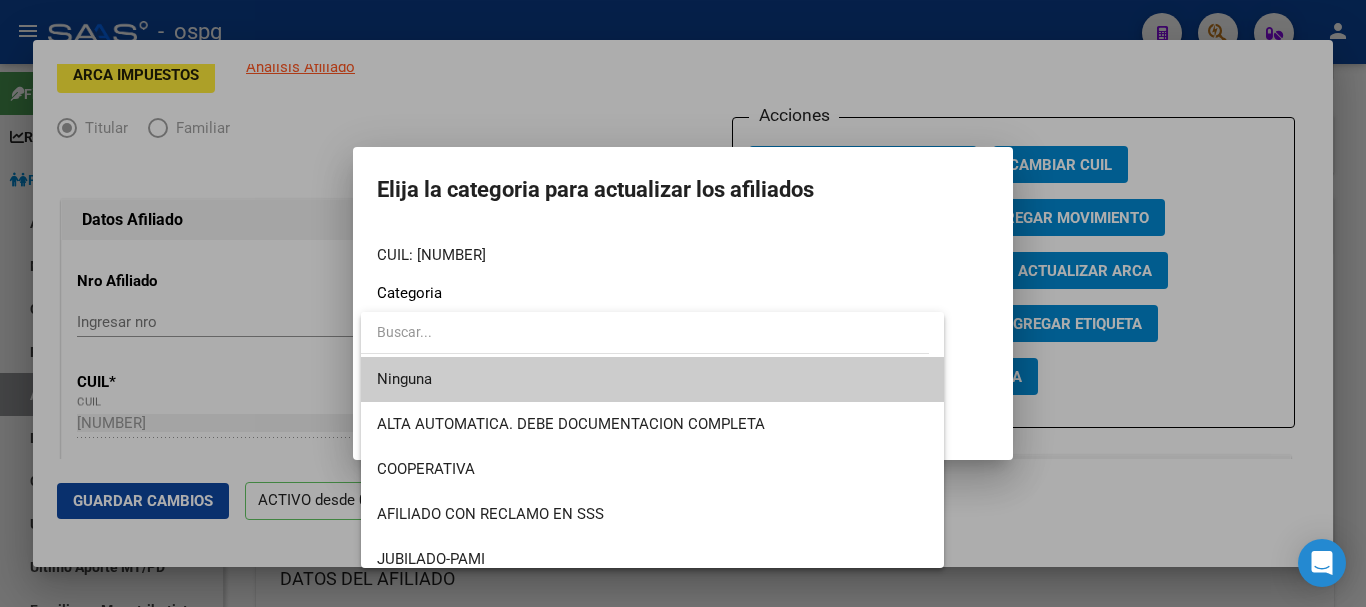 click at bounding box center (645, 332) 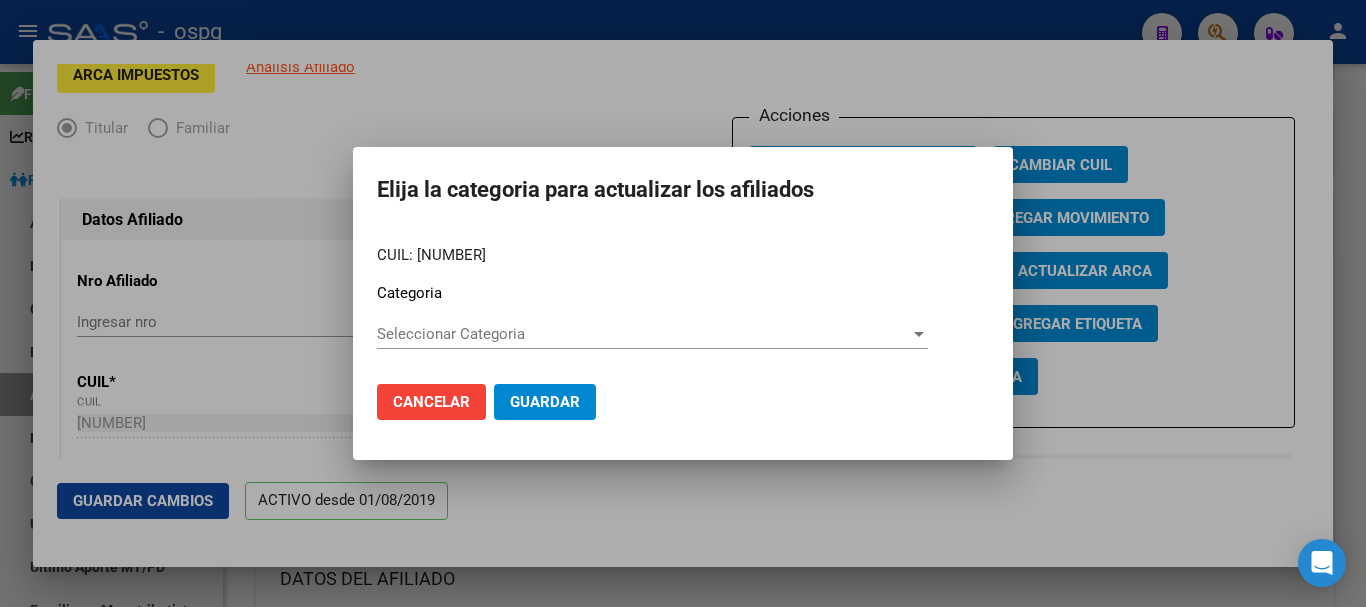 click on "Cancelar" at bounding box center [431, 402] 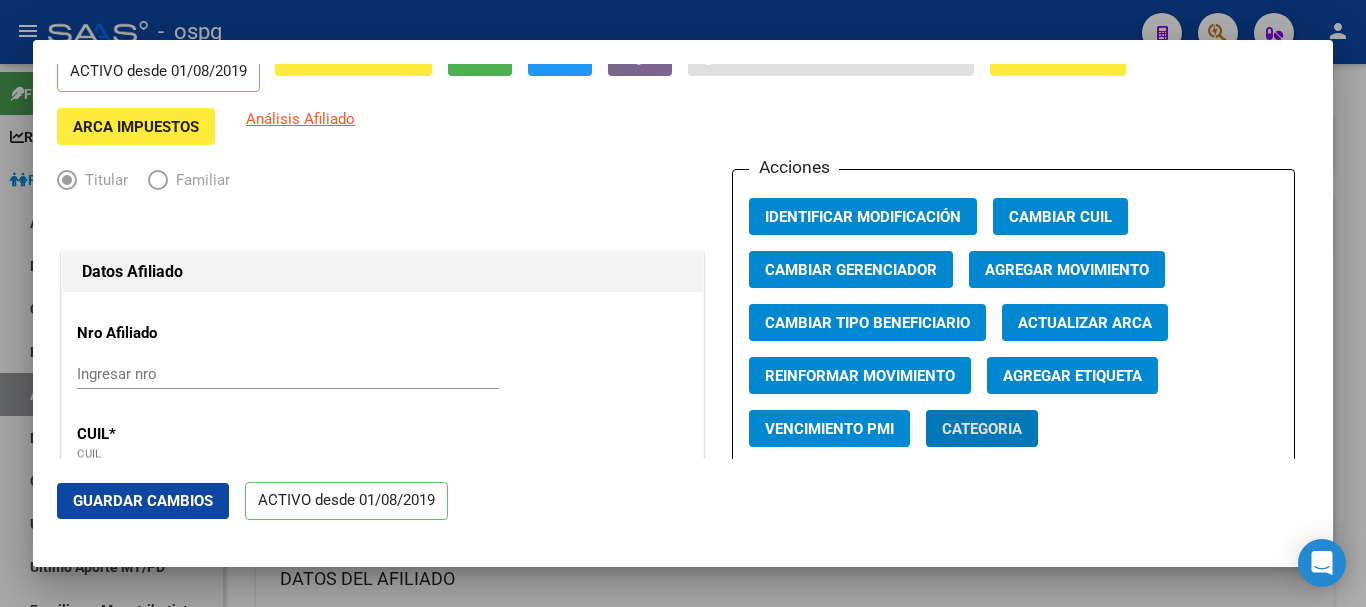 scroll, scrollTop: 0, scrollLeft: 0, axis: both 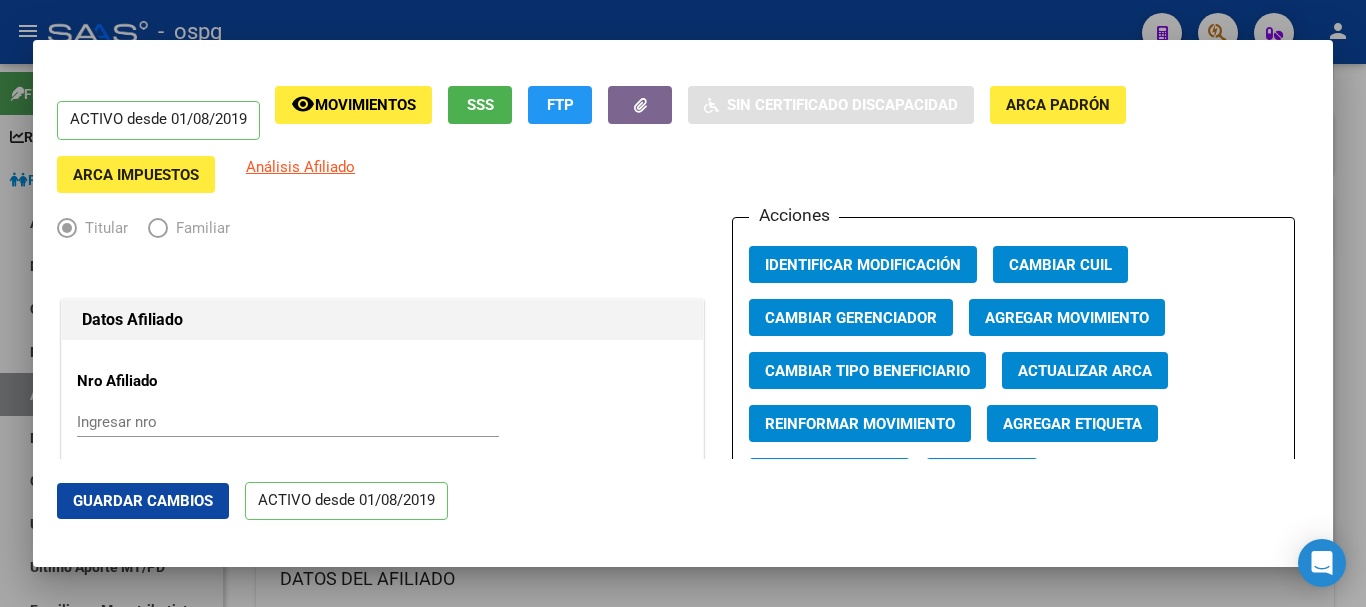 click on "Familiar" at bounding box center [199, 228] 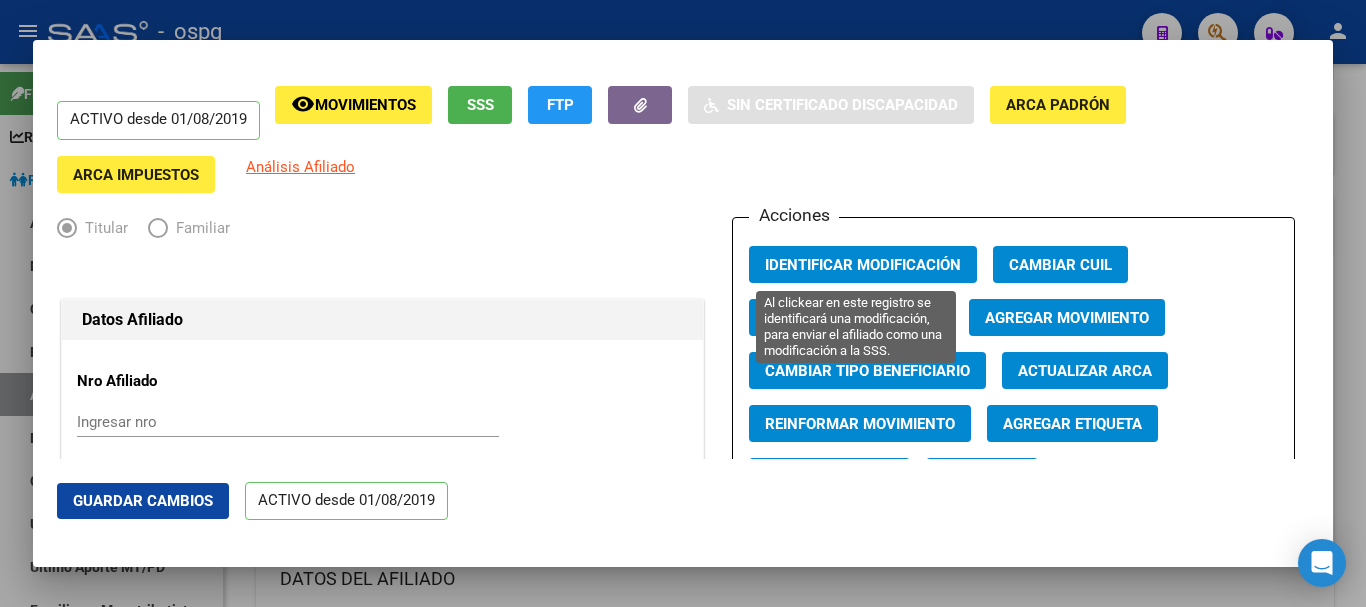 click on "Identificar Modificación" at bounding box center (863, 265) 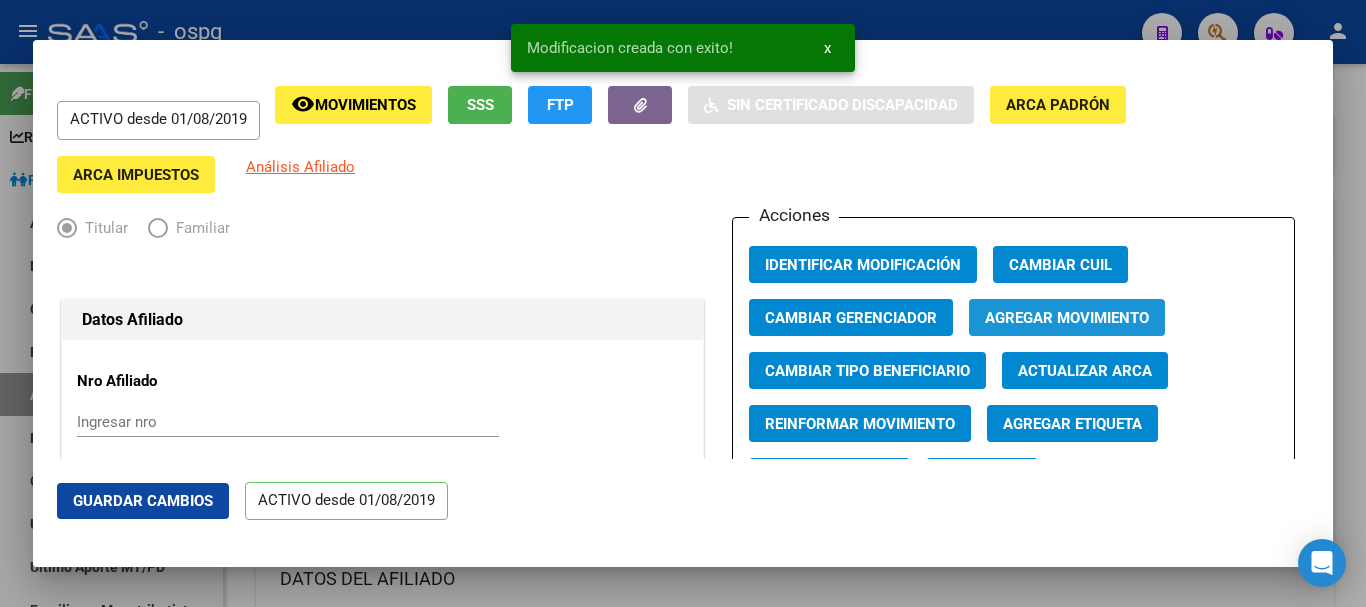 click on "Agregar Movimiento" 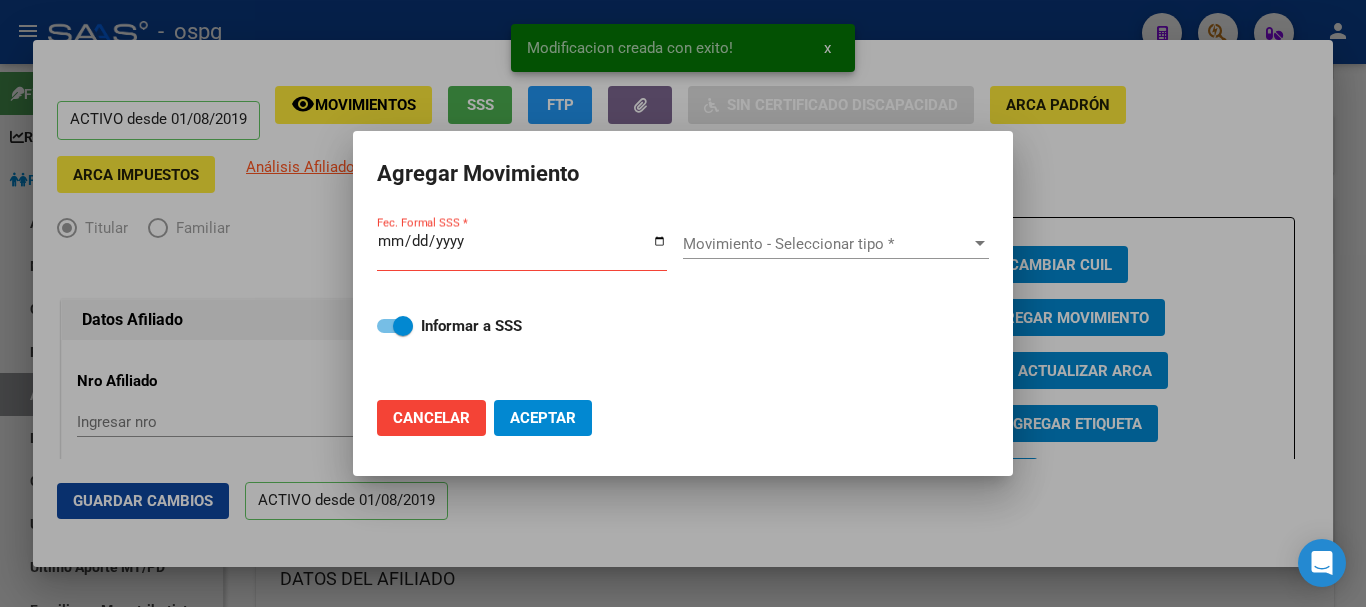 drag, startPoint x: 526, startPoint y: 414, endPoint x: 411, endPoint y: 418, distance: 115.06954 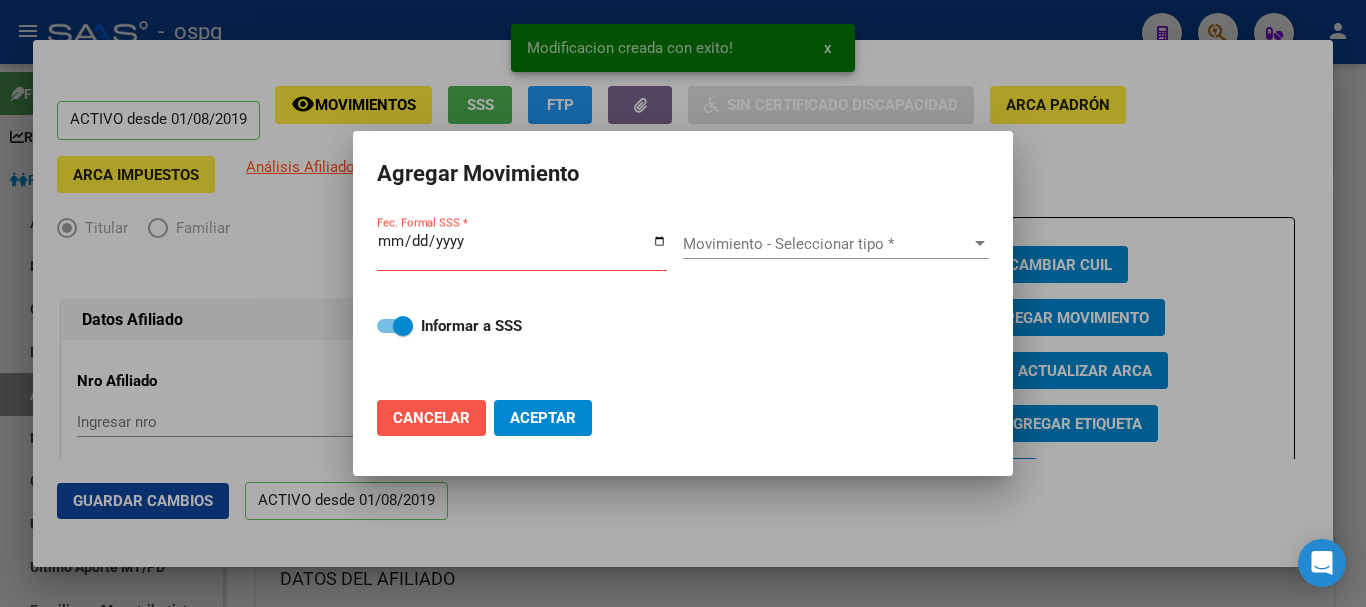 click on "Cancelar" 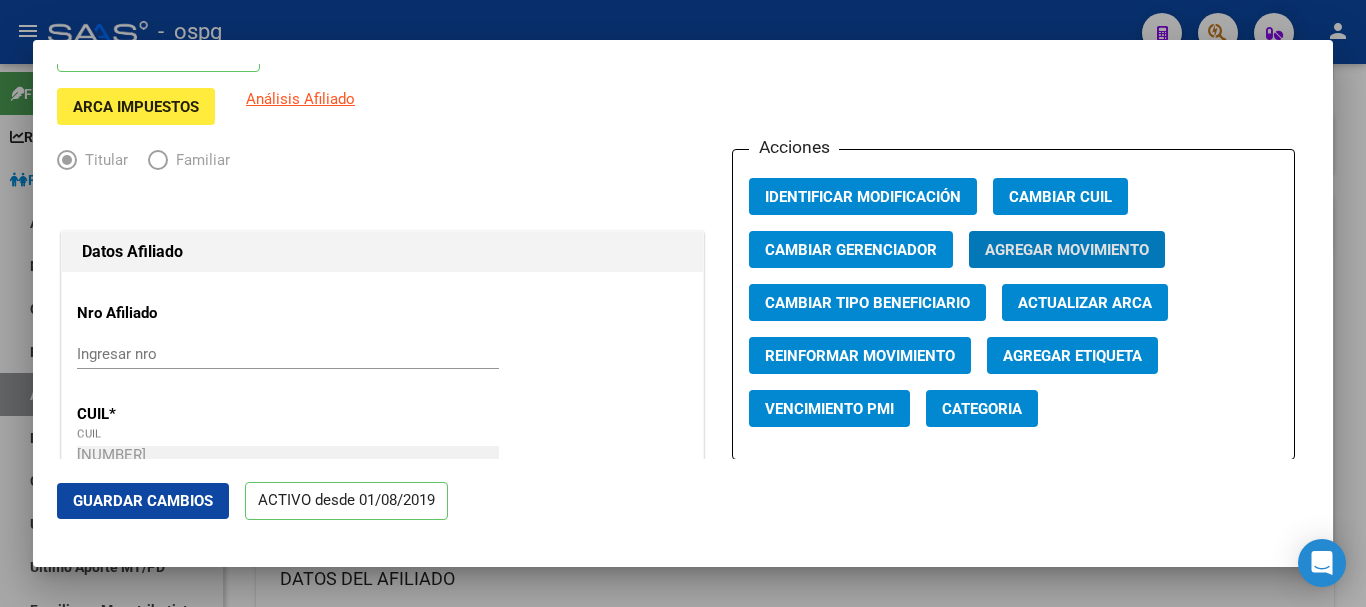 scroll, scrollTop: 100, scrollLeft: 0, axis: vertical 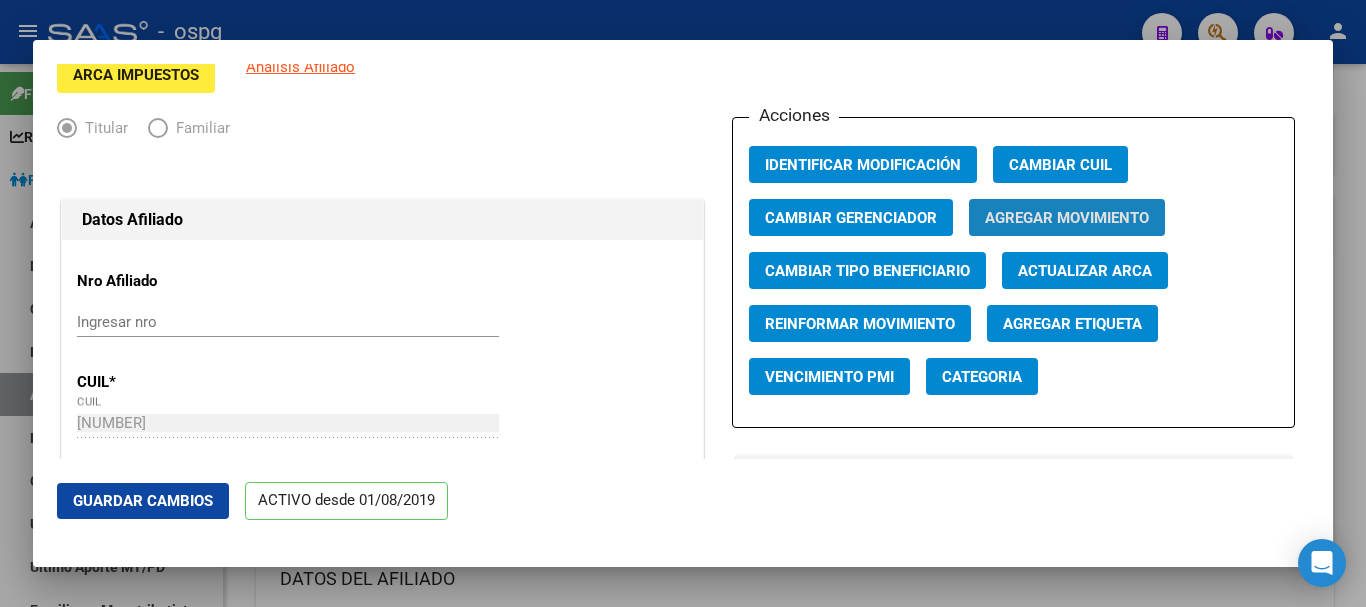 click on "Agregar Movimiento" 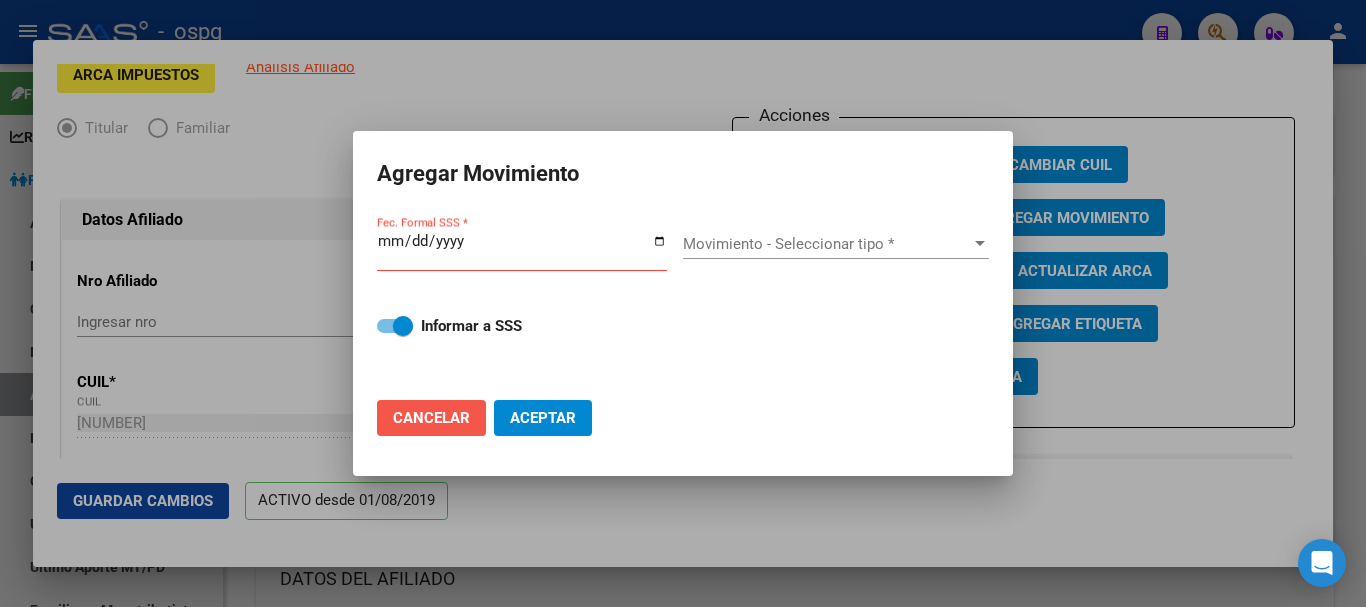 click on "Cancelar" 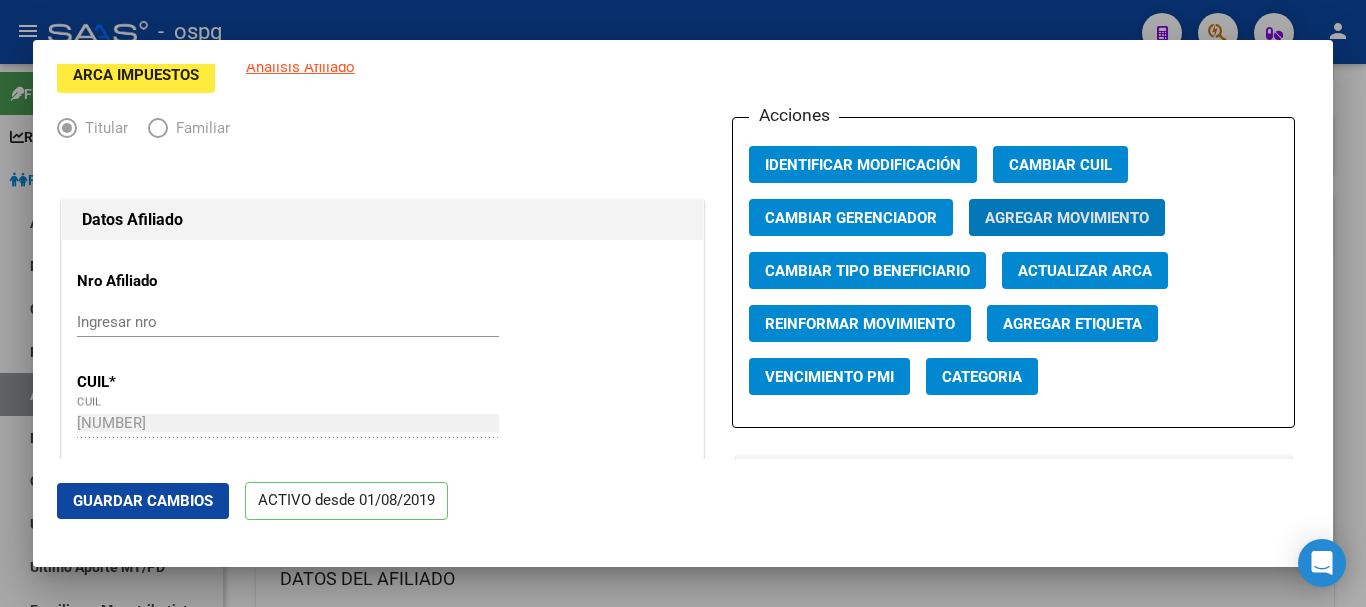 click on "ACTIVO desde [DATE]  remove_red_eye Movimientos SSS FTP    Sin Certificado Discapacidad ARCA Padrón ARCA Impuestos Análisis Afiliado   Titular   Familiar Datos Afiliado Nro Afiliado    Ingresar nro  CUIL  *   [NUMBER] CUIL  ARCA Padrón  Ult. Fecha Alta Formal: [DATE]  Tipo de Documento * DOCUMENTO UNICO Seleccionar tipo Nro Documento  *   [NUMBER] Ingresar nro  Apellido  *   [LAST] [LAST] [LAST] Ingresar apellido  Nombre  *   Ingresar nombre  Fecha de nacimiento  *   [DATE] Ingresar fecha   Parentesco * Titular Seleccionar parentesco  Estado Civil * Casado Seleccionar tipo  Sexo * Femenino Seleccionar sexo  Nacionalidad * ARGENTINA Seleccionar tipo  Discapacitado * No incapacitado Seleccionar tipo Vencimiento Certificado Estudio    Ingresar fecha   Tipo domicilio * Domicilio Completo Seleccionar tipo domicilio  Provincia * Capital Federal Seleccionar provincia Localidad  *   CAPITAL FEDERAL Ingresar el nombre  Codigo Postal  *   [NUMBER] Ingresar el codigo  Calle  *   Ingresar calle  *" at bounding box center [683, 303] 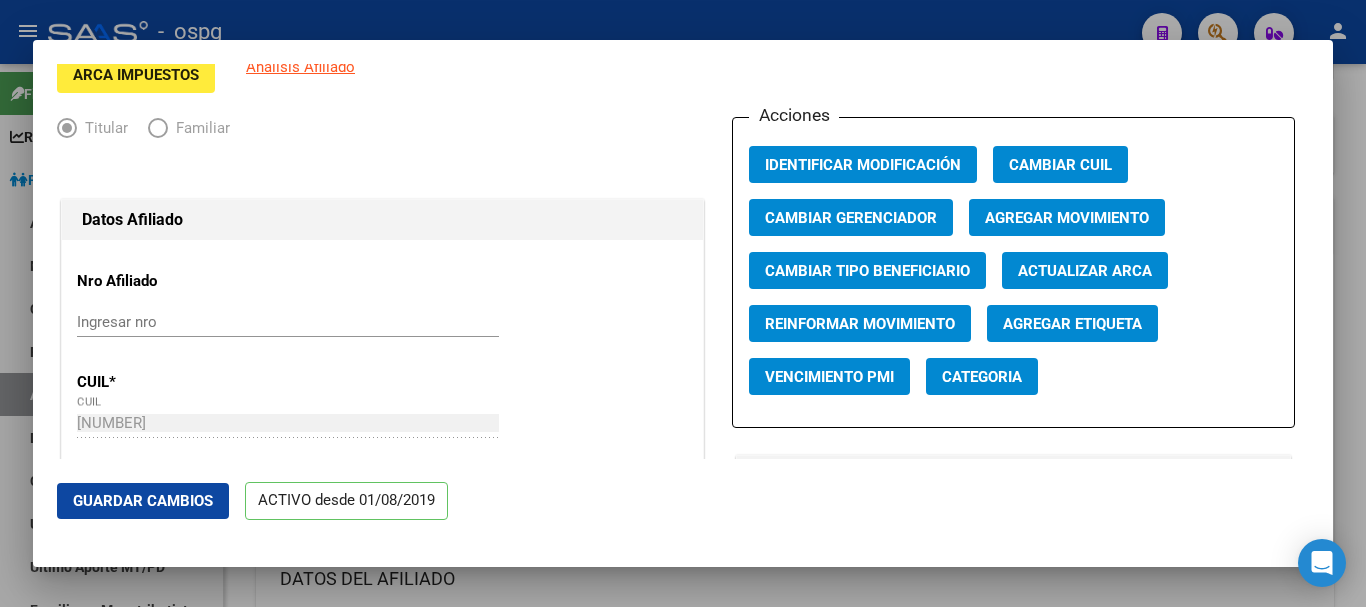 click at bounding box center (683, 303) 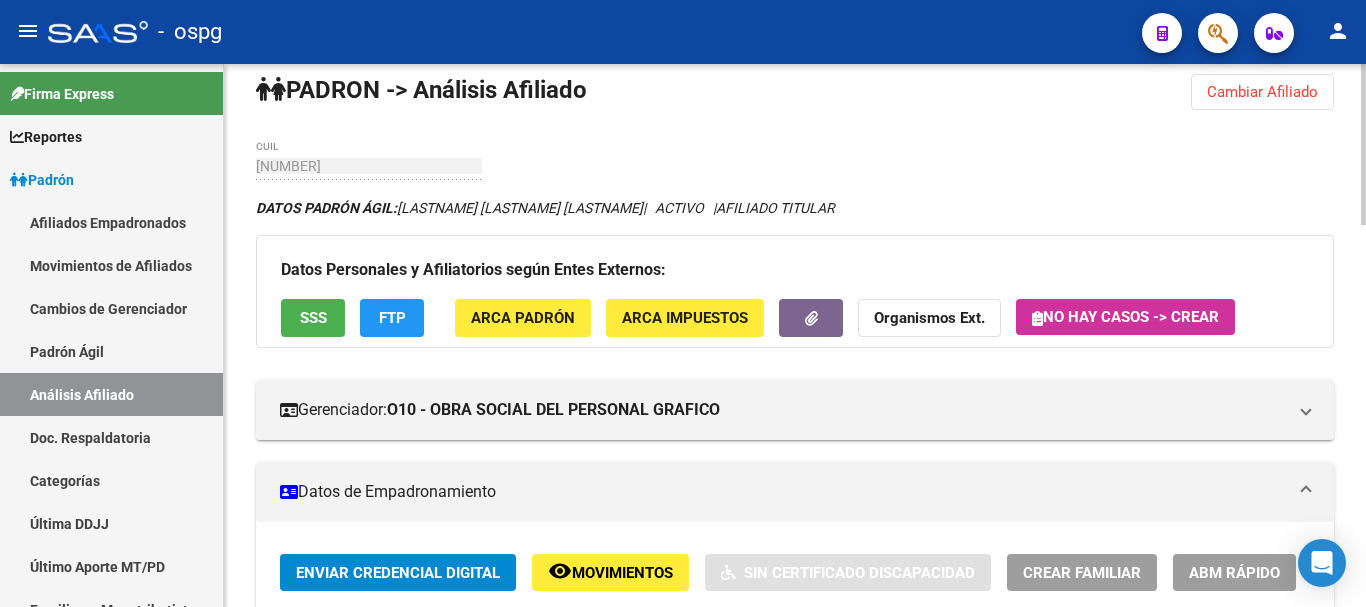 scroll, scrollTop: 0, scrollLeft: 0, axis: both 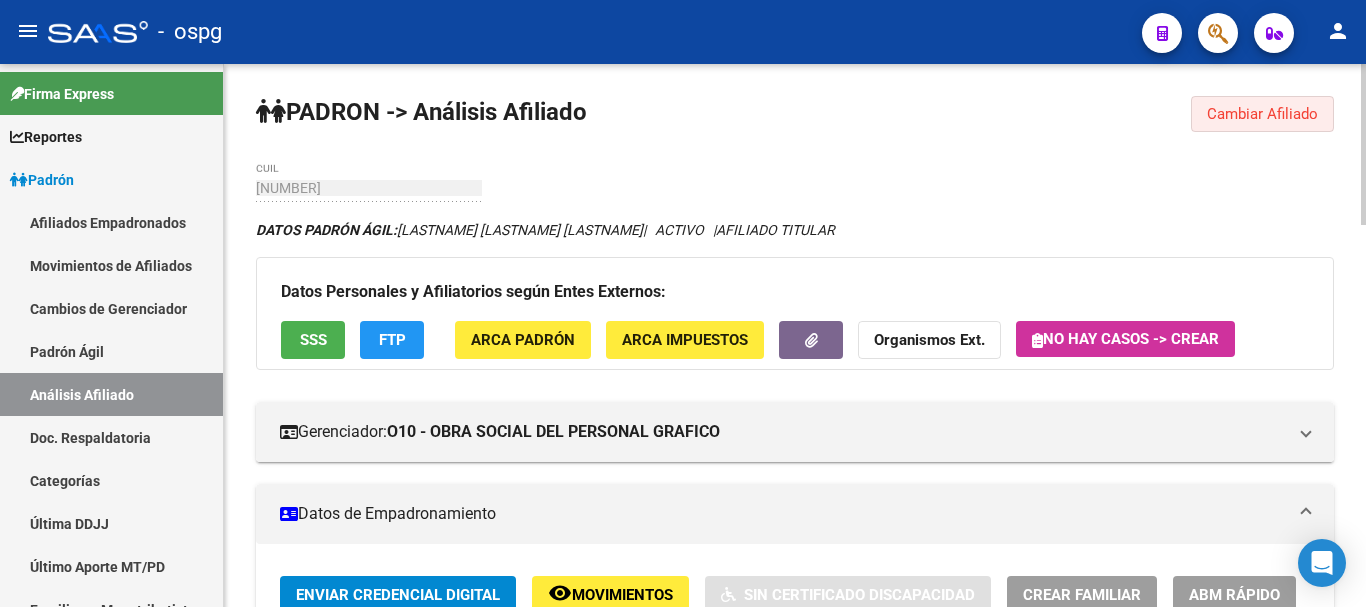 click on "Cambiar Afiliado" 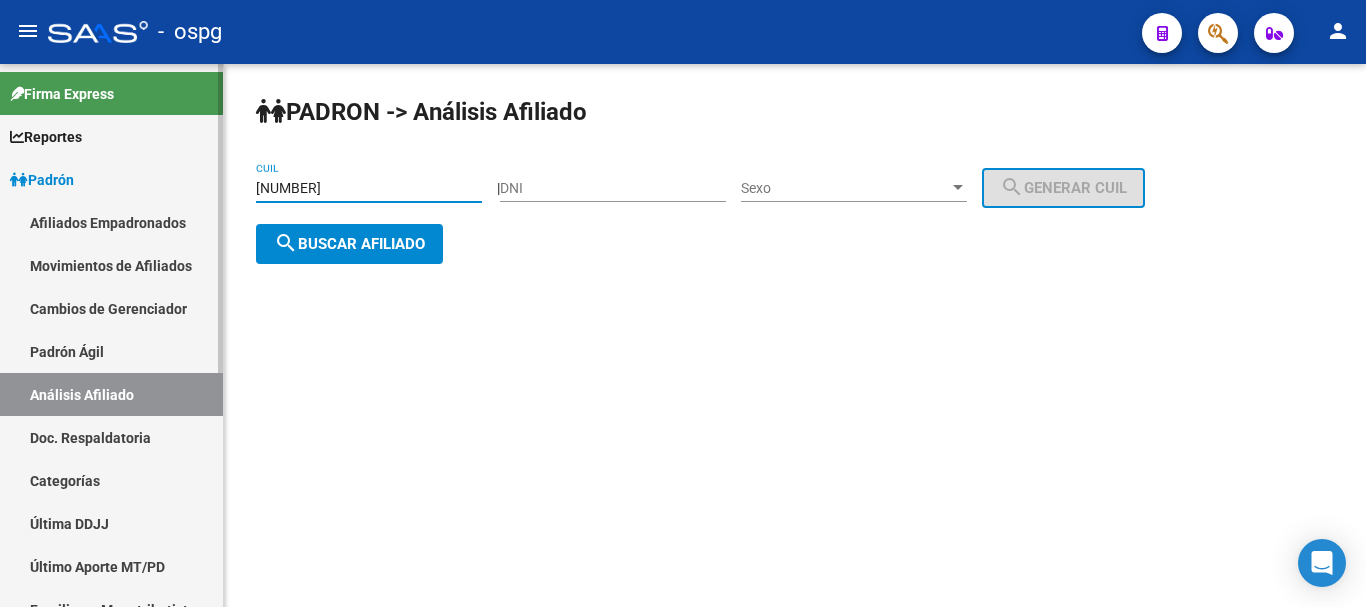 drag, startPoint x: 377, startPoint y: 188, endPoint x: 0, endPoint y: 191, distance: 377.01193 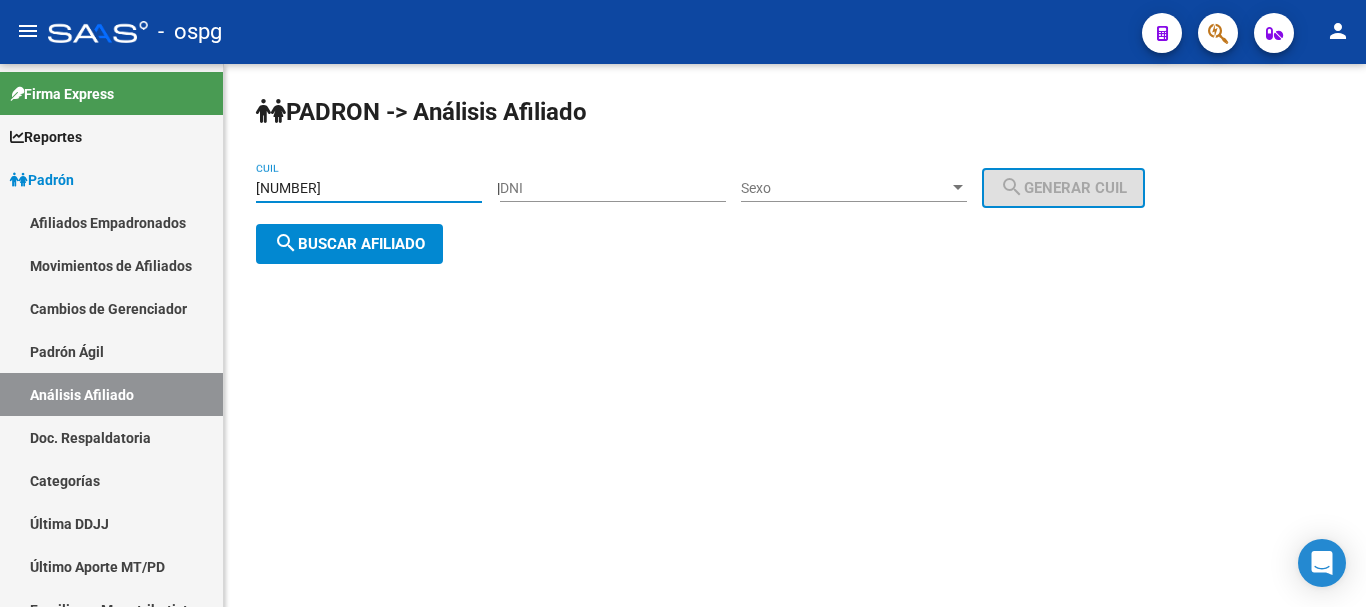 type on "[NUMBER]" 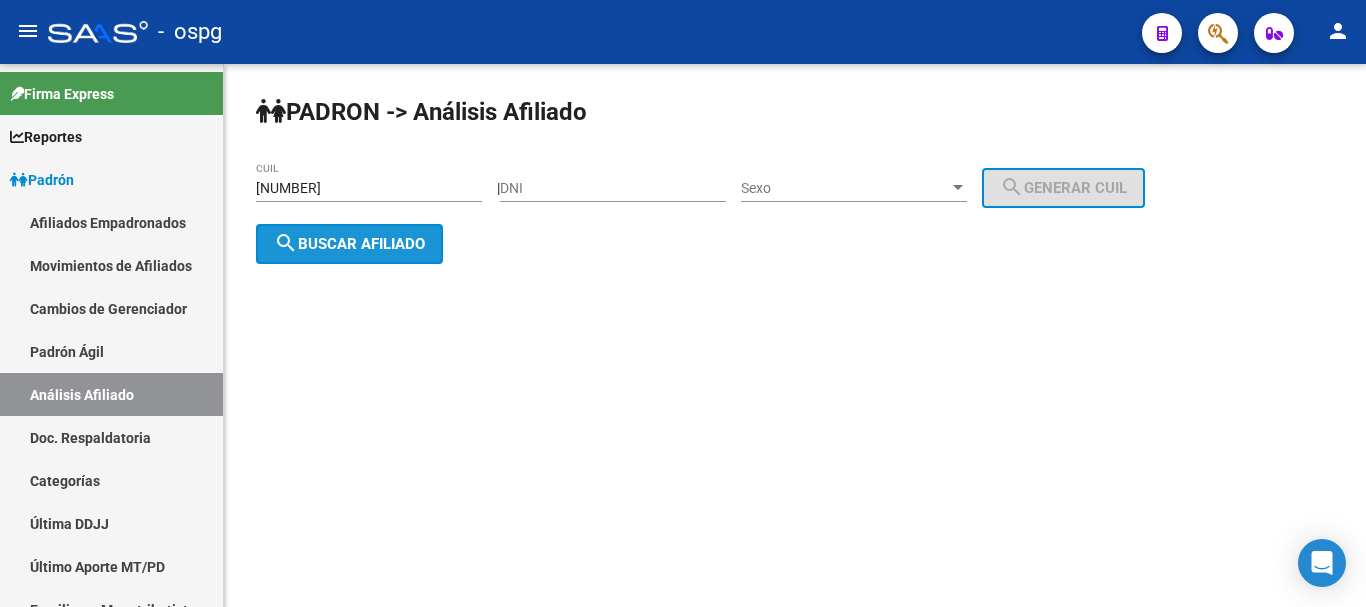 click on "search  Buscar afiliado" 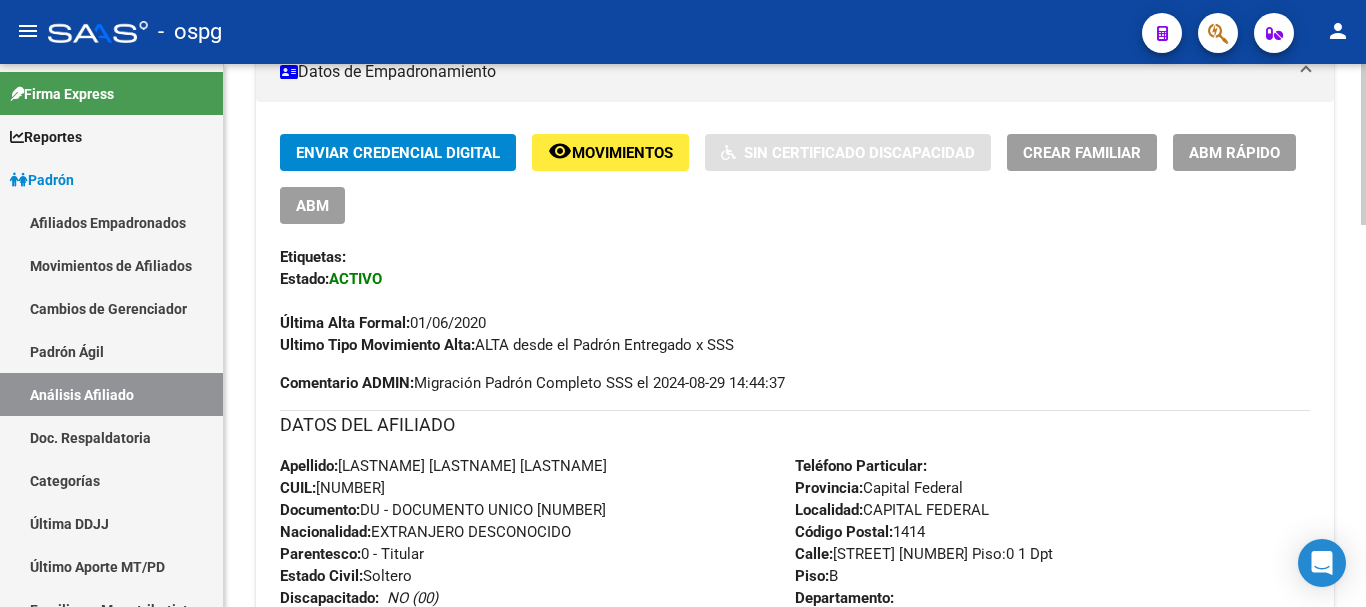 scroll, scrollTop: 500, scrollLeft: 0, axis: vertical 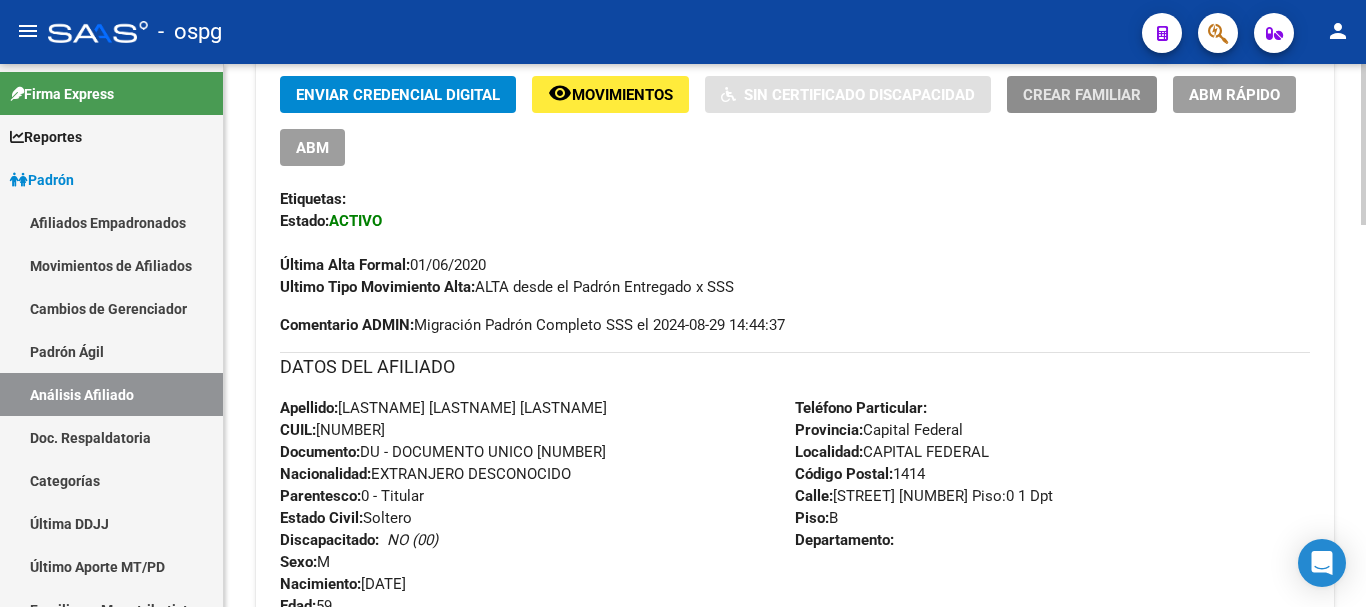 click on "Crear Familiar" at bounding box center [1082, 95] 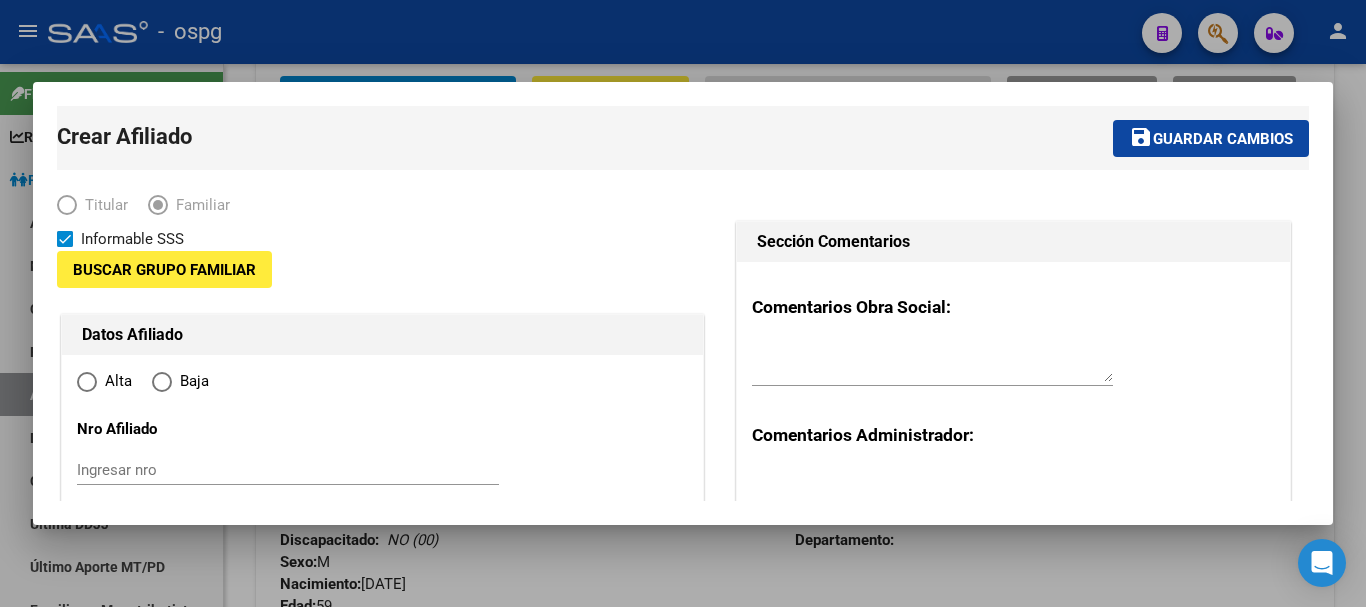 type on "[NUMBER]" 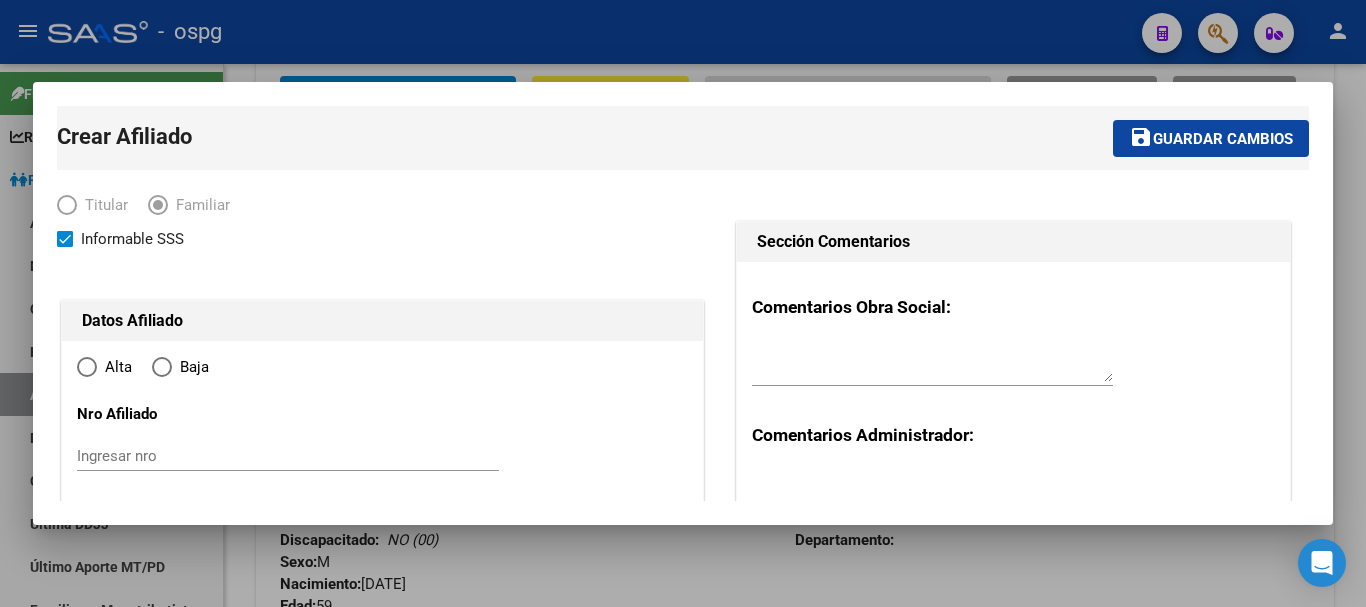 type on "CAPITAL FEDERAL" 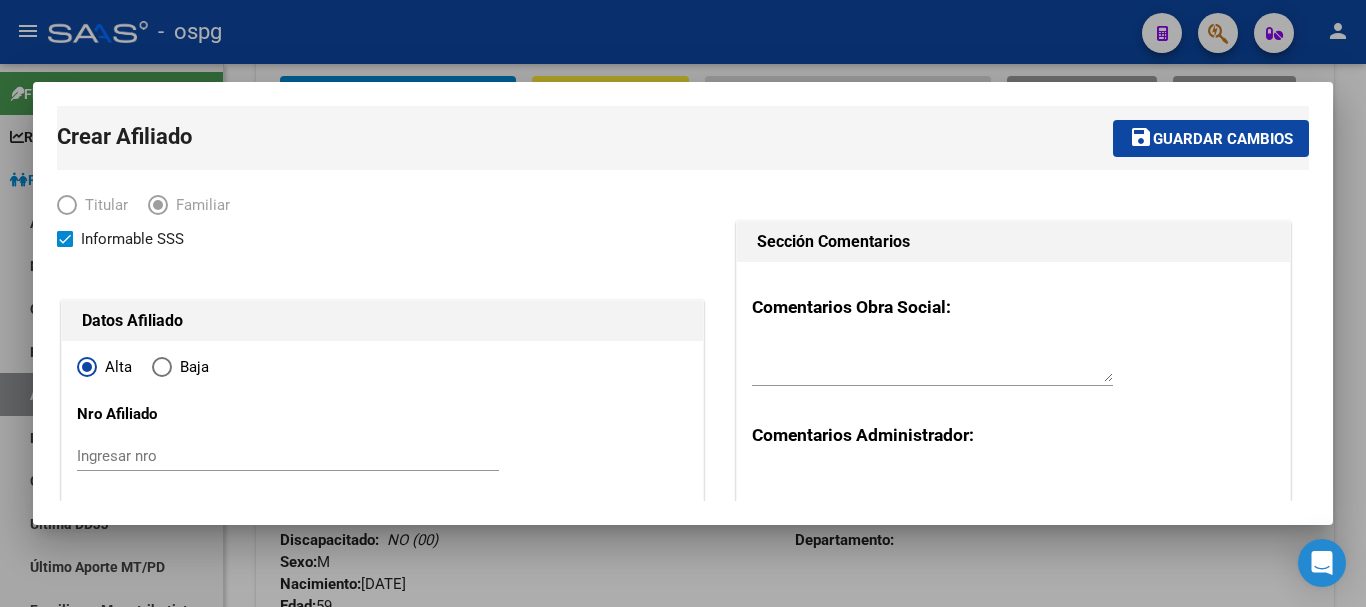 type on "[NUMBER]" 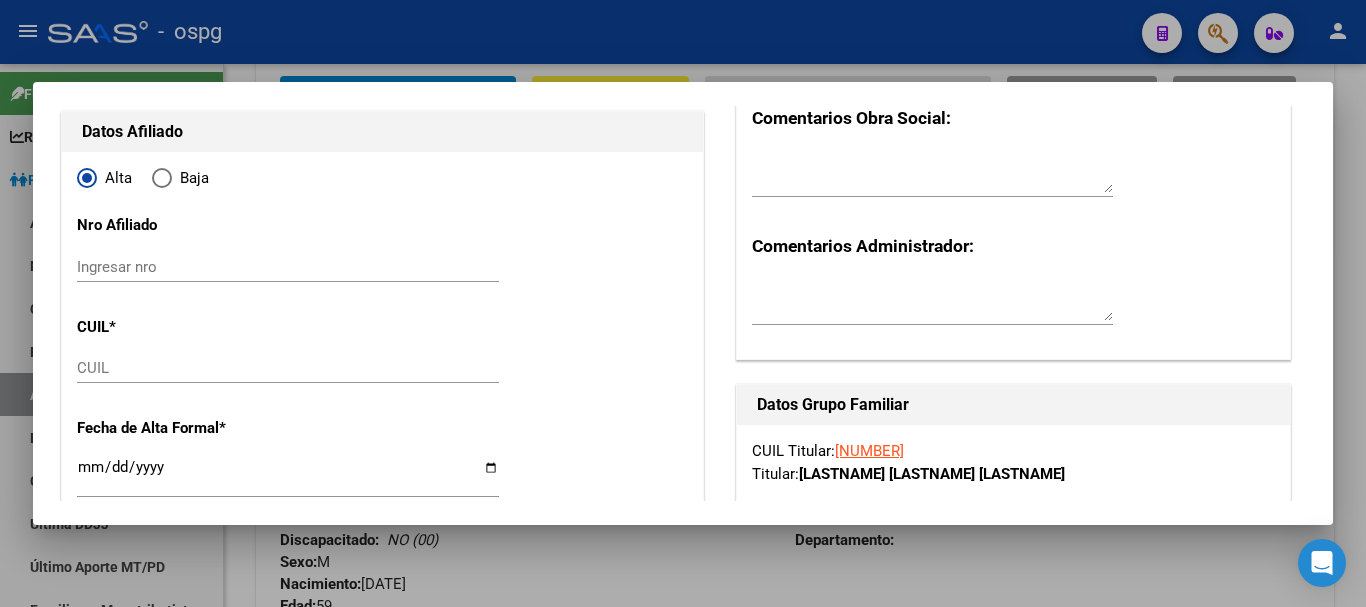 scroll, scrollTop: 200, scrollLeft: 0, axis: vertical 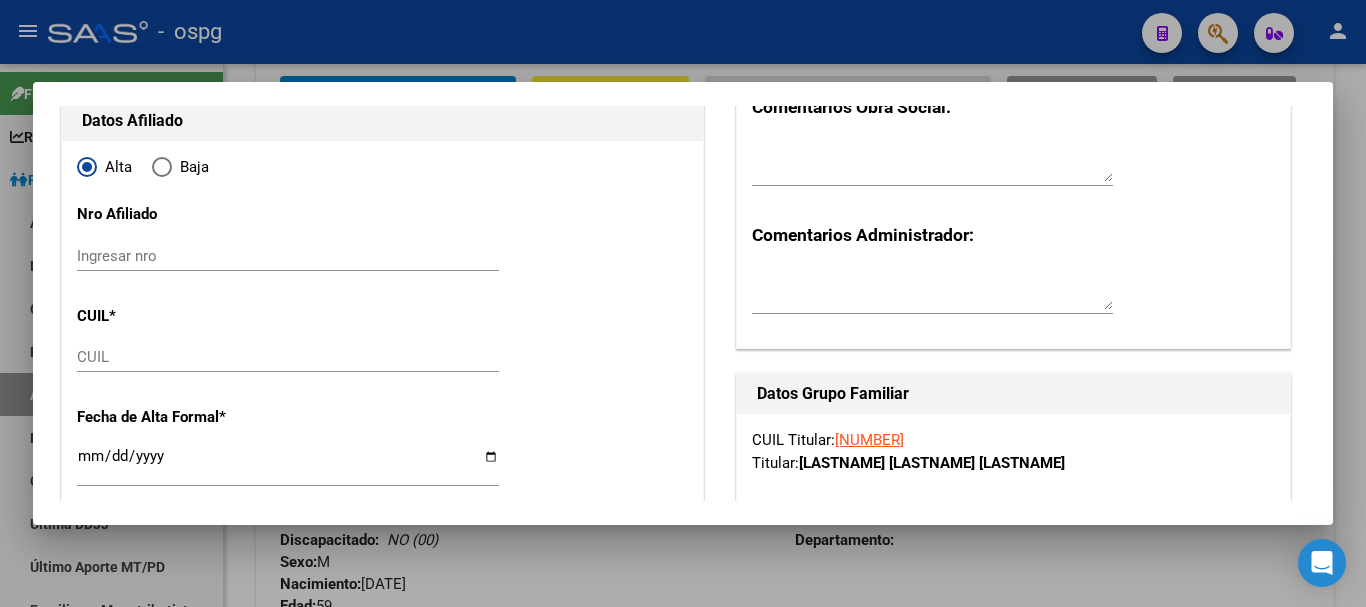 click on "CUIL" at bounding box center [288, 357] 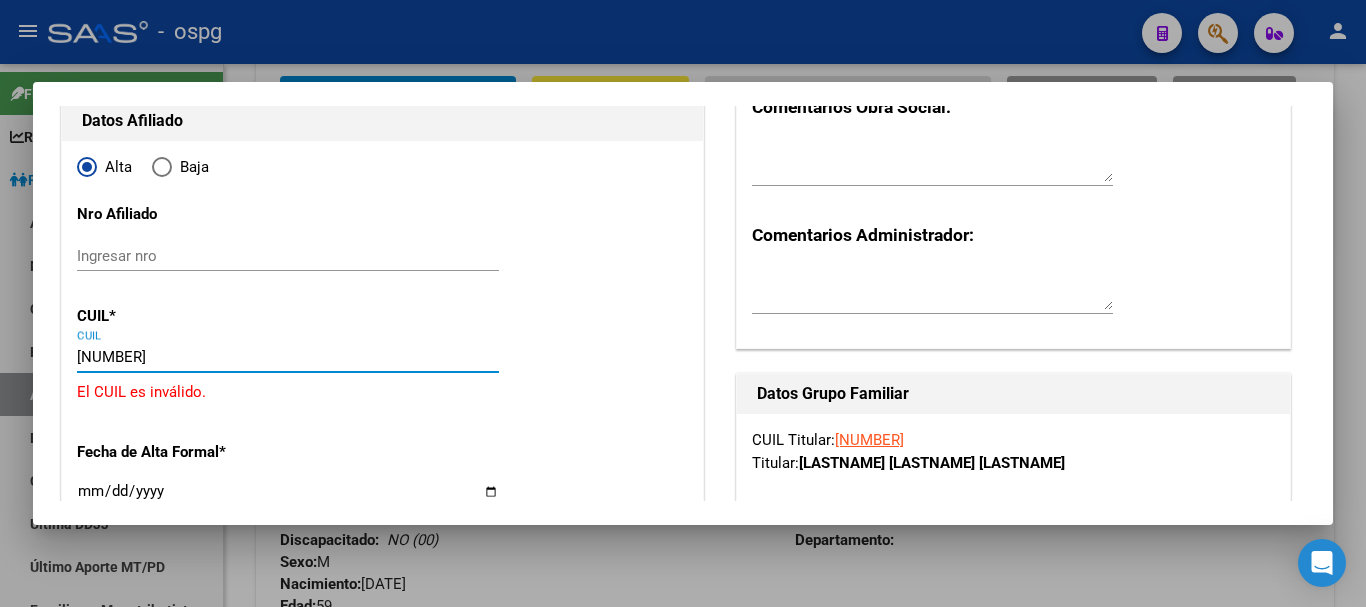 type on "[NUMBER]" 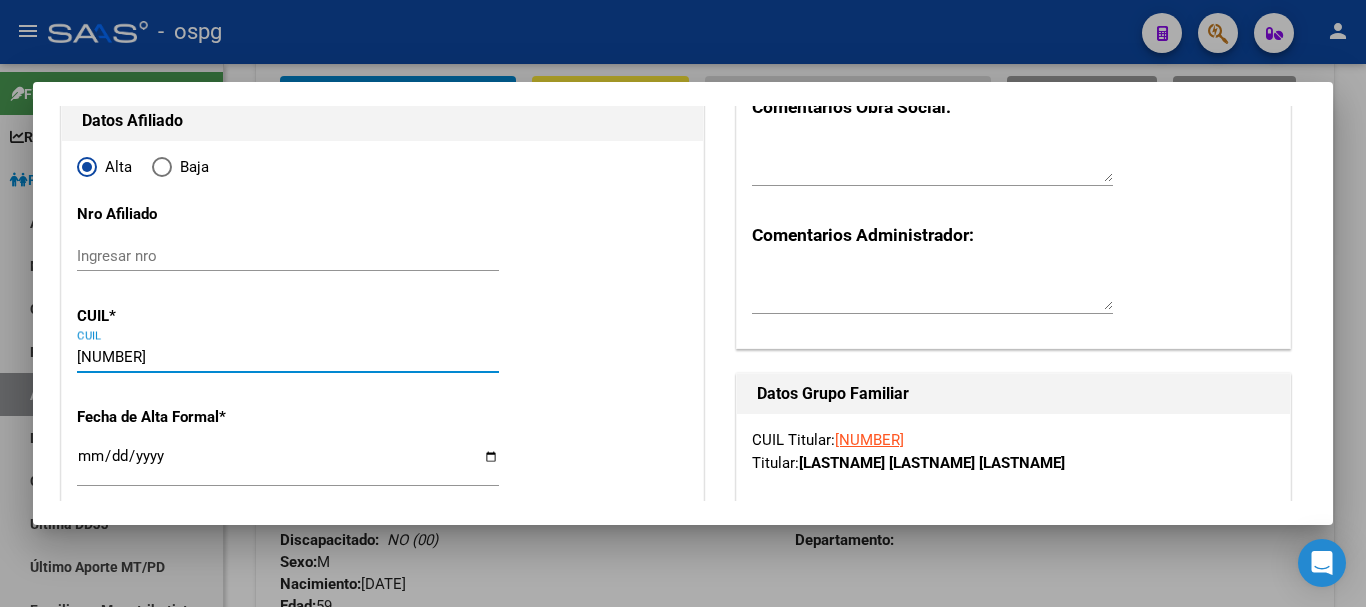 type on "[NUMBER]" 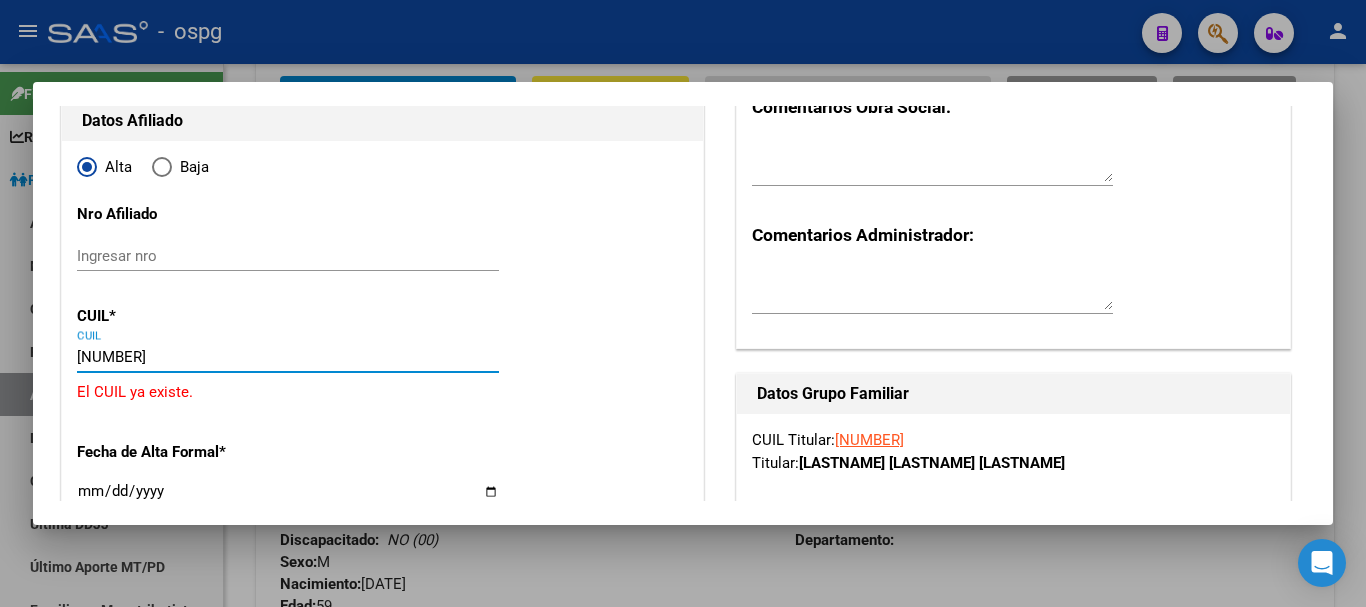 type on "[NUMBER]" 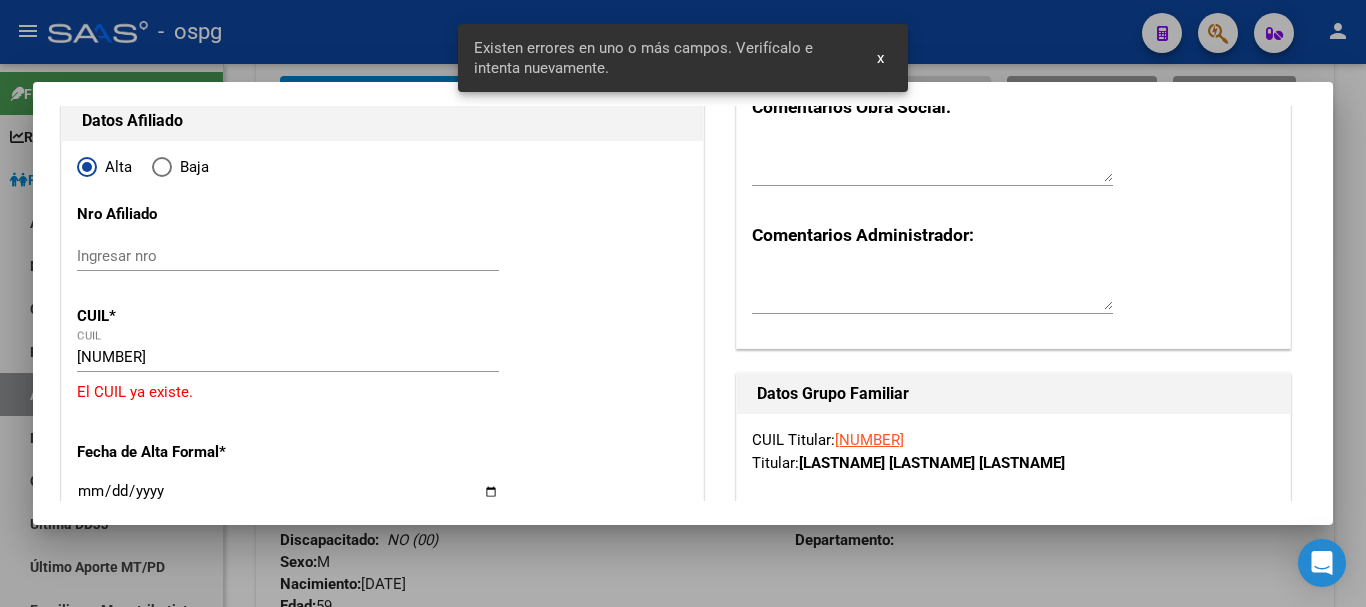 click at bounding box center (683, 303) 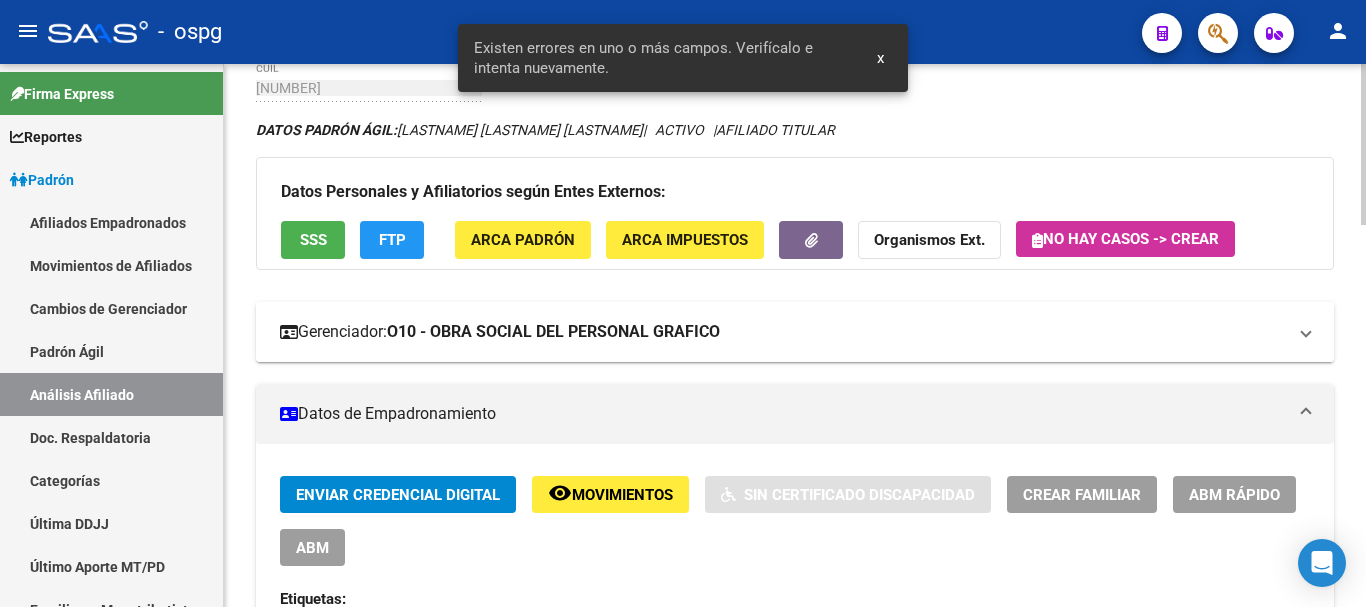 scroll, scrollTop: 0, scrollLeft: 0, axis: both 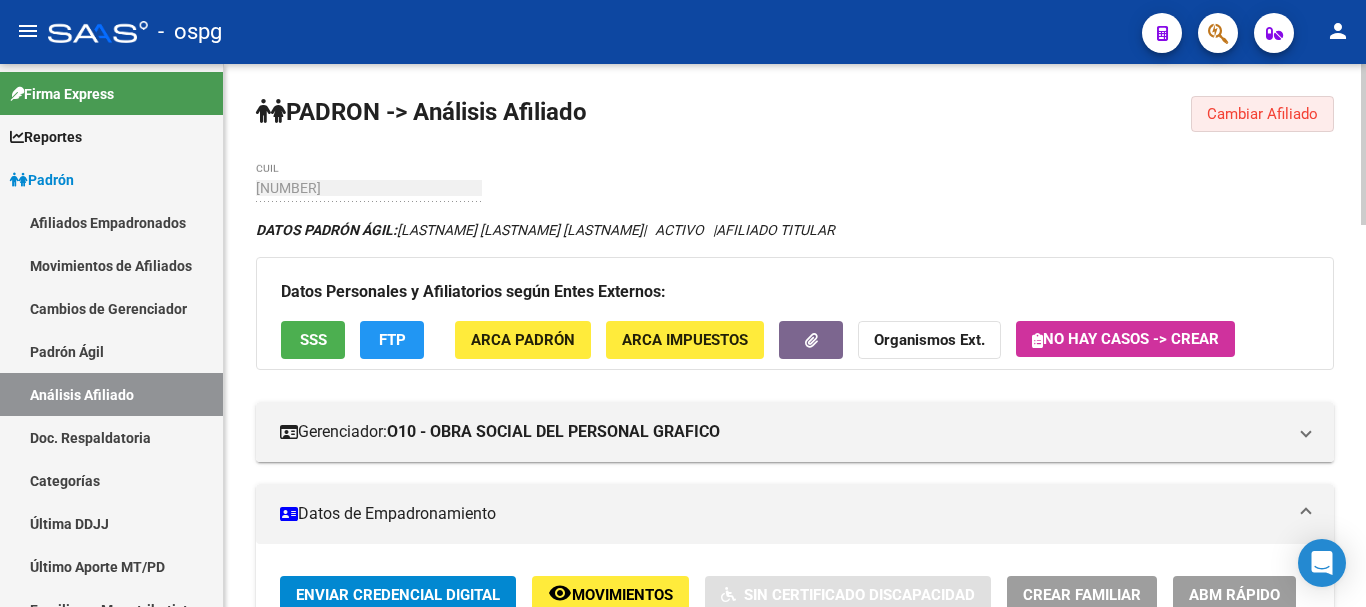 click on "Cambiar Afiliado" 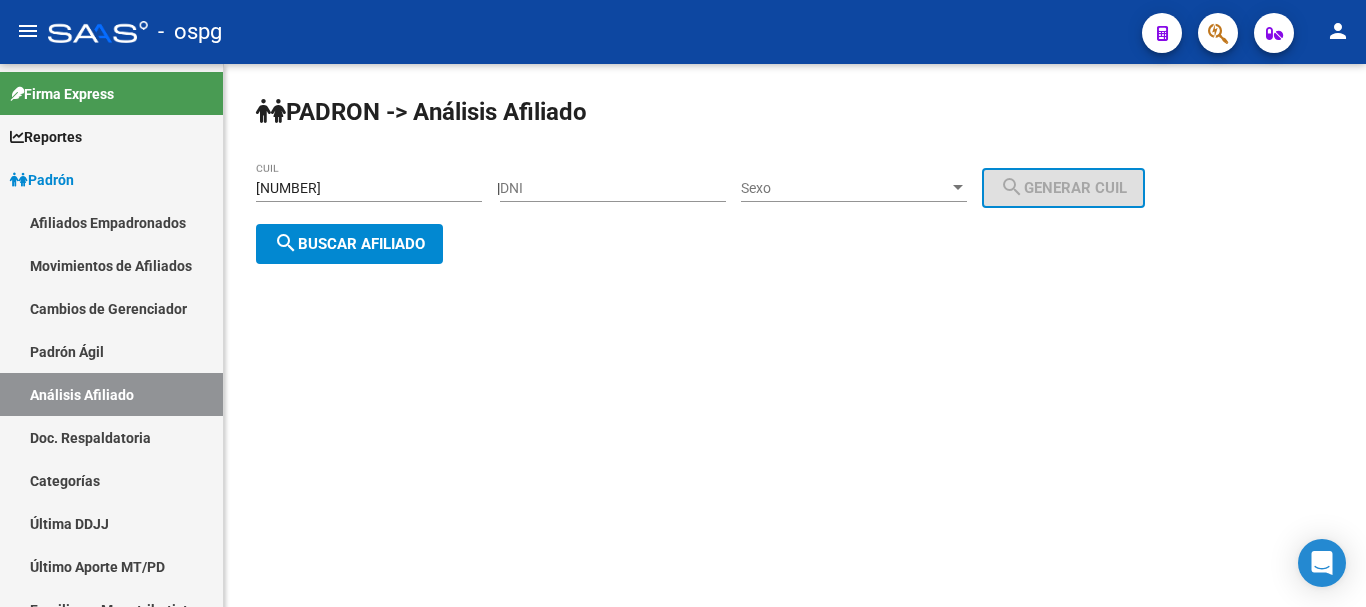 drag, startPoint x: 383, startPoint y: 198, endPoint x: 354, endPoint y: 191, distance: 29.832869 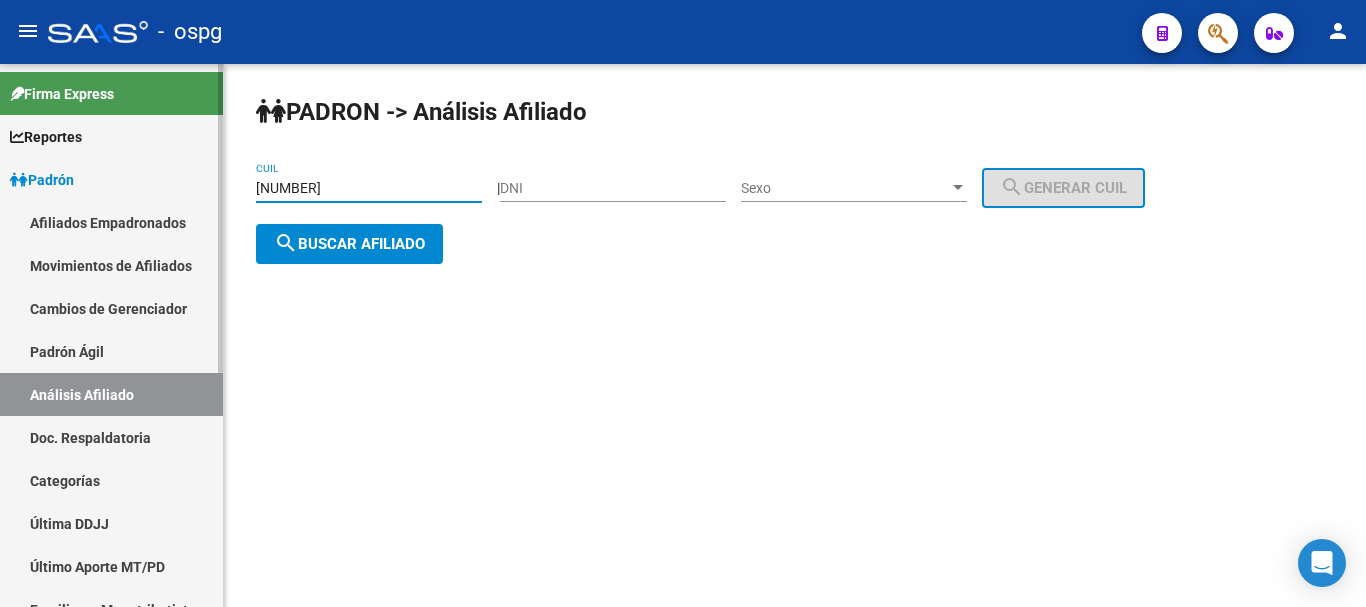 drag, startPoint x: 354, startPoint y: 191, endPoint x: 57, endPoint y: 210, distance: 297.60712 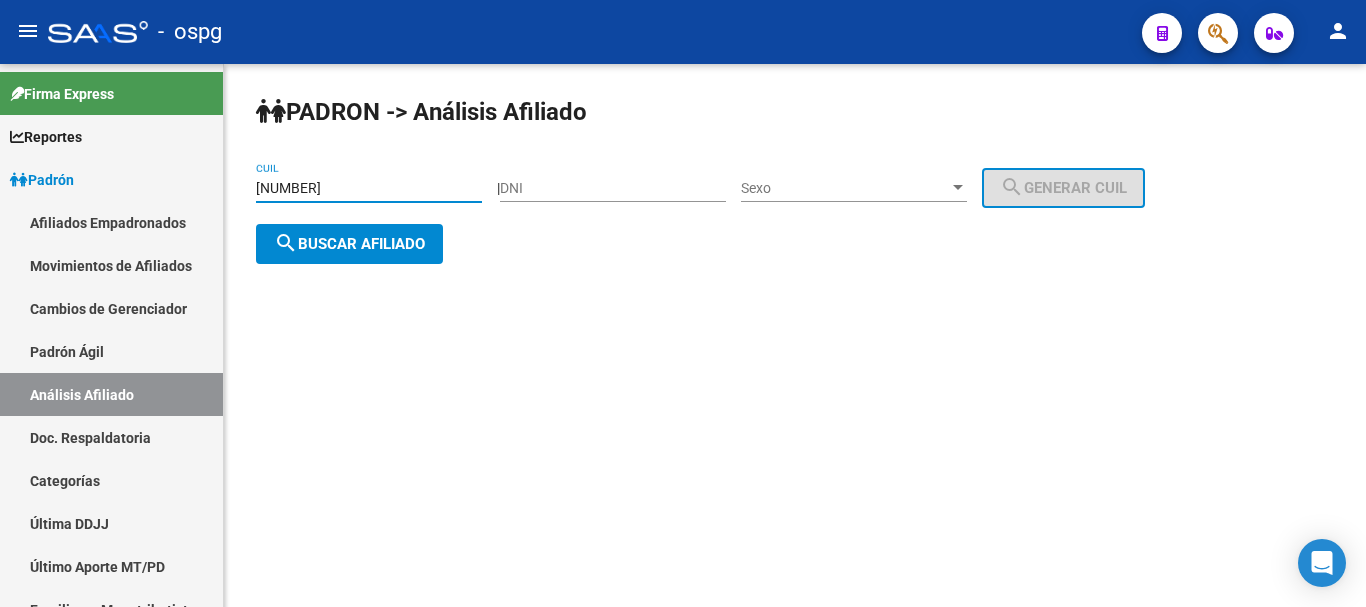 type on "[NUMBER]" 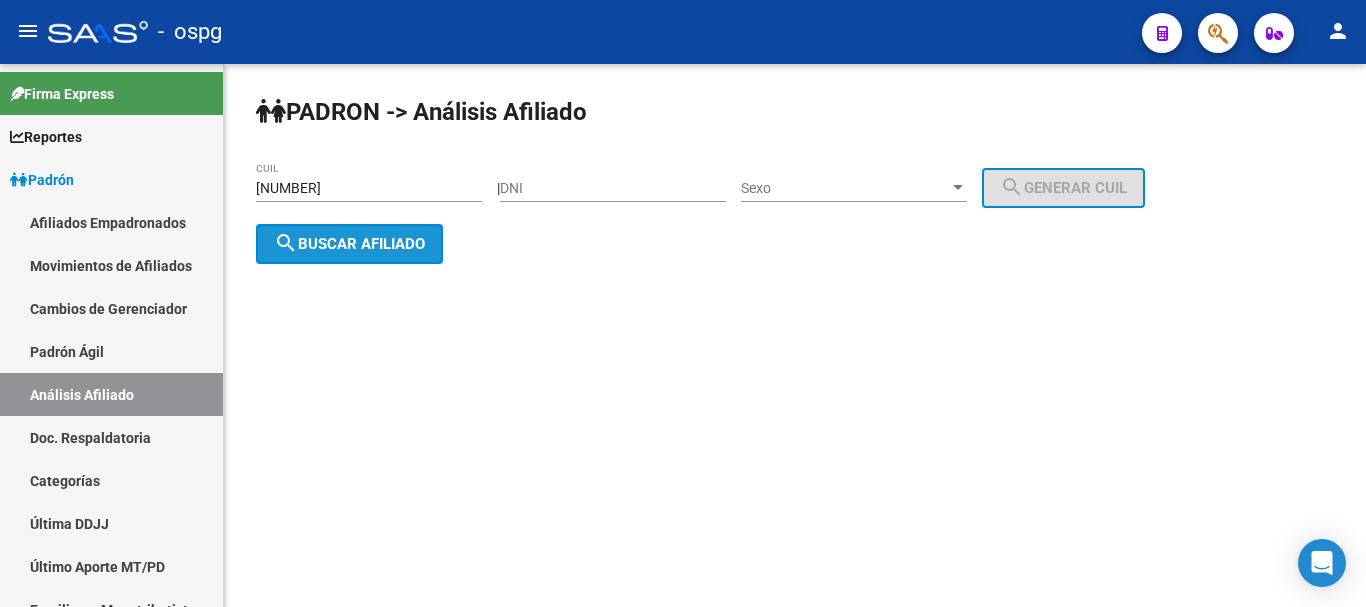 click on "search  Buscar afiliado" 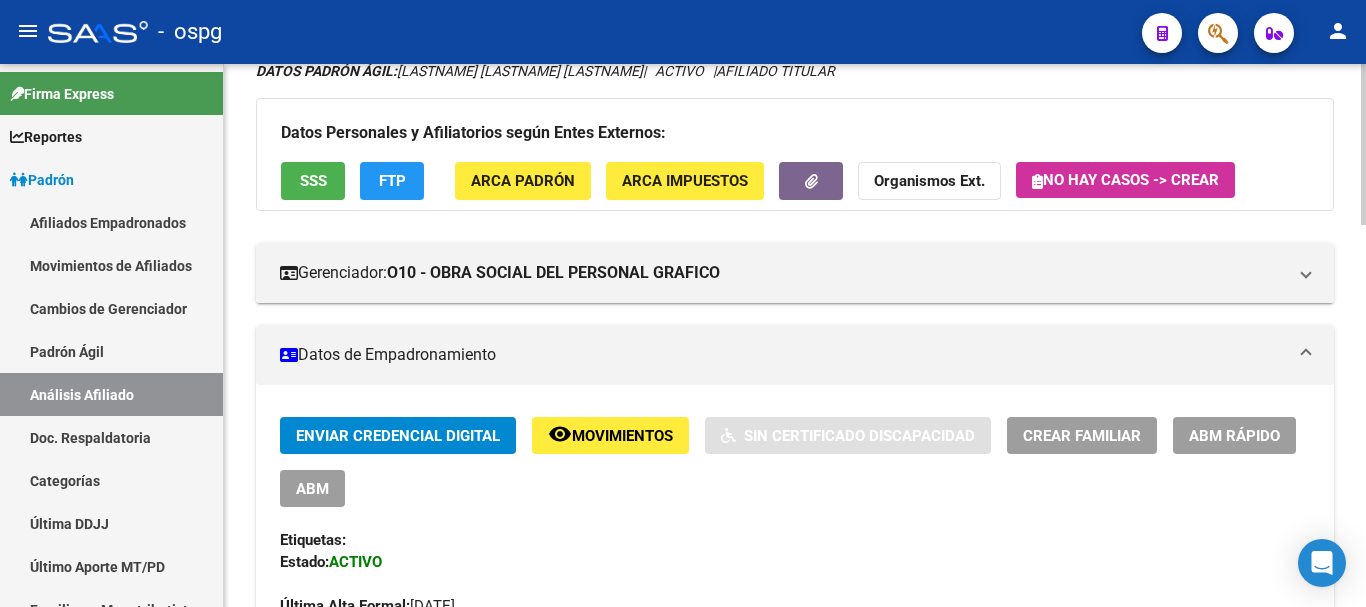 scroll, scrollTop: 200, scrollLeft: 0, axis: vertical 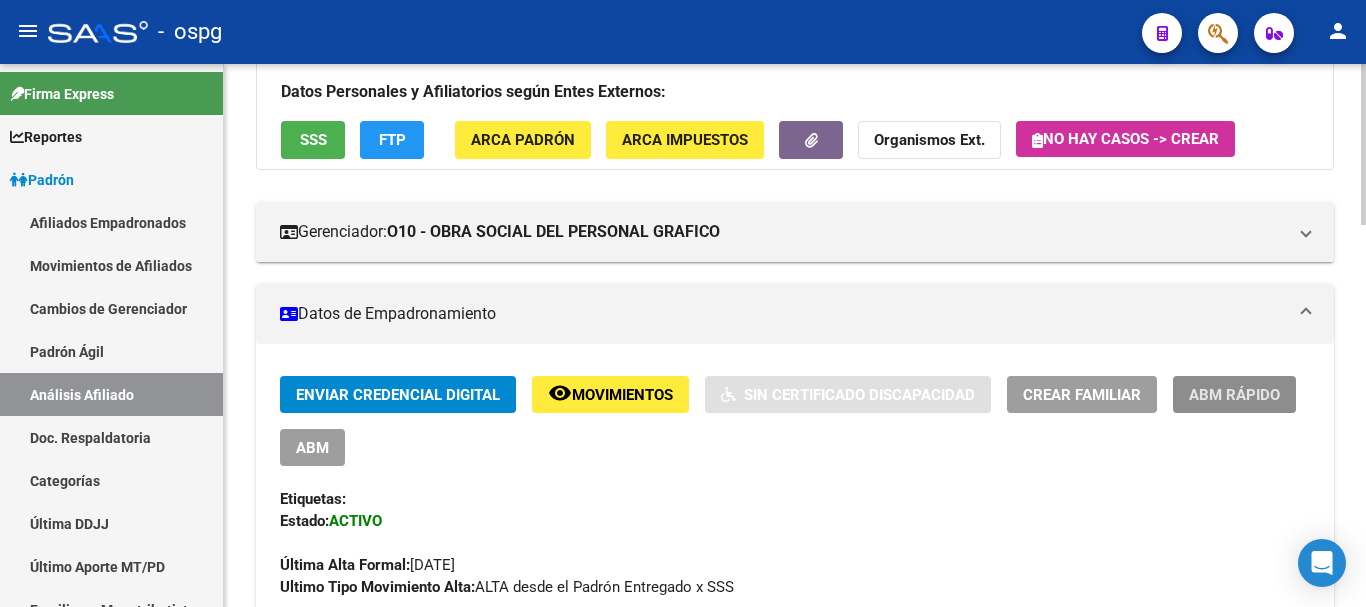 click on "ABM Rápido" 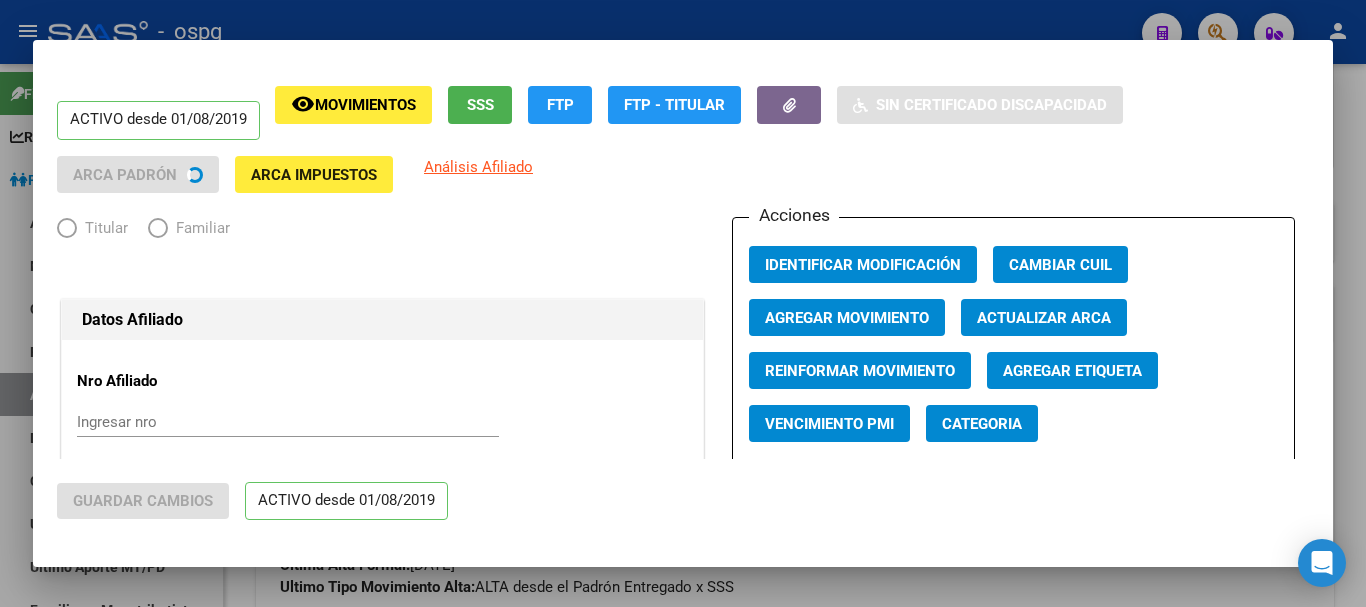 radio on "true" 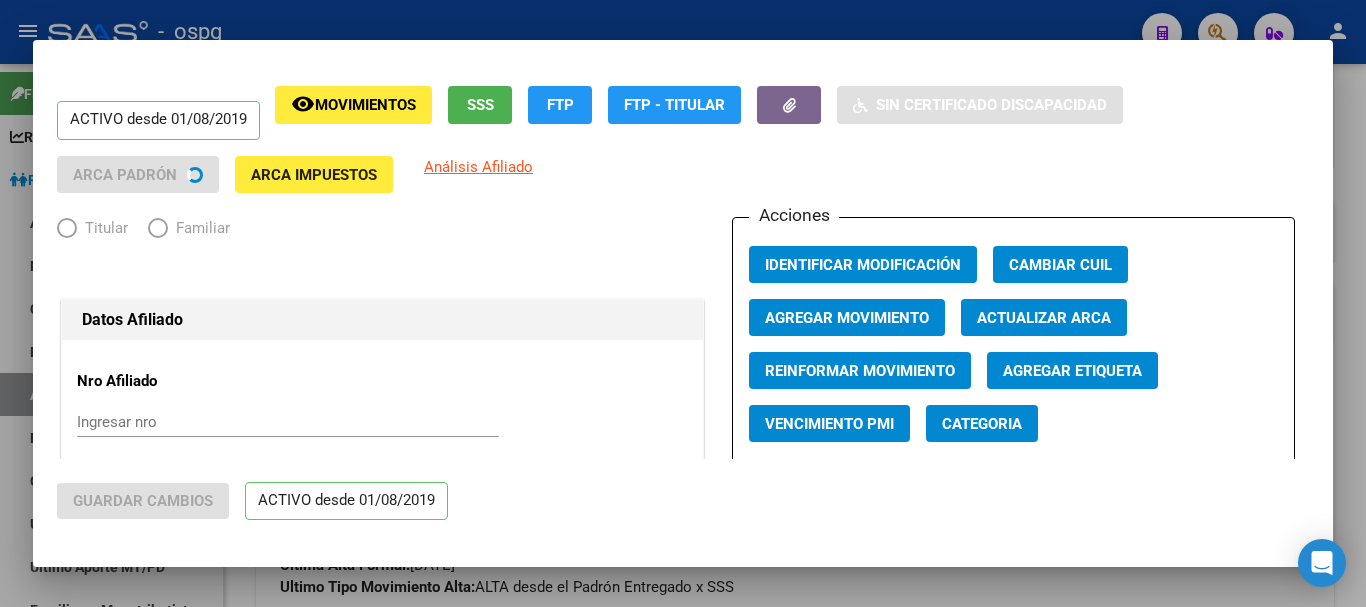 type on "[NUMBER]" 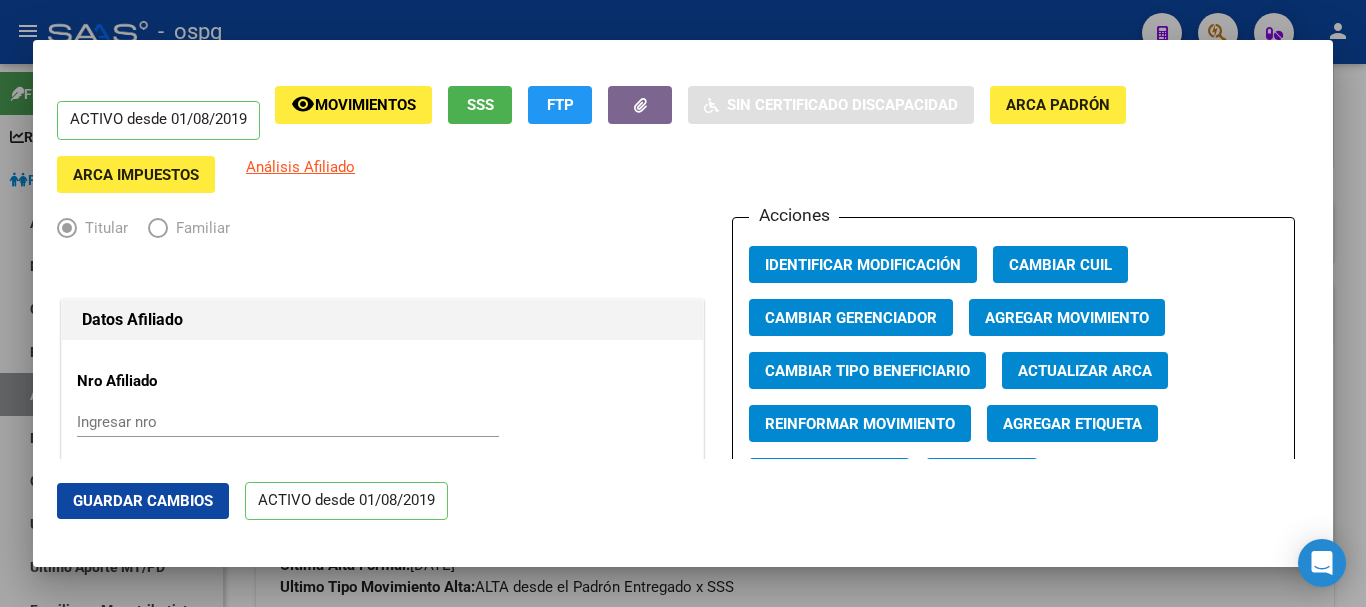 click on "Agregar Movimiento" 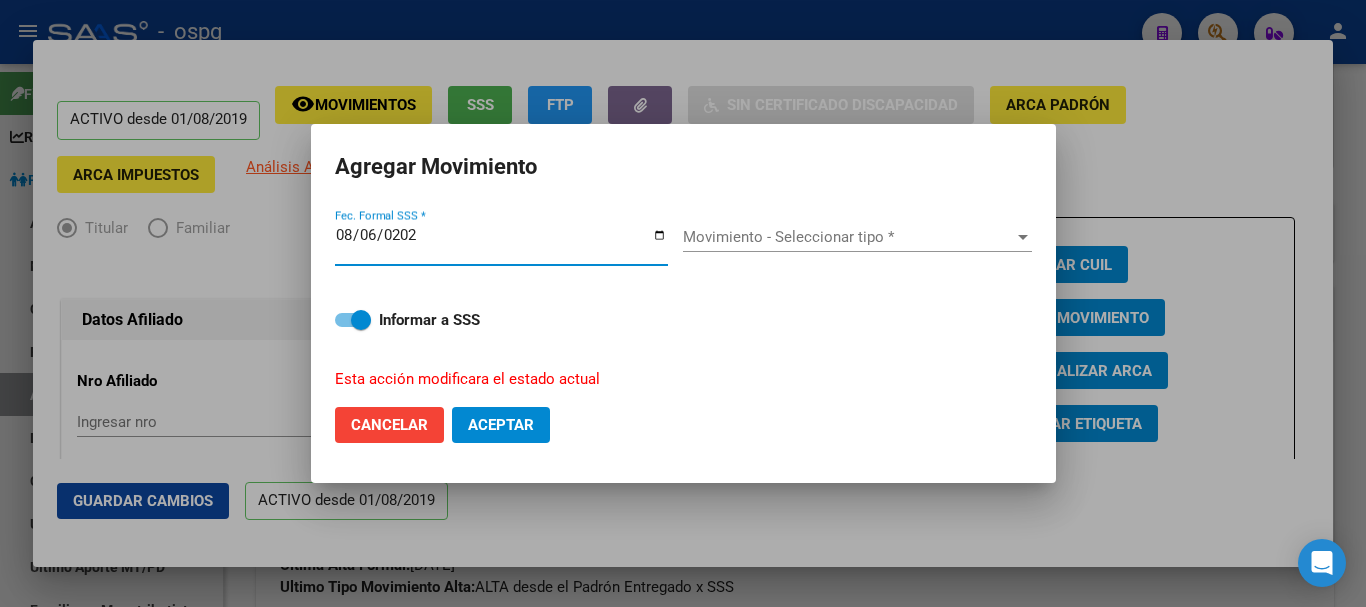 type on "2025-08-06" 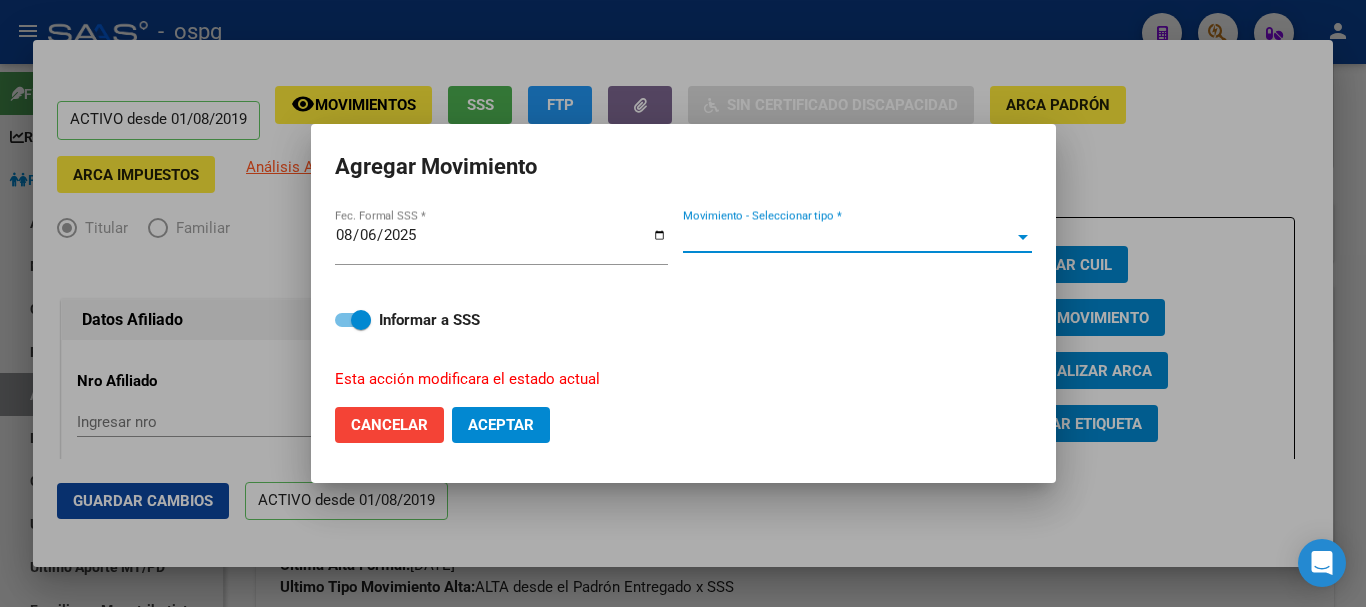 click on "Movimiento - Seleccionar tipo *" at bounding box center [848, 237] 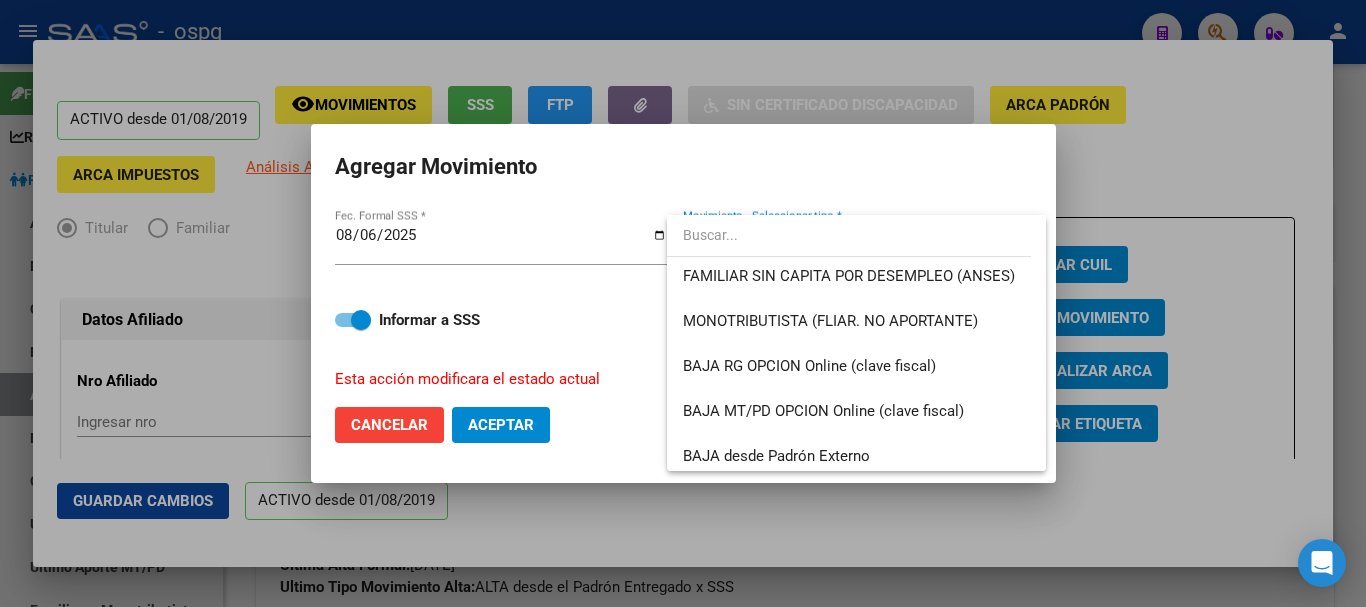 scroll, scrollTop: 1454, scrollLeft: 0, axis: vertical 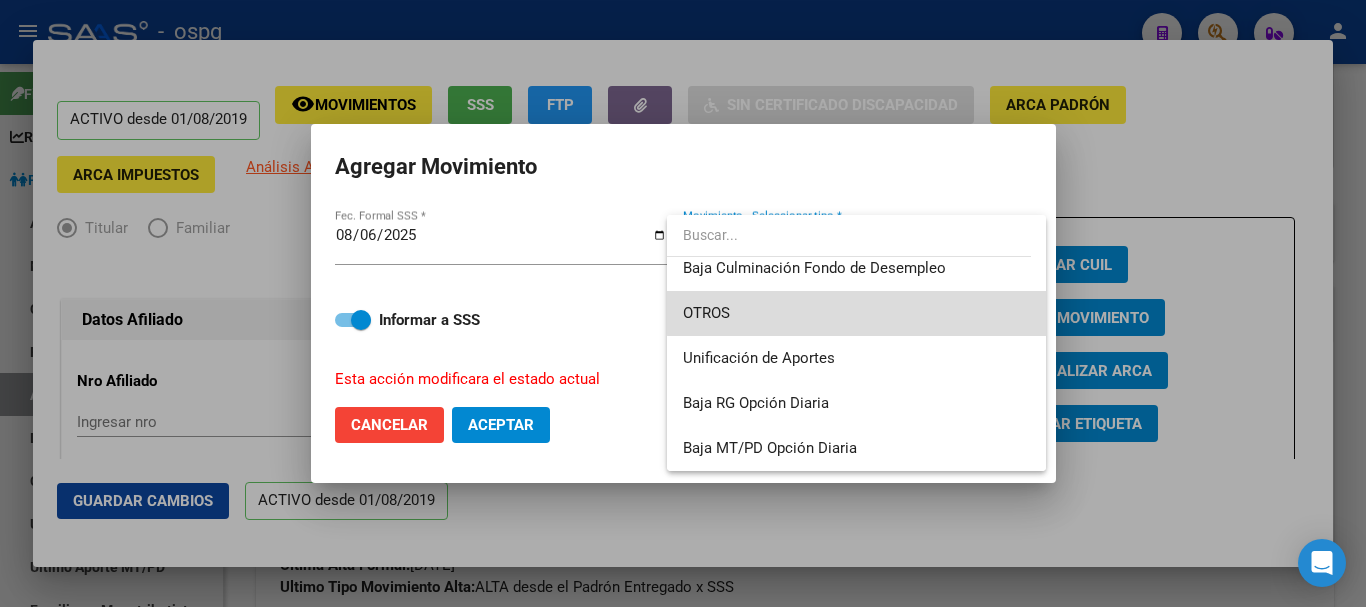 click on "OTROS" at bounding box center (856, 313) 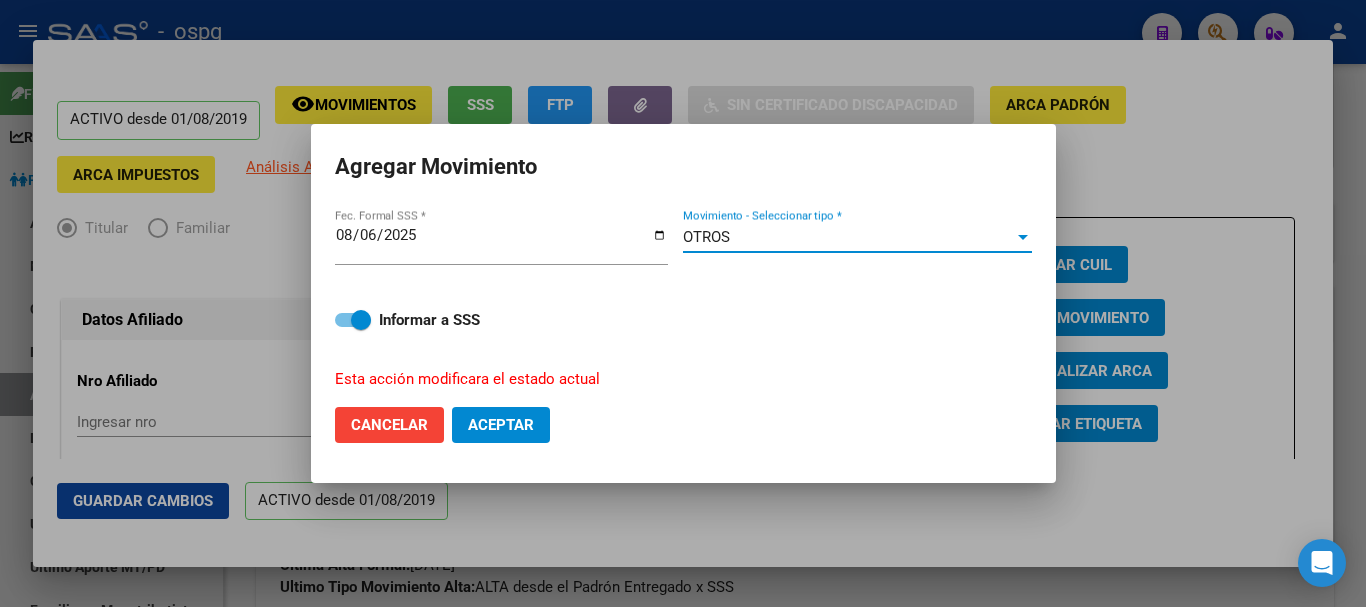 click on "Aceptar" 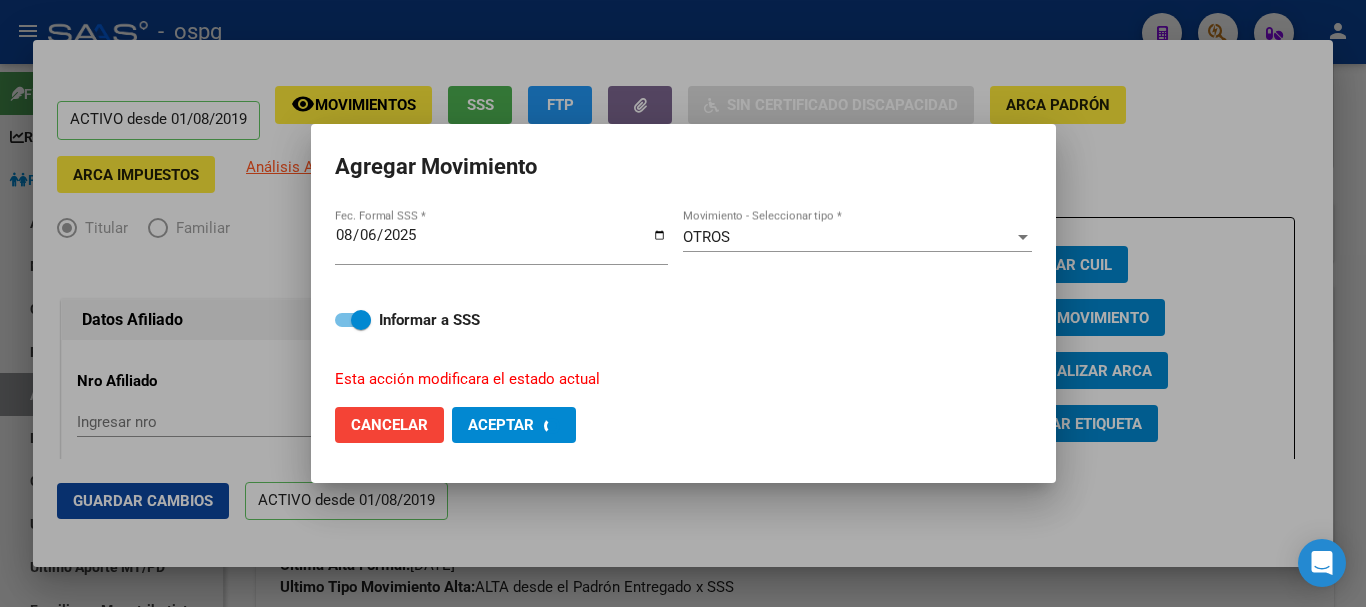 checkbox on "false" 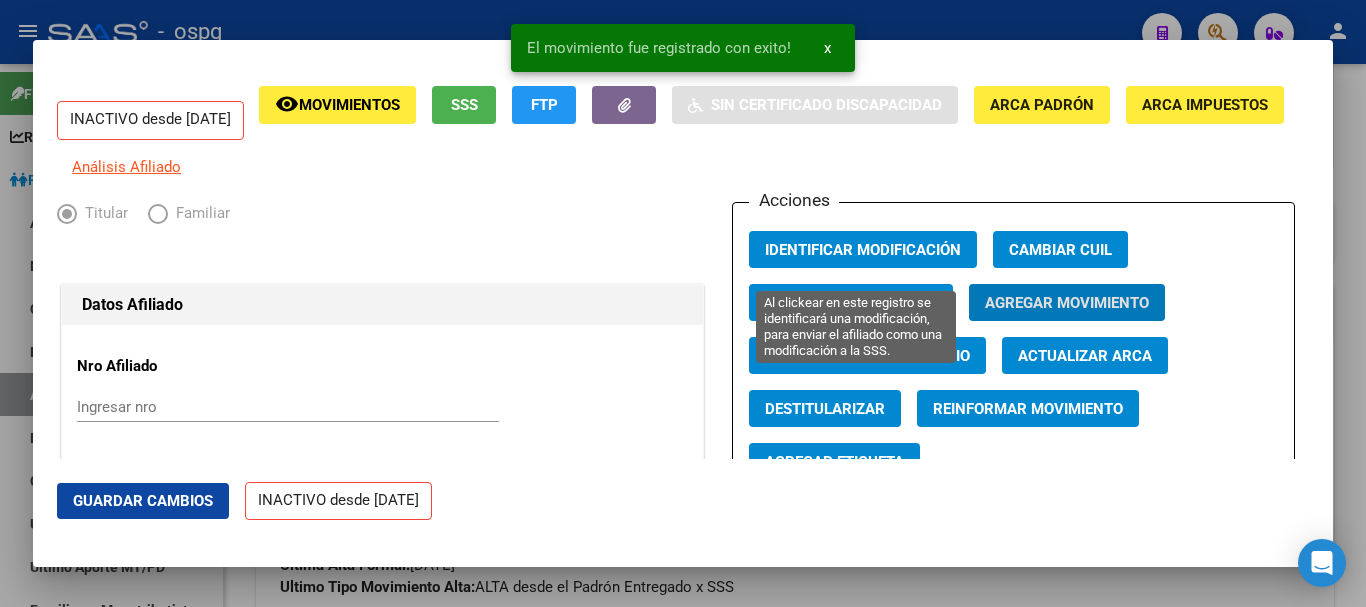 click on "Identificar Modificación" at bounding box center (863, 250) 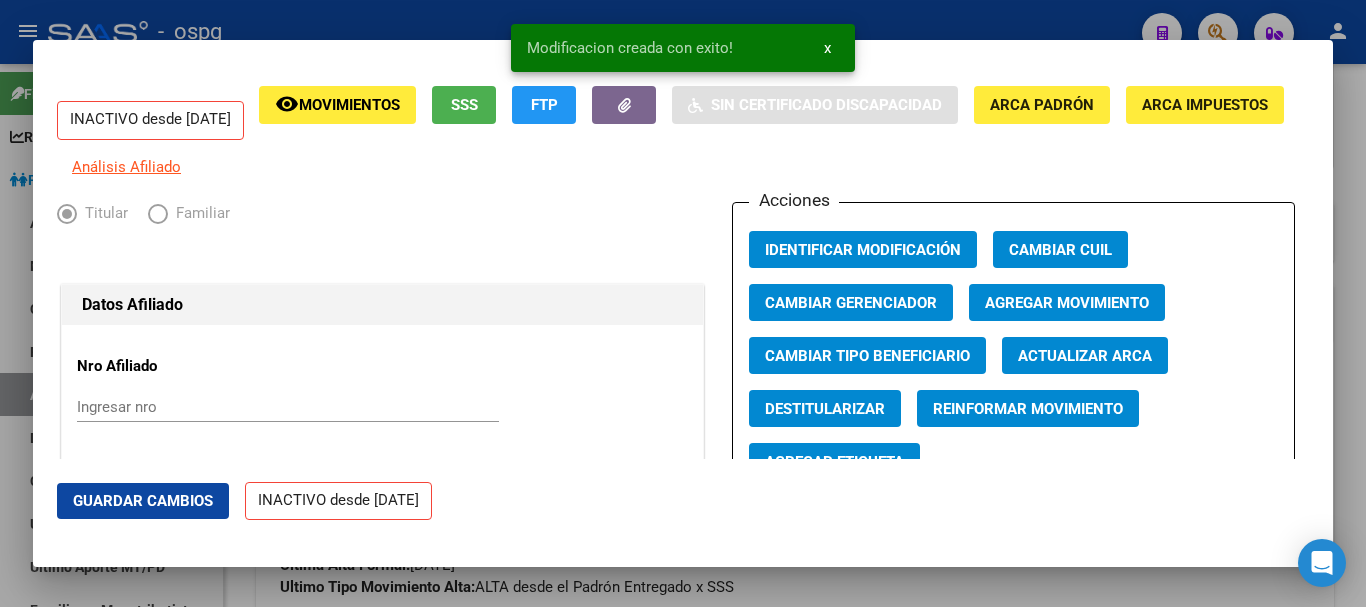 click on "Modificacion creada con exito! x" at bounding box center [683, 48] 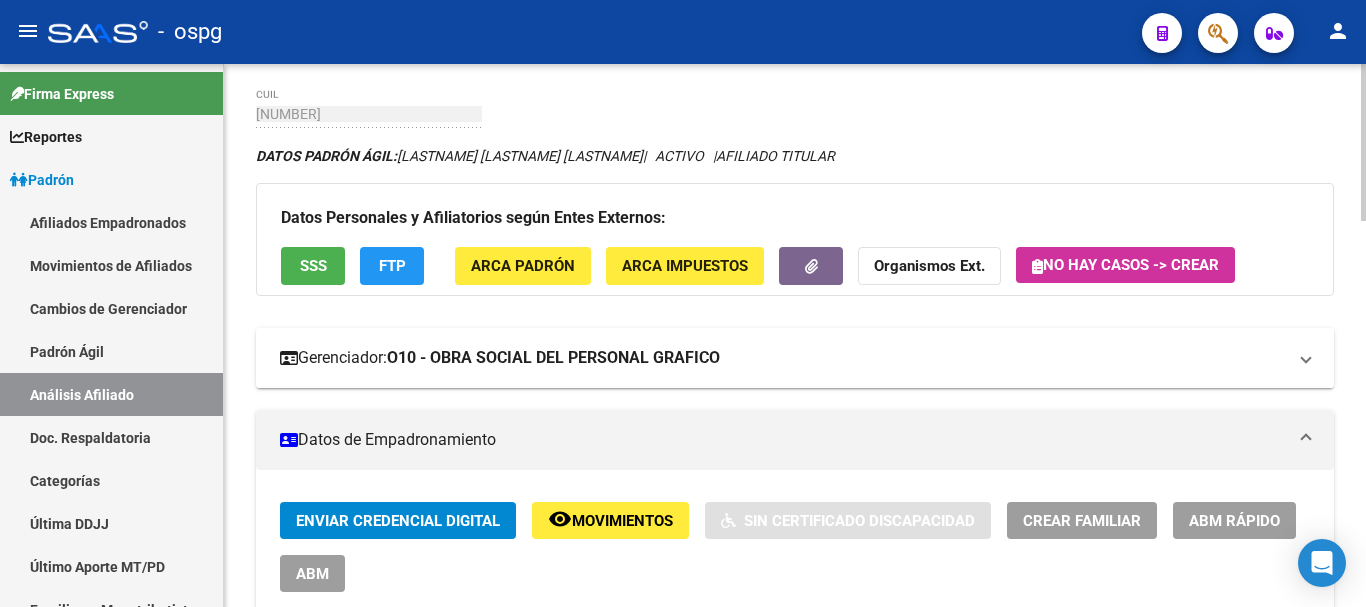 scroll, scrollTop: 0, scrollLeft: 0, axis: both 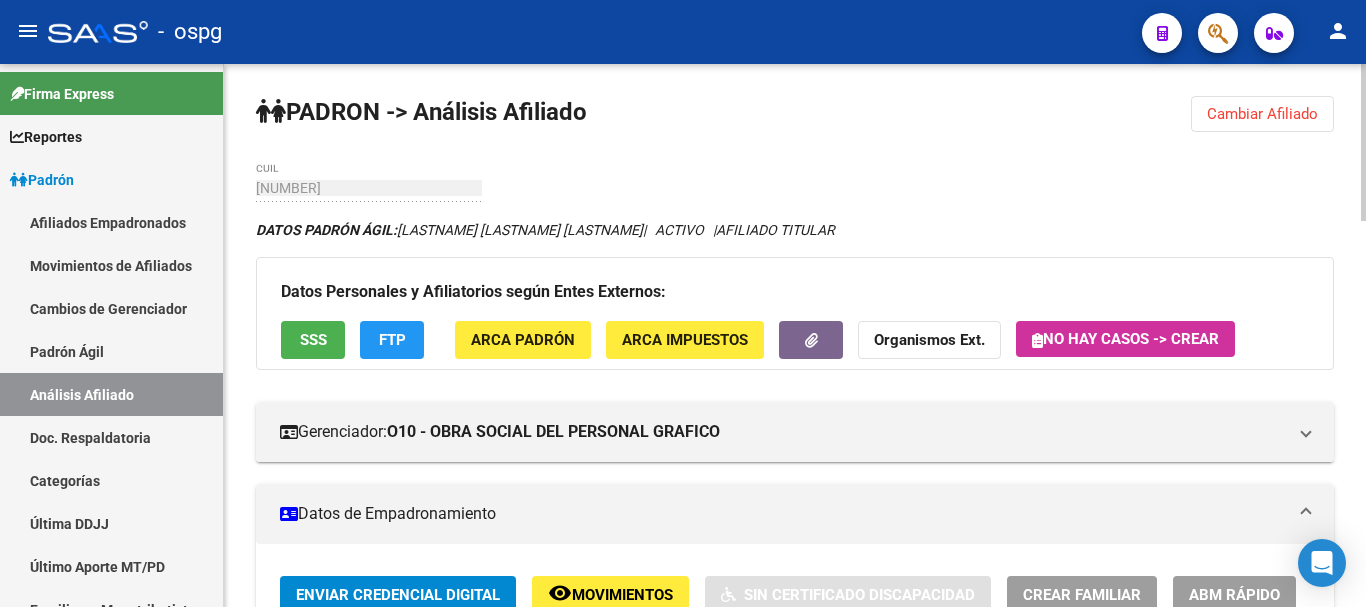 click on "Cambiar Afiliado" 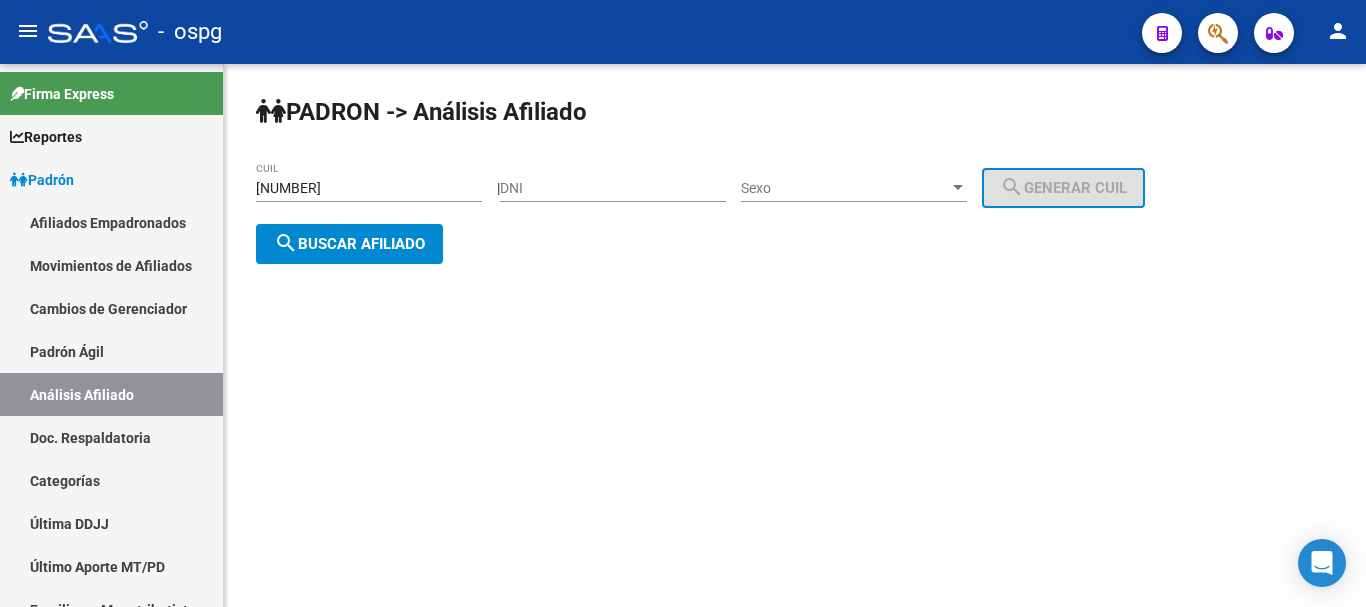 click on "search  Buscar afiliado" 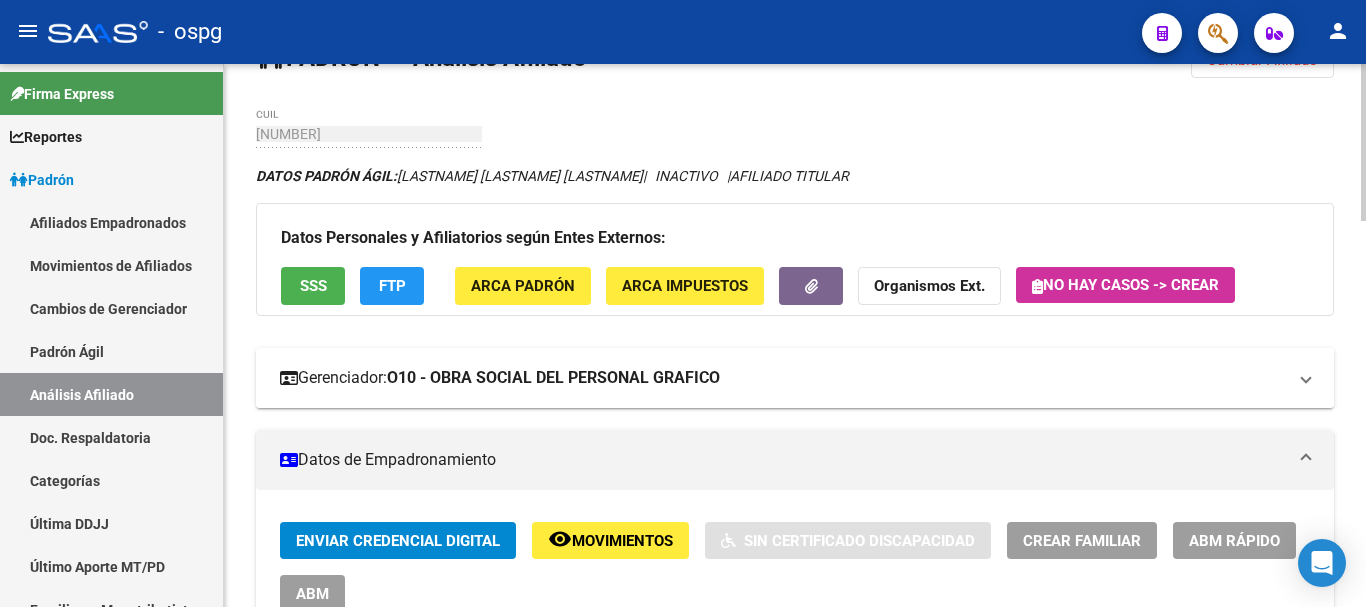 scroll, scrollTop: 300, scrollLeft: 0, axis: vertical 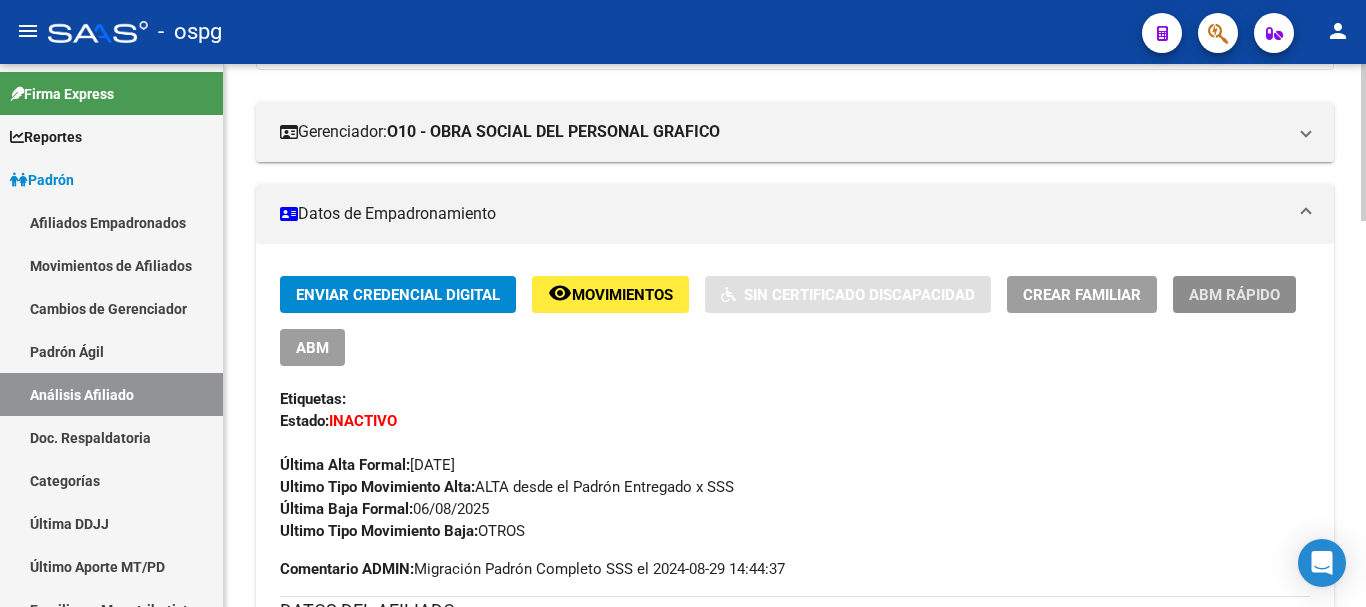 click on "ABM Rápido" 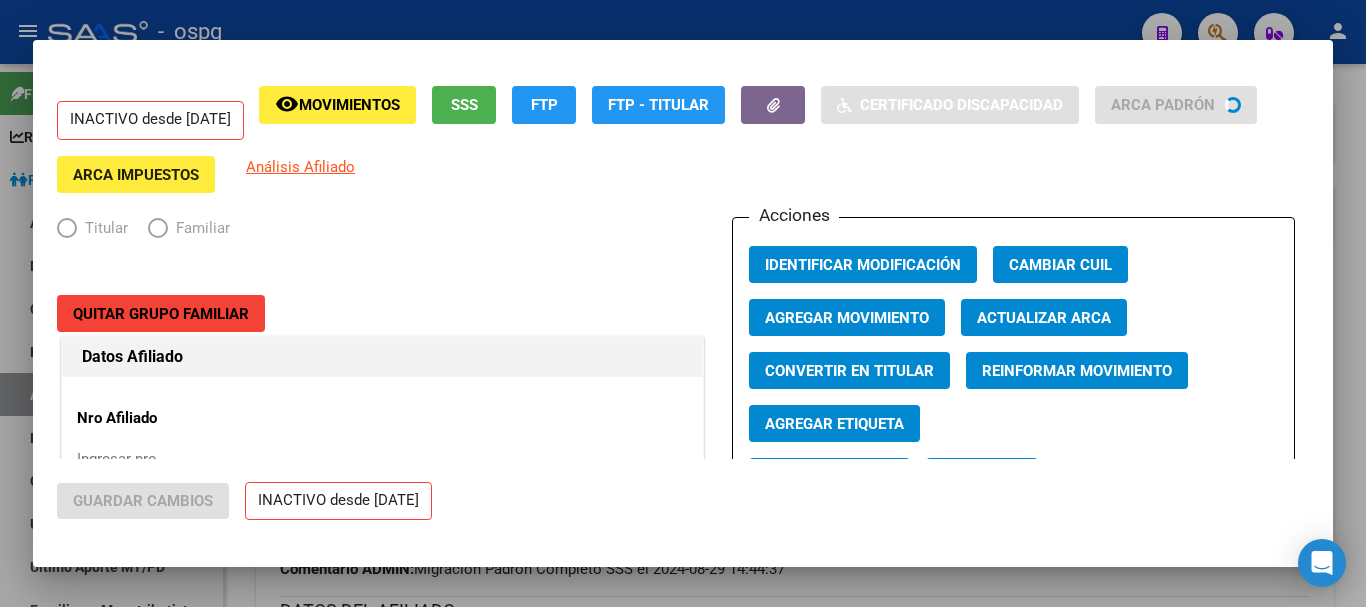 radio on "true" 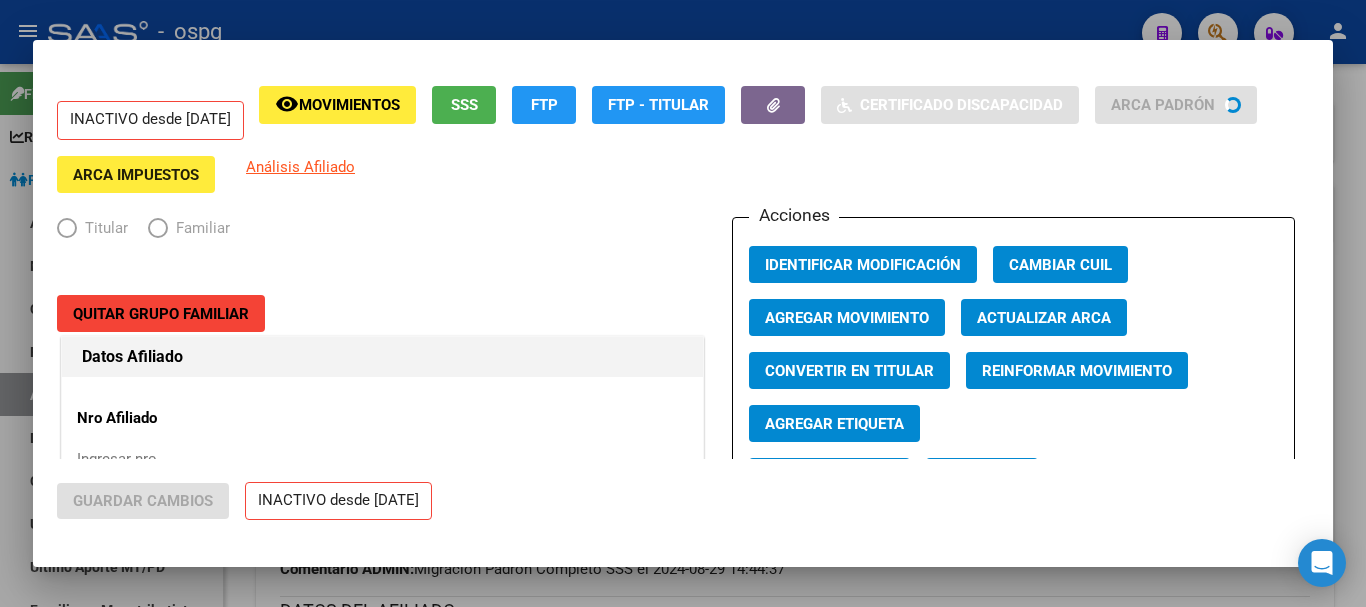 type on "[NUMBER]" 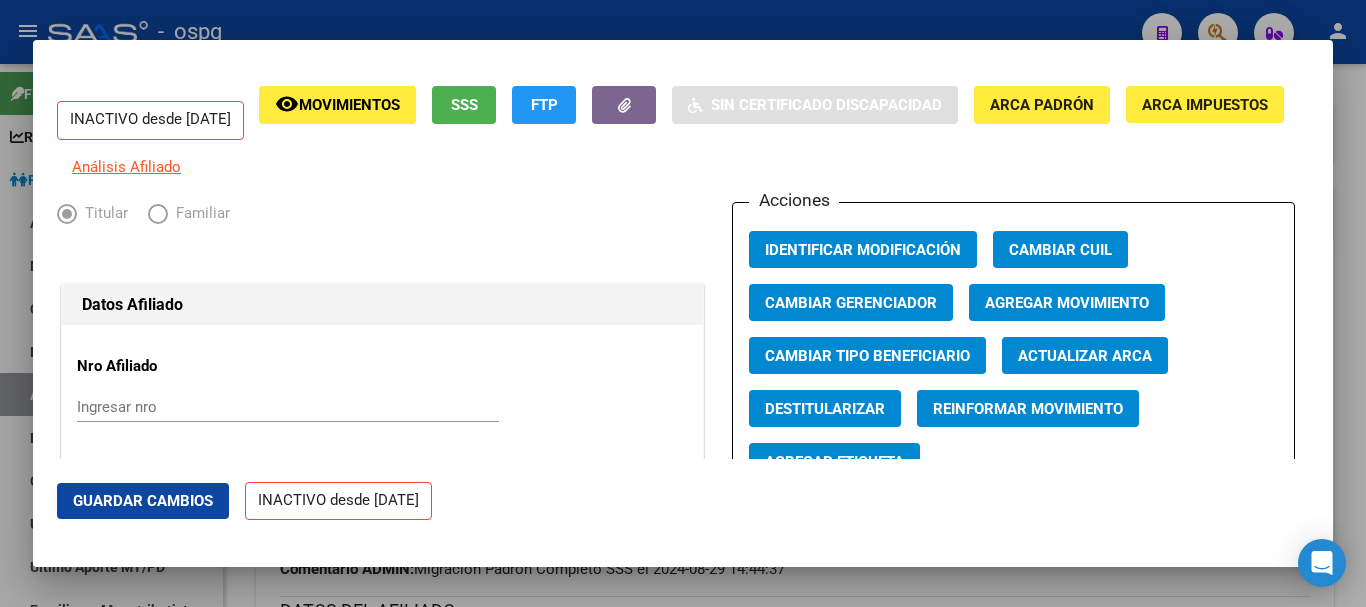 click on "Agregar Movimiento" 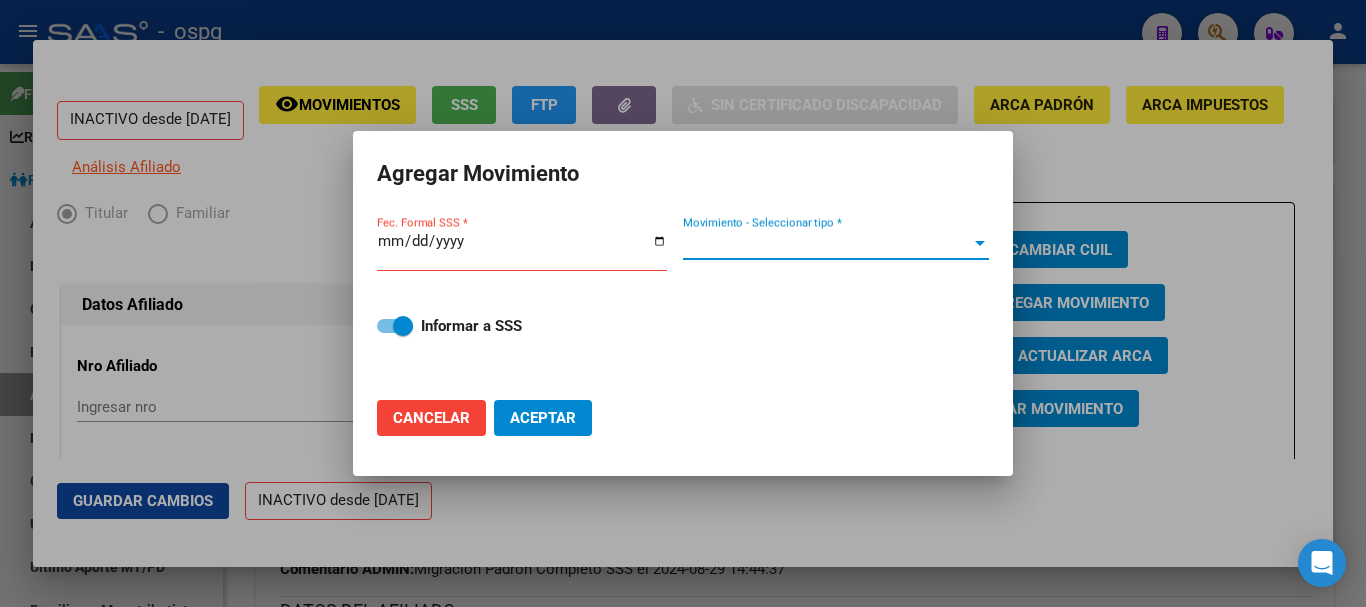 click on "Movimiento - Seleccionar tipo *" at bounding box center [827, 244] 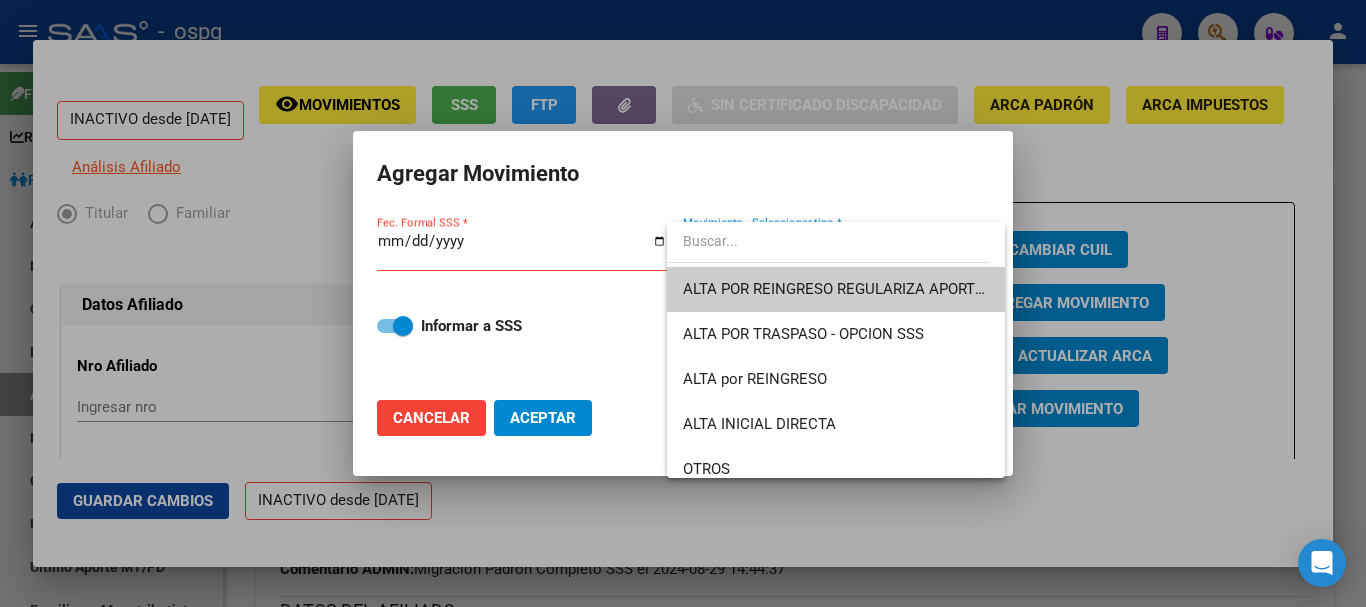 click at bounding box center (828, 241) 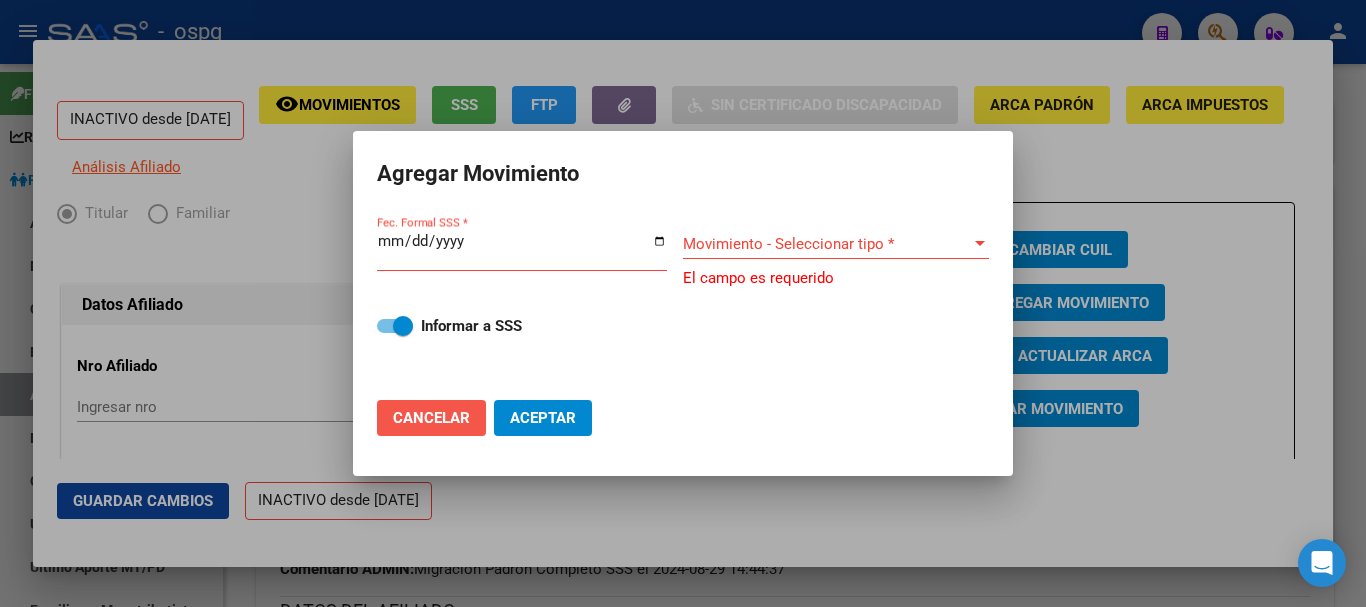 click on "Cancelar" 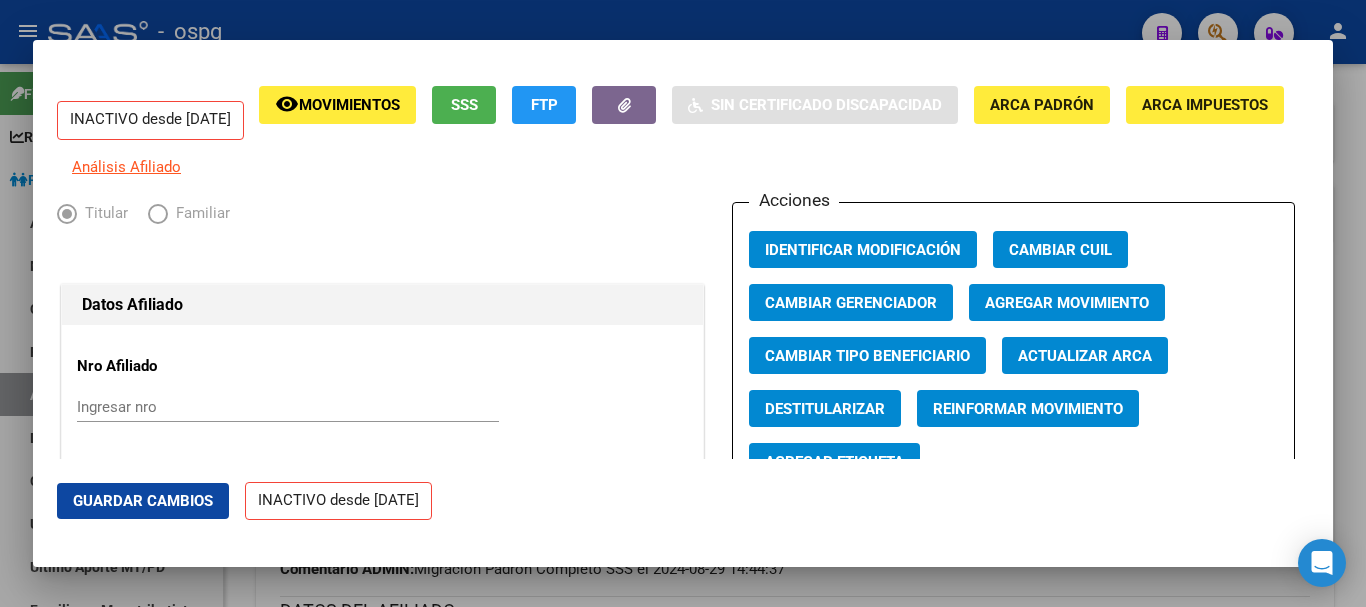 click at bounding box center [683, 303] 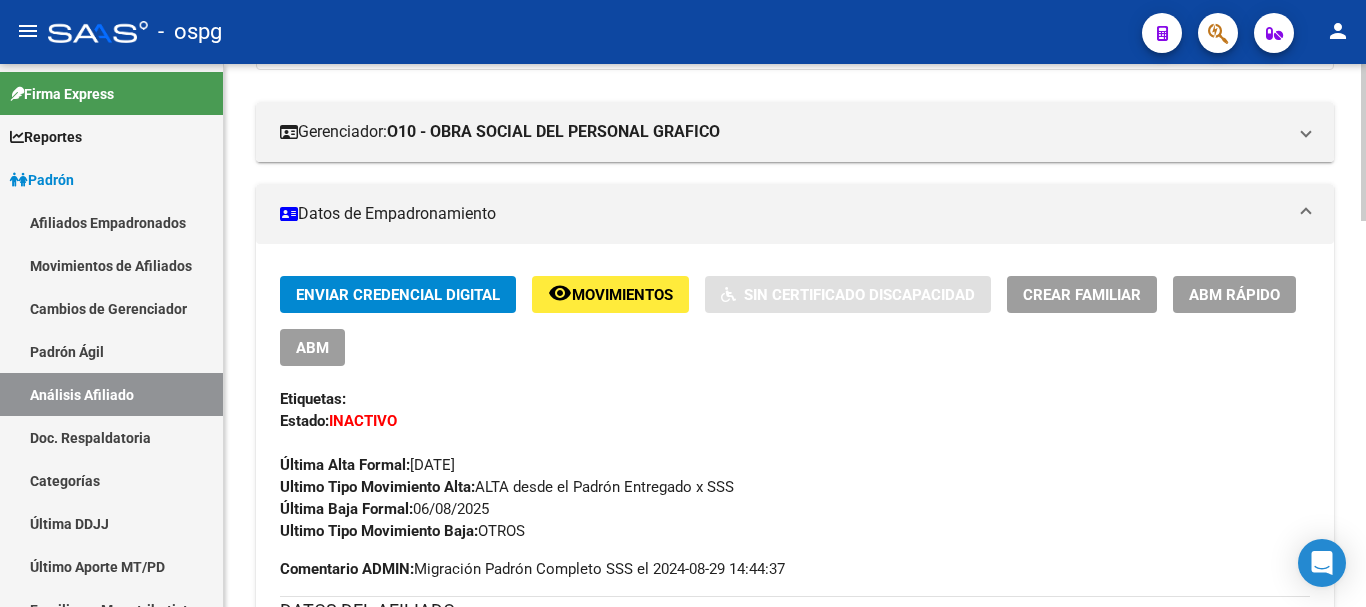 drag, startPoint x: 1038, startPoint y: 299, endPoint x: 817, endPoint y: 542, distance: 328.46613 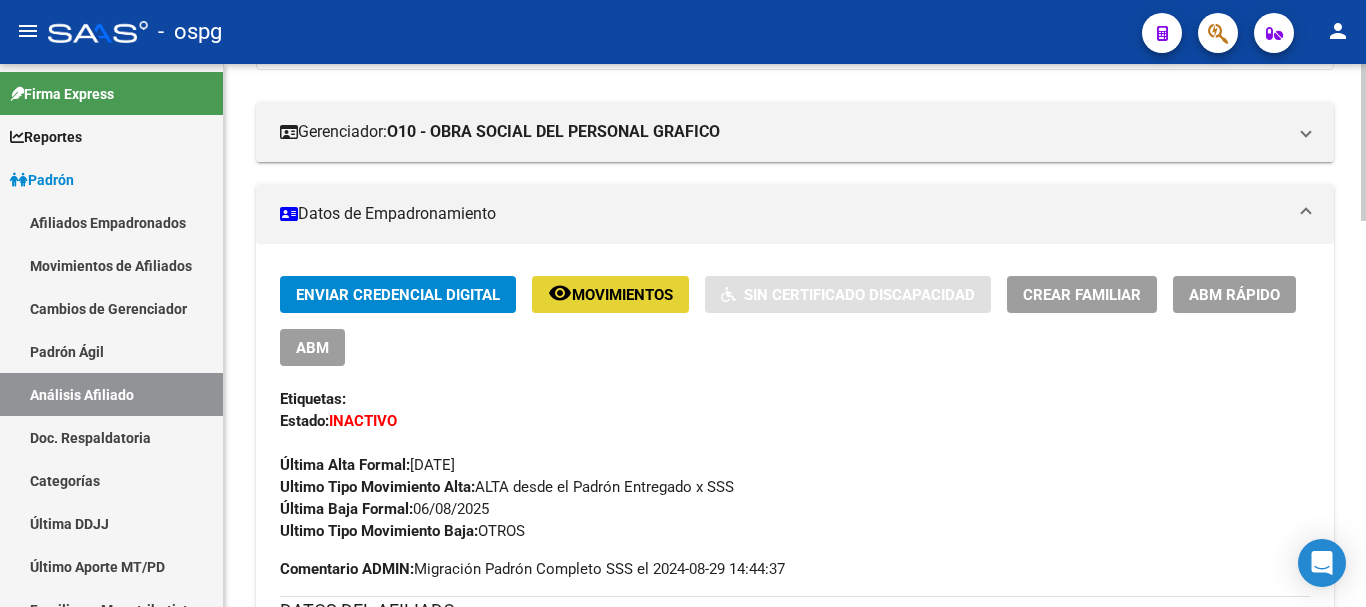 click on "Movimientos" 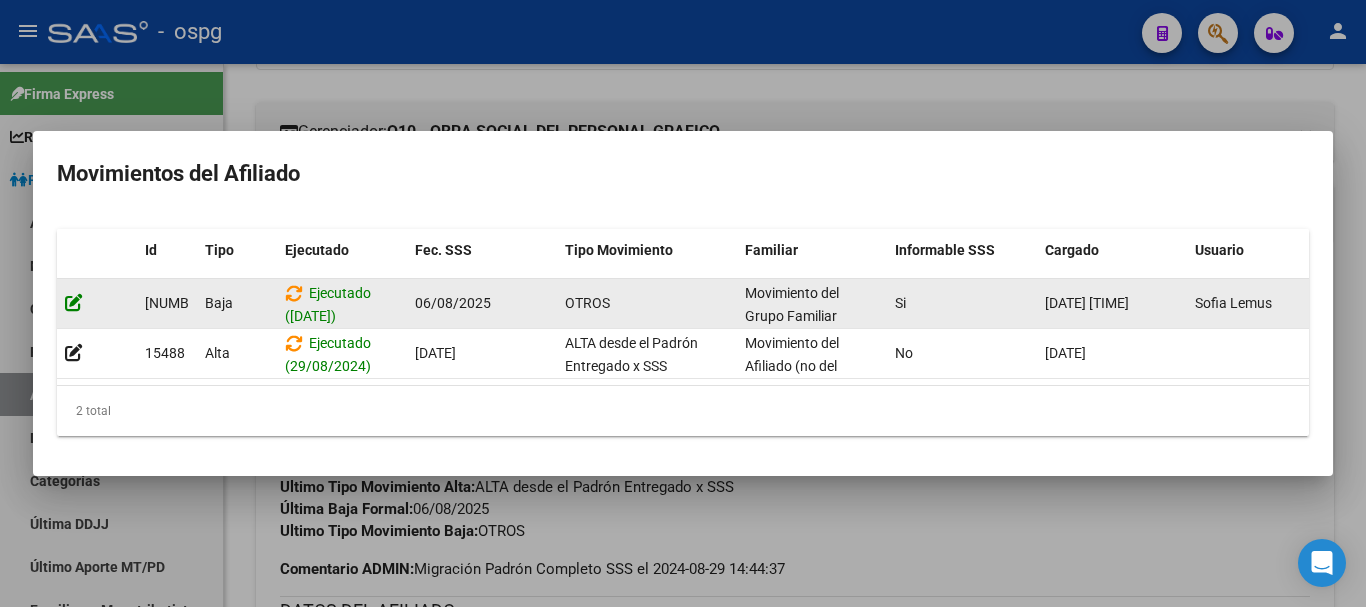 click 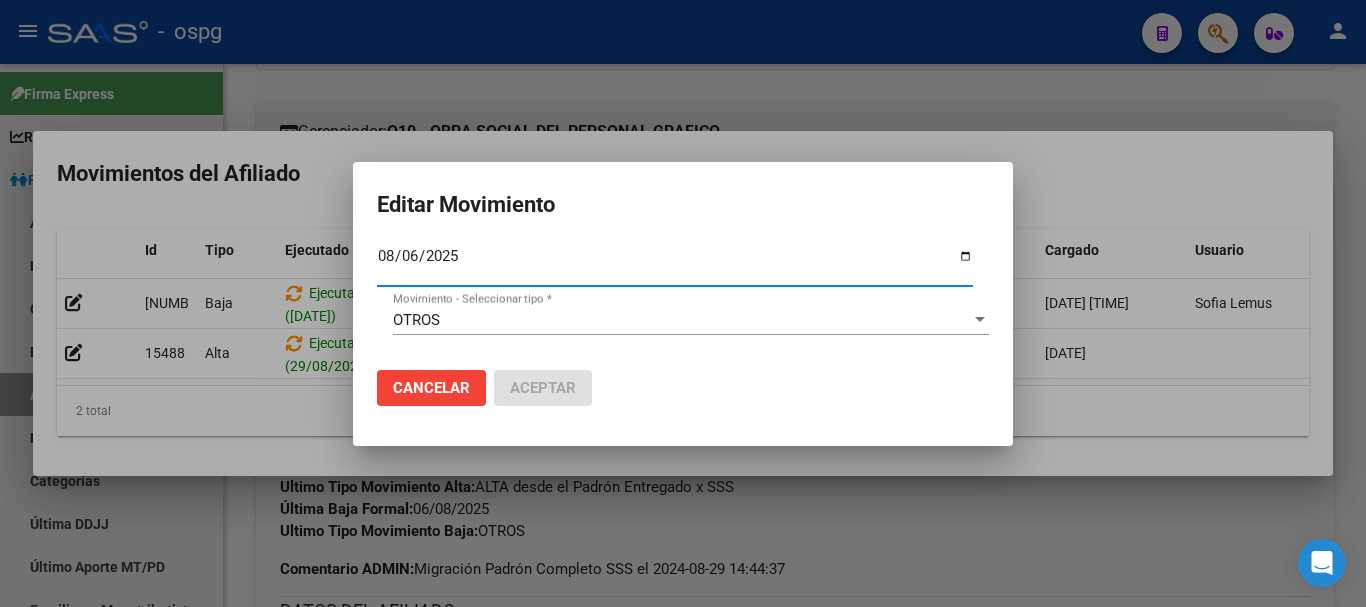 click at bounding box center [683, 303] 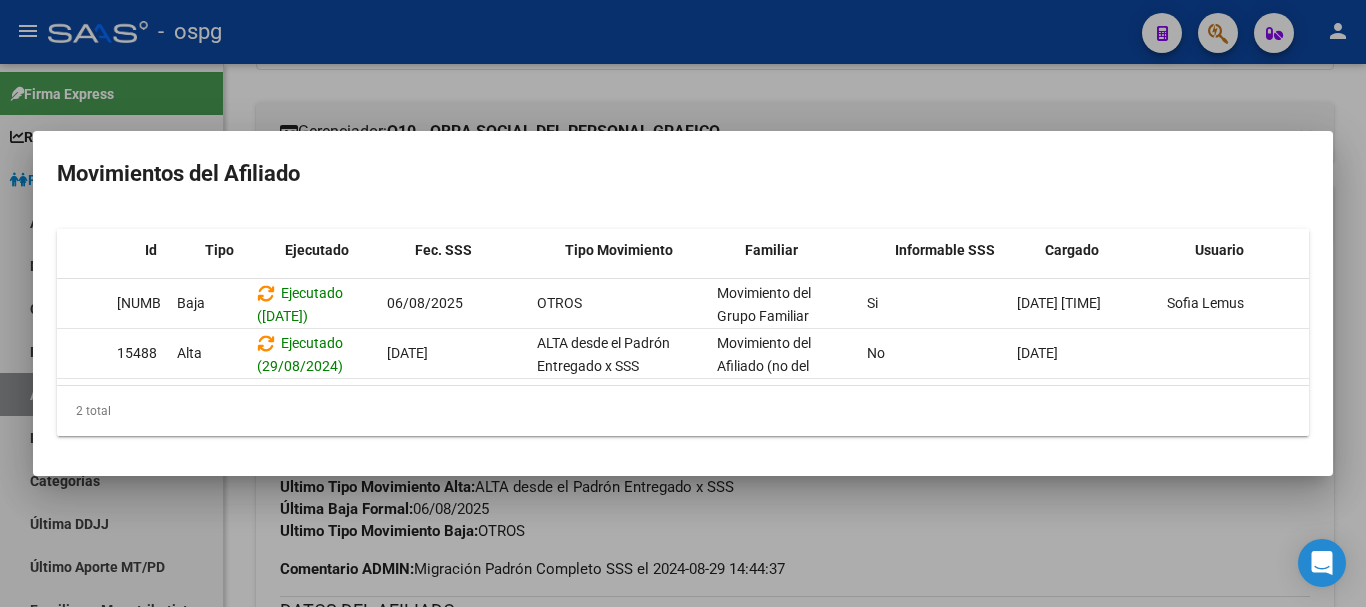 scroll, scrollTop: 0, scrollLeft: 0, axis: both 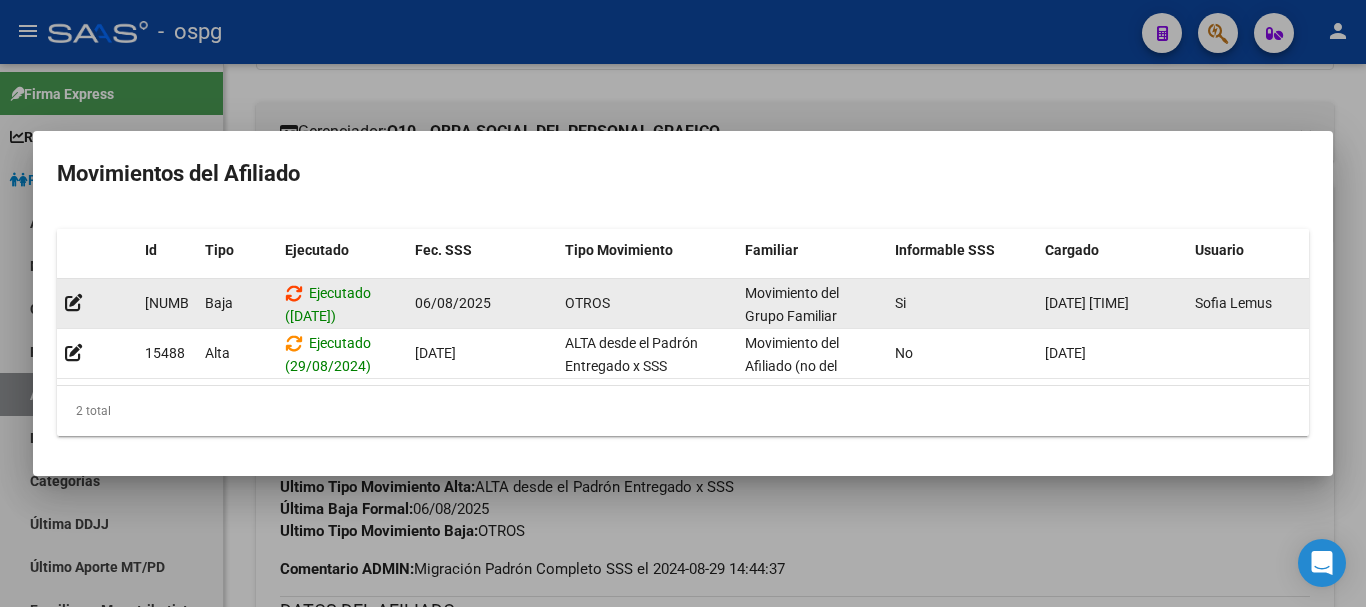 click 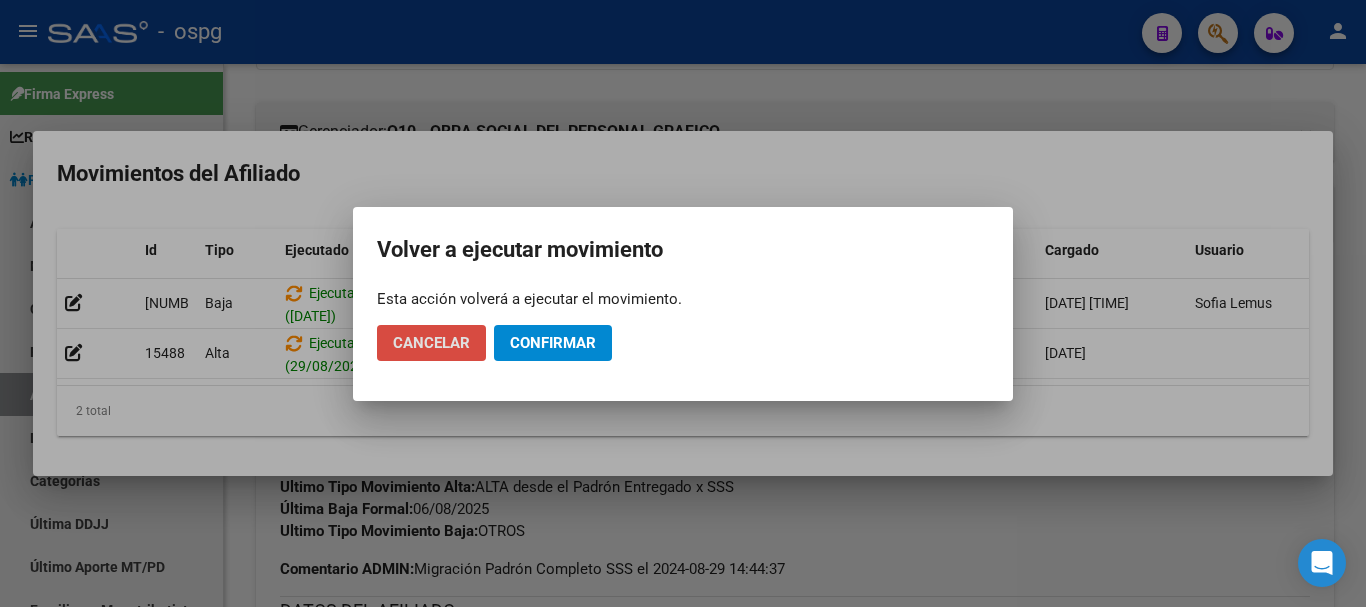 click on "Cancelar" 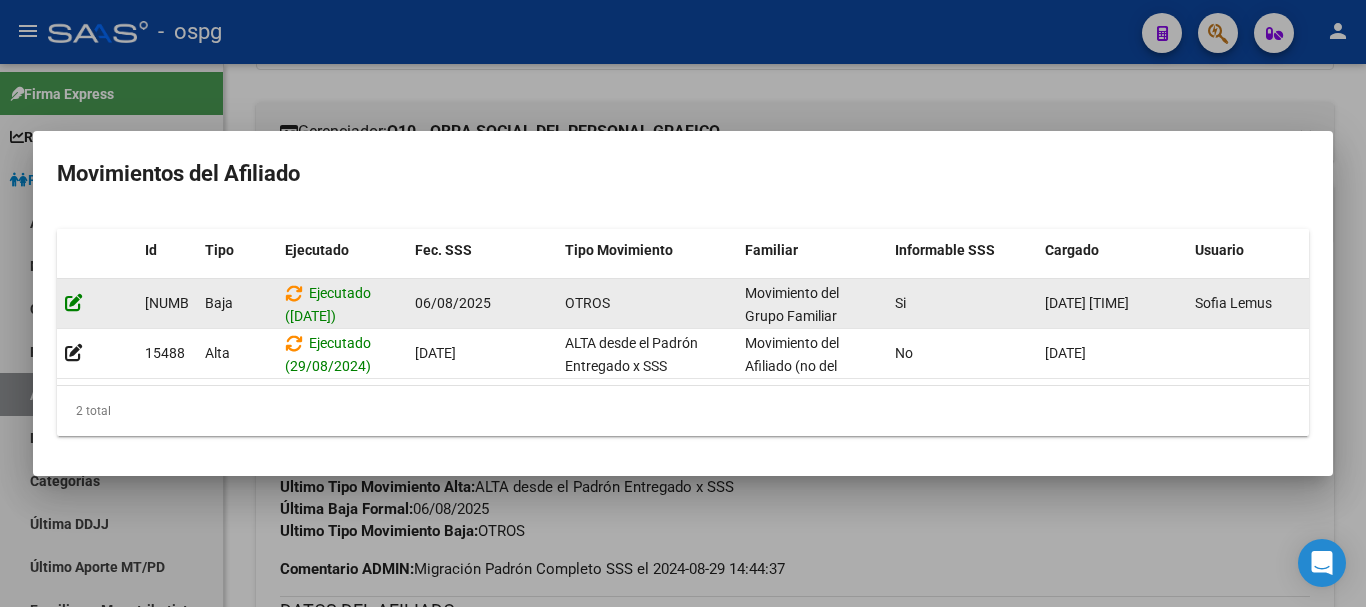 click 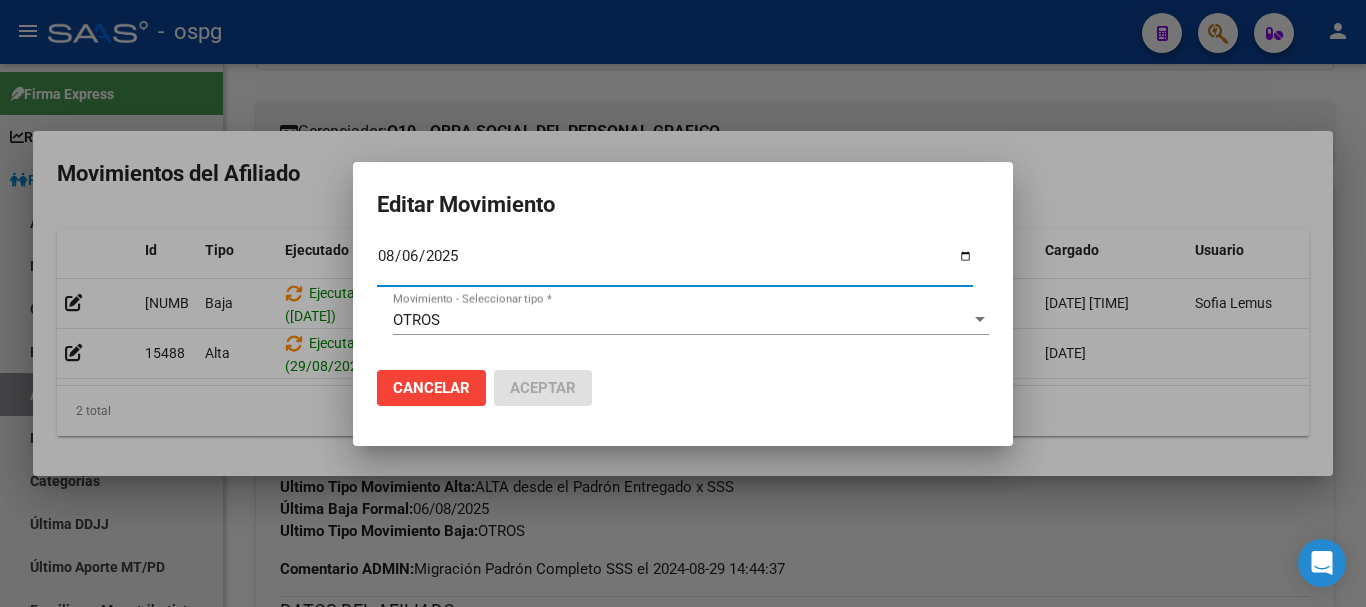 click on "OTROS" at bounding box center (682, 320) 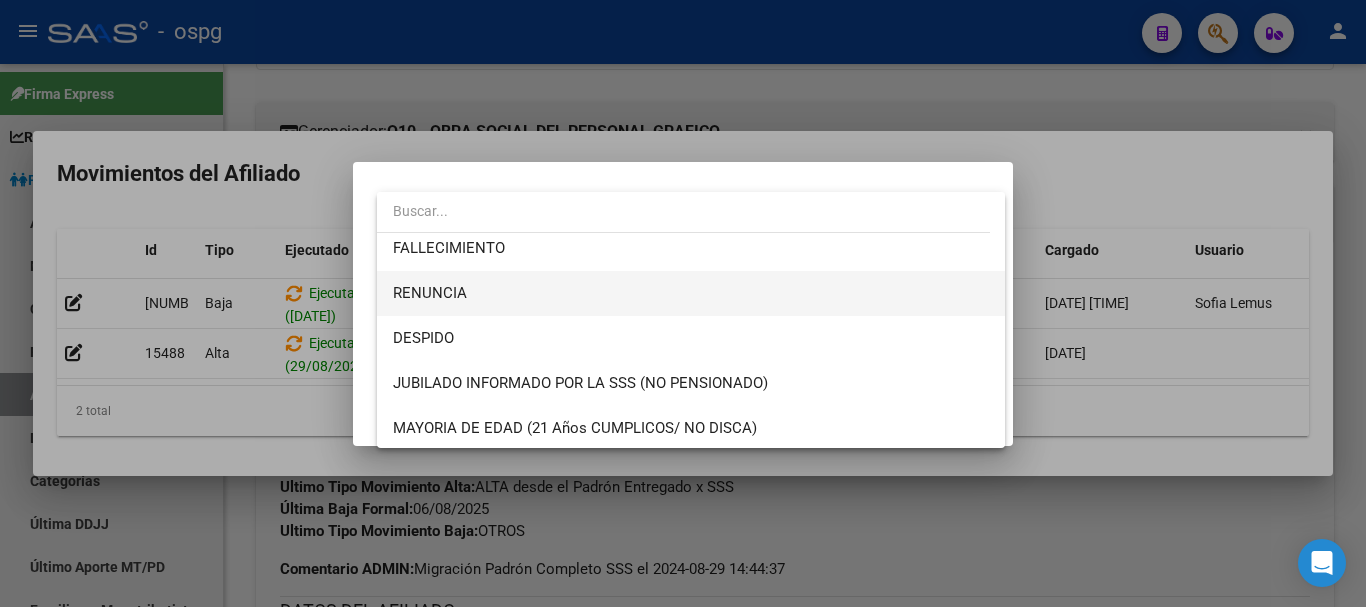scroll, scrollTop: 0, scrollLeft: 0, axis: both 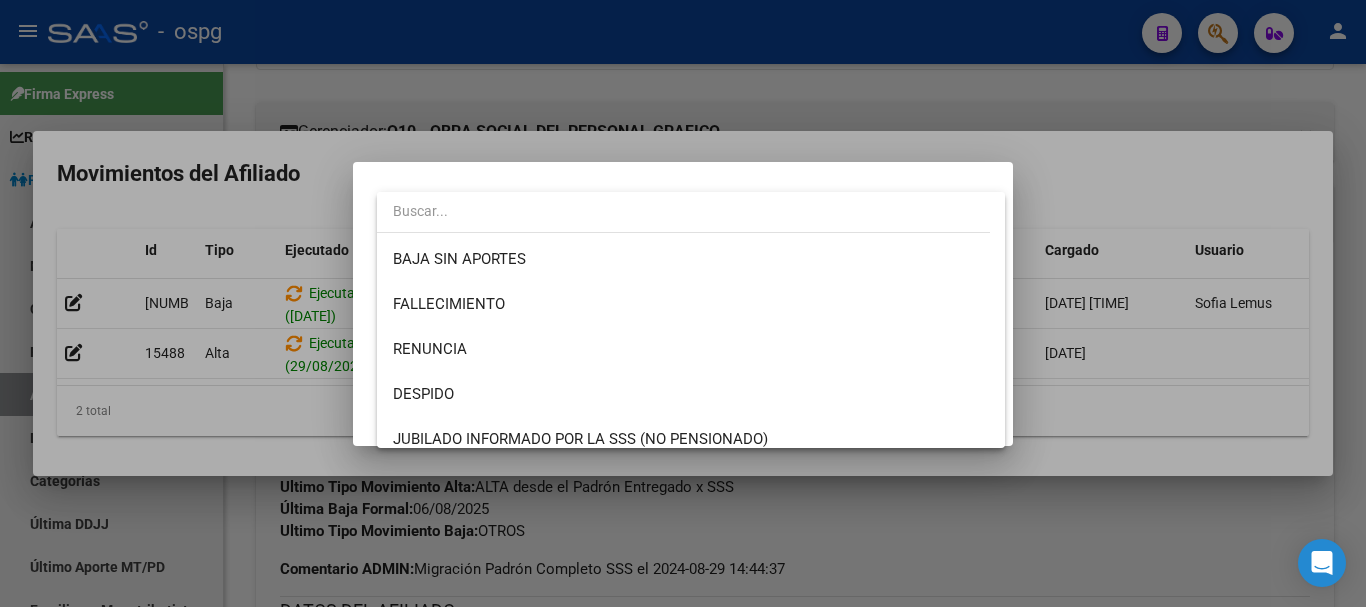 click at bounding box center (683, 211) 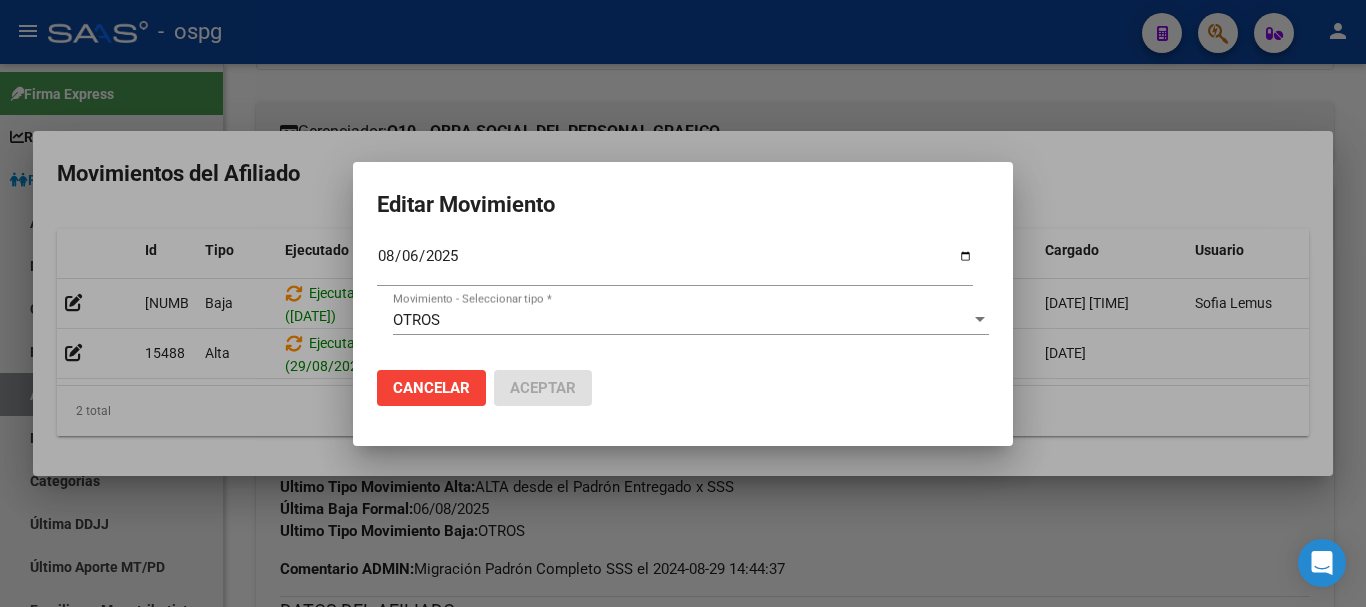click on "Cancelar" 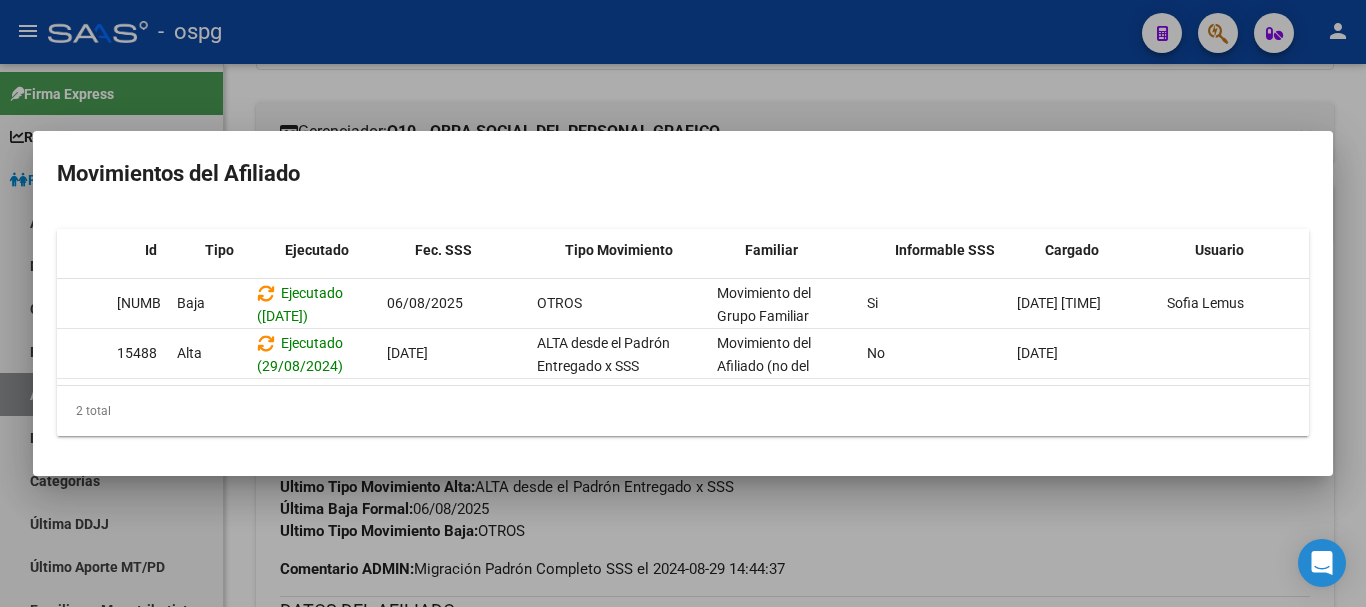 scroll, scrollTop: 0, scrollLeft: 0, axis: both 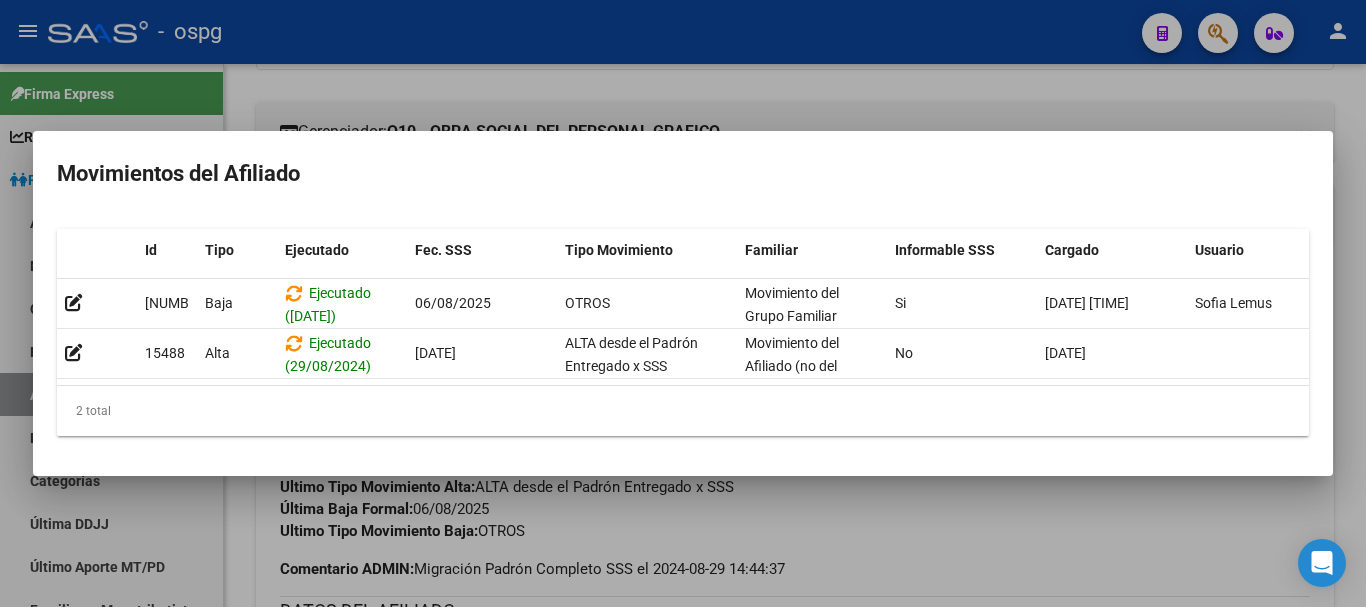 click at bounding box center [683, 303] 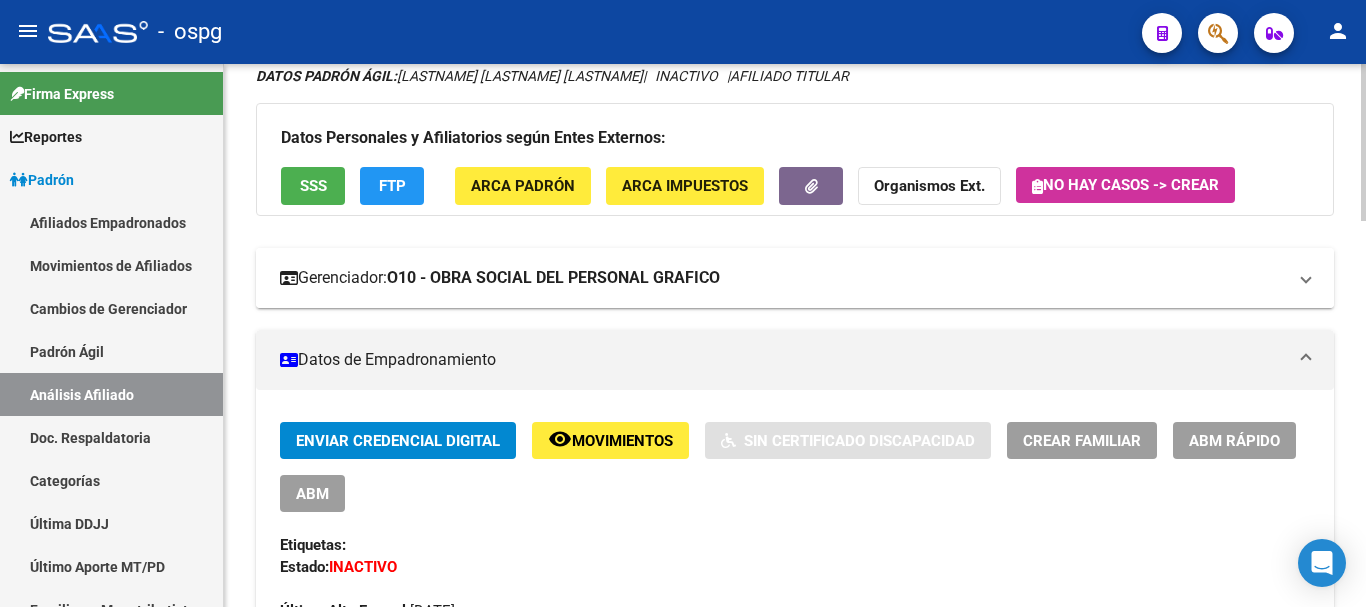 scroll, scrollTop: 200, scrollLeft: 0, axis: vertical 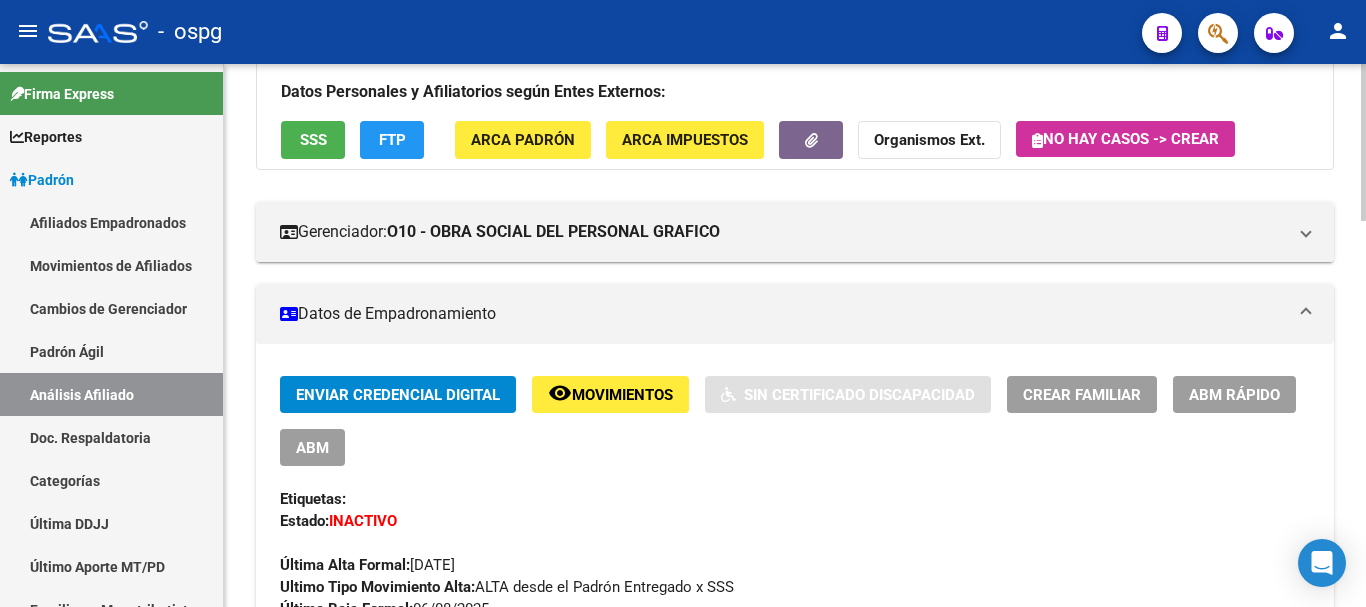 click on "remove_red_eye" 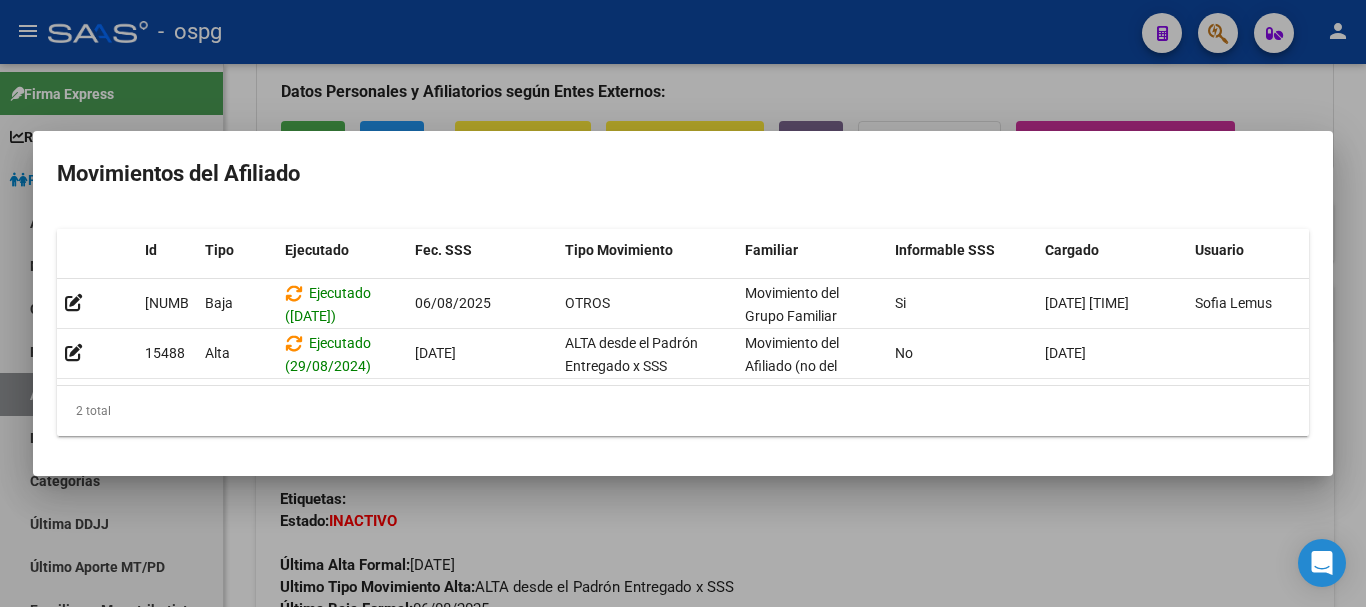 click at bounding box center [683, 303] 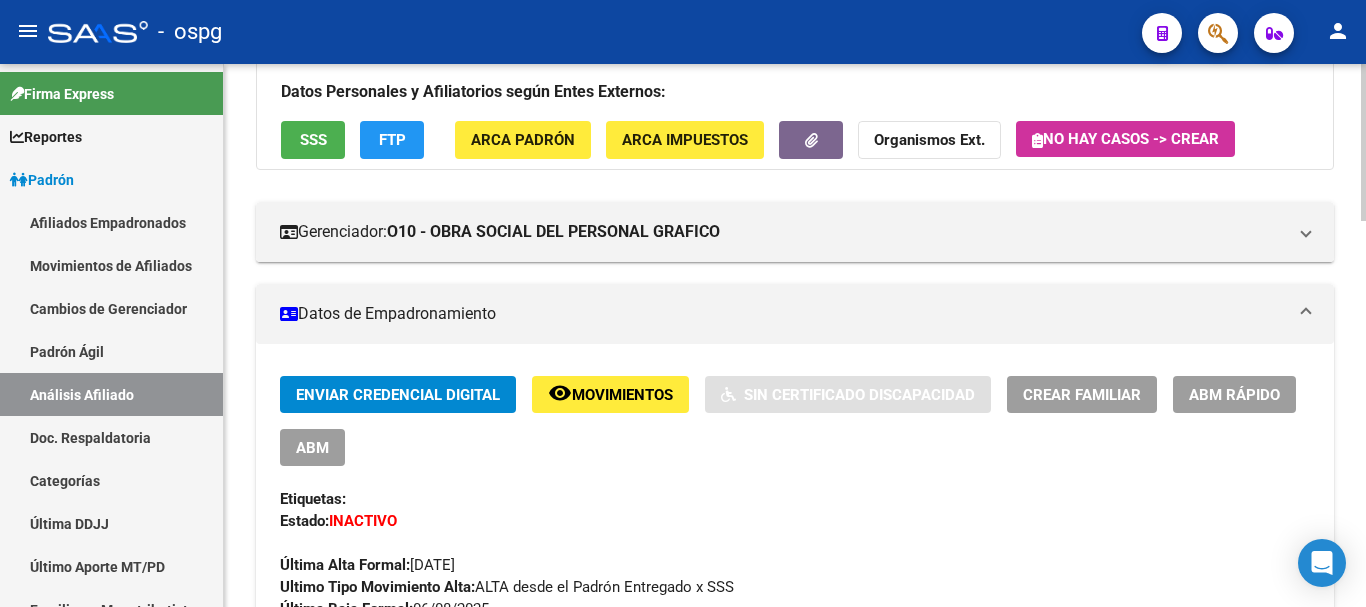 click on "ABM Rápido" 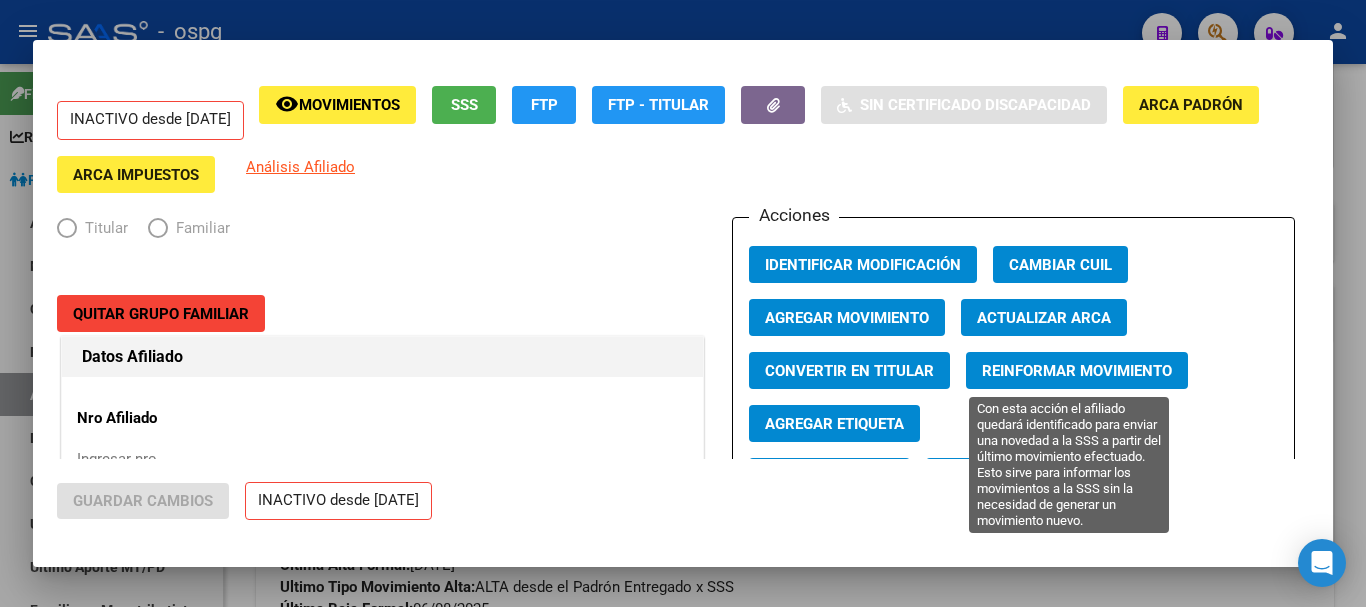 radio on "true" 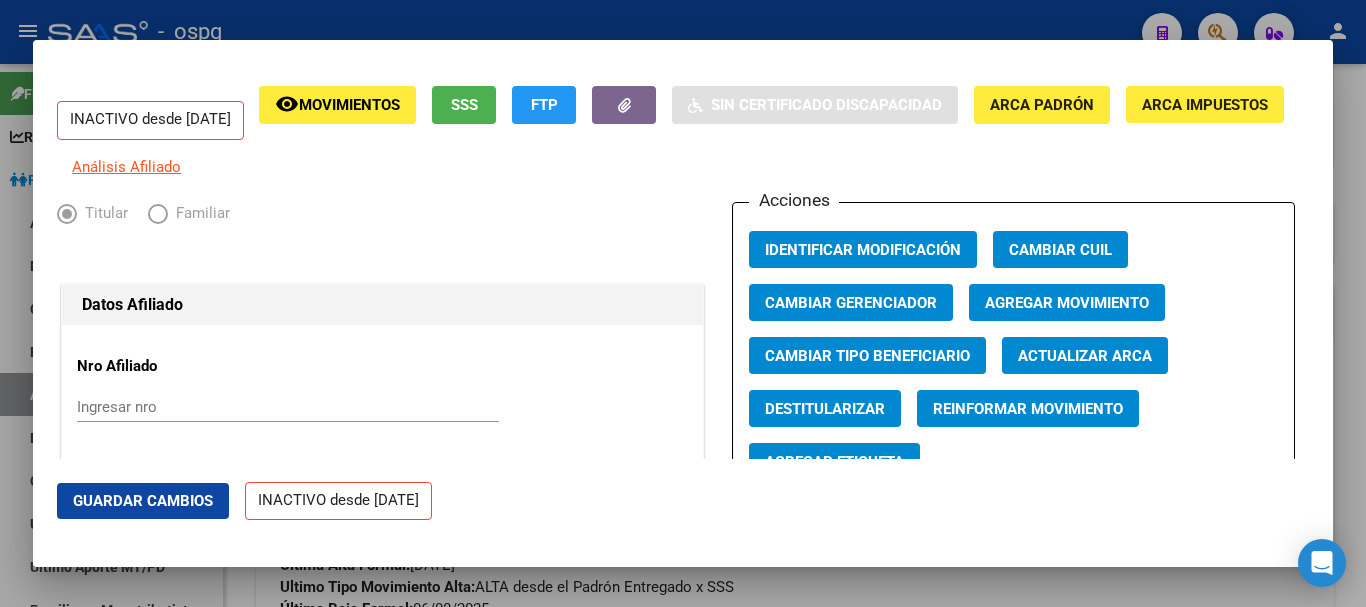 click on "Agregar Movimiento" 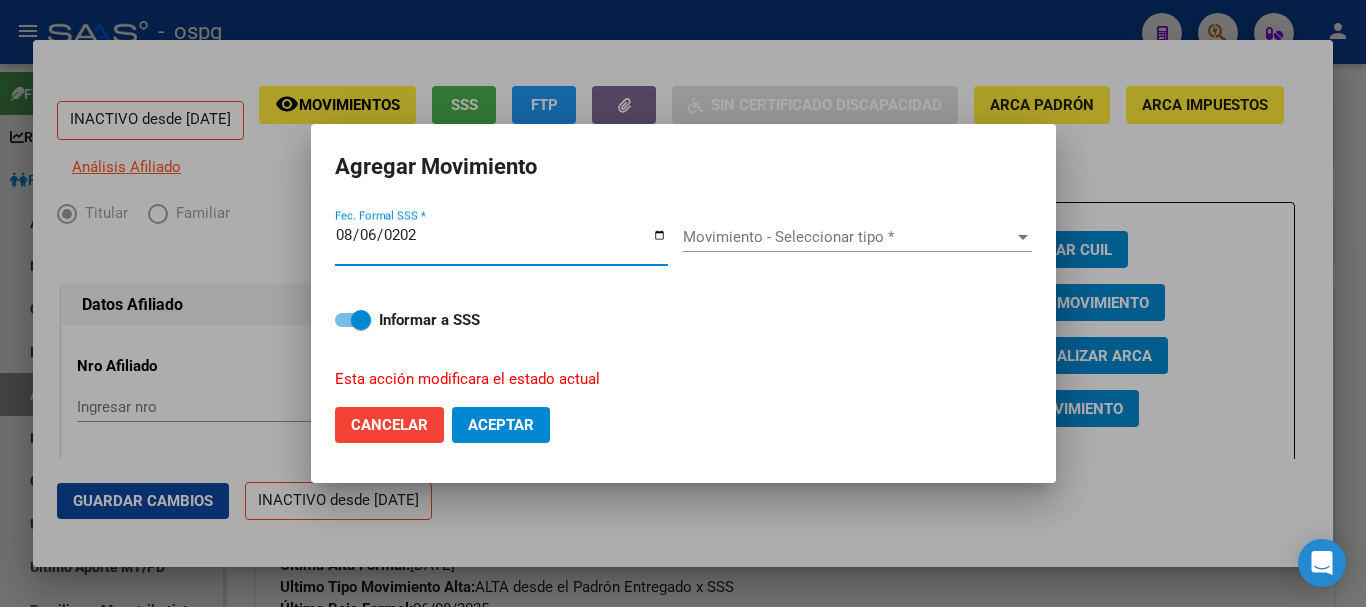 type on "2025-08-06" 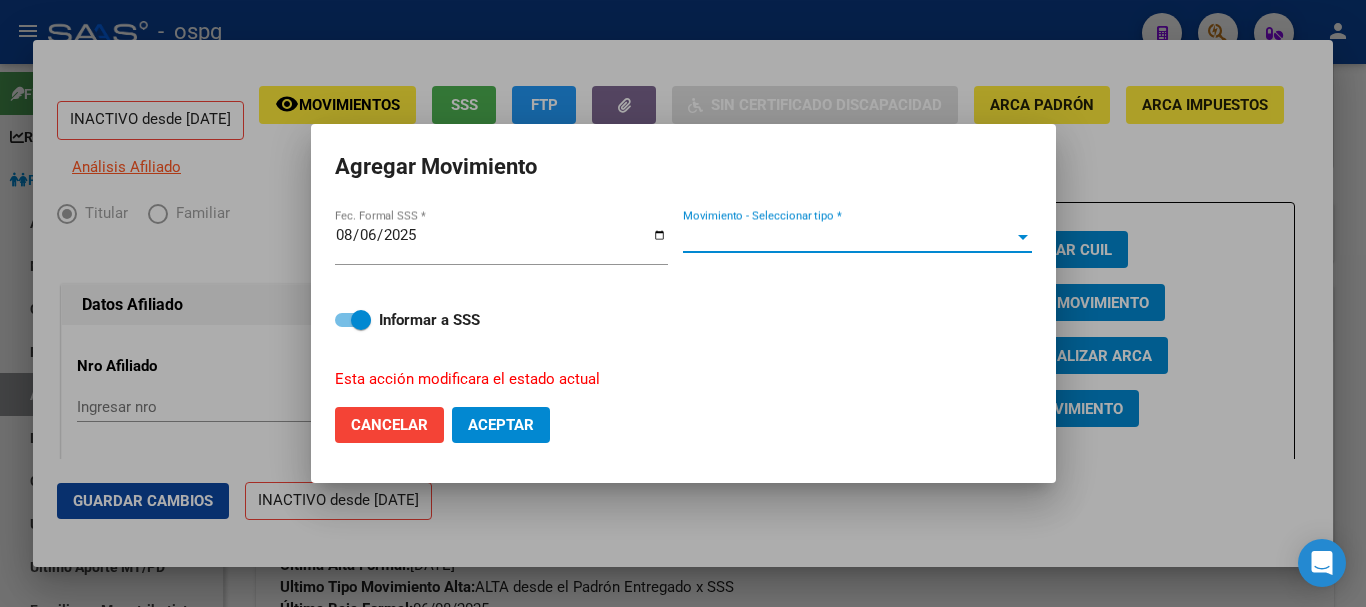 click on "Movimiento - Seleccionar tipo *" at bounding box center (848, 237) 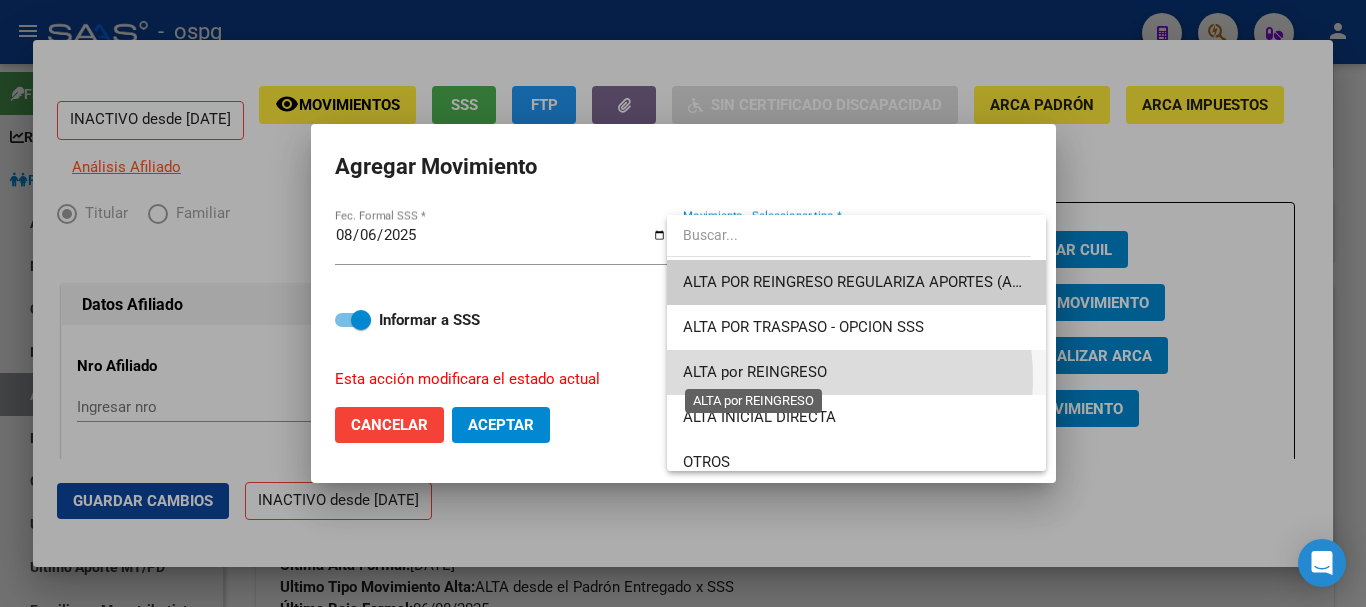 click on "ALTA por REINGRESO" at bounding box center (755, 372) 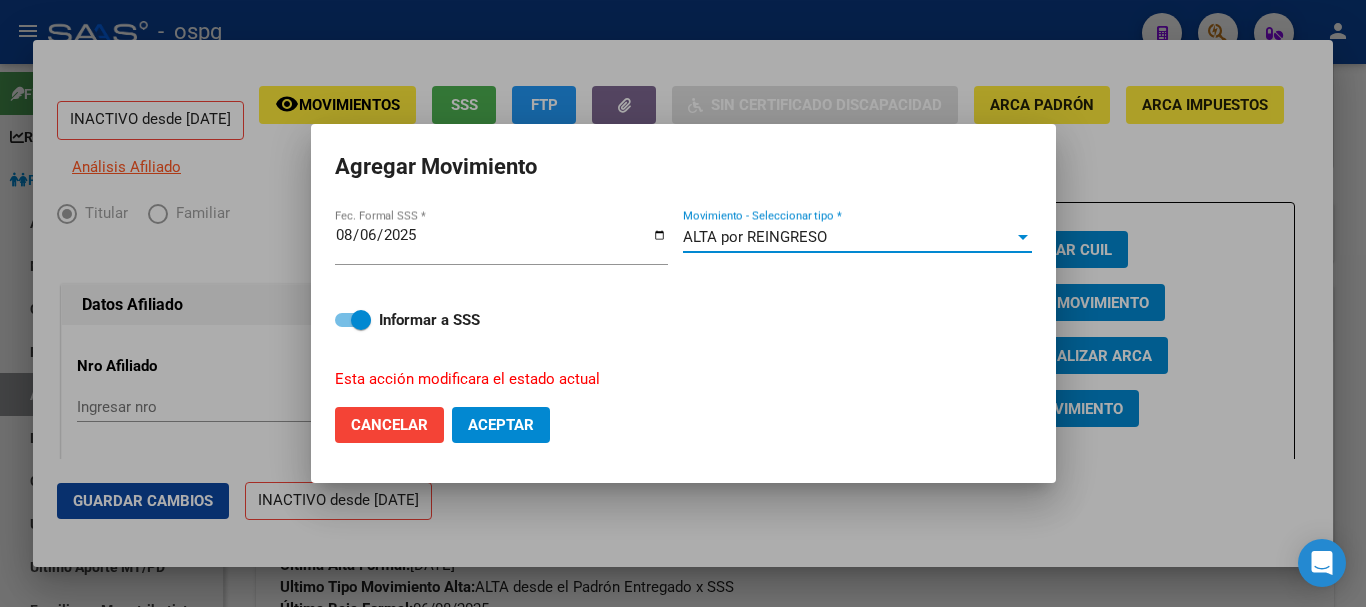 click on "Aceptar" 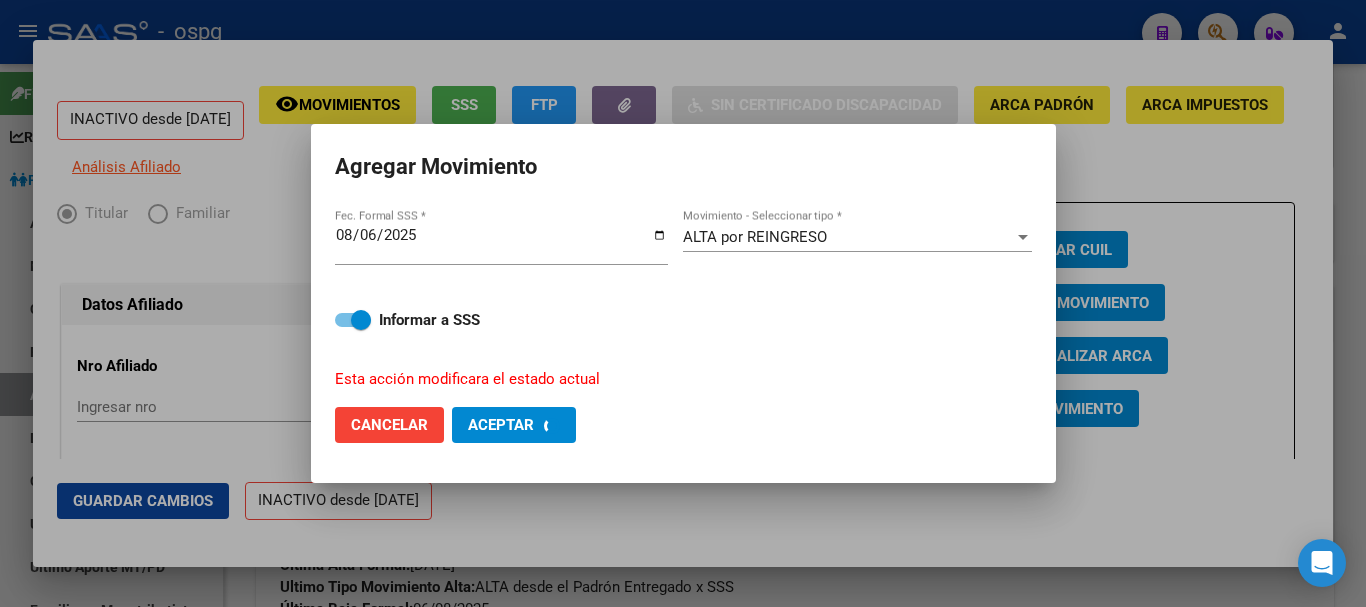 checkbox on "false" 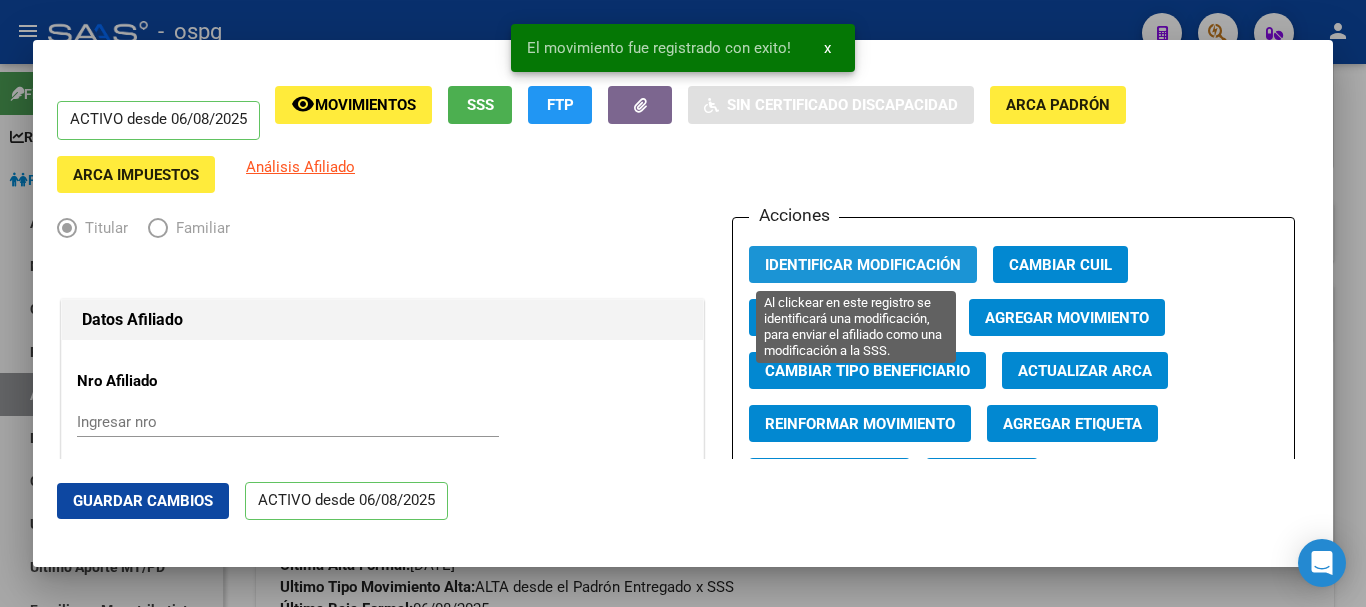 click on "Identificar Modificación" at bounding box center [863, 264] 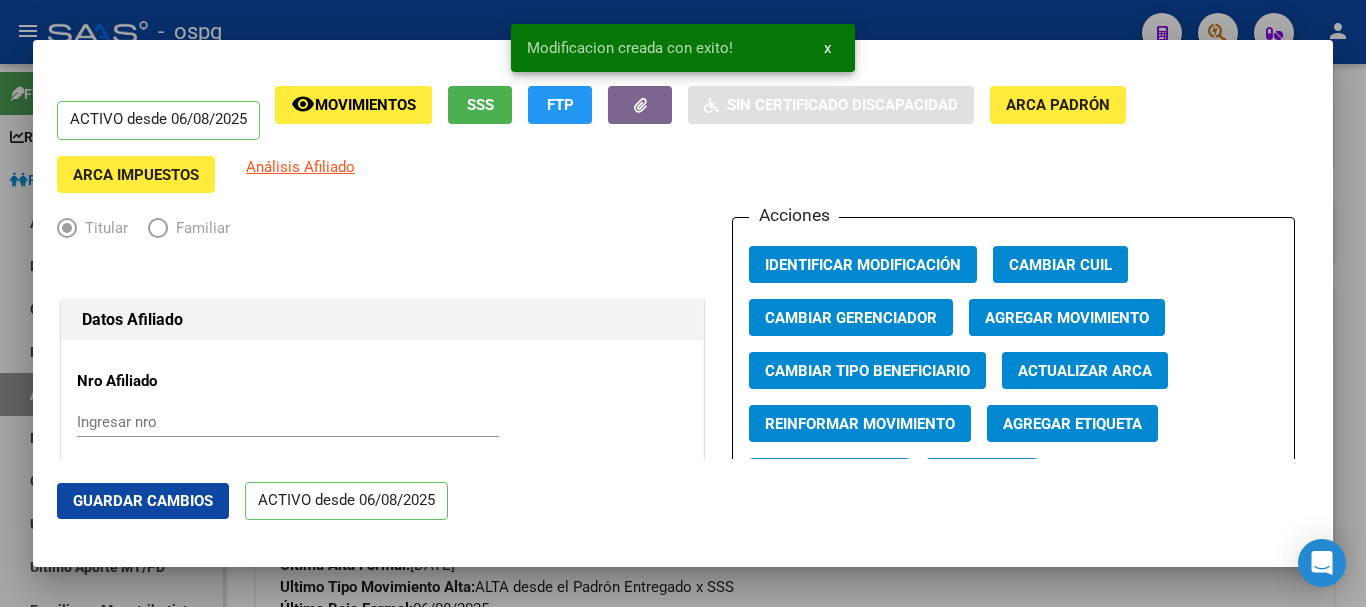click at bounding box center [683, 303] 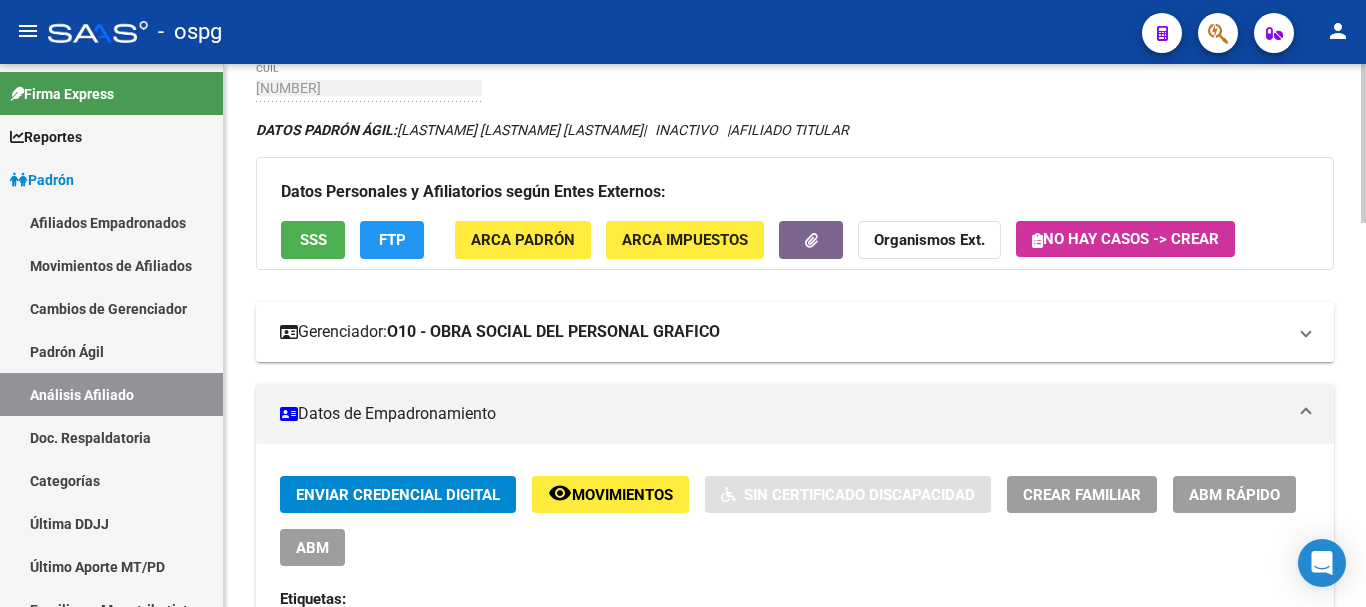 scroll, scrollTop: 0, scrollLeft: 0, axis: both 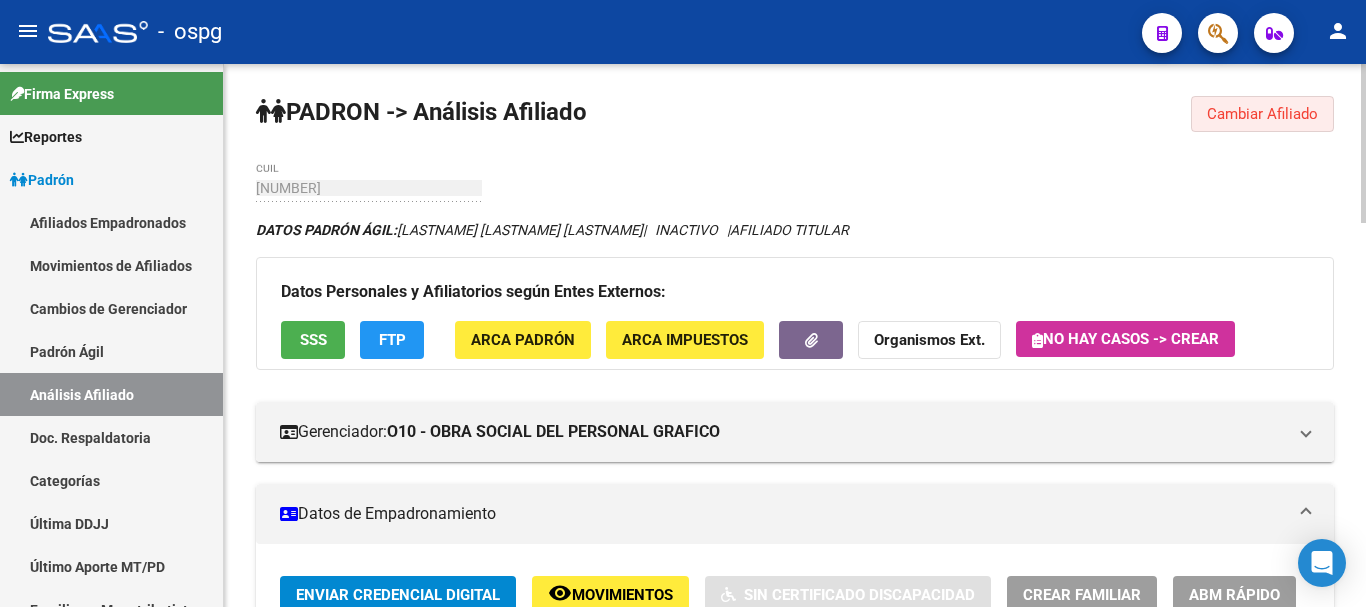 click on "Cambiar Afiliado" 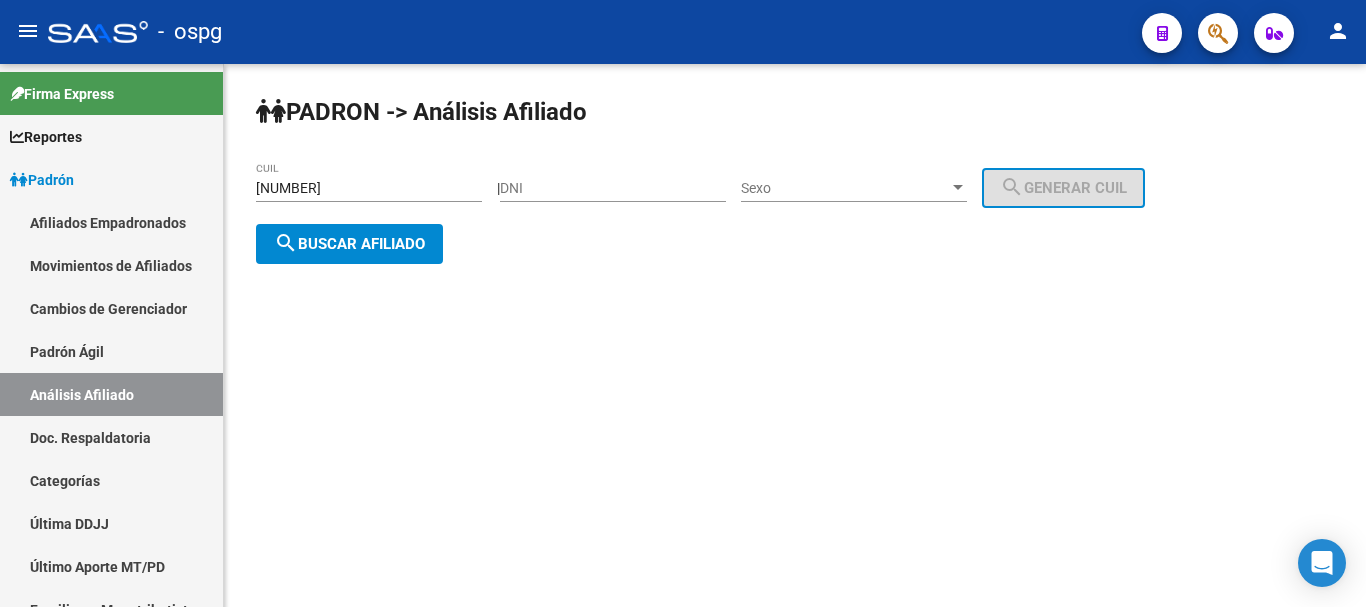 click on "search  Buscar afiliado" 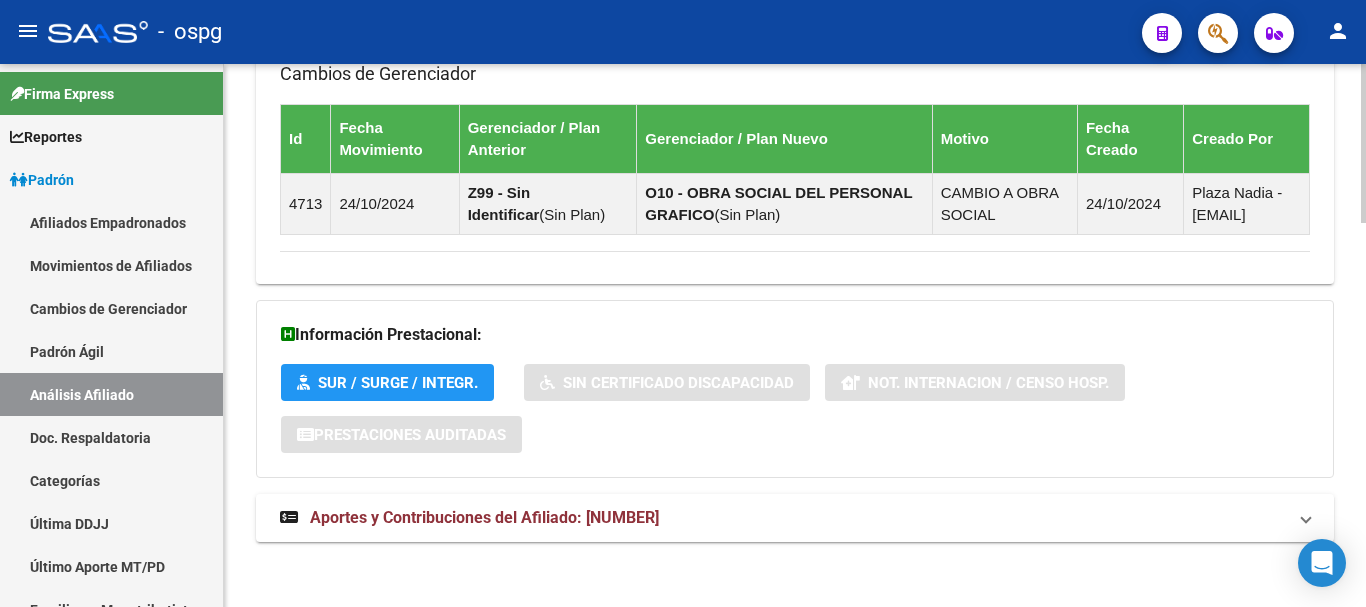 scroll, scrollTop: 1310, scrollLeft: 0, axis: vertical 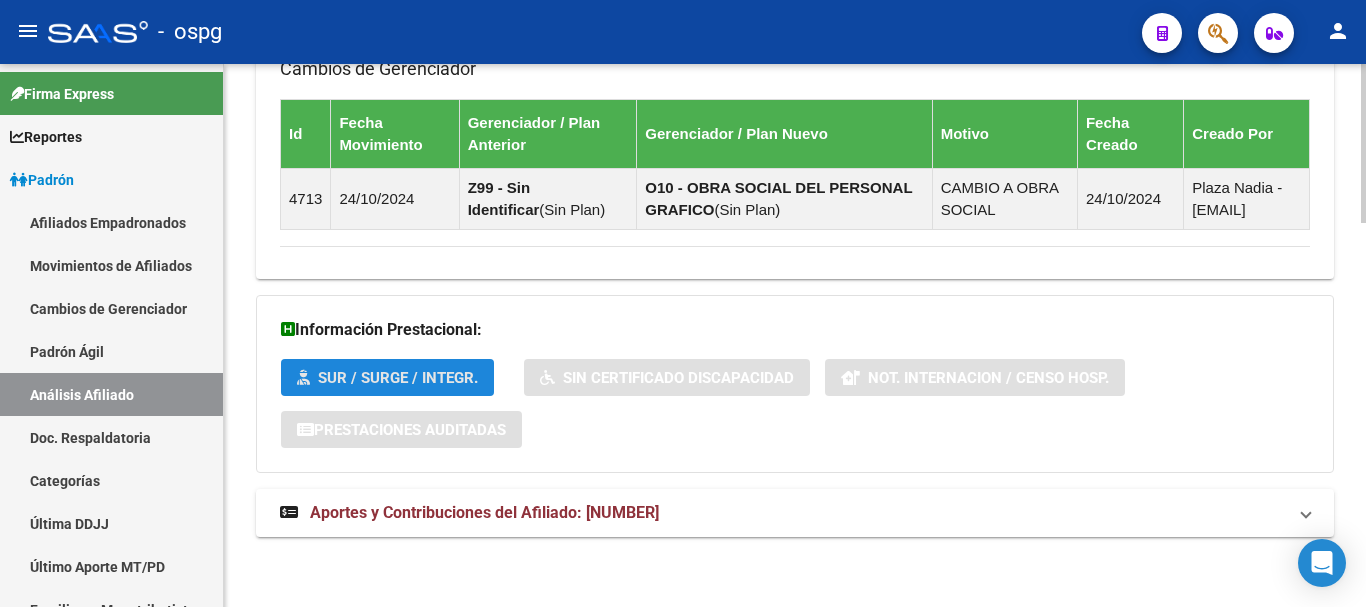 click on "SUR / SURGE / INTEGR." 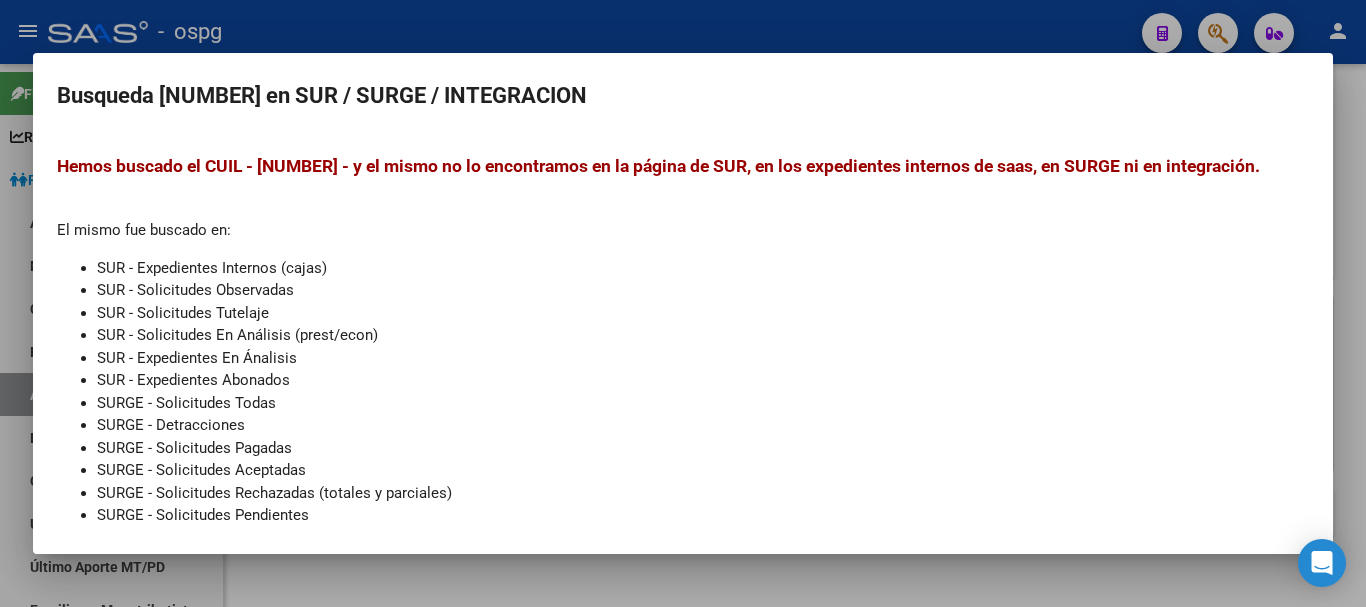 click on "Busqueda [NUMBER] en SUR / SURGE / INTEGRACION Hemos buscado el CUIL - [NUMBER] - y el mismo no lo encontramos en la página de SUR, en los expedientes internos de saas, en SURGE ni en integración.  El mismo fue buscado en:  SUR - Expedientes Internos (cajas) SUR - Solicitudes Observadas SUR - Solicitudes Tutelaje SUR - Solicitudes En Análisis (prest/econ) SUR - Expedientes En Ánalisis SUR - Expedientes Abonados SURGE - Solicitudes Todas SURGE - Detracciones SURGE - Solicitudes Pagadas SURGE - Solicitudes Aceptadas SURGE - Solicitudes Rechazadas (totales y parciales) SURGE - Solicitudes Pendientes SURGE - Borradores INTEGRACIÓN - .SUBSIDIO INTEGRACIÓN - .DR_ENVIO INTEGRACIÓN - Pedidos a SSS" at bounding box center (683, 303) 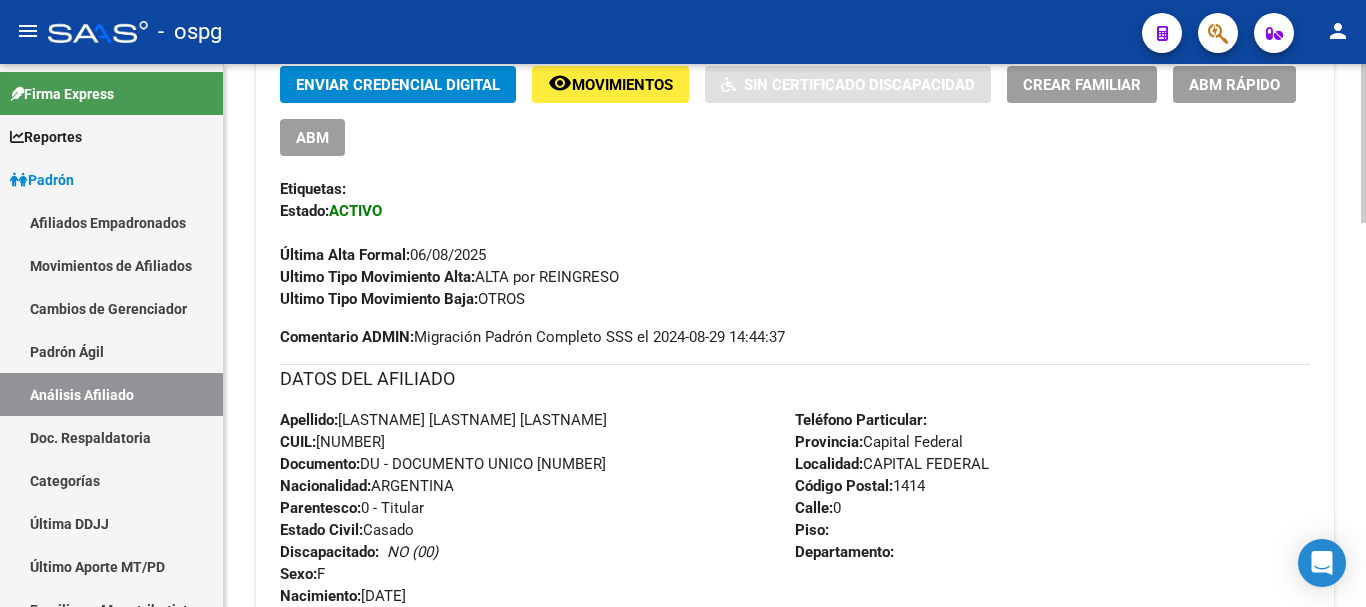 scroll, scrollTop: 410, scrollLeft: 0, axis: vertical 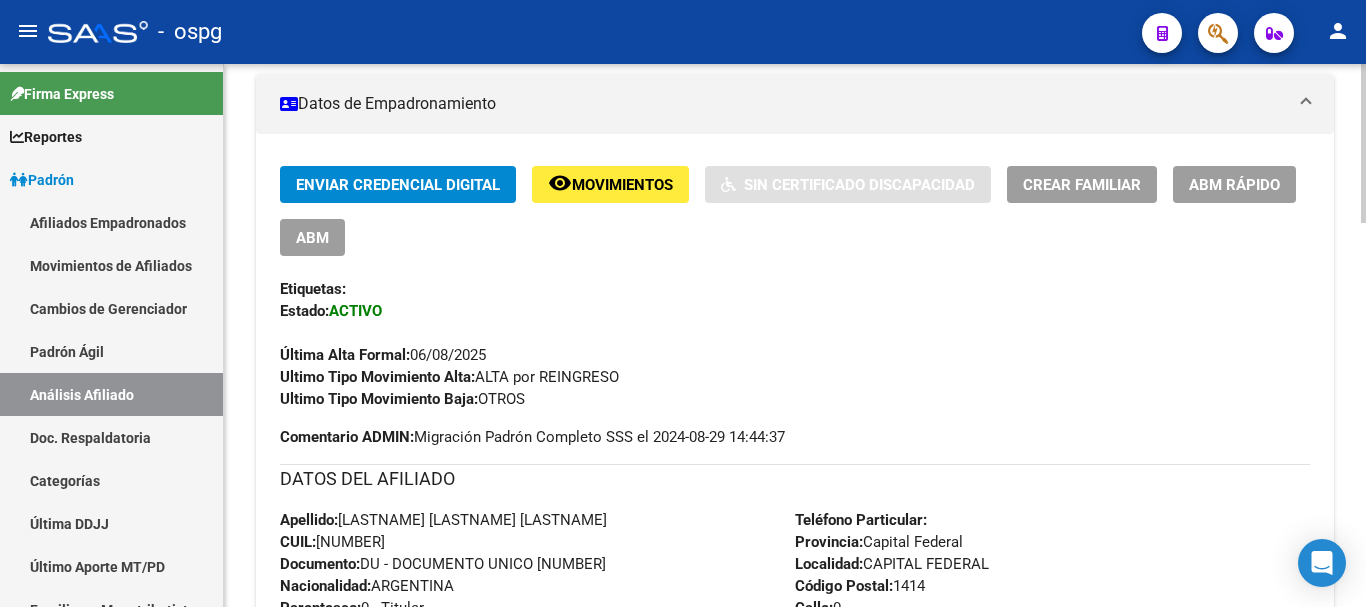 click on "Movimientos" 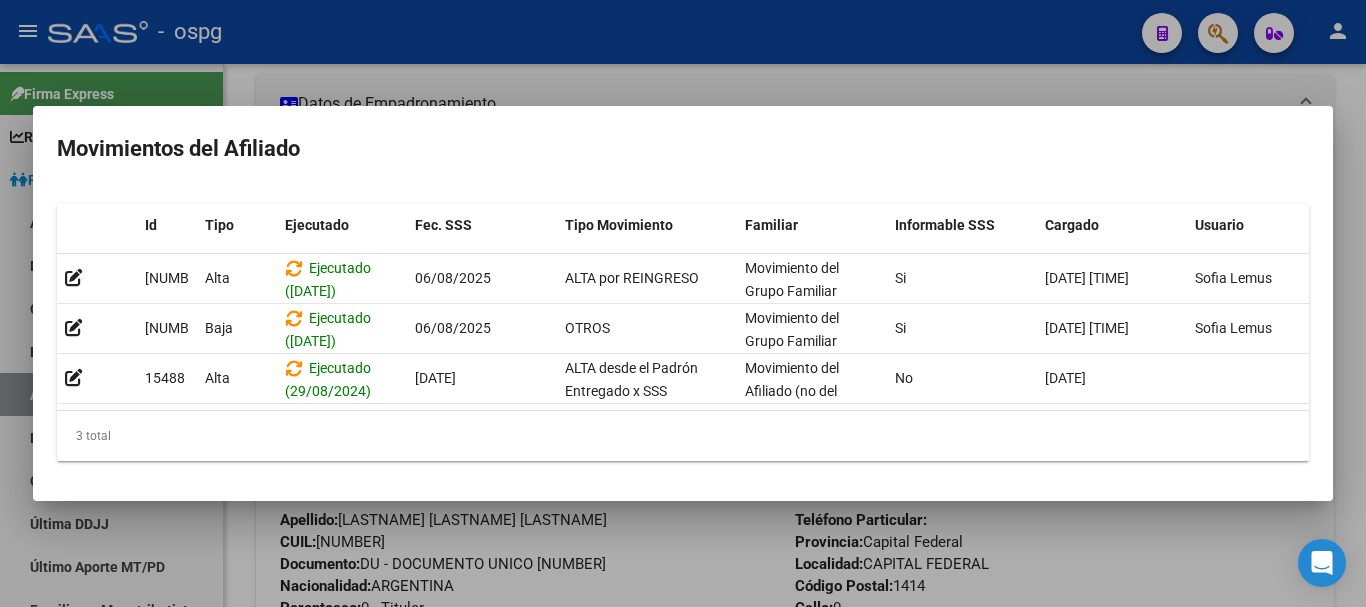 click at bounding box center [683, 303] 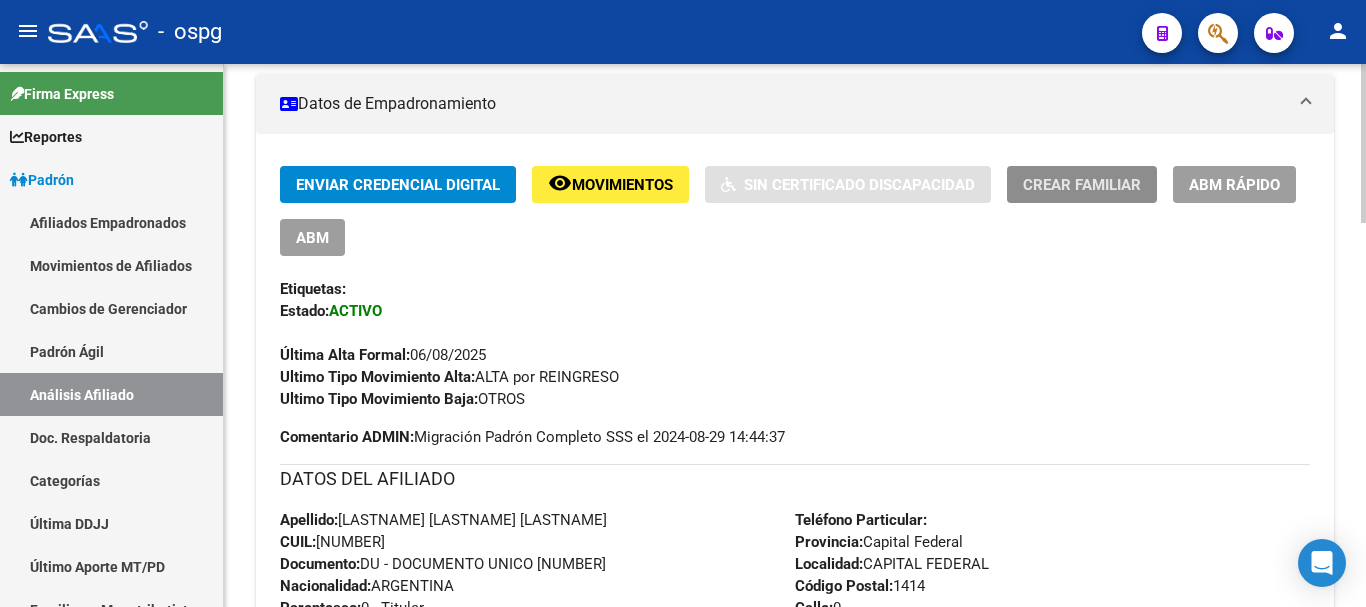 click on "Crear Familiar" at bounding box center (1082, 185) 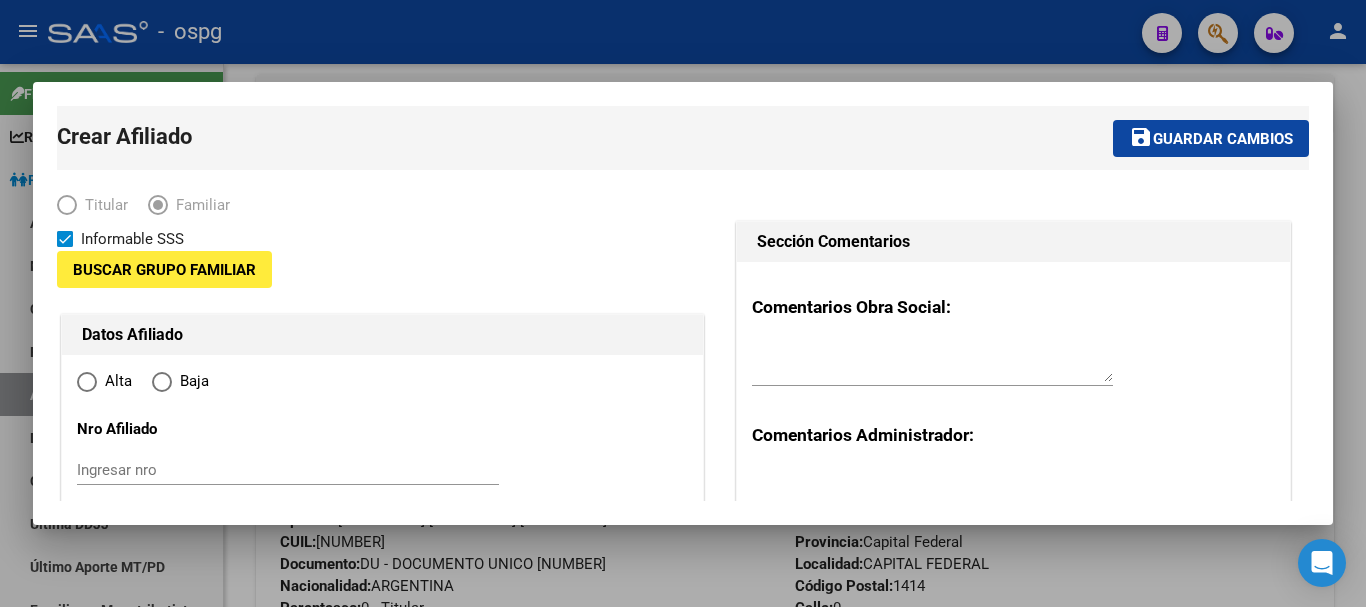 type on "[NUMBER]" 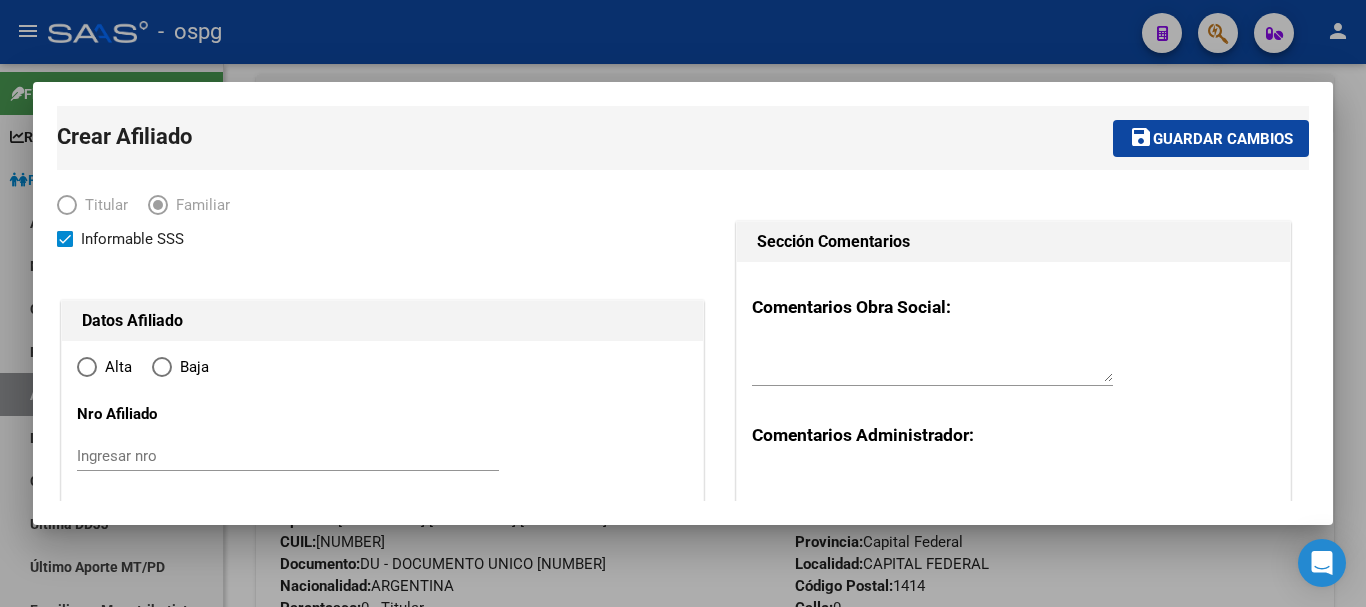 type on "CAPITAL FEDERAL" 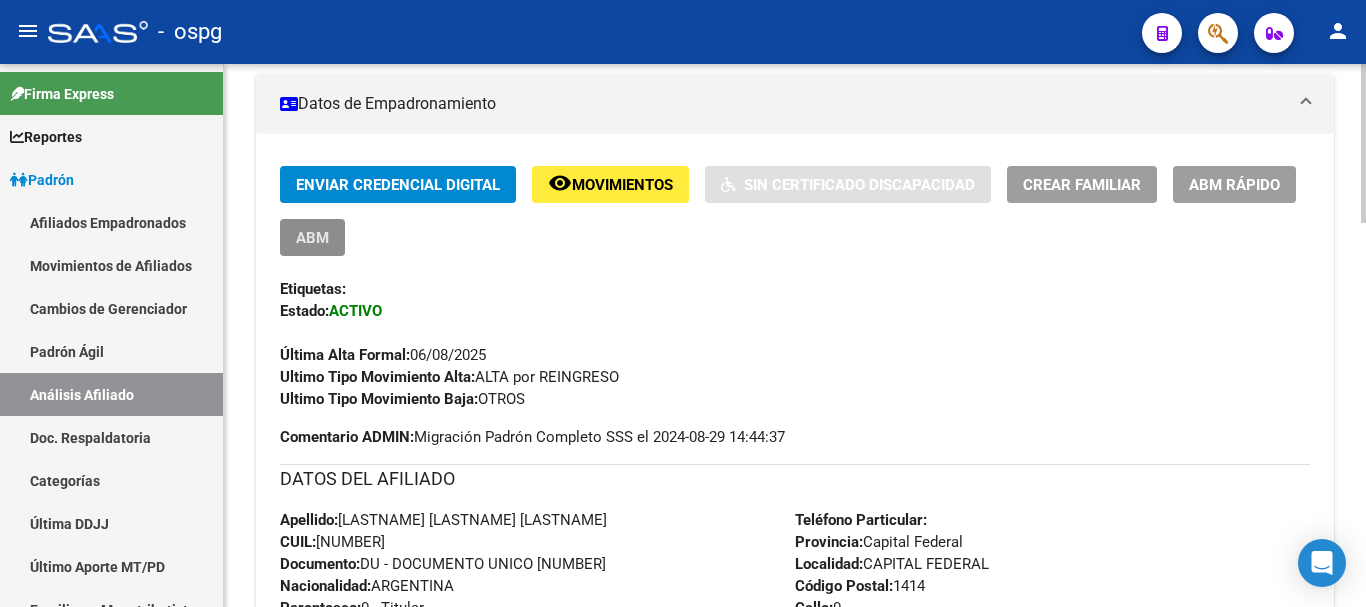 click on "ABM" at bounding box center (312, 237) 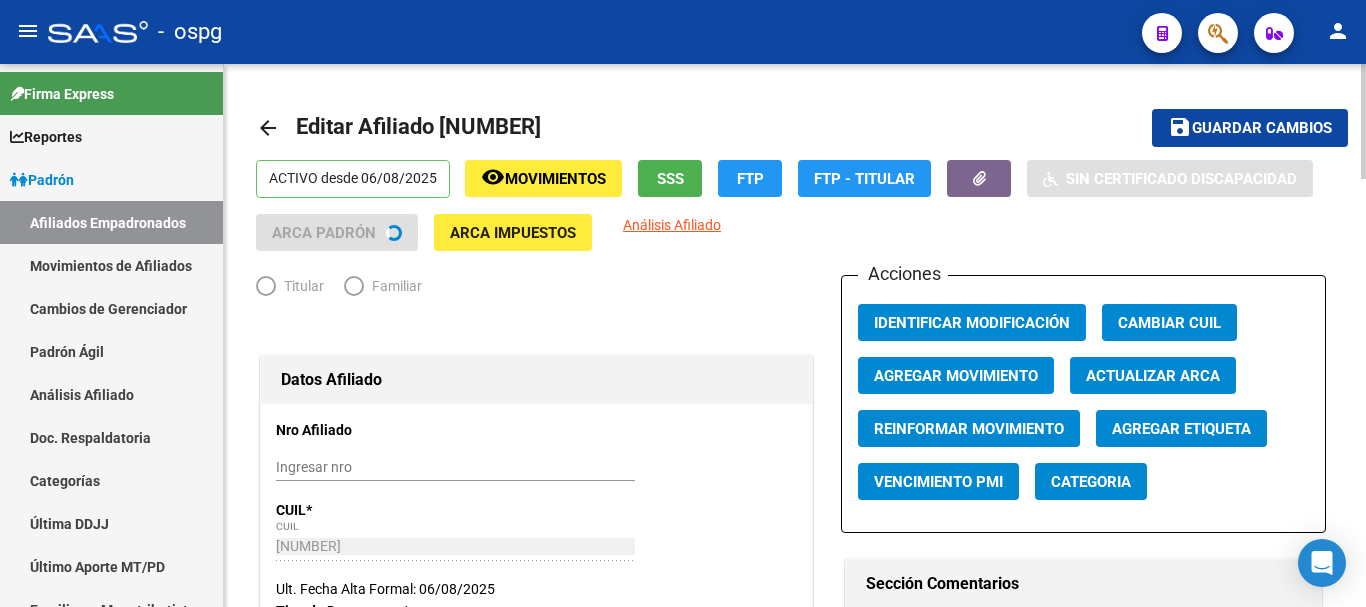 radio on "true" 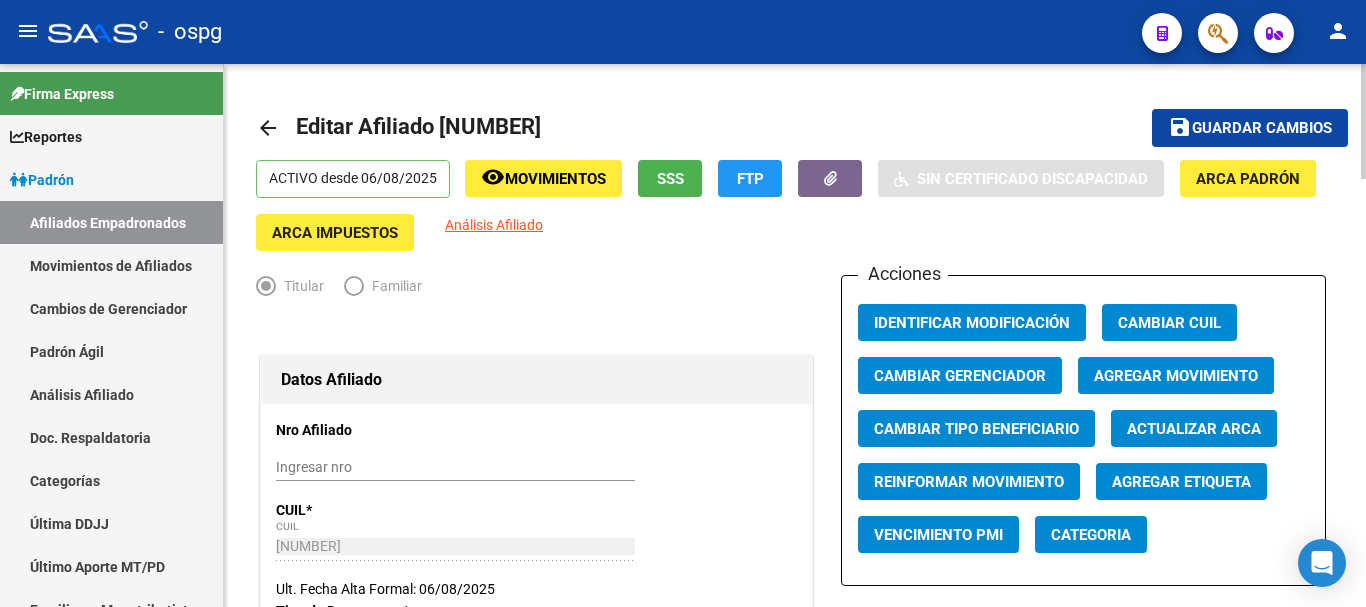 click on "Titular" at bounding box center [300, 286] 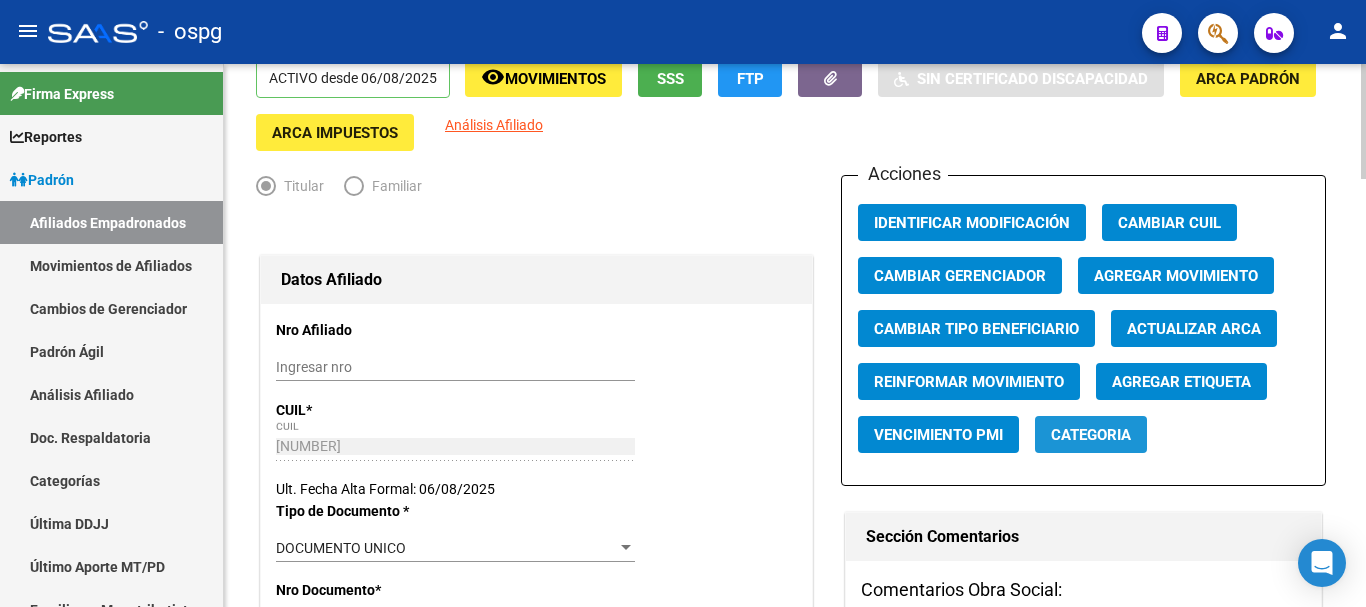 click on "Categoria" 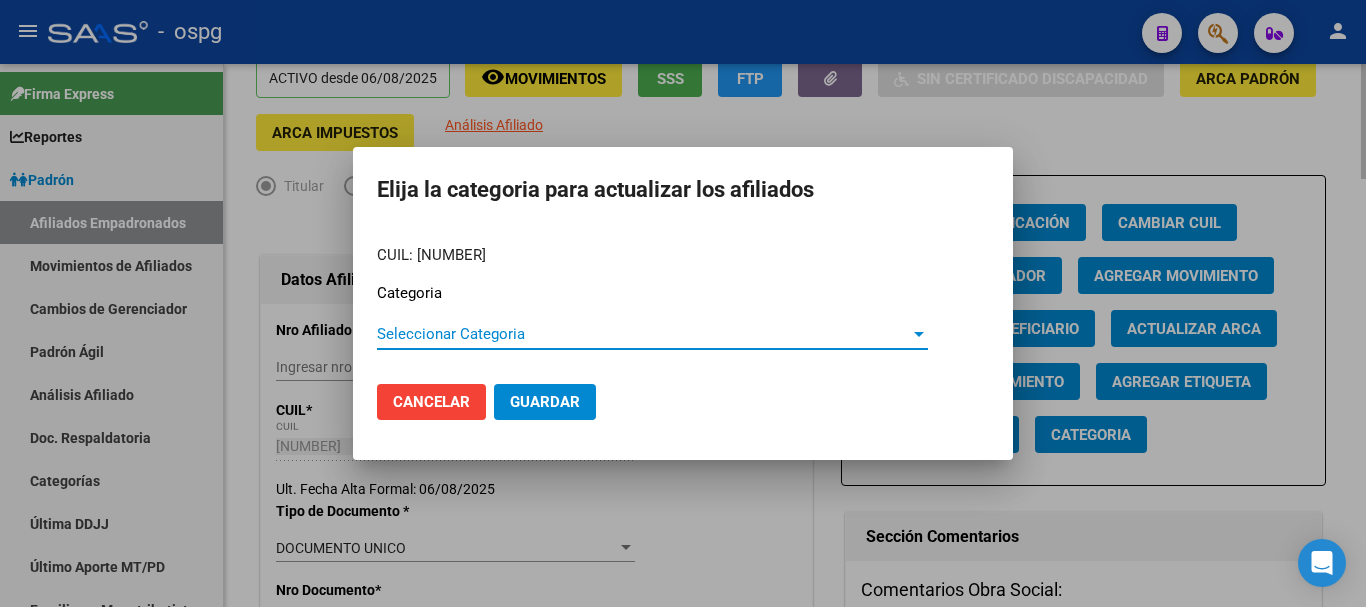 click at bounding box center (683, 303) 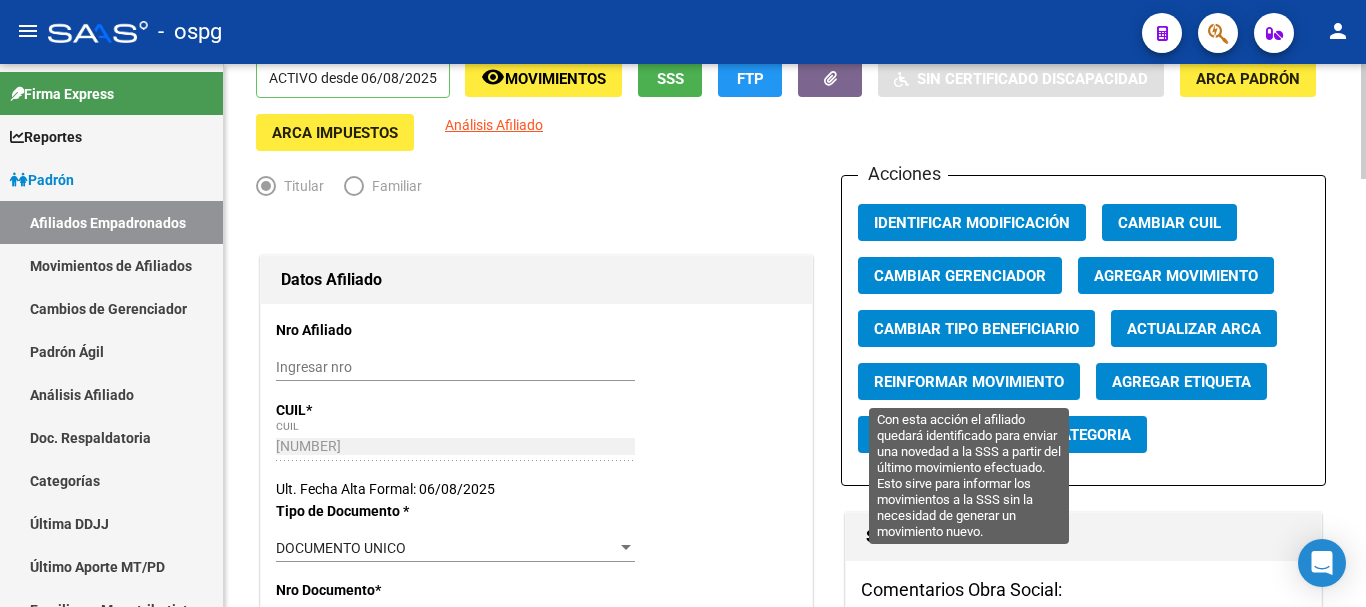 click on "Reinformar Movimiento" 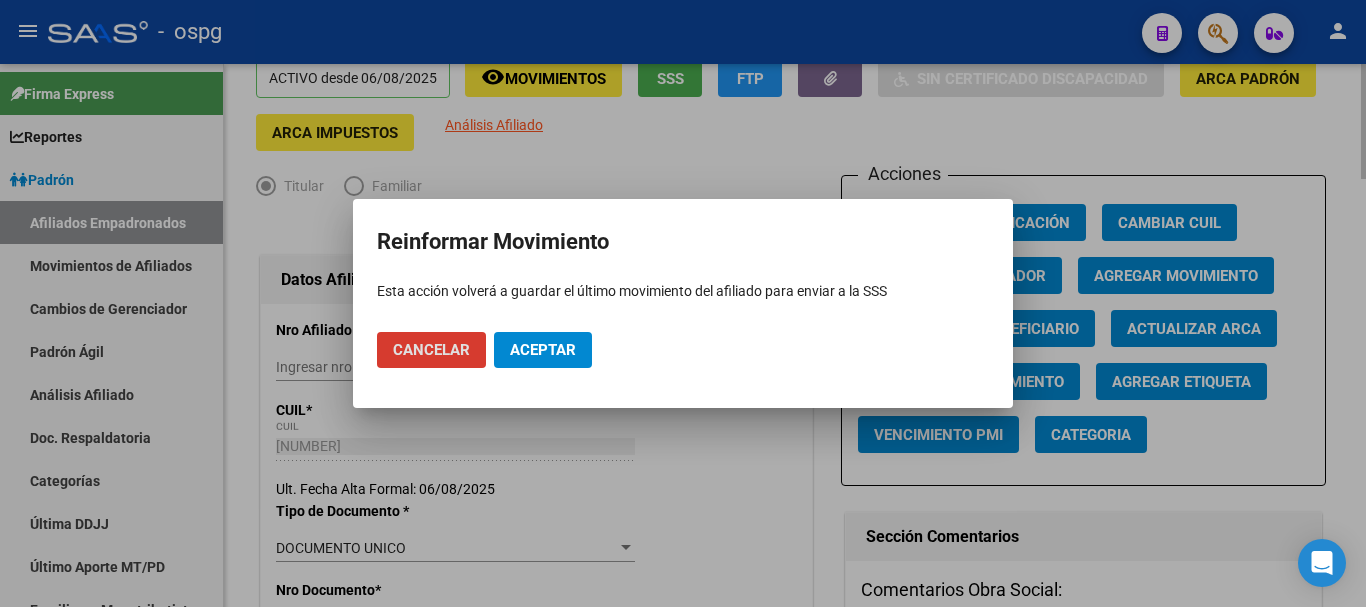 drag, startPoint x: 688, startPoint y: 125, endPoint x: 931, endPoint y: 256, distance: 276.06158 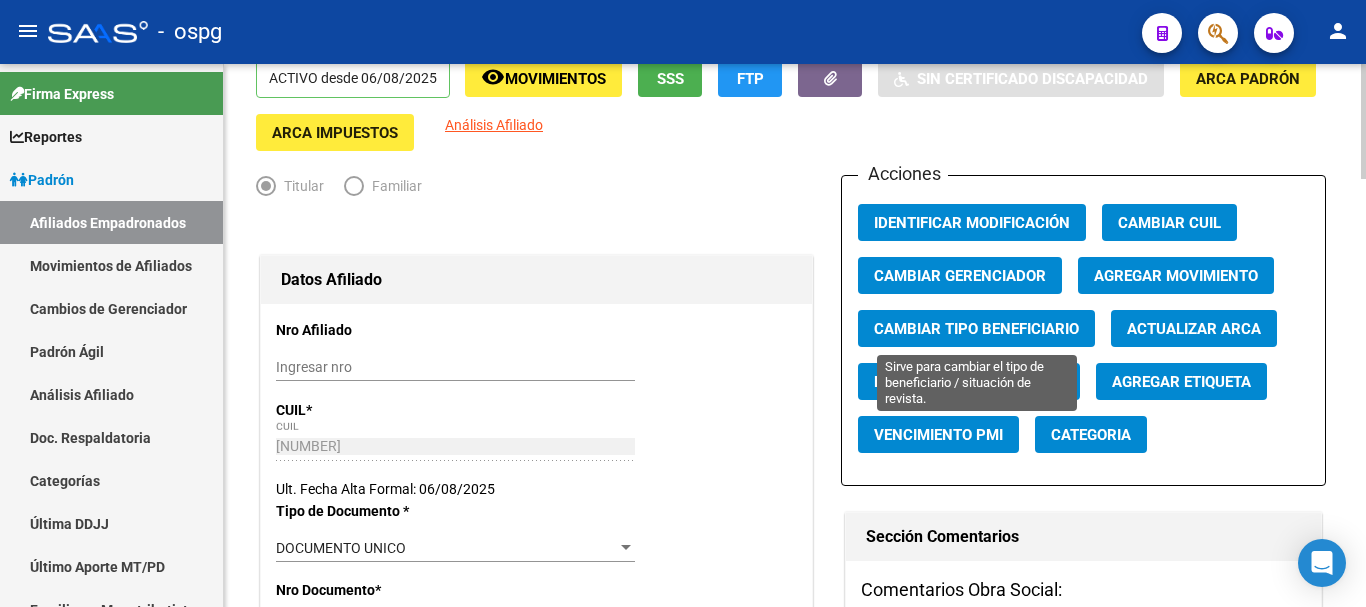 click on "Cambiar Tipo Beneficiario" 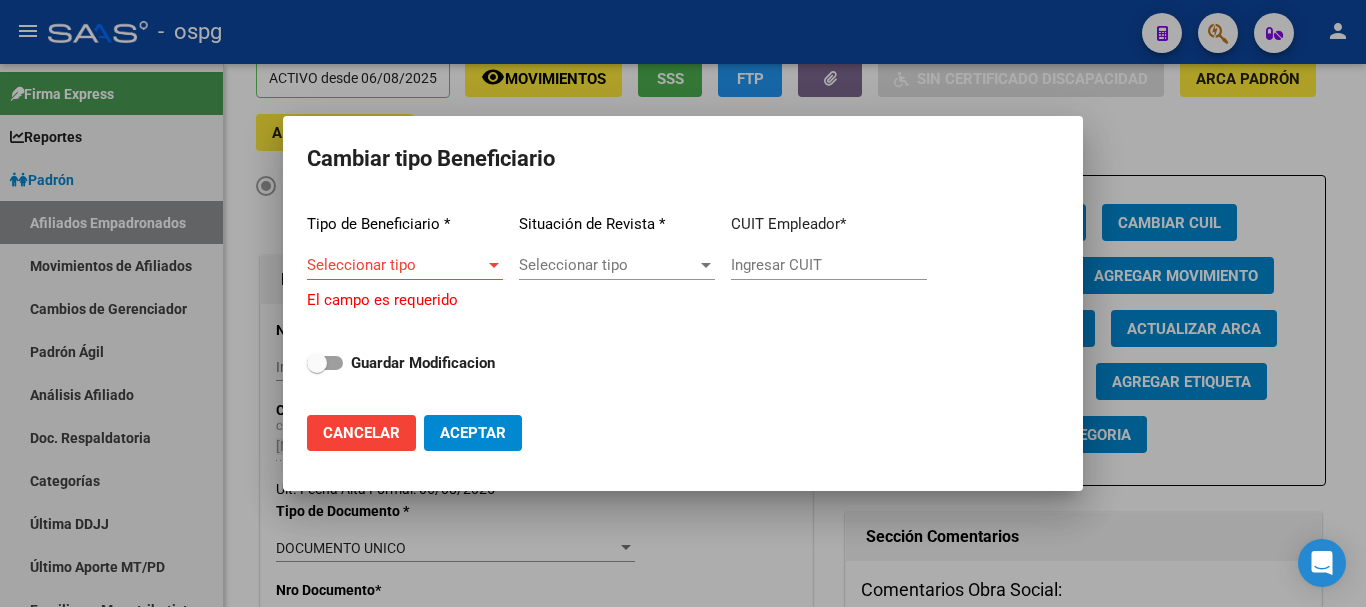click at bounding box center [683, 303] 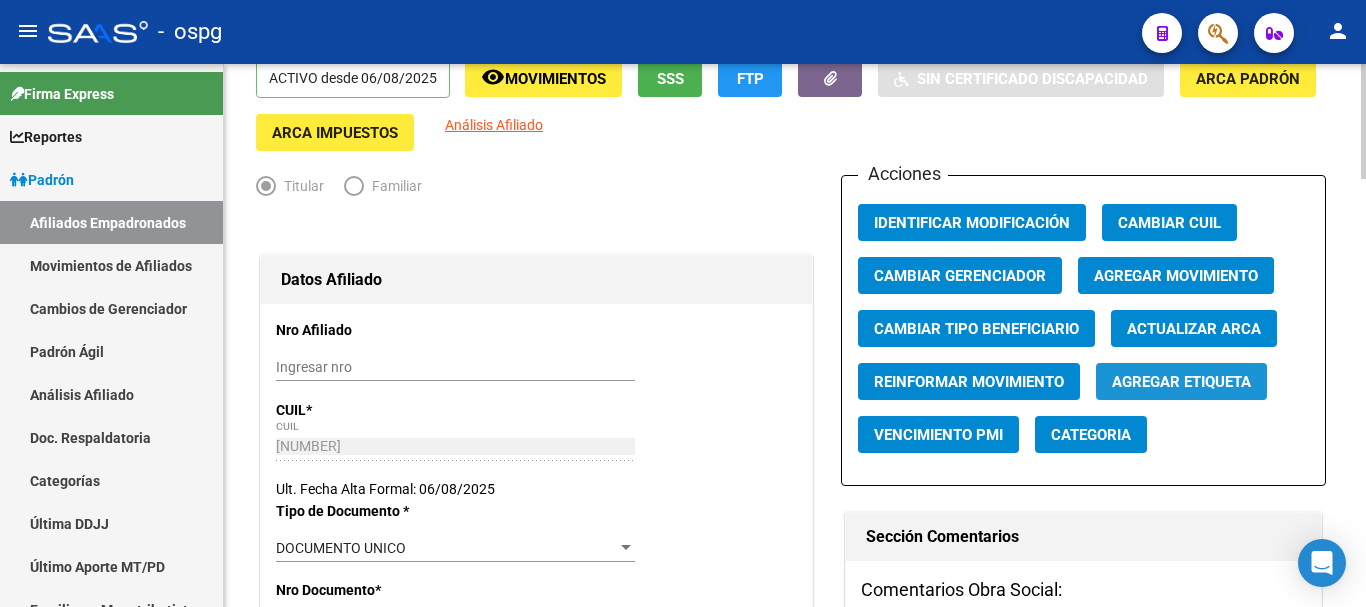 click on "Agregar Etiqueta" 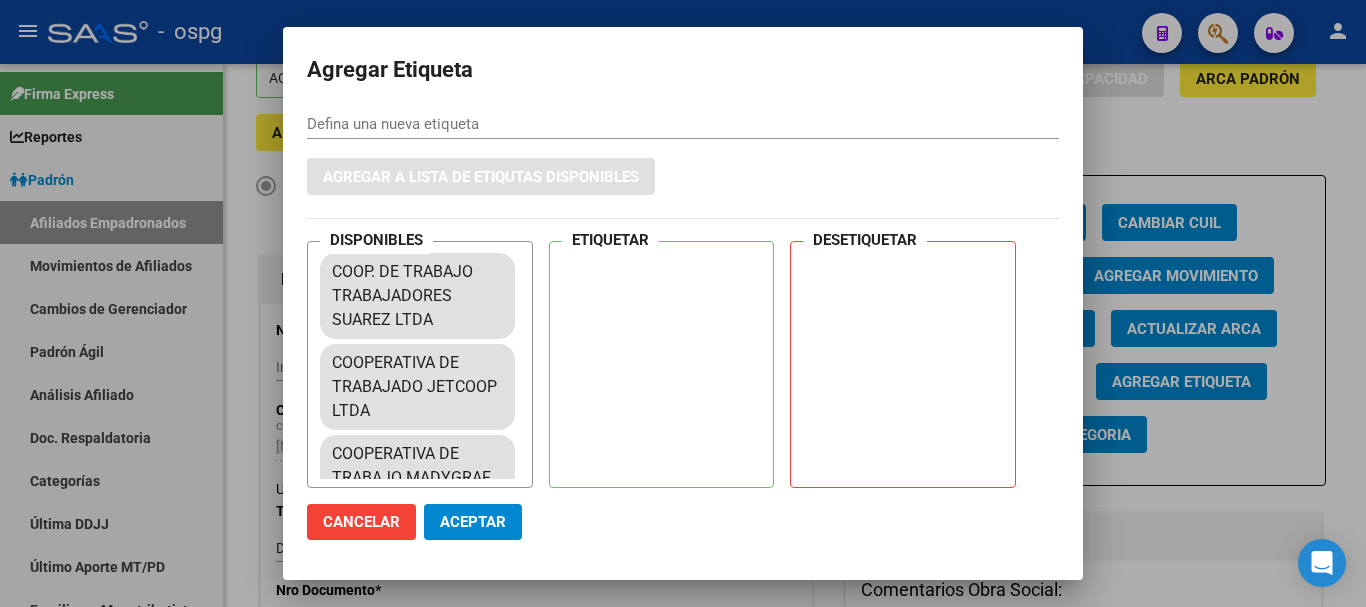 click on "Agregar Etiqueta   Defina una nueva etiqueta  Agregar a lista de etiqutas disponibles DISPONIBLES COOP. DE TRABAJO TRABAJADORES SUAREZ LTDA COOPERATIVA DE TRABAJADO JETCOOP LTDA COOPERATIVA DE TRABAJO MADYGRAF LTDA COOPERATIVA DE TRABAJO EL ZOCALO LTDA COOPERTIVA DE TRABAJO NORTE LTDA COOP DE TRABAJO 3 DE AGOSTO LTDA COOP DE TRABAJO GRAFICA SER BOL LTDA COOP. DE TRABAJO NCK TINTAS GRAFICAS COOP.O.G.C.A.L. COOP.TRAB.CHILAVERT ARTES GRAF. COOPERATIVA DE TRABAJO ENCUADERNACION VARELA LTDA COOPERATIVA DE TRABAJO ENVASES FLEXIBLES MATADEROS LTDA COOPERATIVA DE TRABAJO GRAFICA DEL PLATA LTDA COOPERATIVA DE TRABAJO GRAFICA VULCANO LTDA COOPERATIVA DE TRABAJO TERMINACIONES BARRACAS LTDA COOPERATIVA DE TRABAJO TRABAJADORES WORLD COLOR LTDA COOPERATIVA GRAFICA 22 DE MAYO LTDA COOP. DE TRAB GRAF.PATRICIOS LTDA COOP. DE TRAB. LA NUEVA UNION LTDA COOPERATIVA DE TRABAJO UNION GRAFICA SAN MARTIN LIMITADA COOP. DE TRAB. IMPRESIONES BARRACAS LTDA. COOPERATIVA DE TRABAJO GRAFICOS Y PUNTO LIMITADA MEDIDA CAUTELAR ETIQUETAR" at bounding box center [683, 303] 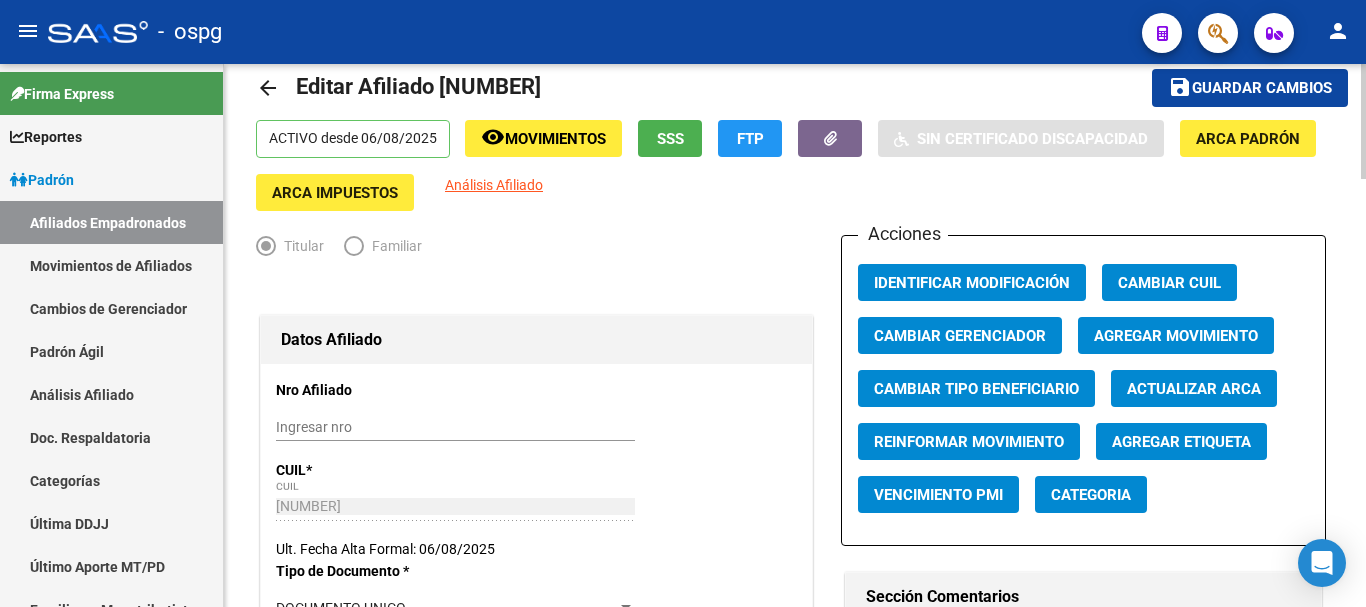 scroll, scrollTop: 0, scrollLeft: 0, axis: both 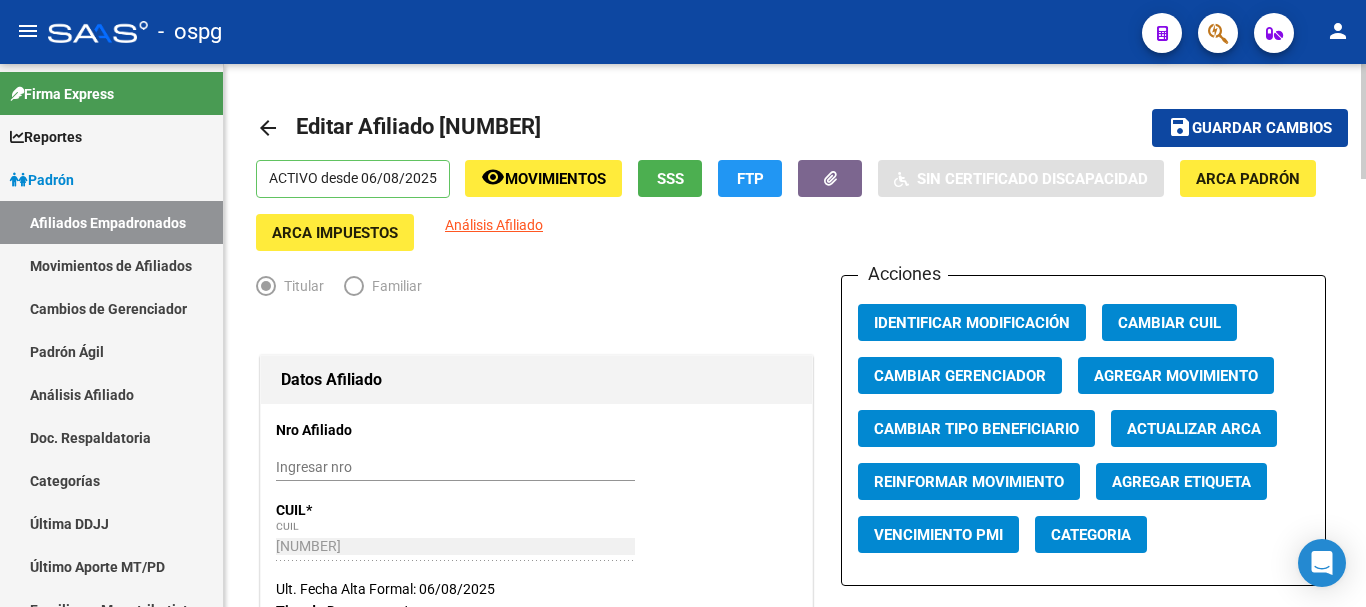 click on "Familiar" at bounding box center [393, 286] 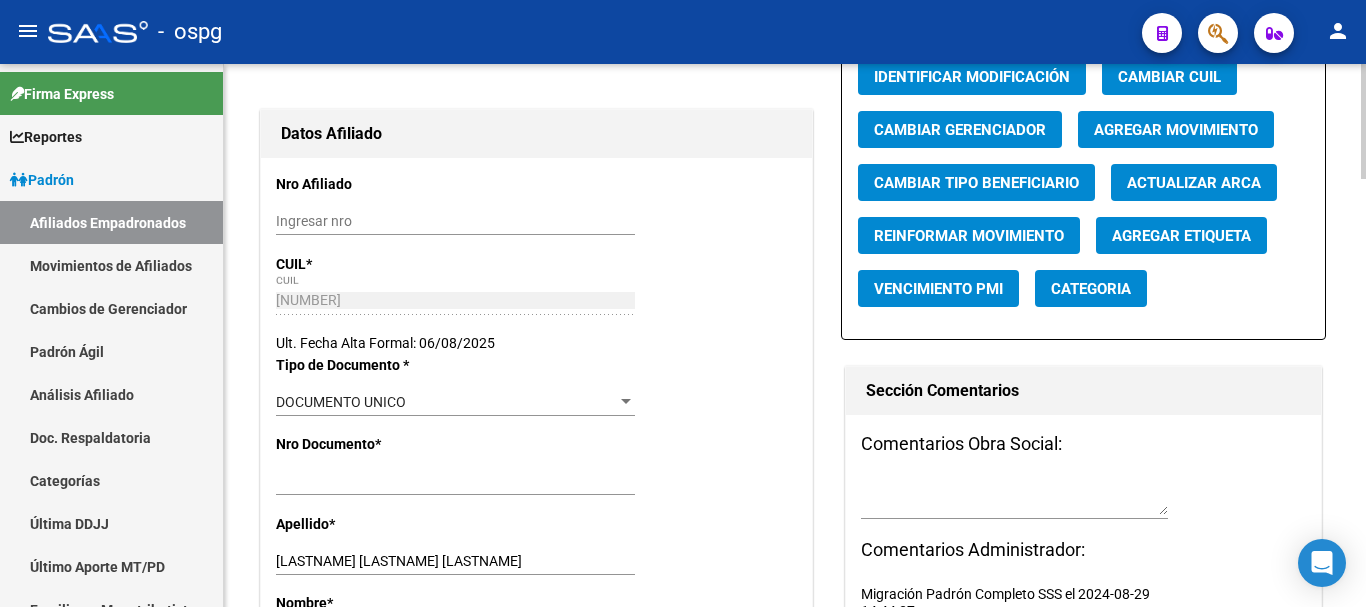 scroll, scrollTop: 231, scrollLeft: 0, axis: vertical 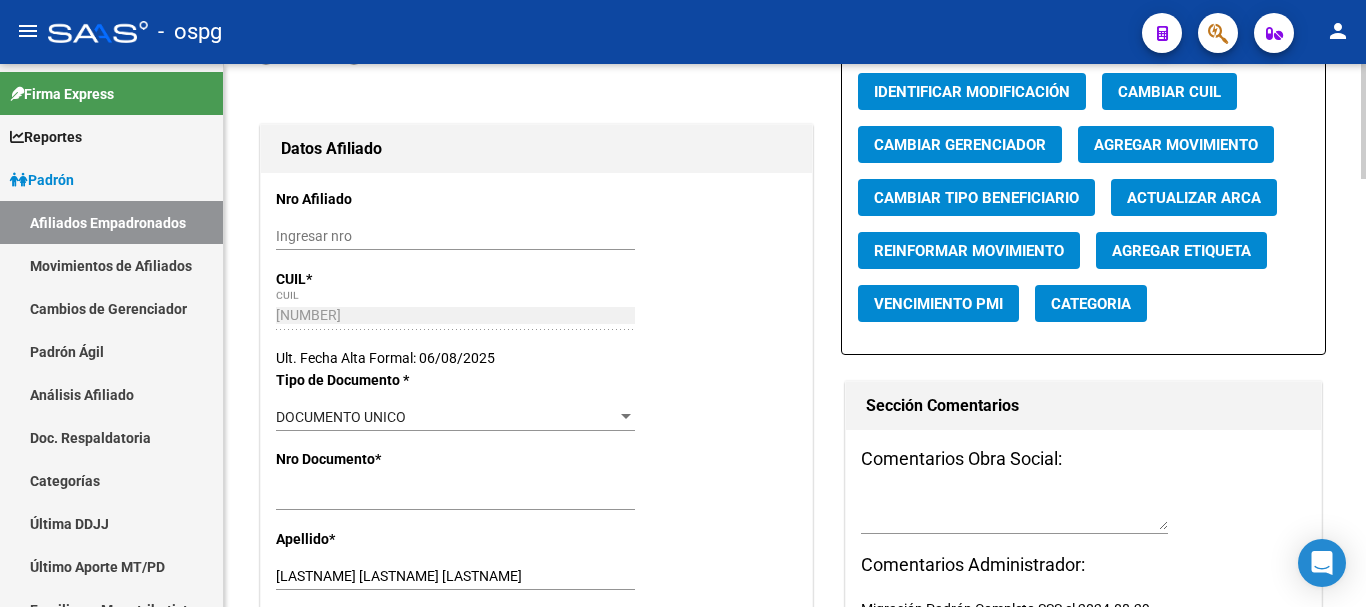 click on "Categoria" 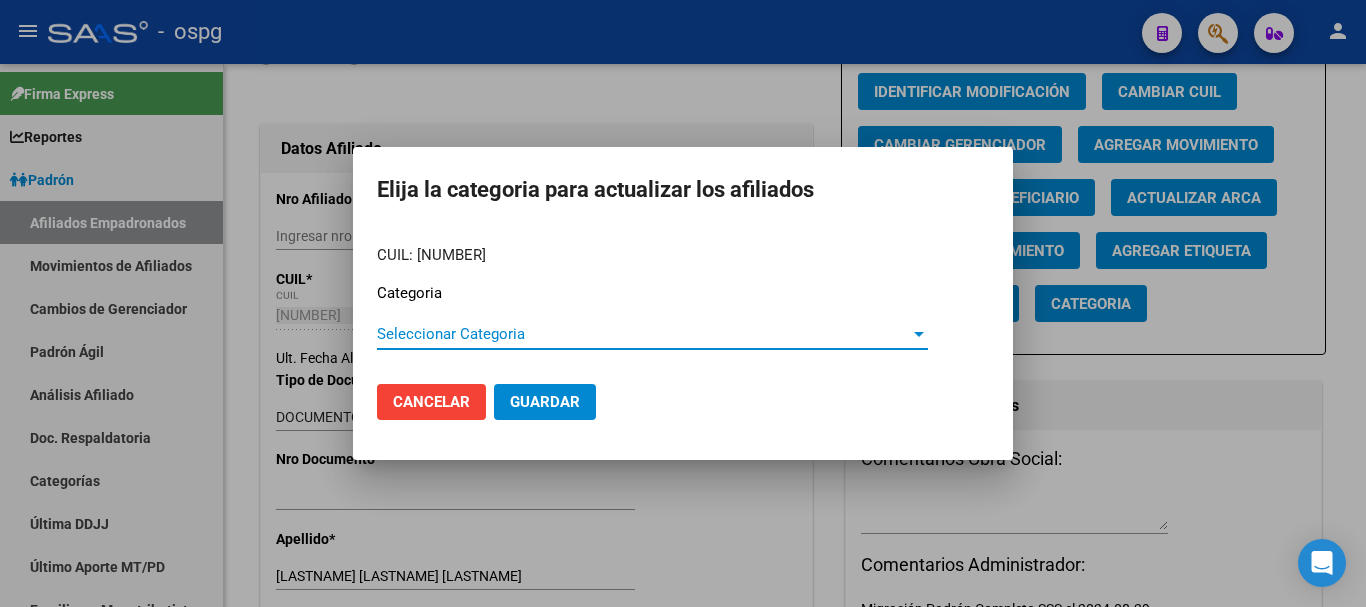 click at bounding box center [683, 303] 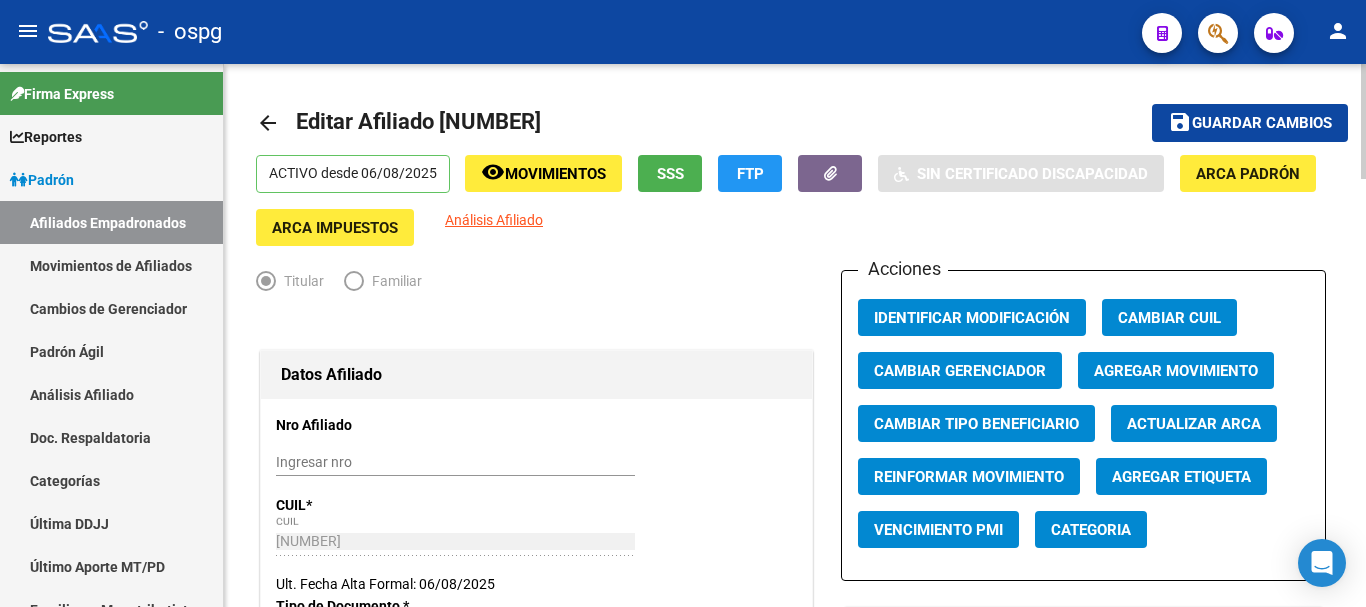 scroll, scrollTop: 0, scrollLeft: 0, axis: both 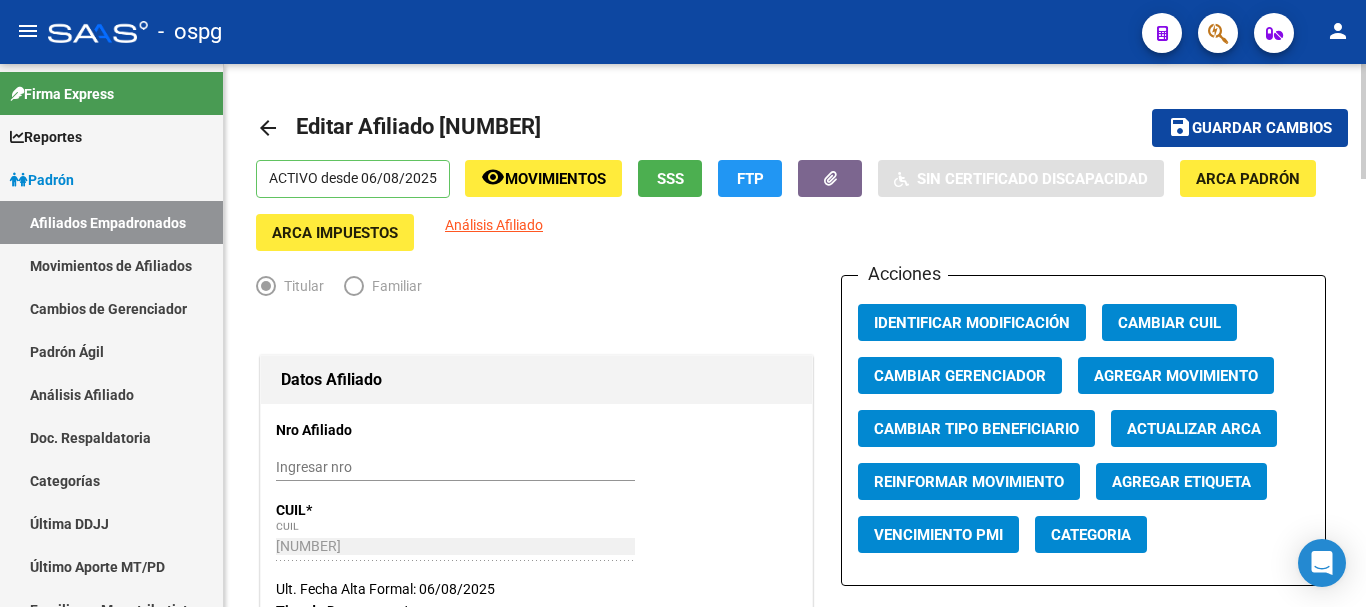 drag, startPoint x: 367, startPoint y: 178, endPoint x: 1024, endPoint y: 200, distance: 657.3682 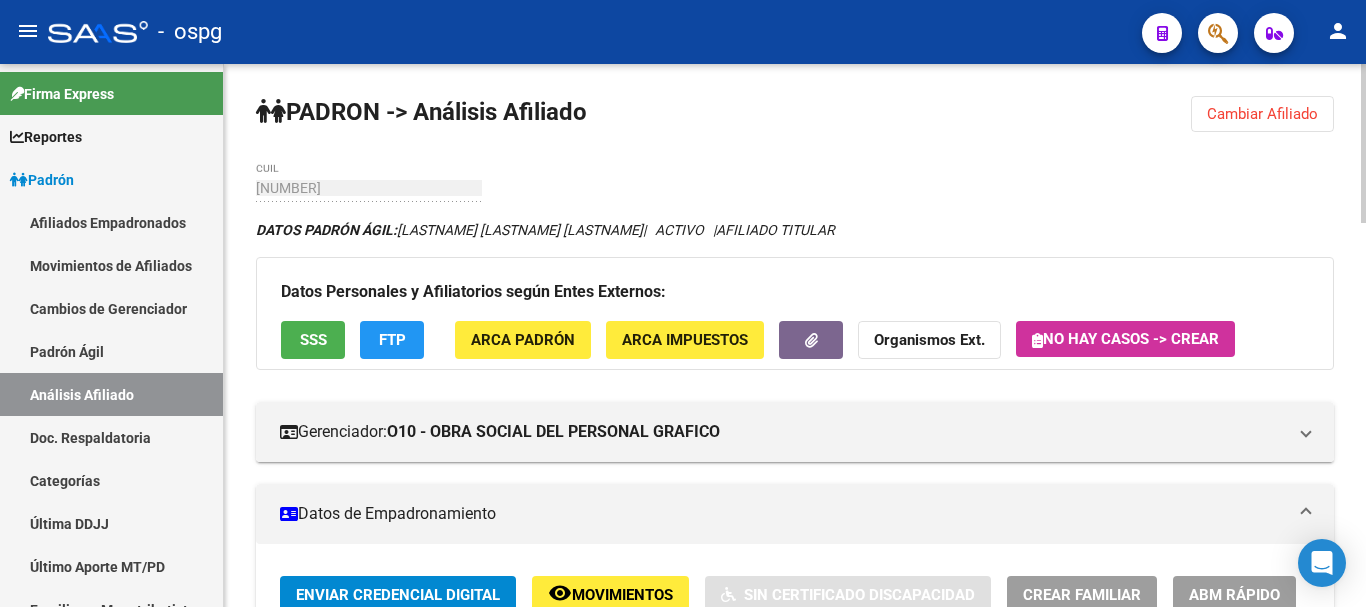 click on "Organismos Ext." 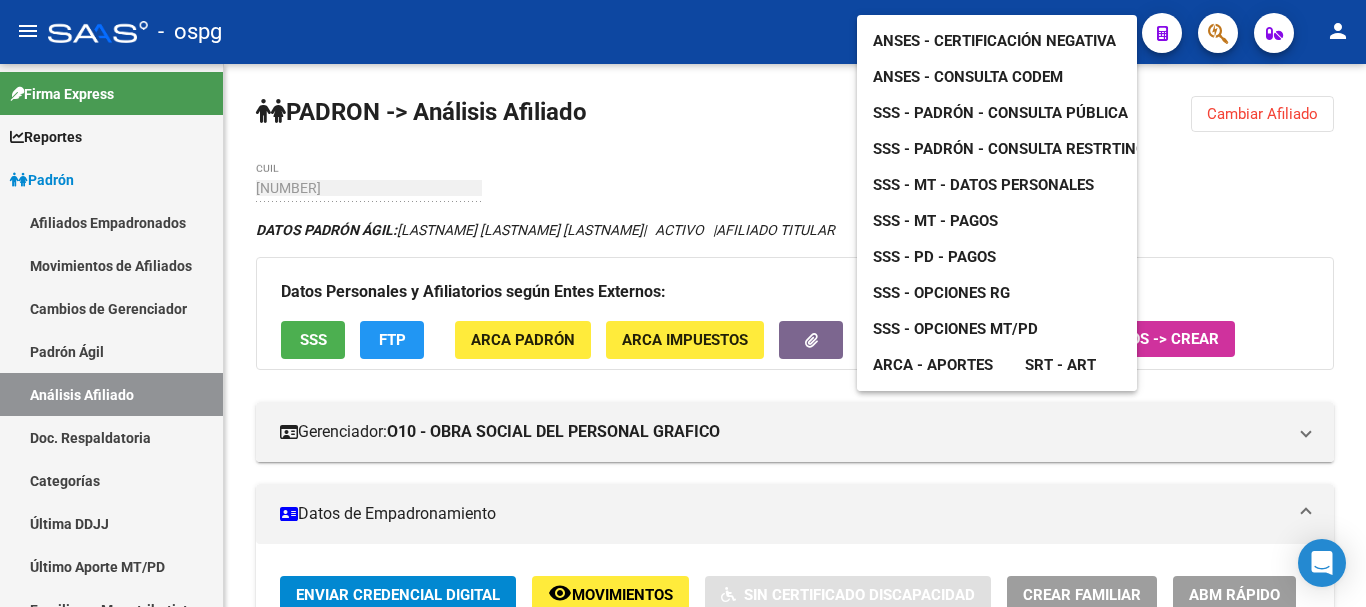 click at bounding box center [683, 303] 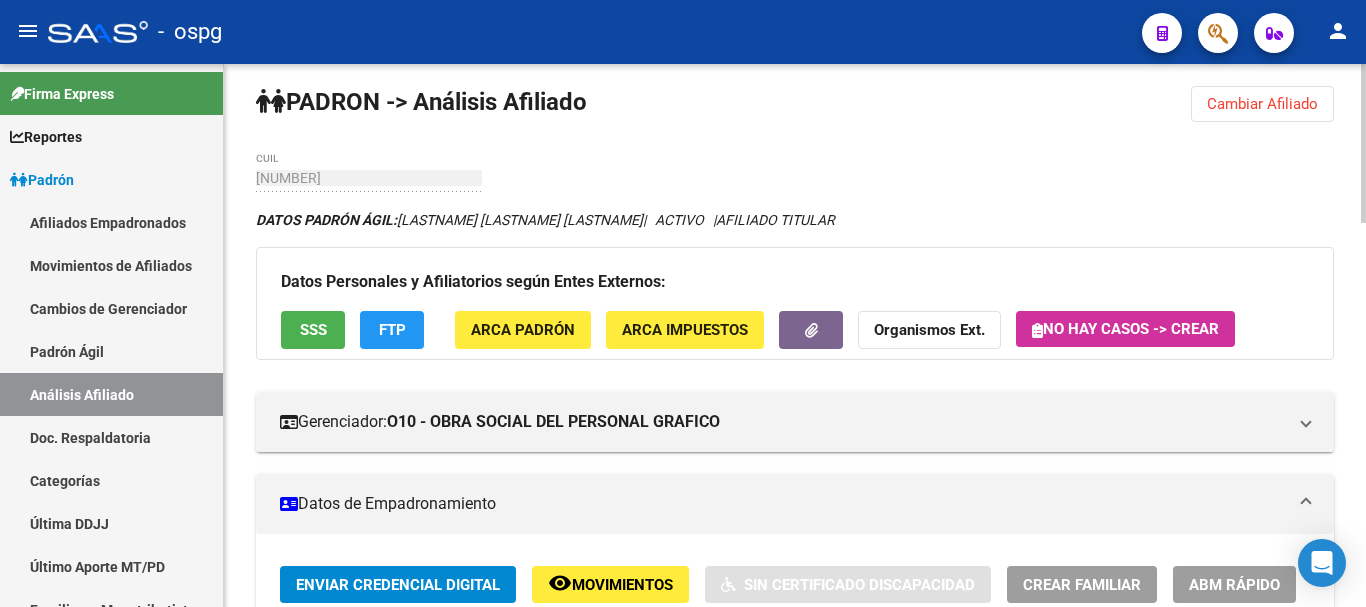 scroll, scrollTop: 0, scrollLeft: 0, axis: both 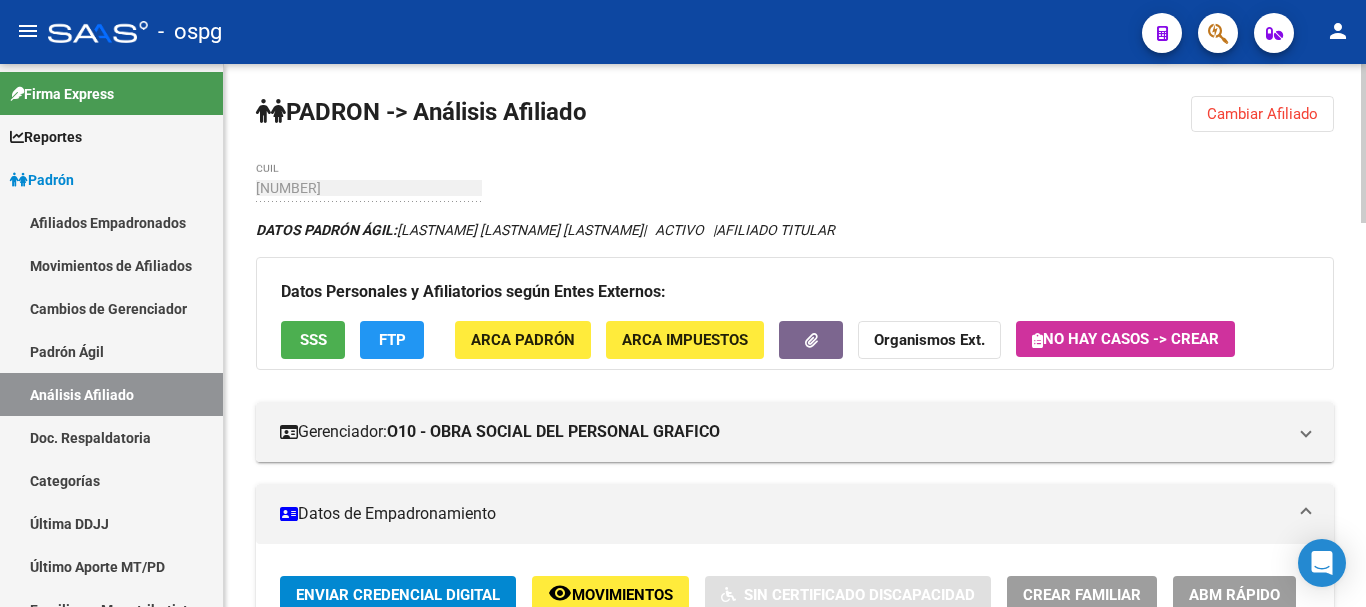 click on "Cambiar Afiliado" 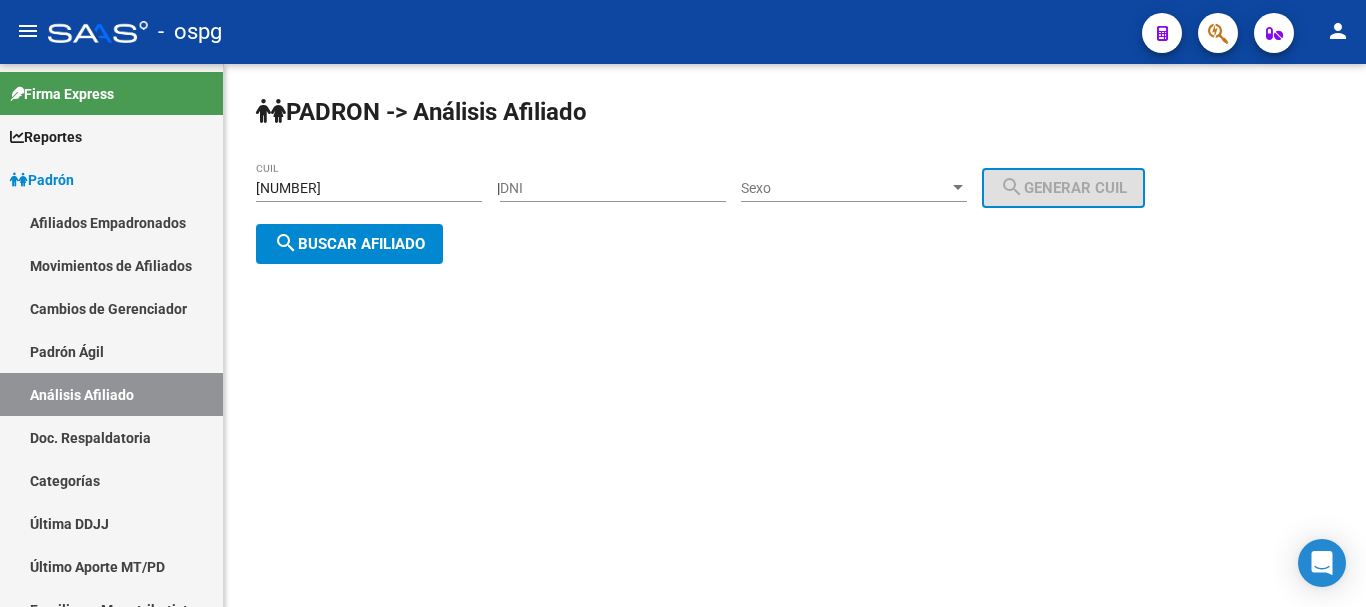 click on "search  Buscar afiliado" 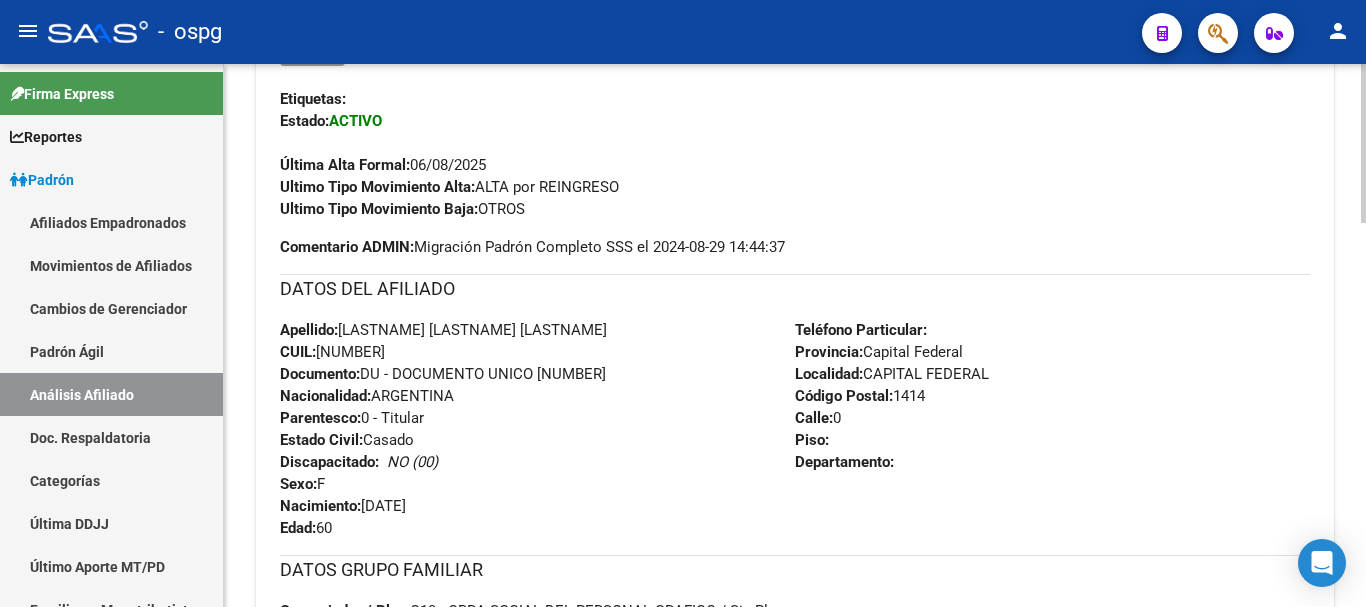 scroll, scrollTop: 500, scrollLeft: 0, axis: vertical 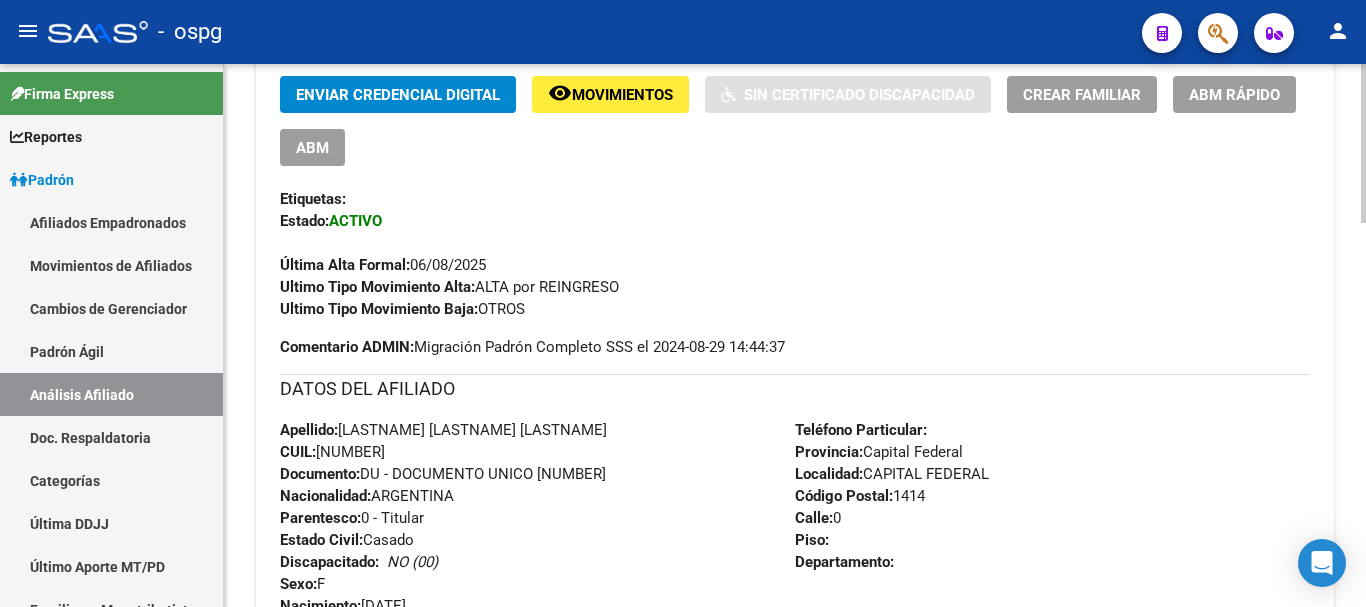 click on "Última Alta Formal:  [DATE]" at bounding box center (795, 254) 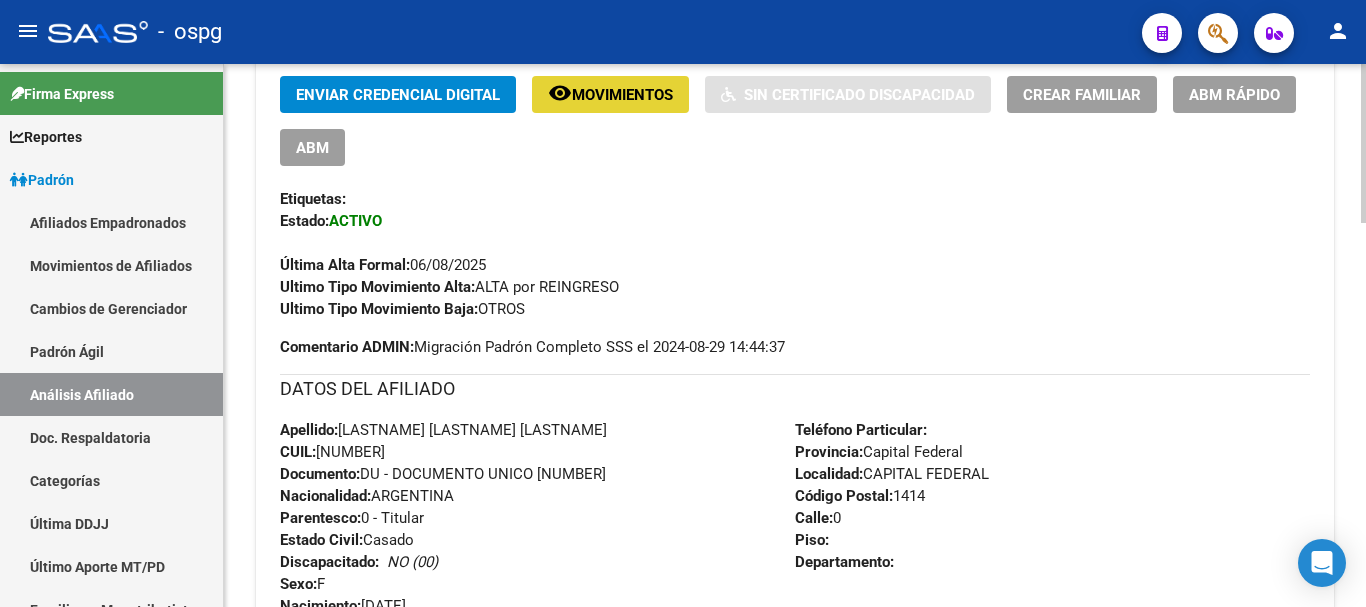 click on "remove_red_eye Movimientos" 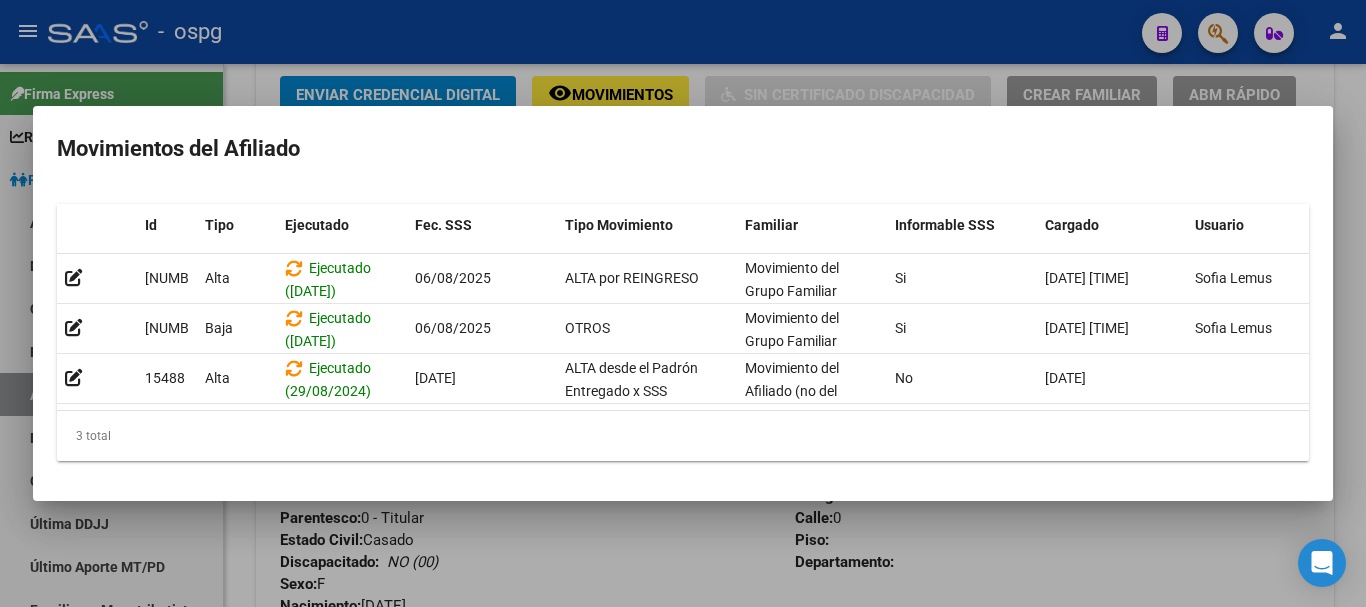 click at bounding box center [683, 303] 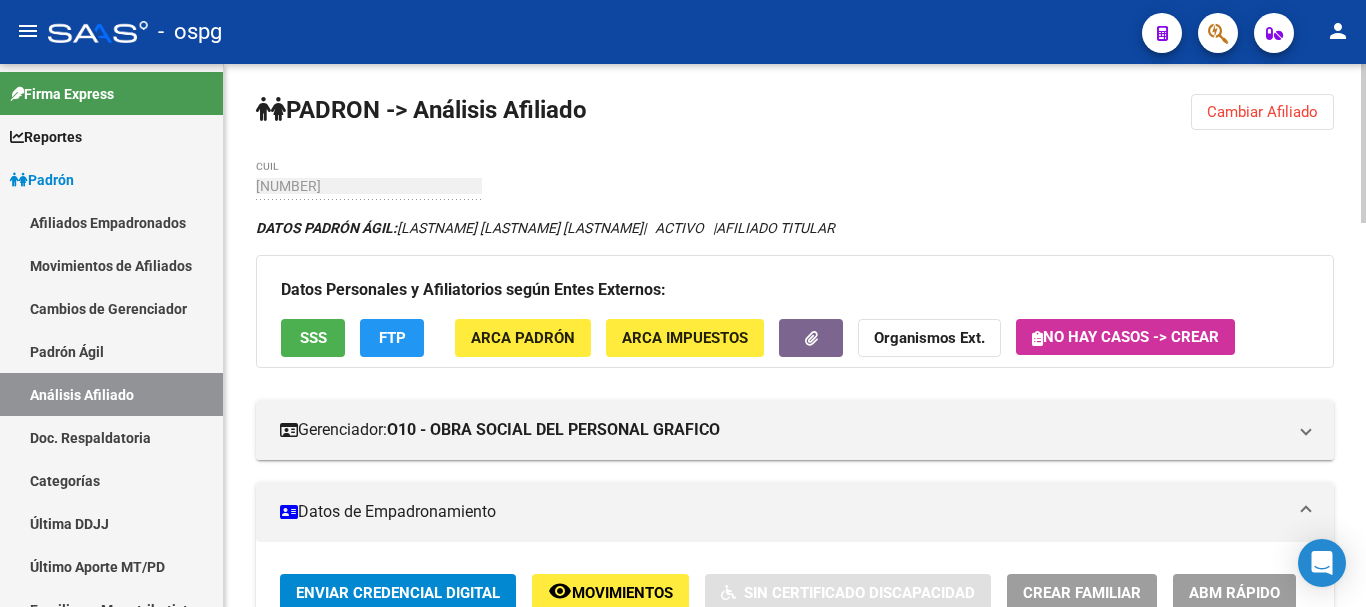scroll, scrollTop: 0, scrollLeft: 0, axis: both 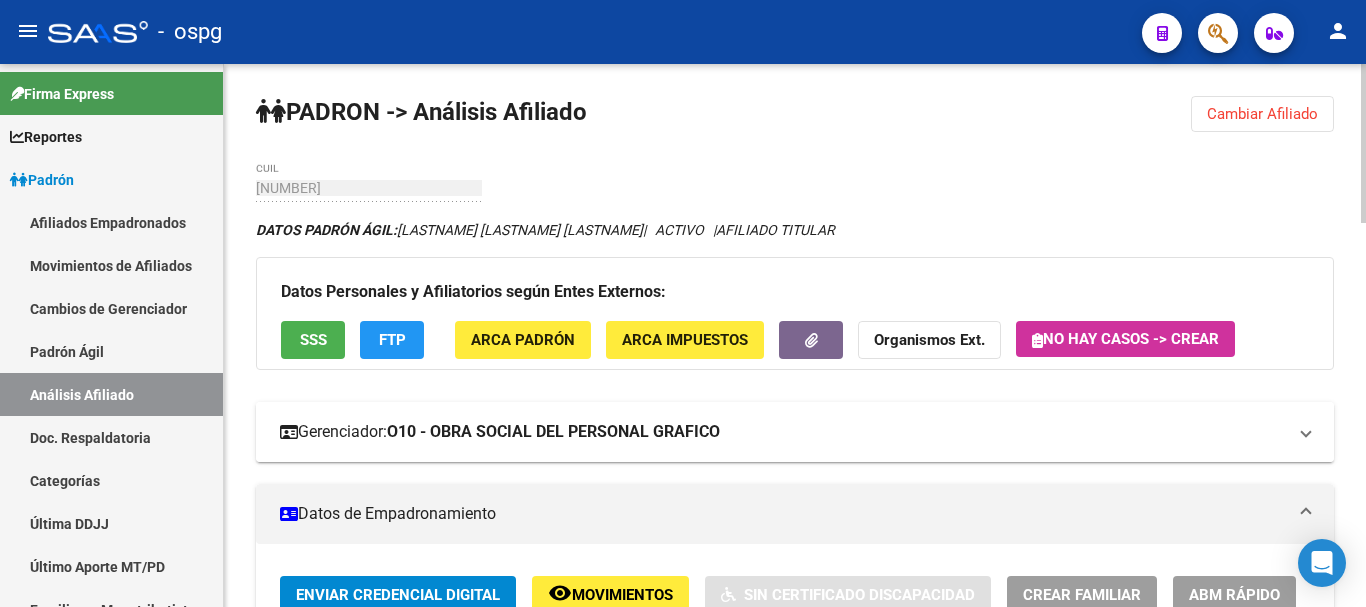 click on "Gerenciador:      O10 - OBRA SOCIAL DEL PERSONAL GRAFICO" at bounding box center (795, 432) 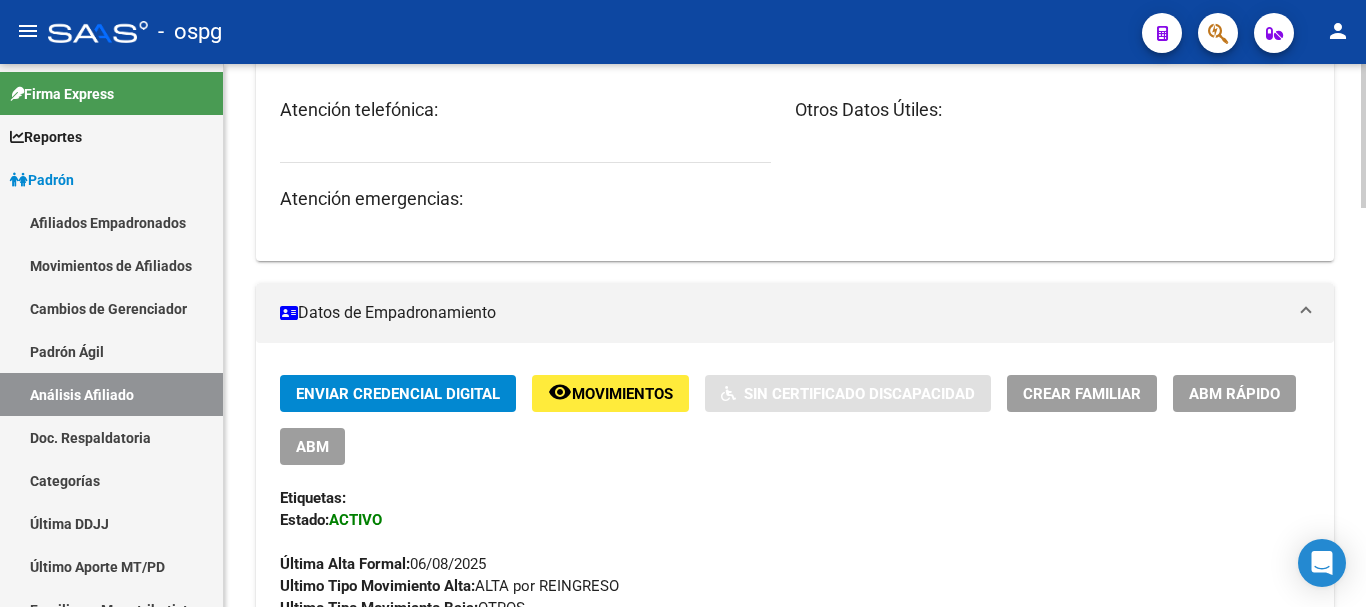 scroll, scrollTop: 400, scrollLeft: 0, axis: vertical 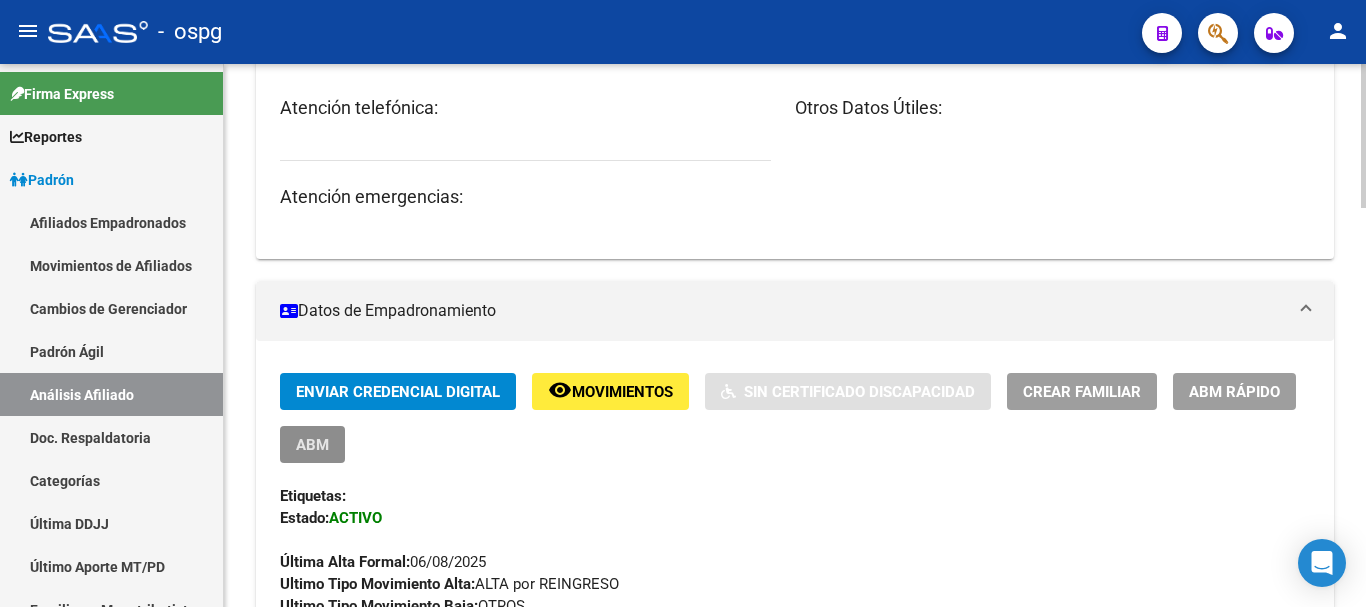 click on "ABM" at bounding box center [312, 444] 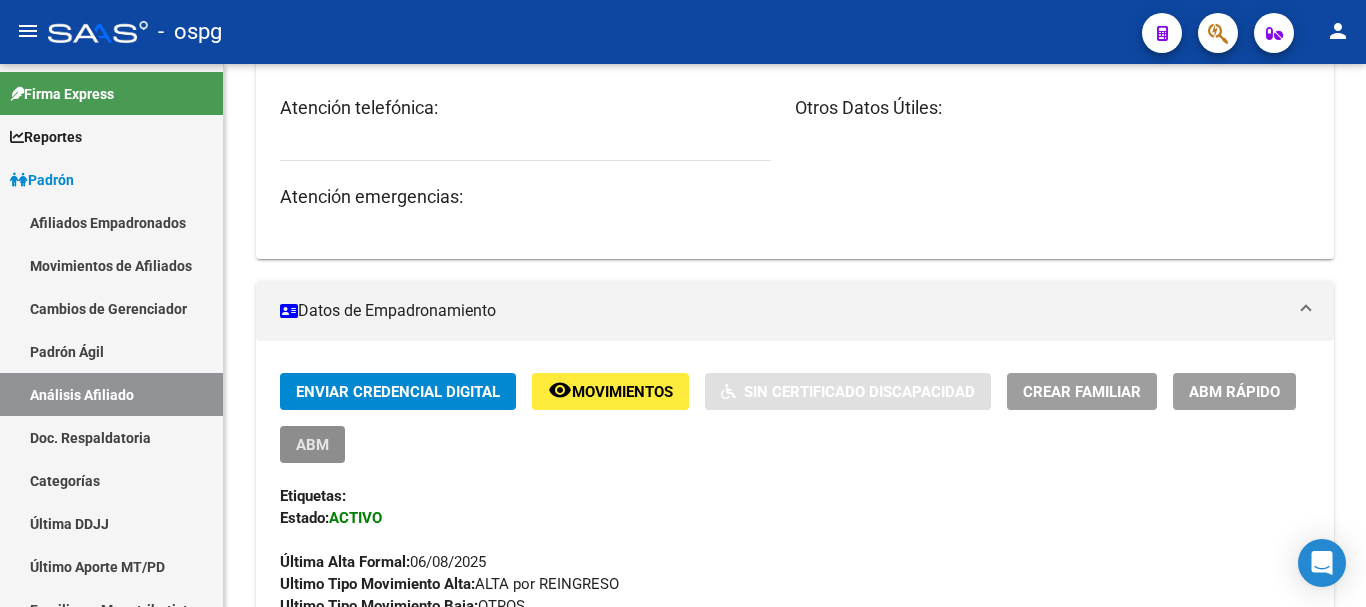 scroll, scrollTop: 0, scrollLeft: 0, axis: both 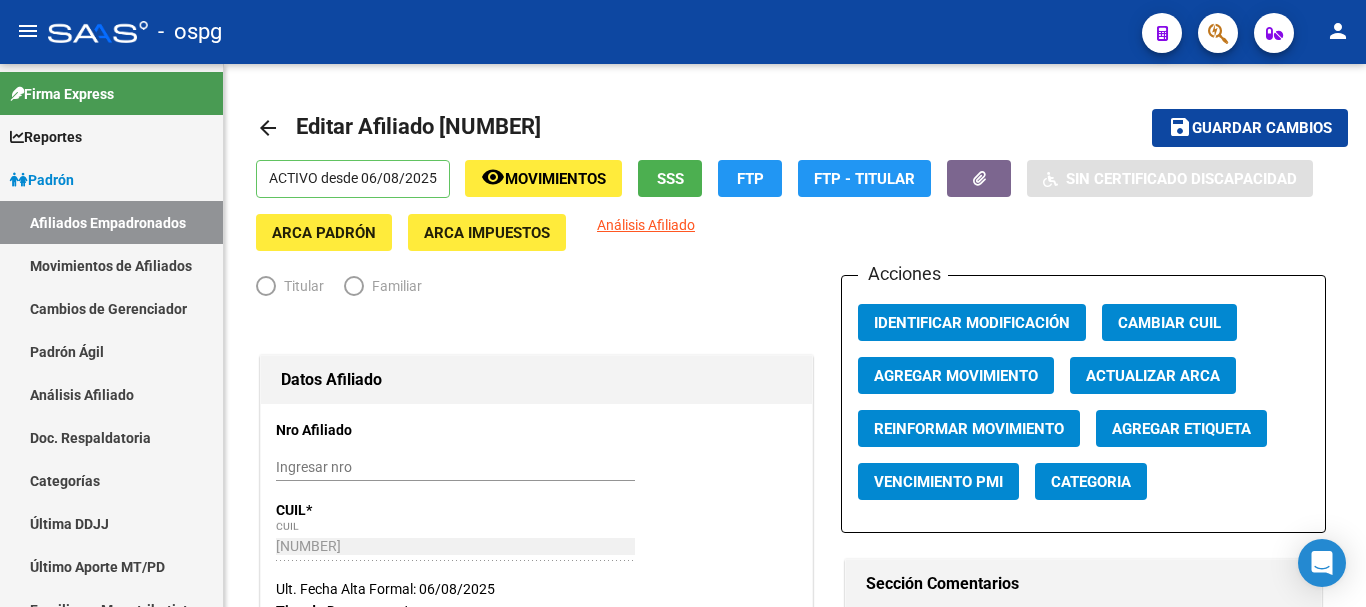 radio on "true" 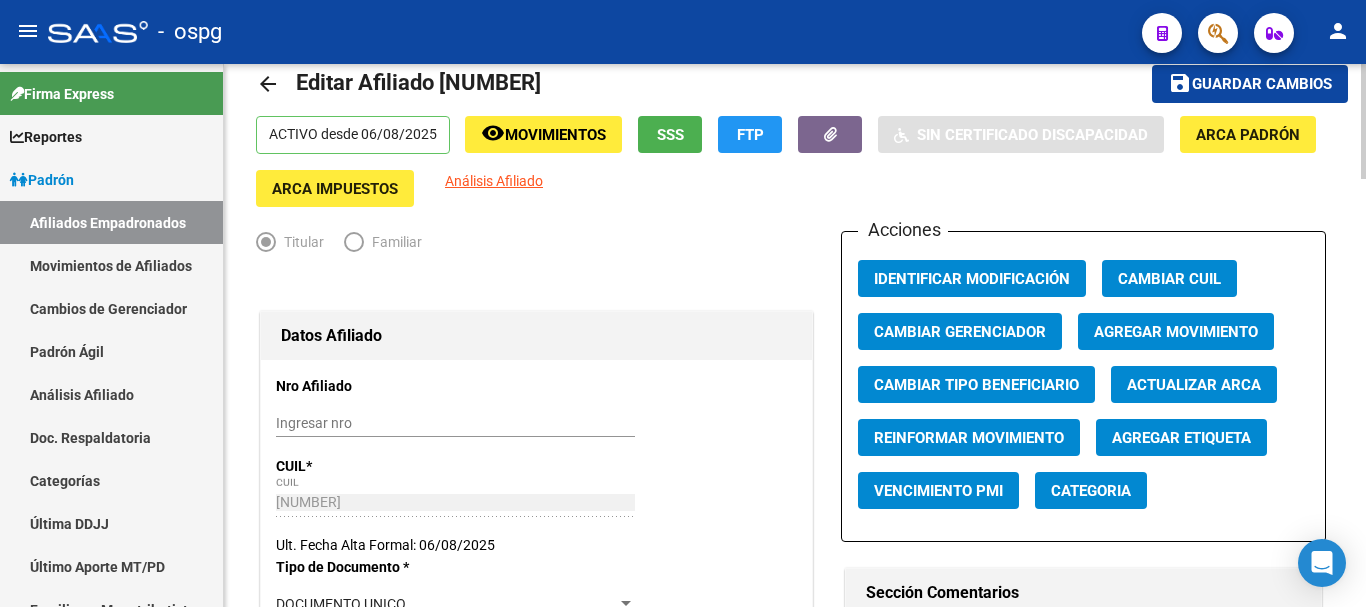 scroll, scrollTop: 0, scrollLeft: 0, axis: both 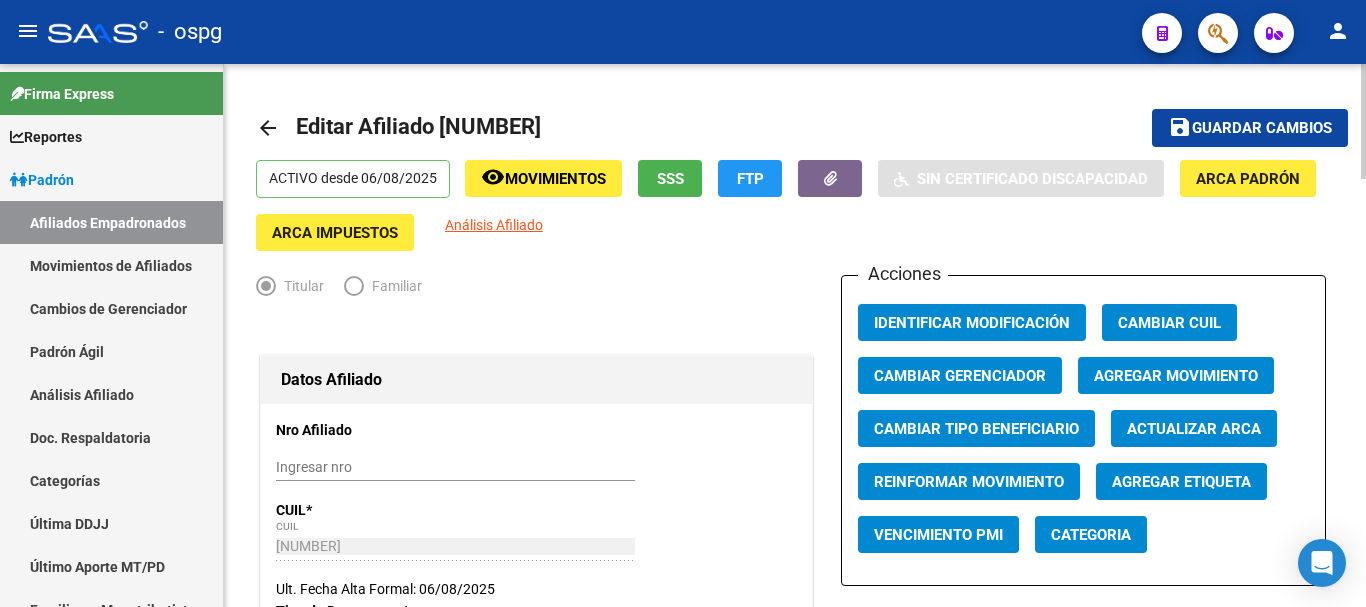 click on "arrow_back" 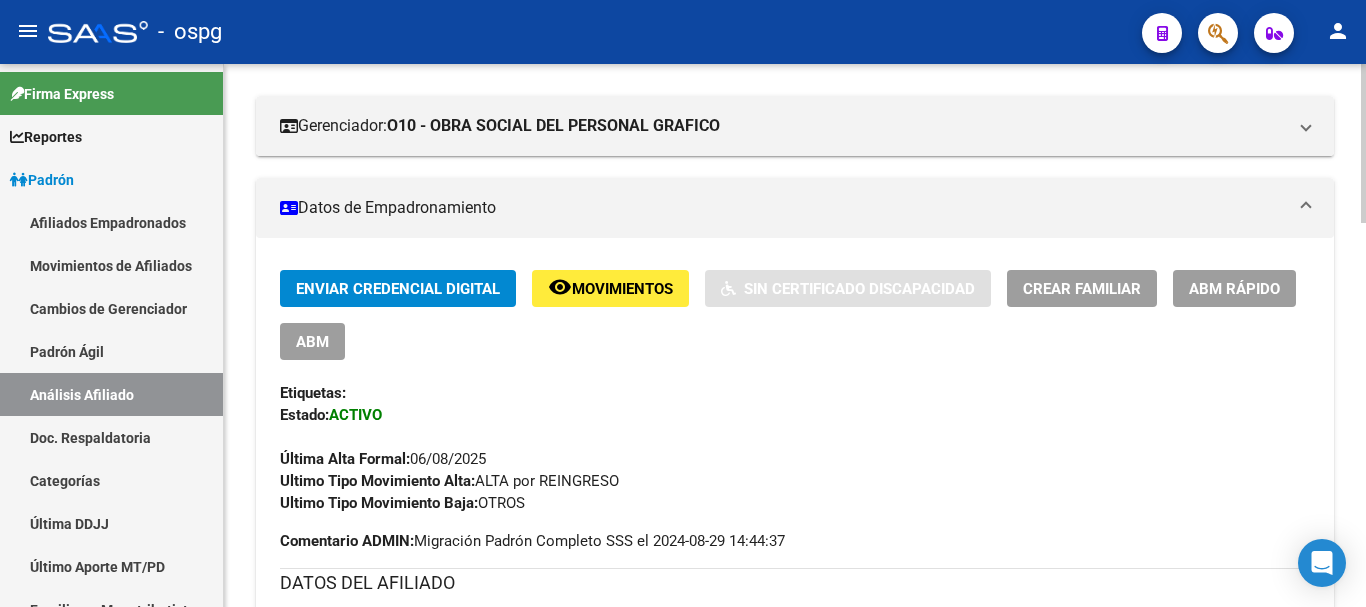 scroll, scrollTop: 300, scrollLeft: 0, axis: vertical 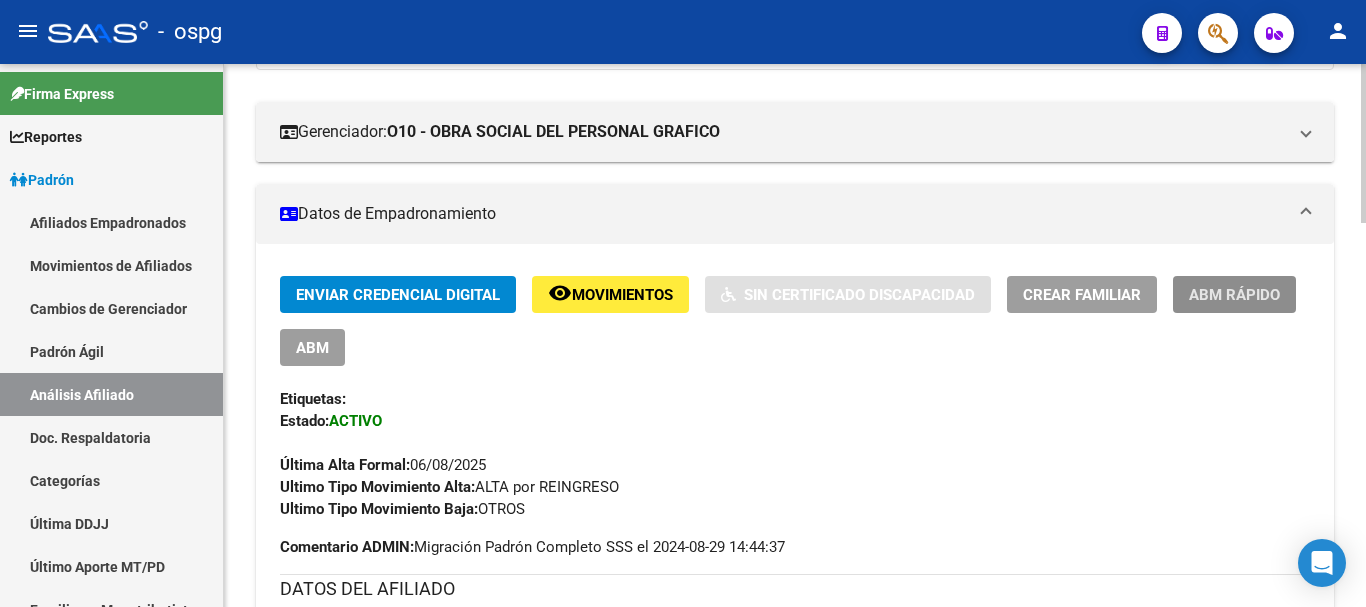 click on "ABM Rápido" 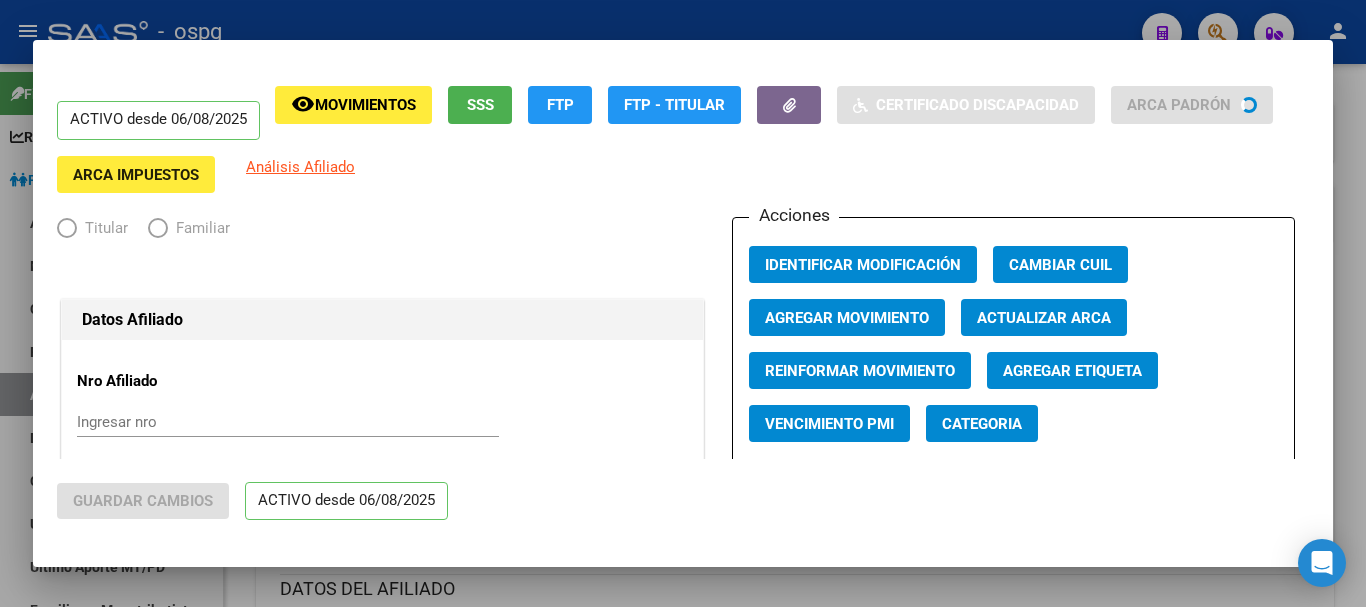 radio on "true" 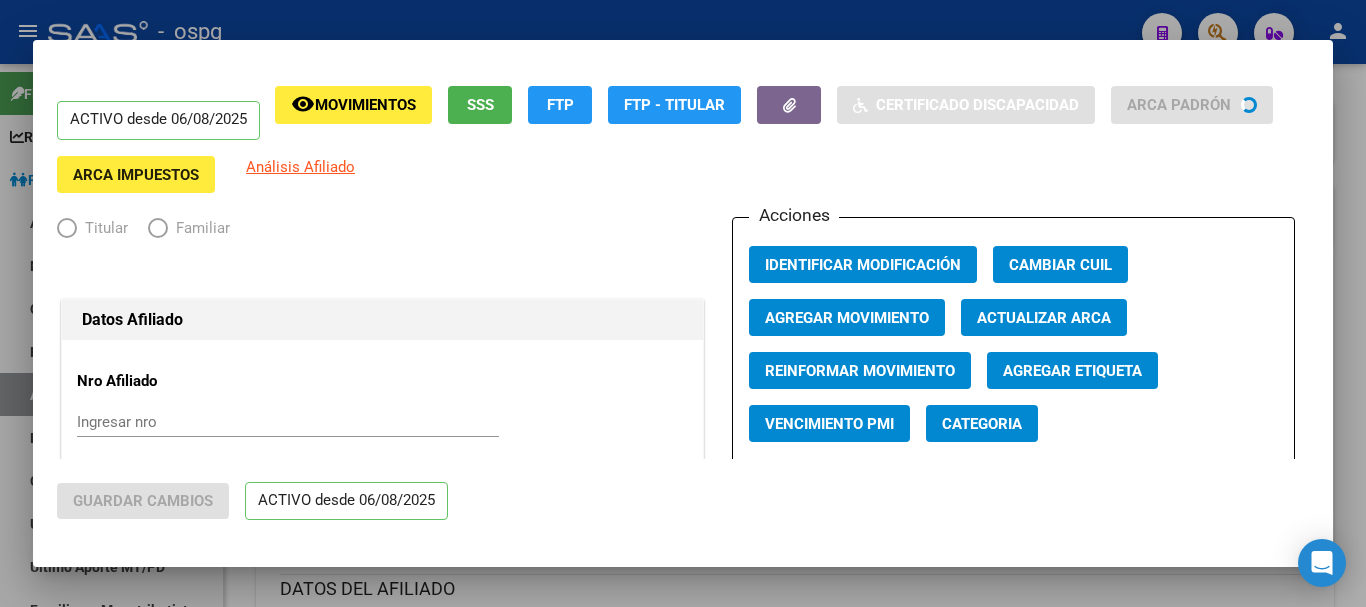 type on "[NUMBER]" 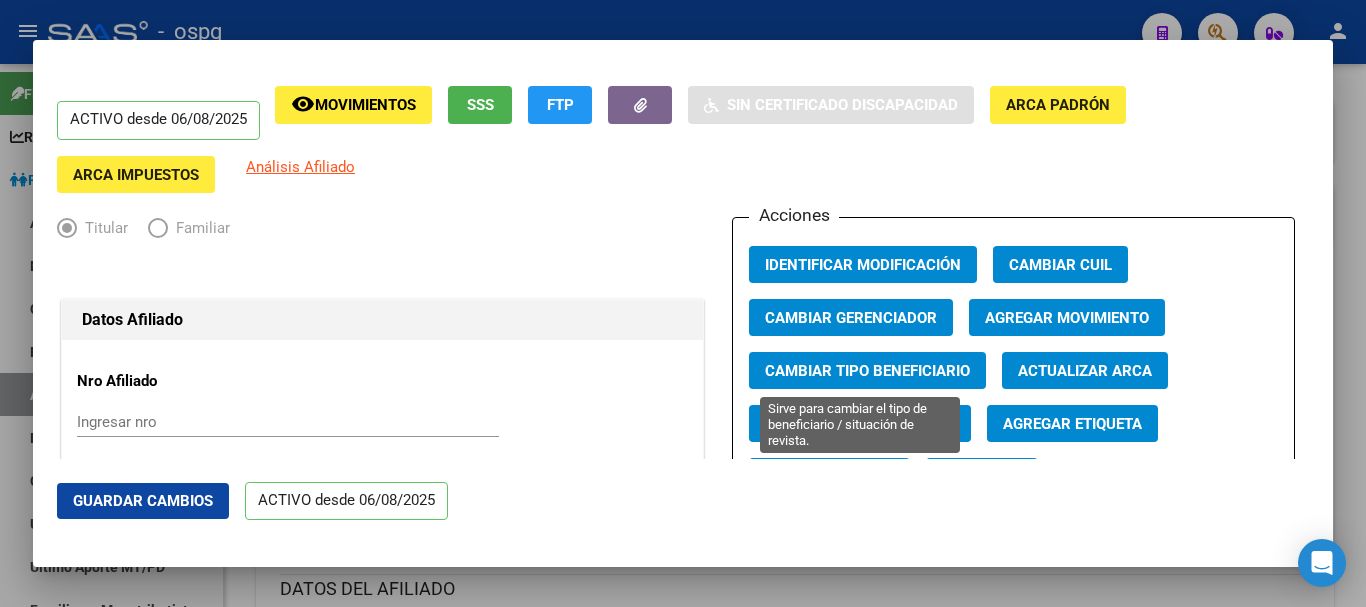 click on "Cambiar Tipo Beneficiario" 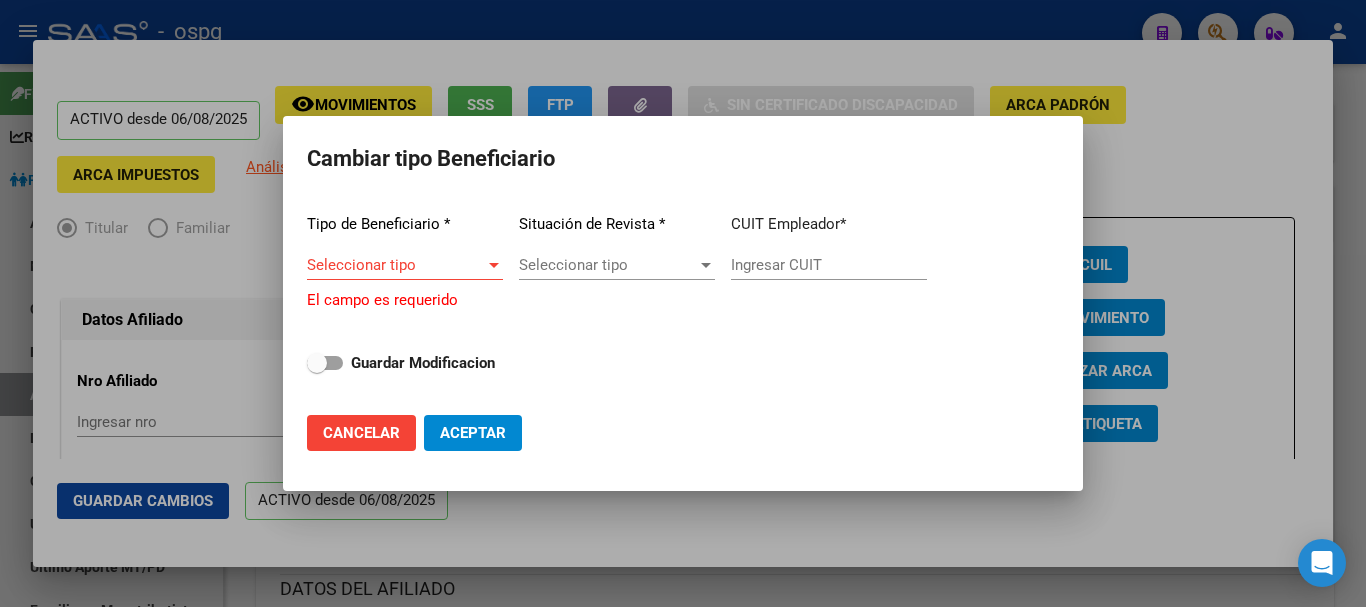 click at bounding box center [683, 303] 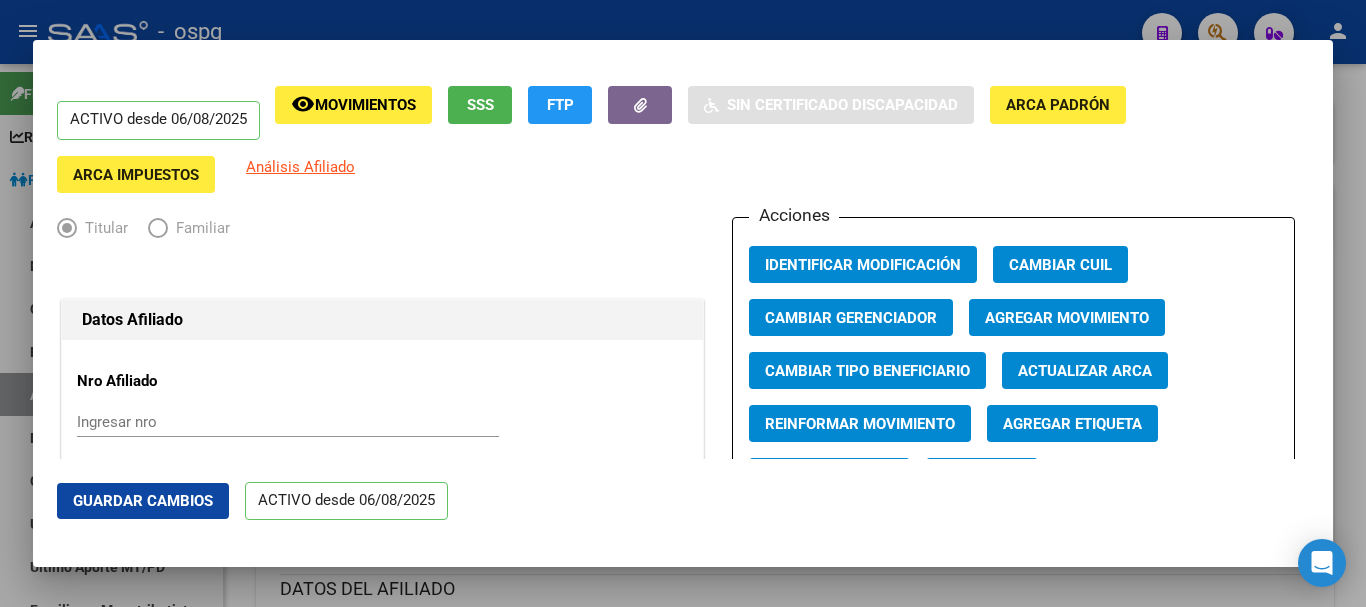 click on "ACTIVO desde [DATE]  remove_red_eye Movimientos SSS FTP    Sin Certificado Discapacidad ARCA Padrón ARCA Impuestos Análisis Afiliado   Titular   Familiar Datos Afiliado Nro Afiliado    Ingresar nro  CUIL  *   [NUMBER] CUIL  ARCA Padrón  Ult. Fecha Alta Formal: [DATE]  Tipo de Documento * DOCUMENTO UNICO Seleccionar tipo Nro Documento  *   [NUMBER] Ingresar nro  Apellido  *   [LAST] [LAST] [LAST] Ingresar apellido  Nombre  *   Ingresar nombre  Fecha de nacimiento  *   [DATE] Ingresar fecha   Parentesco * Titular Seleccionar parentesco  Estado Civil * Casado Seleccionar tipo  Sexo * Femenino Seleccionar sexo  Nacionalidad * ARGENTINA Seleccionar tipo  Discapacitado * No incapacitado Seleccionar tipo Vencimiento Certificado Estudio    Ingresar fecha   Tipo domicilio * Domicilio Completo Seleccionar tipo domicilio  Provincia * Capital Federal Seleccionar provincia Localidad  *   CAPITAL FEDERAL Ingresar el nombre  Codigo Postal  *   [NUMBER] Ingresar el codigo  Calle  *   Ingresar calle  *" at bounding box center (683, 303) 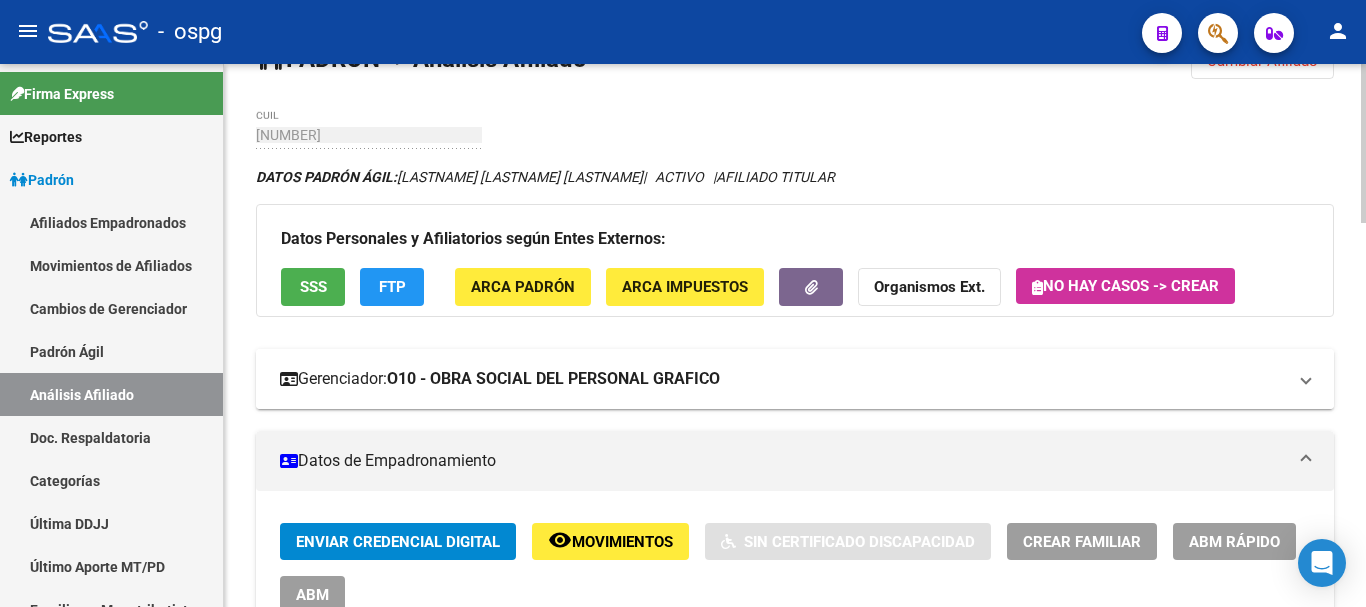 scroll, scrollTop: 100, scrollLeft: 0, axis: vertical 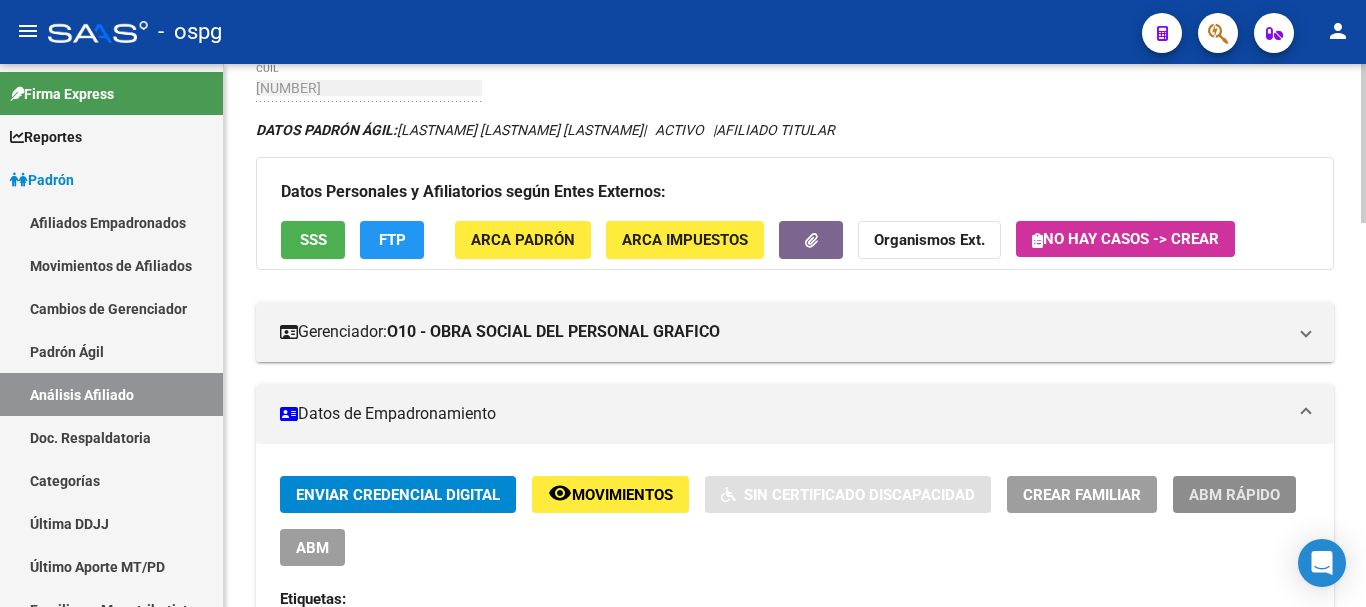 click on "ABM Rápido" 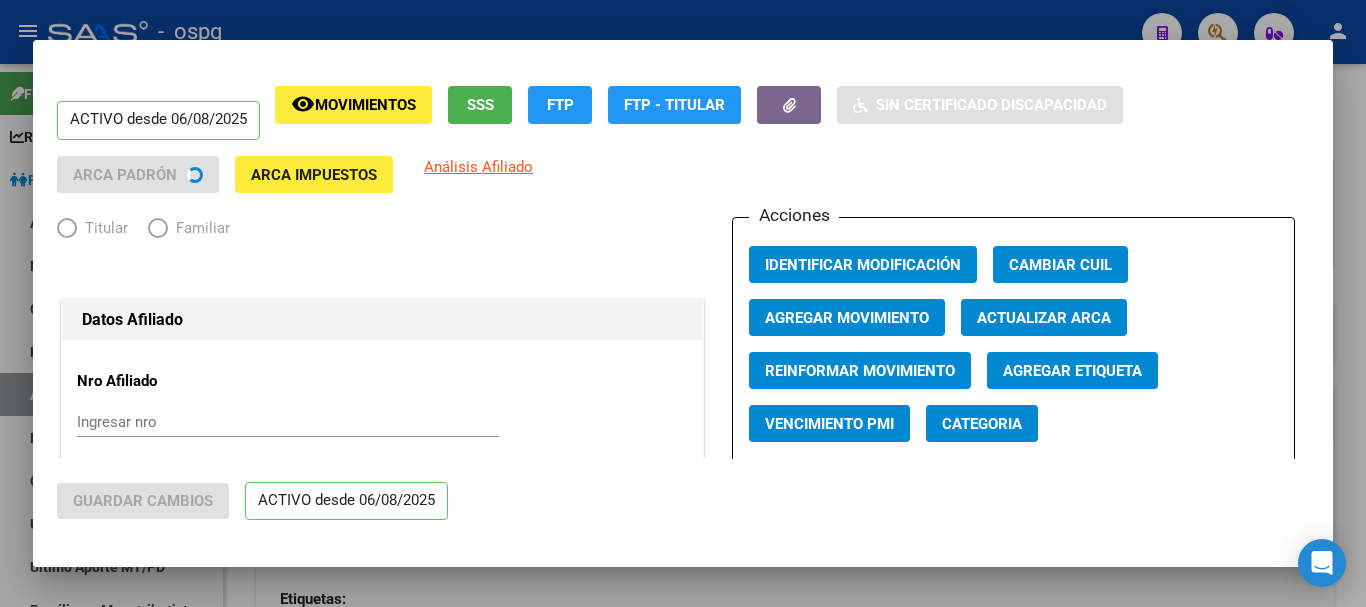 radio on "true" 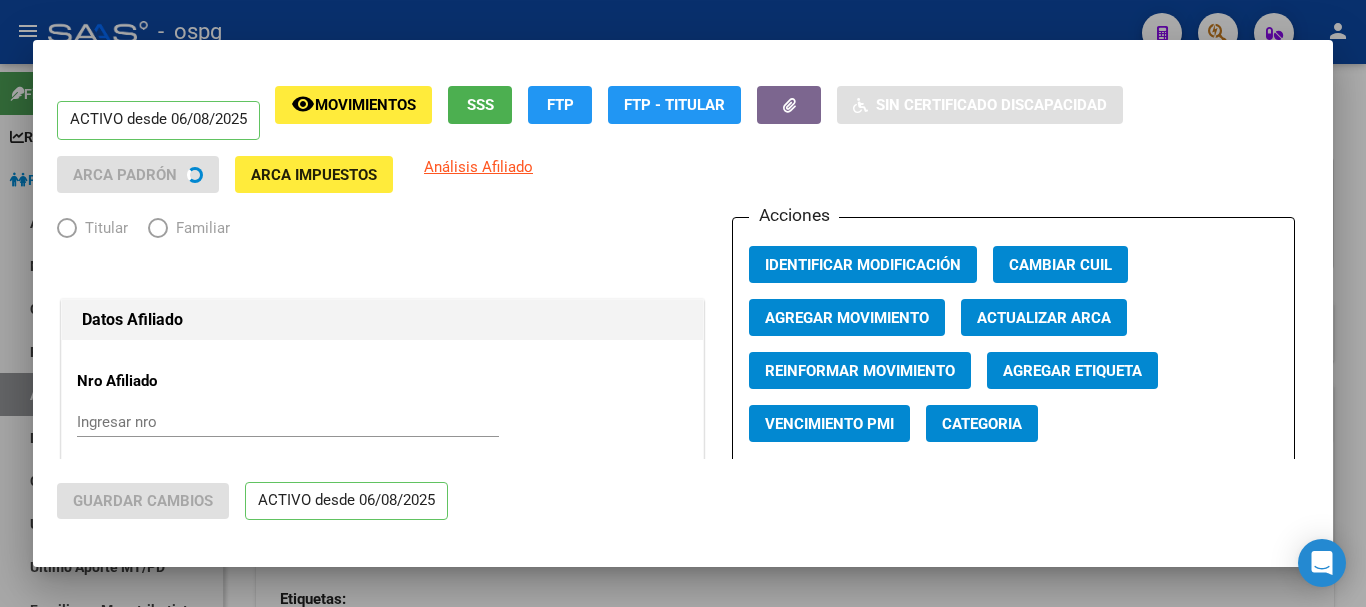 type on "[NUMBER]" 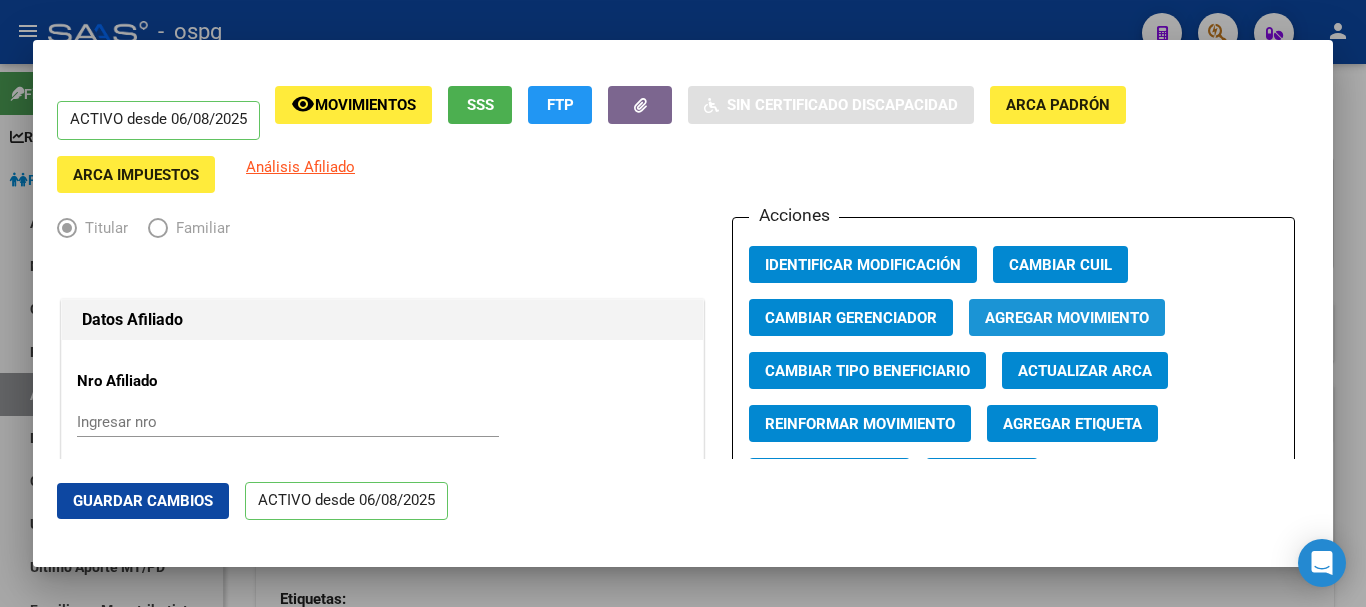 drag, startPoint x: 1079, startPoint y: 323, endPoint x: 1074, endPoint y: 314, distance: 10.29563 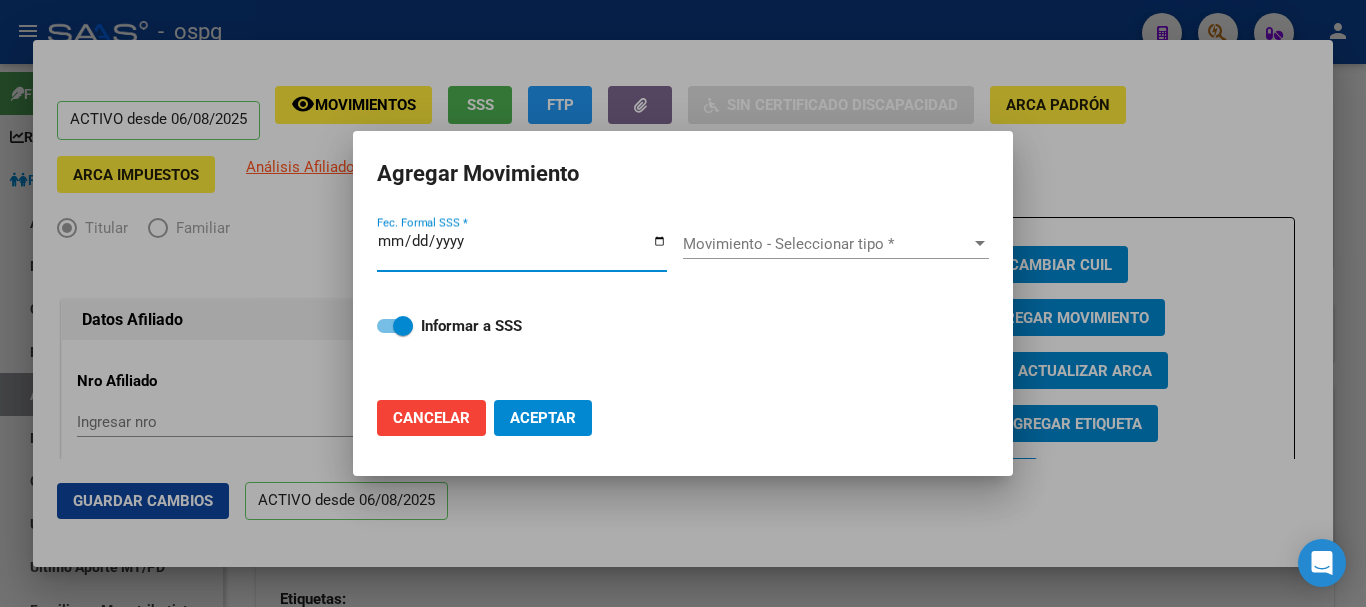 click on "Fec. Formal SSS *" at bounding box center (522, 249) 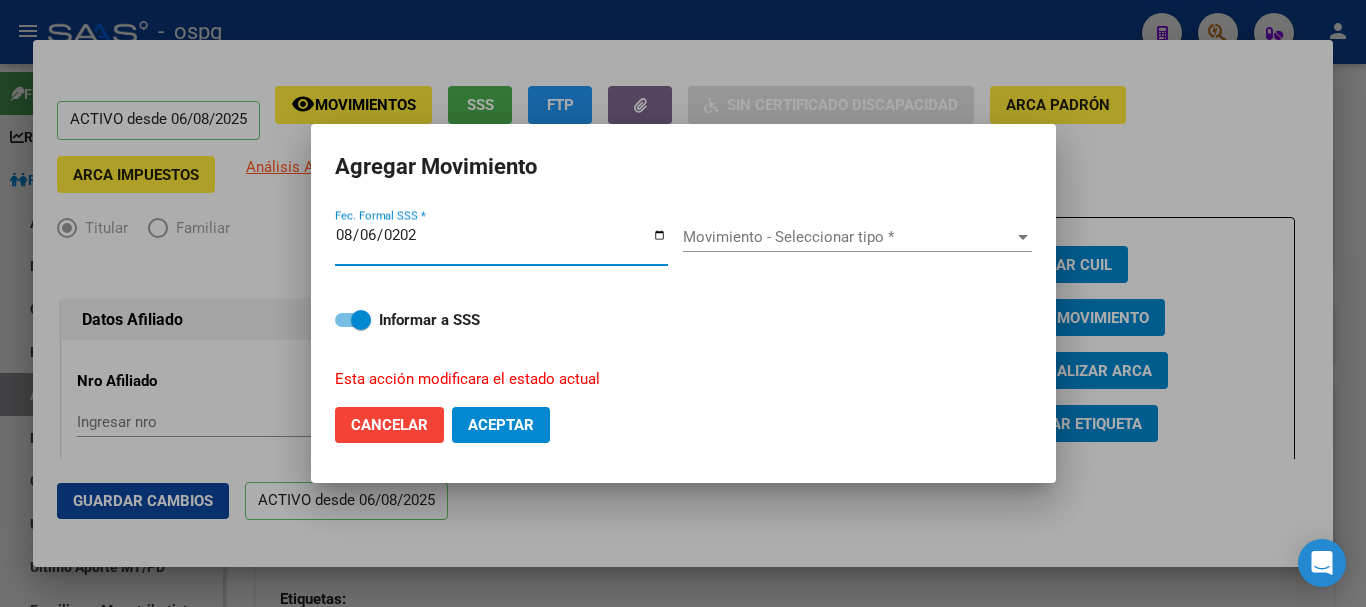 type on "2025-08-06" 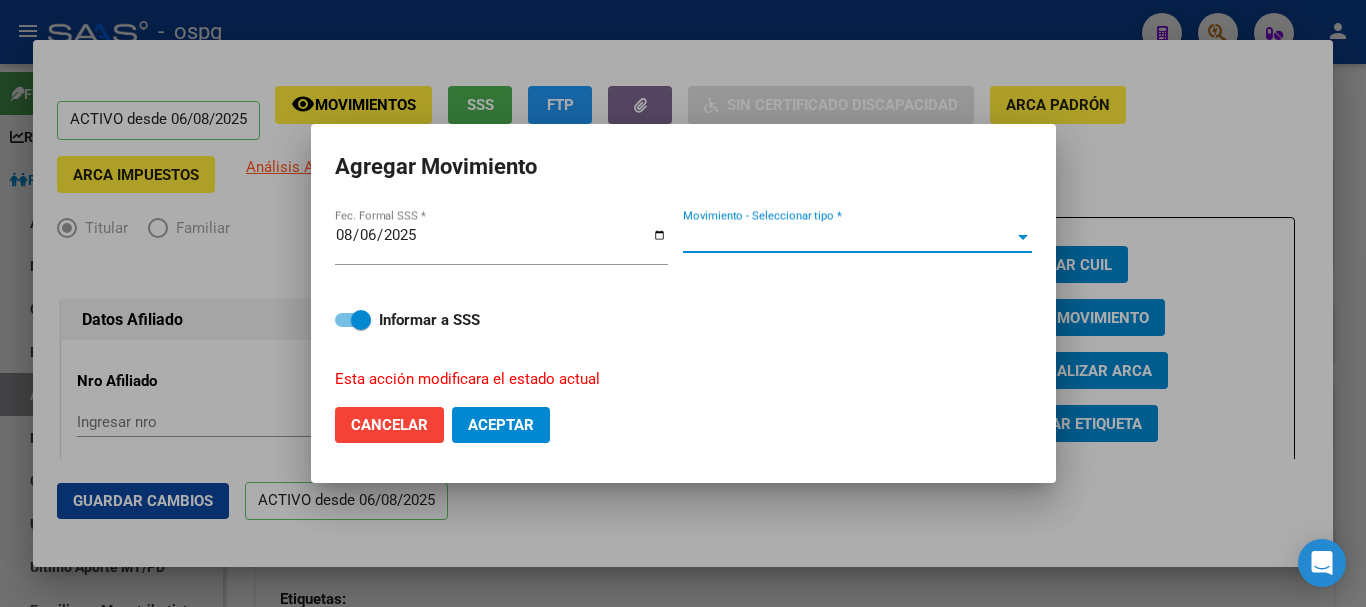 click on "Movimiento - Seleccionar tipo *" at bounding box center (848, 237) 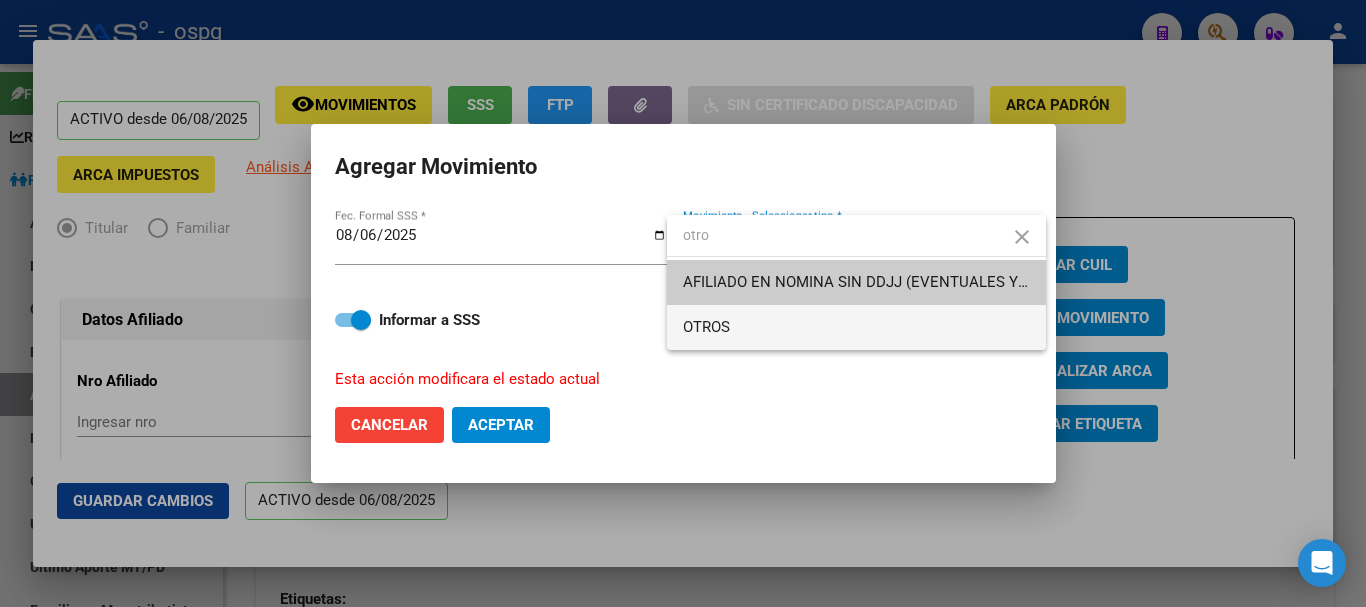type on "otro" 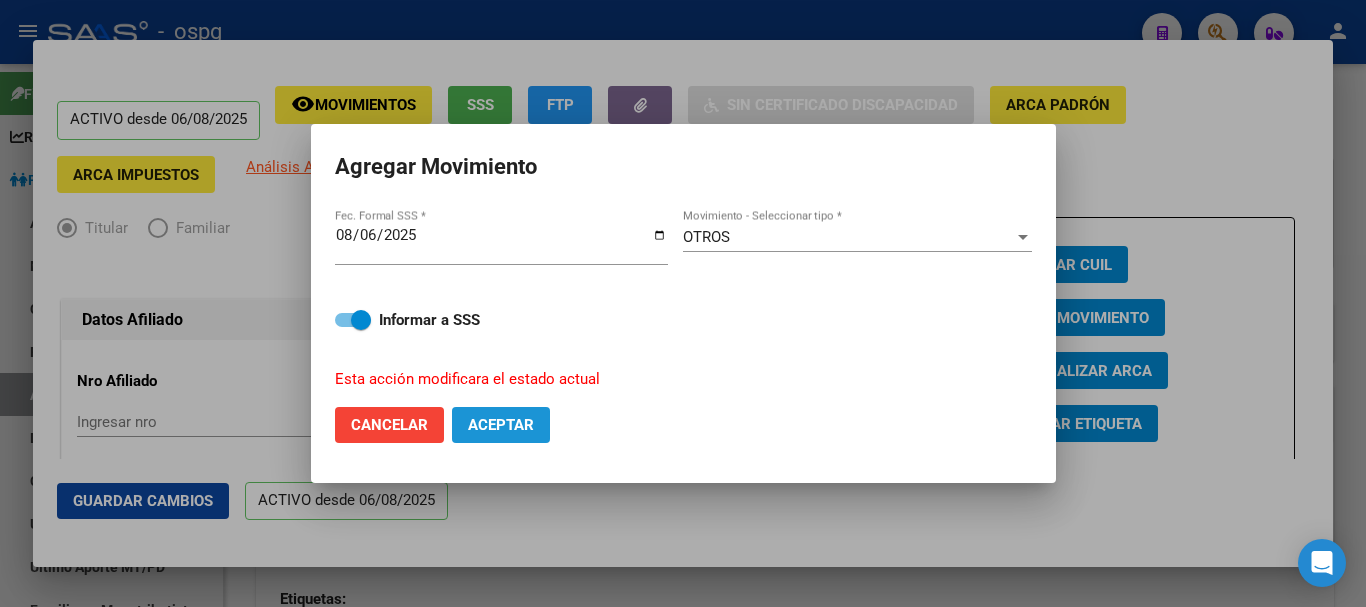 click on "Aceptar" 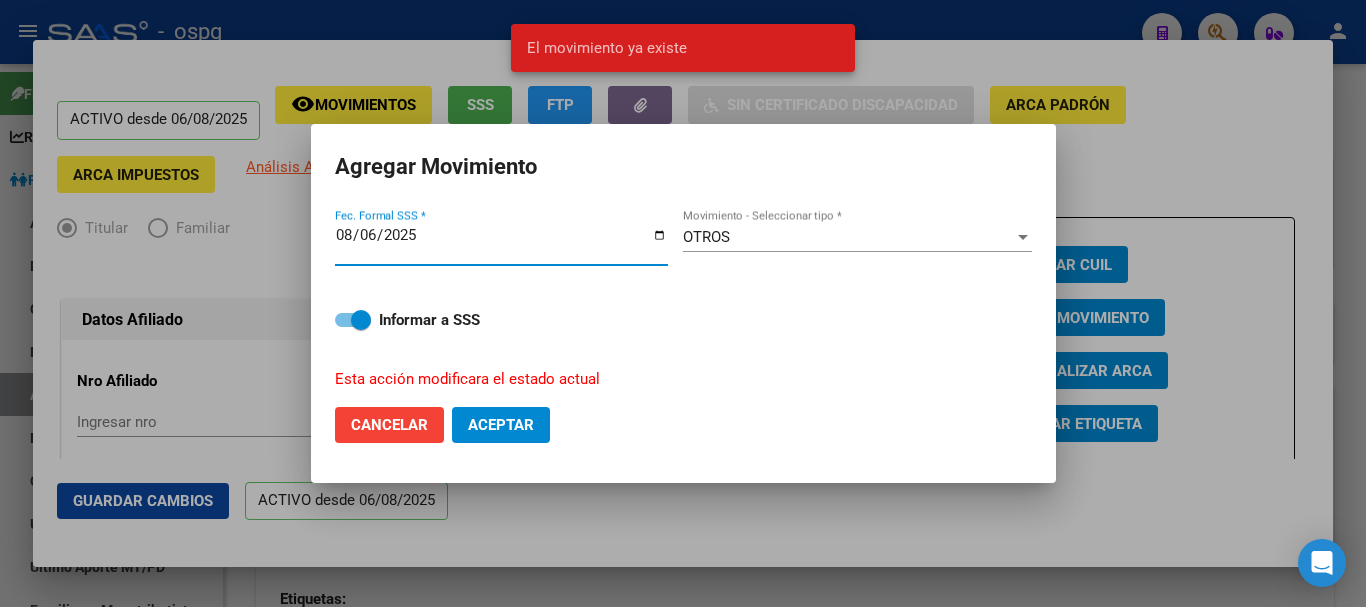 click on "2025-08-06" at bounding box center [501, 243] 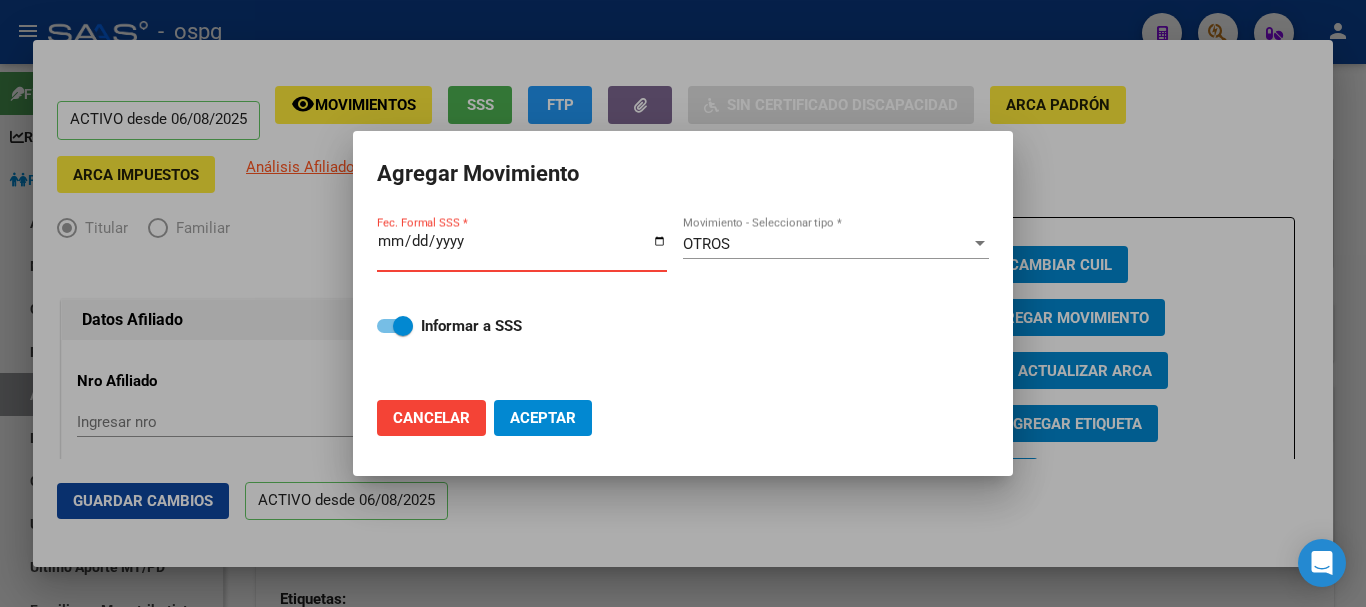type on "2025-08-07" 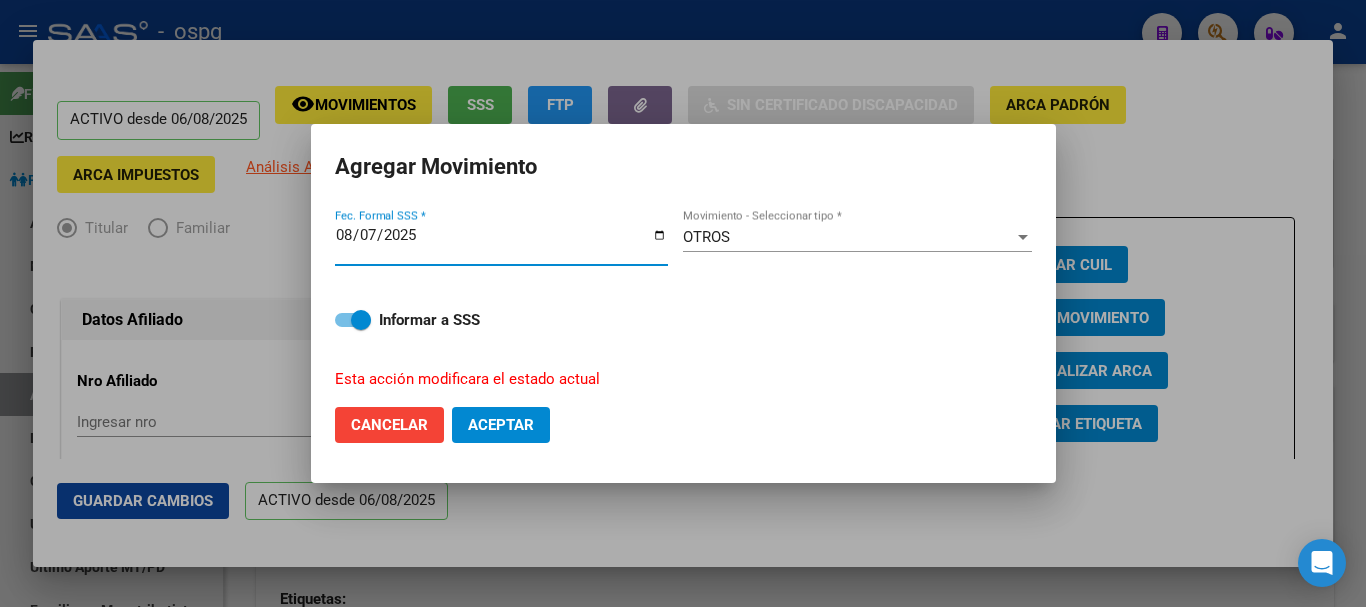 drag, startPoint x: 1275, startPoint y: 132, endPoint x: 1268, endPoint y: 120, distance: 13.892444 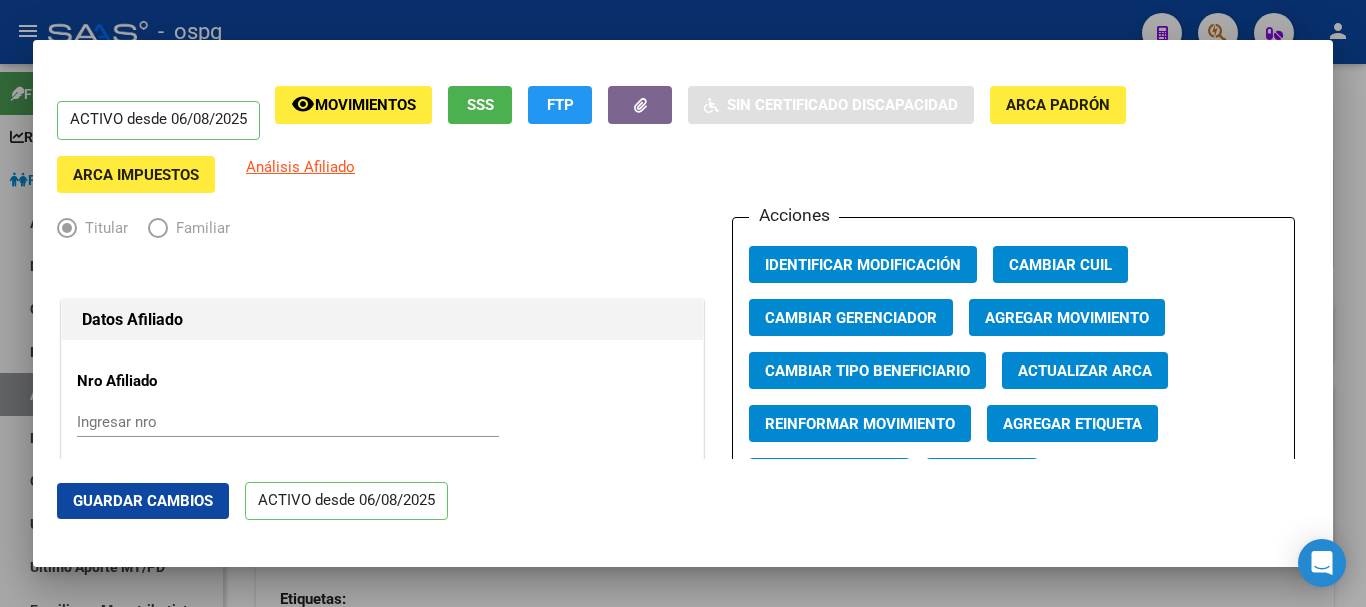click at bounding box center (683, 303) 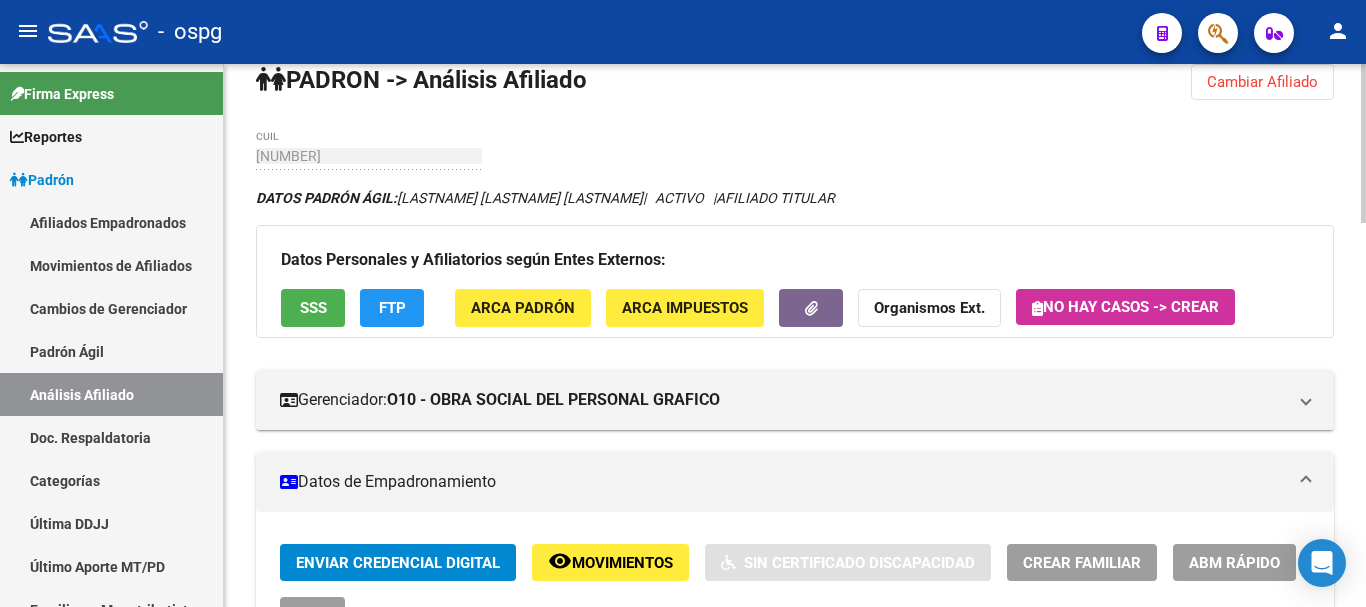 scroll, scrollTop: 0, scrollLeft: 0, axis: both 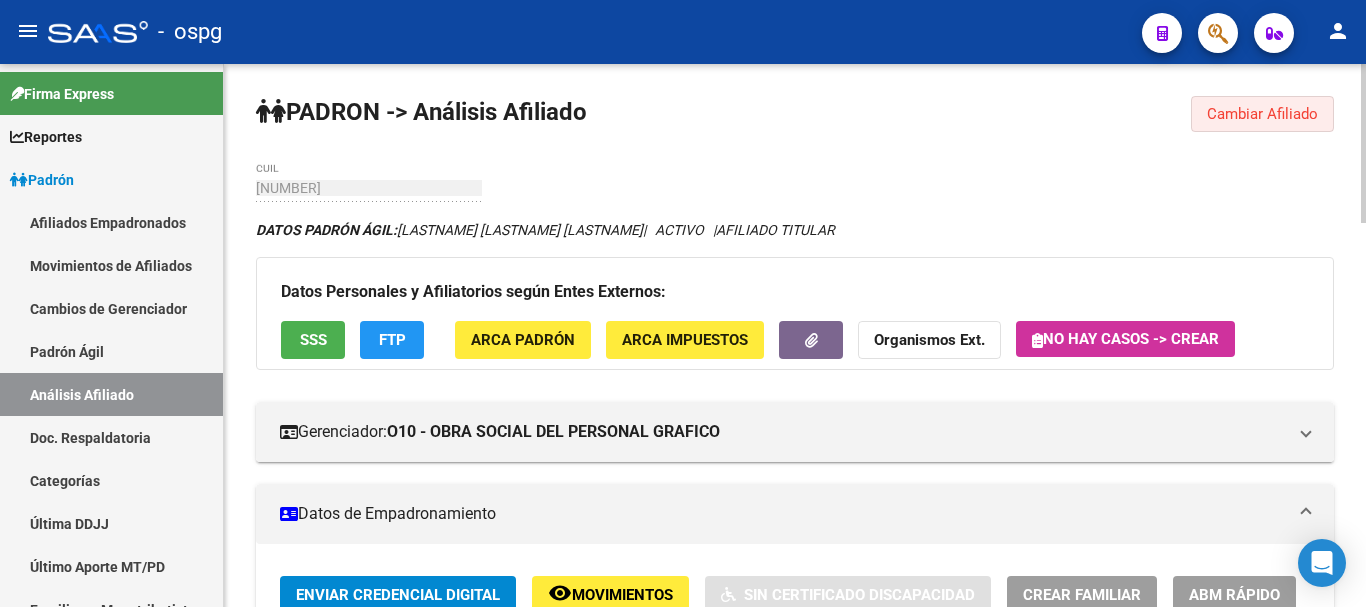 click on "Cambiar Afiliado" 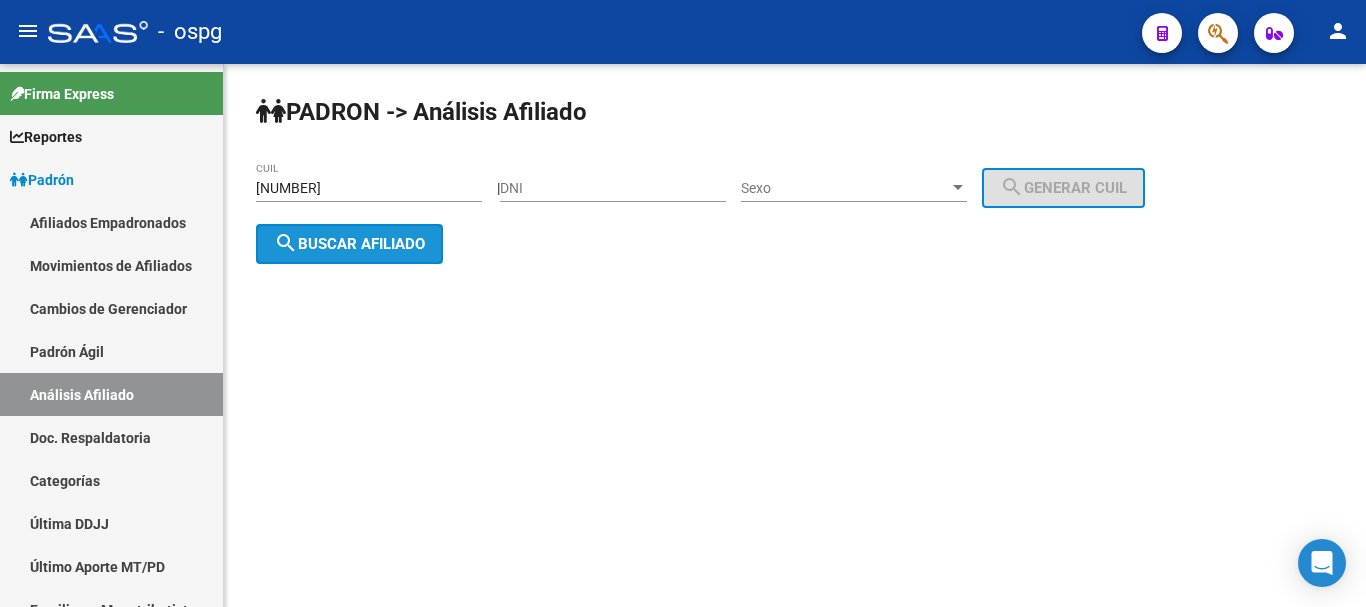 click on "search  Buscar afiliado" 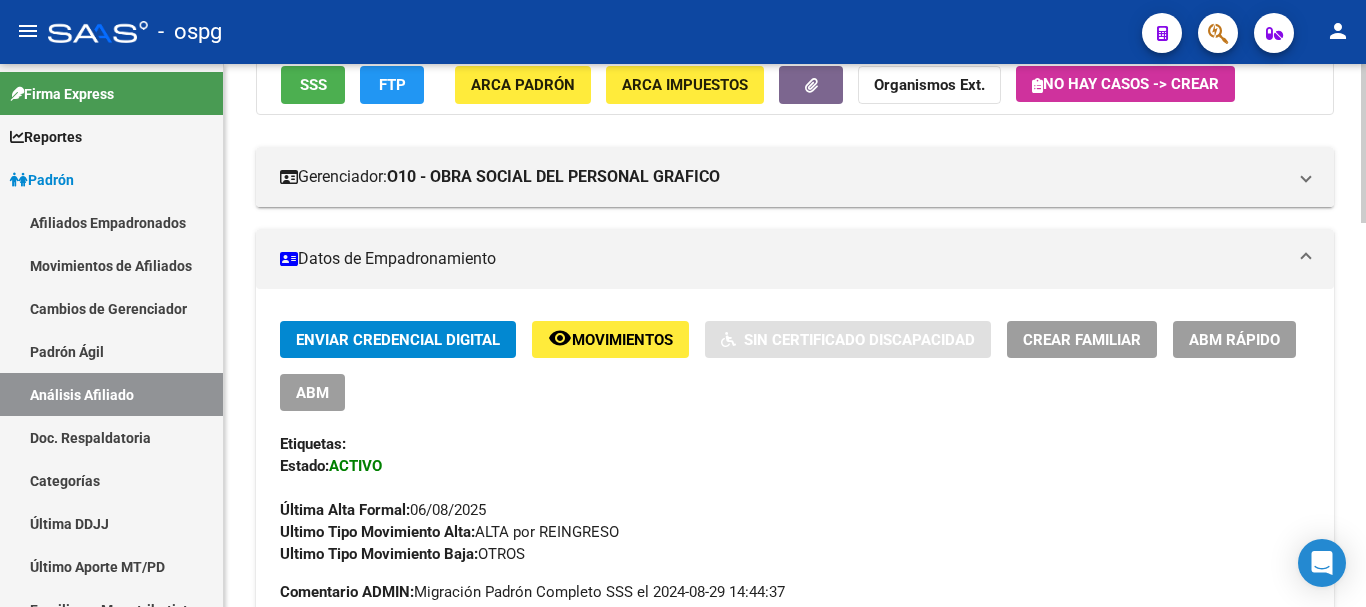 scroll, scrollTop: 300, scrollLeft: 0, axis: vertical 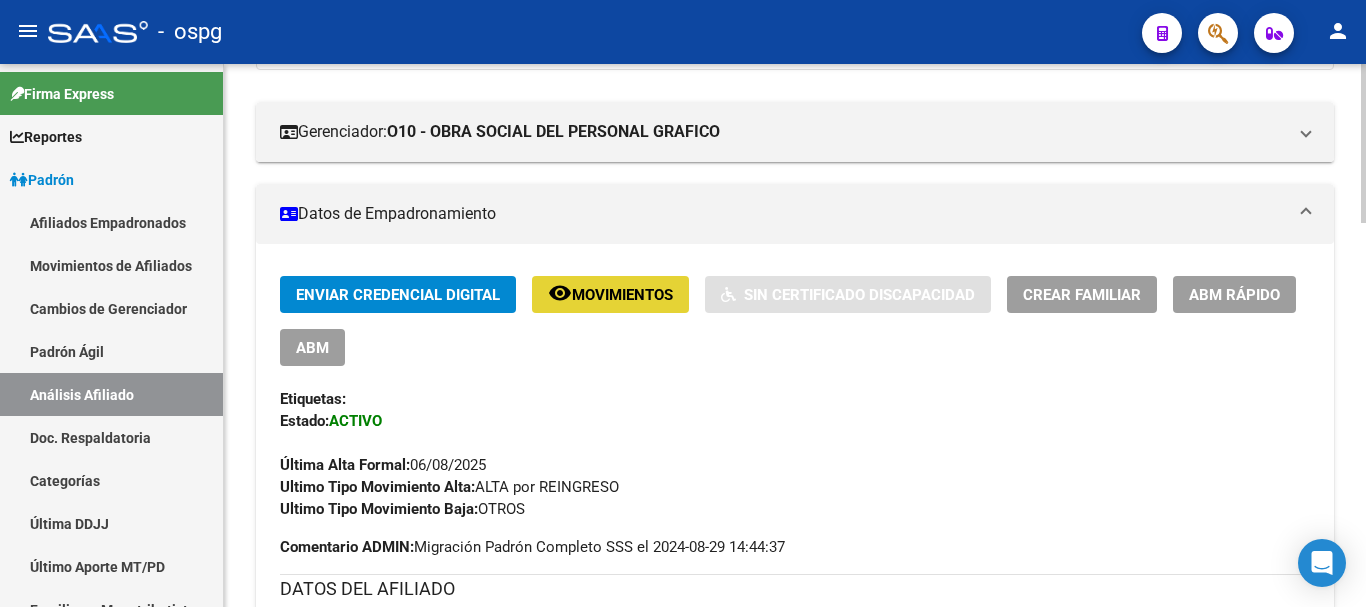 click on "Movimientos" 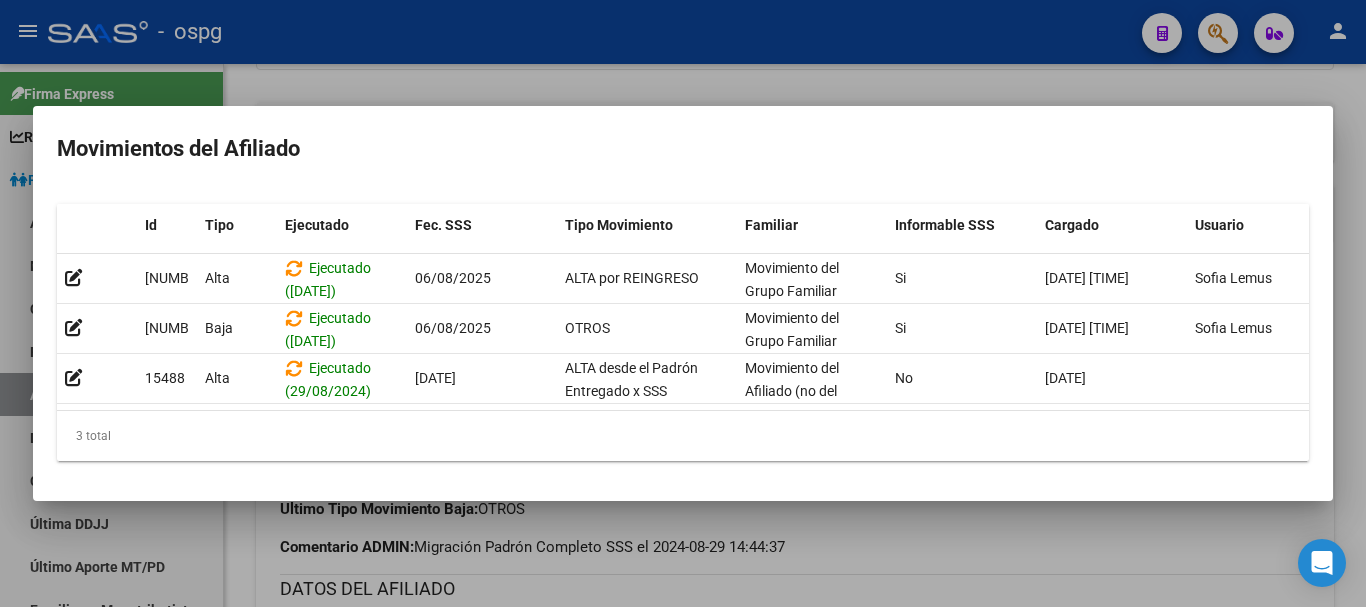 click on "Movimientos del Afiliado Id Tipo Ejecutado Fec. SSS Tipo Movimiento Familiar Informable SSS Cargado Usuario 65151 Alta    Ejecutado ([DATE]) [DATE] ALTA por REINGRESO Movimiento del Grupo Familiar Si [DATE] 08:08 Sofia Lemus 65150 Baja    Ejecutado ([DATE]) [DATE] OTROS Movimiento del Grupo Familiar Si [DATE] 08:07 Sofia Lemus 15488 Alta    Ejecutado ([DATE]) [DATE] ALTA desde el Padrón Entregado x SSS Movimiento del Afiliado (no del grupo) No [DATE] 14:44  3 total   1" at bounding box center (683, 304) 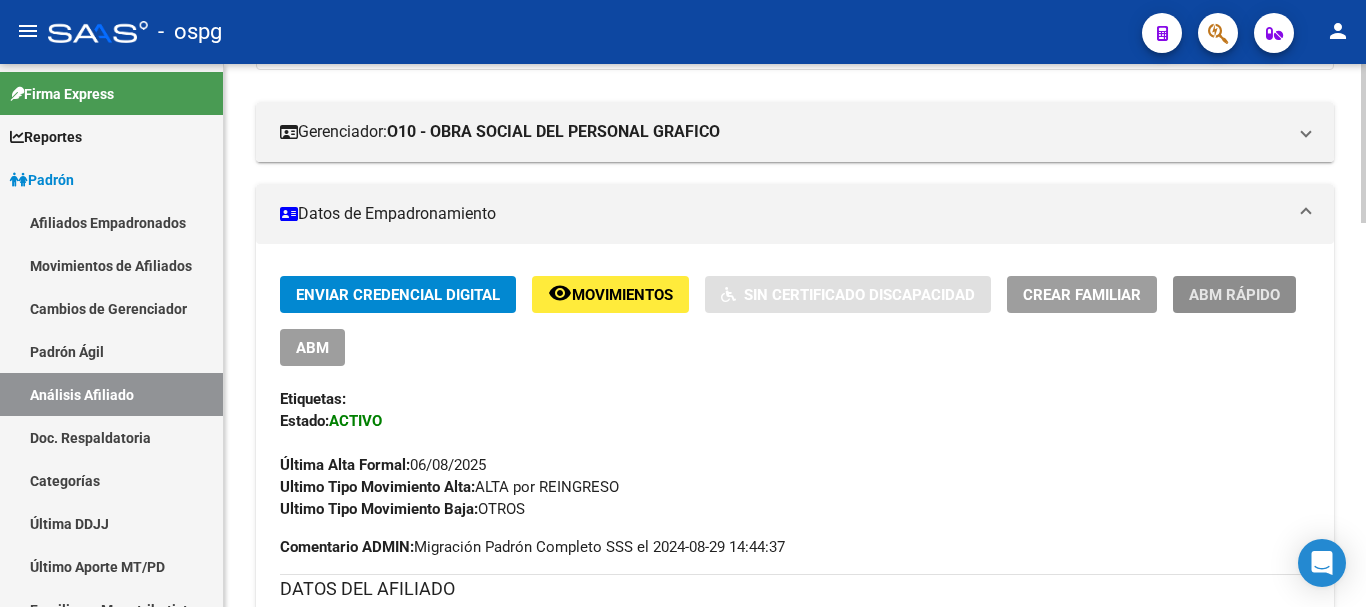 click on "ABM Rápido" 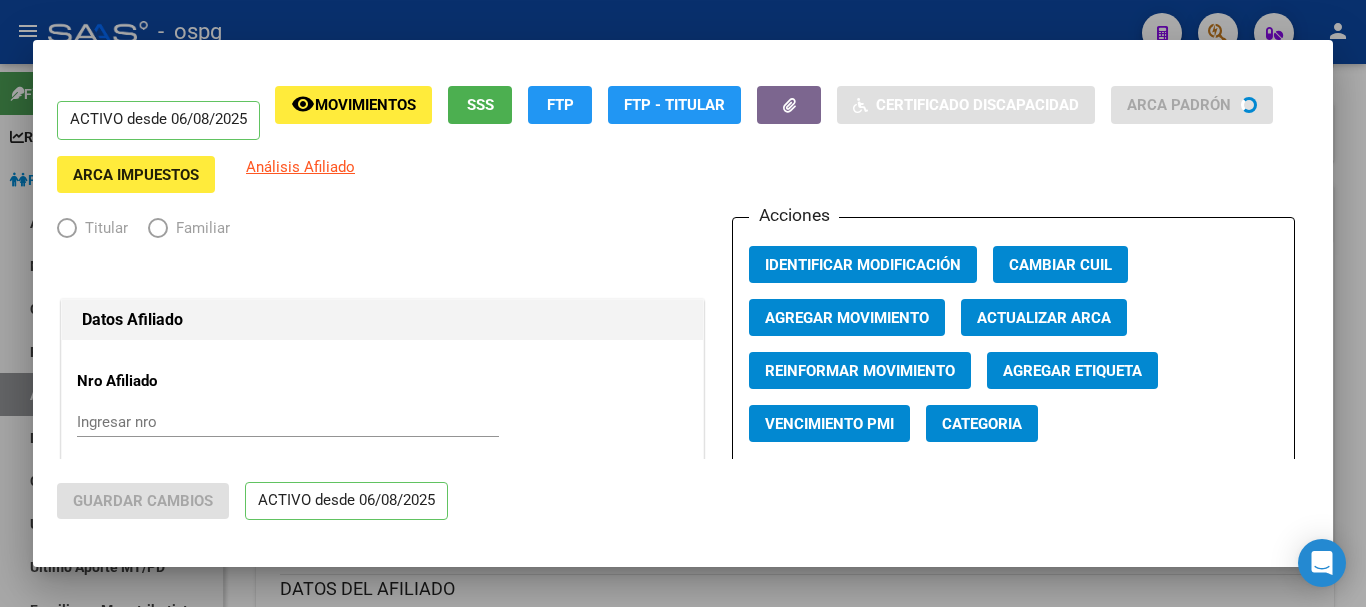 radio on "true" 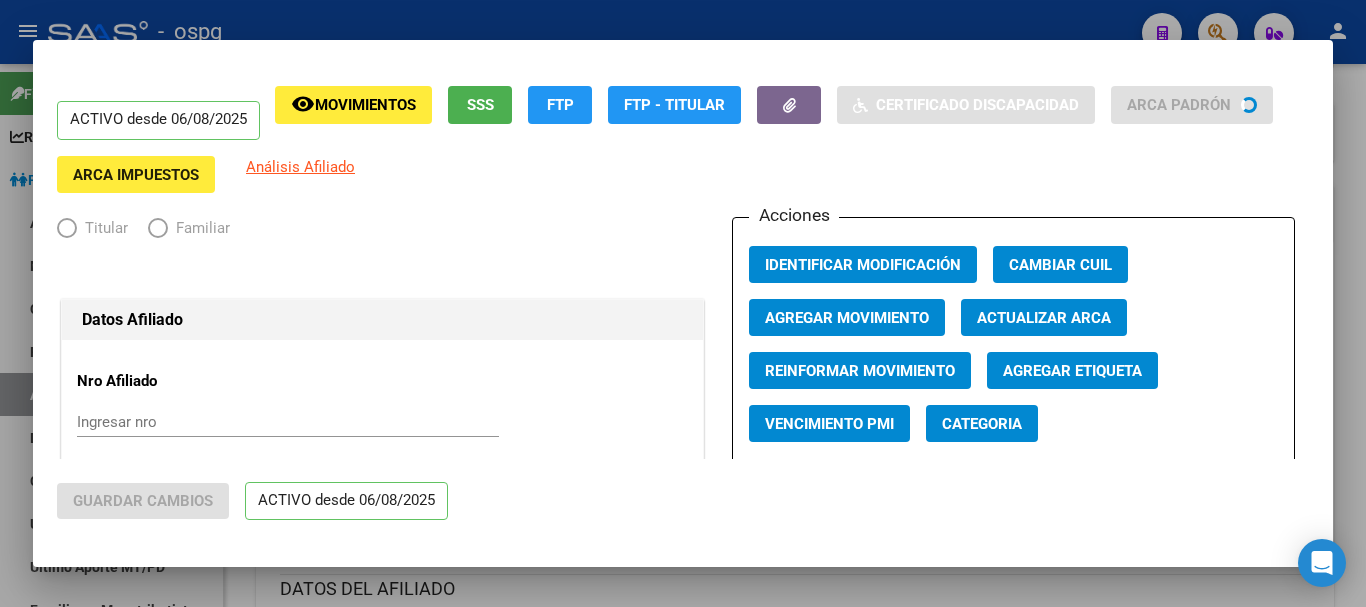 type on "[NUMBER]" 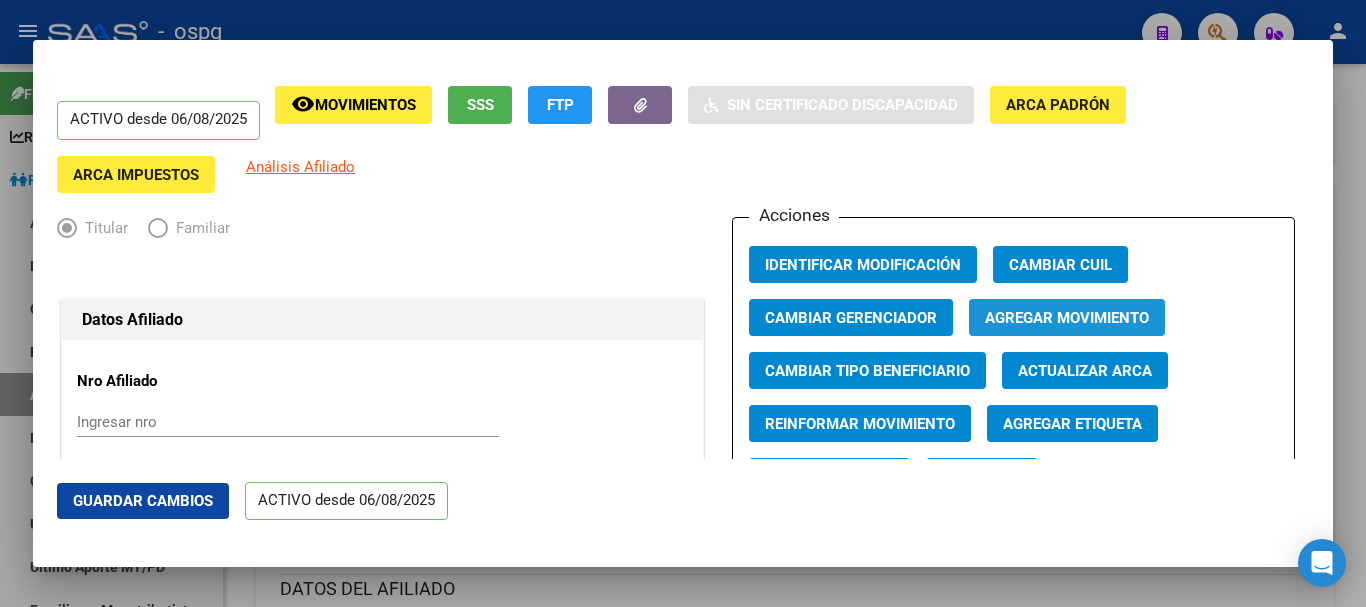 click on "Agregar Movimiento" 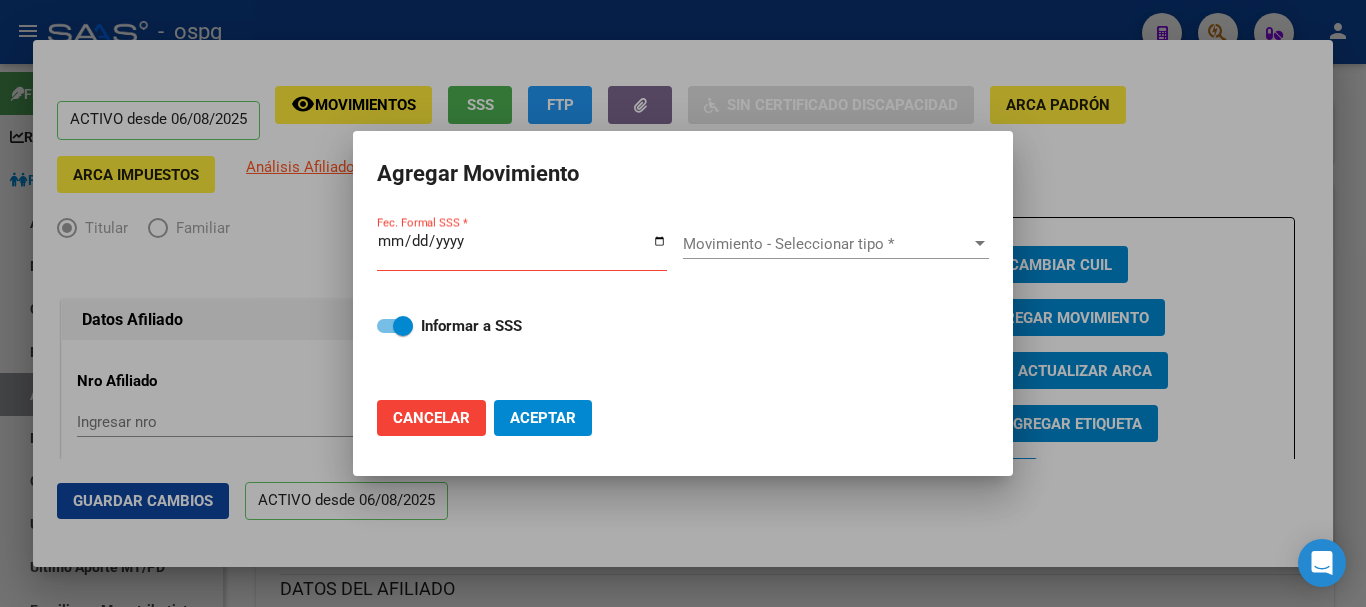 click at bounding box center [683, 303] 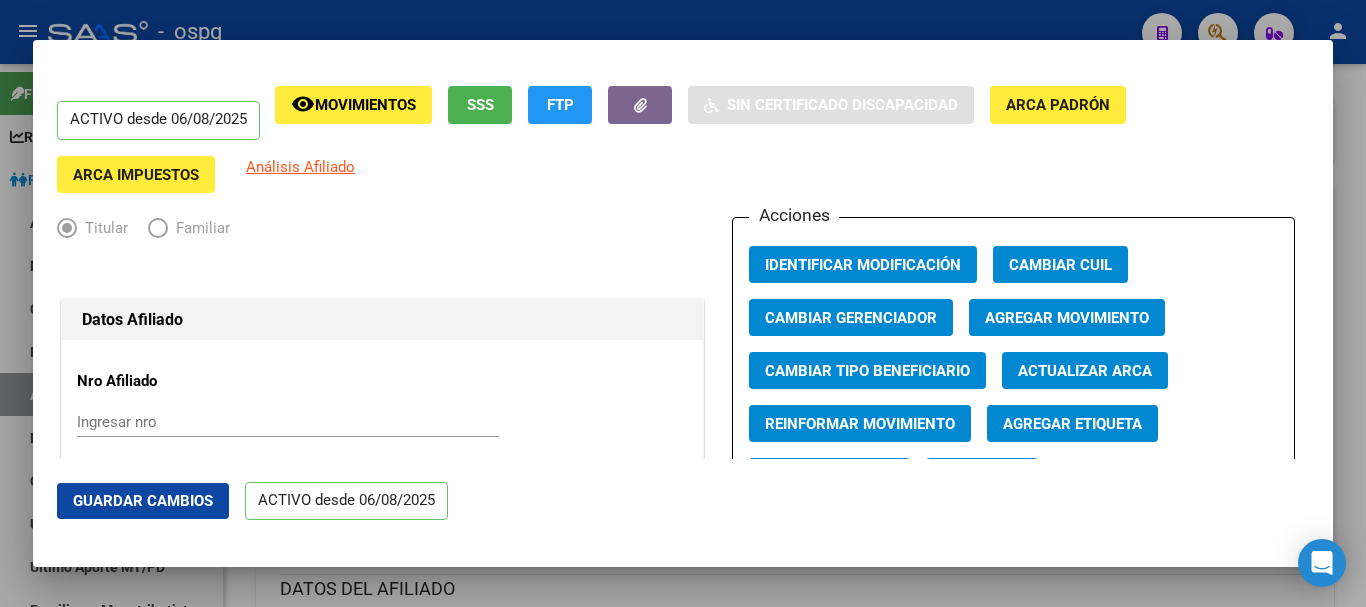 click at bounding box center [683, 303] 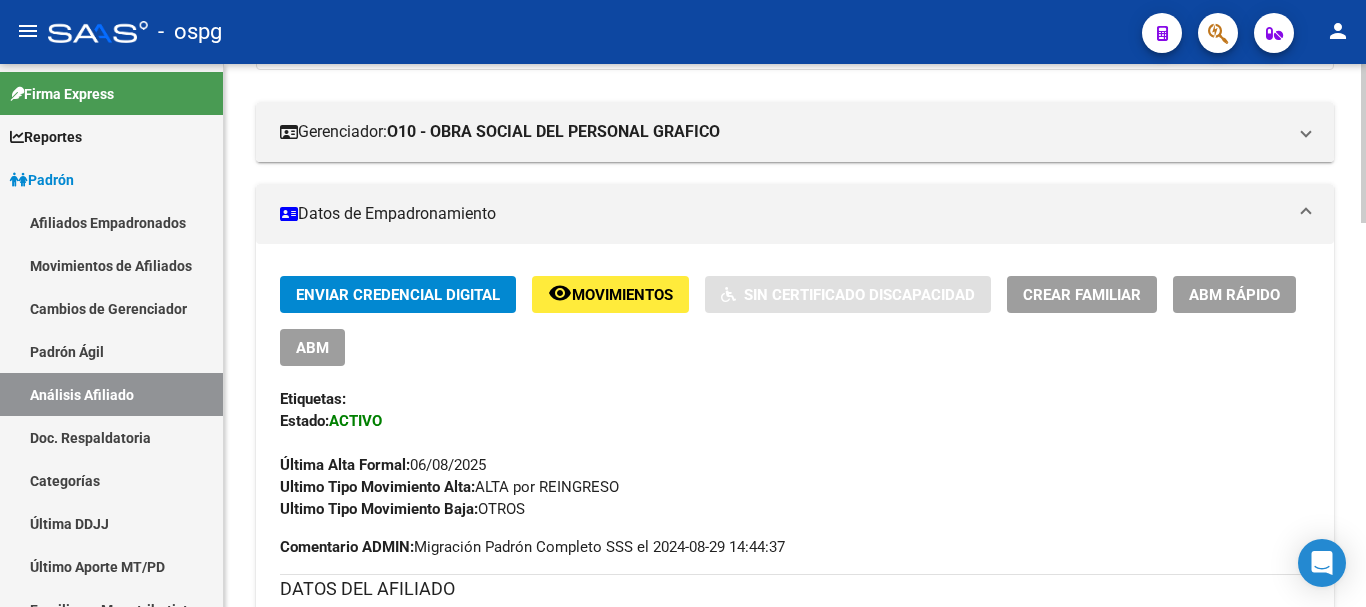 click on "ABM Rápido" 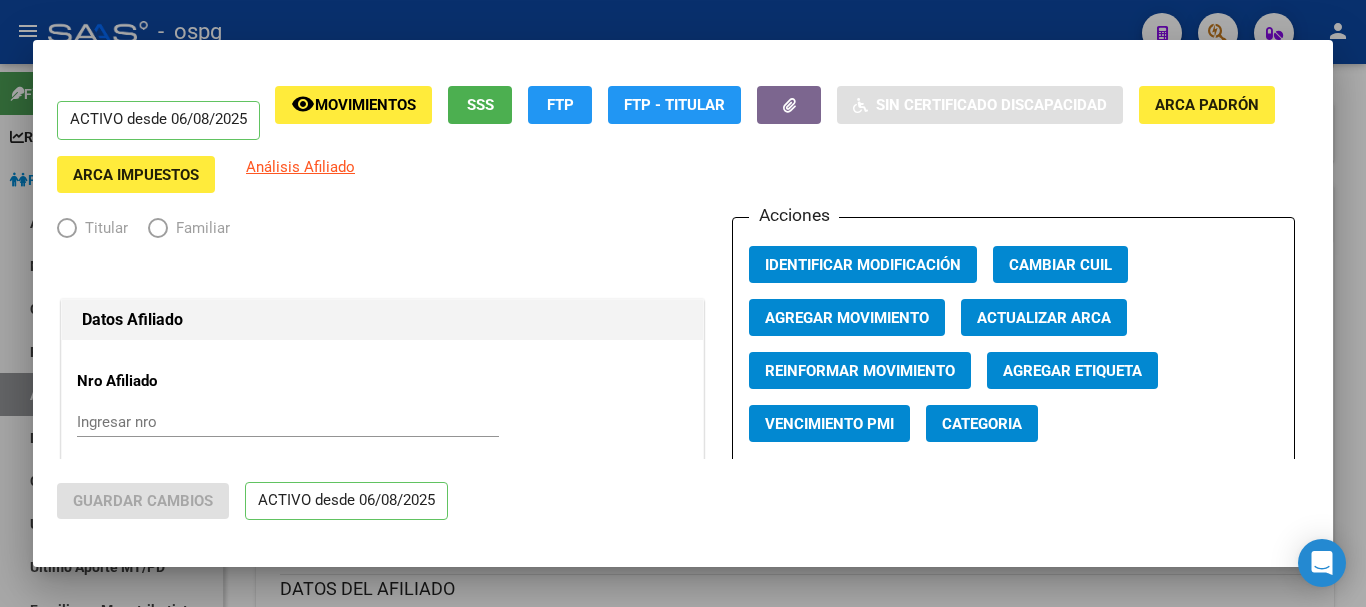 radio on "true" 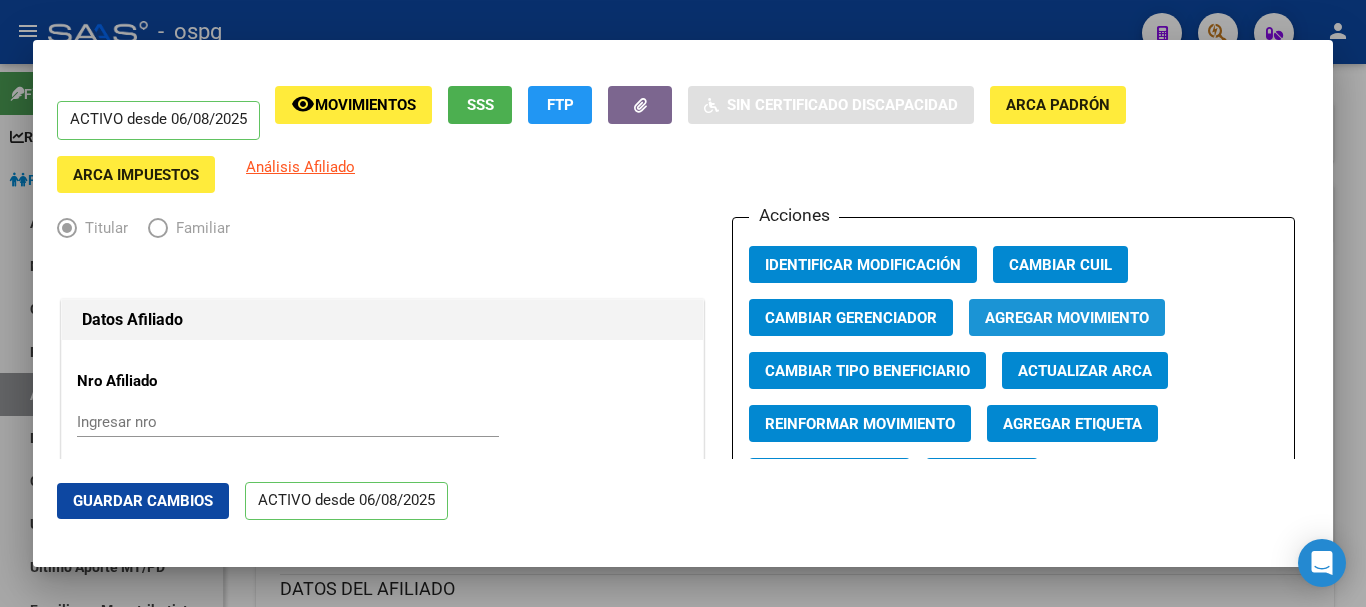 click on "Agregar Movimiento" 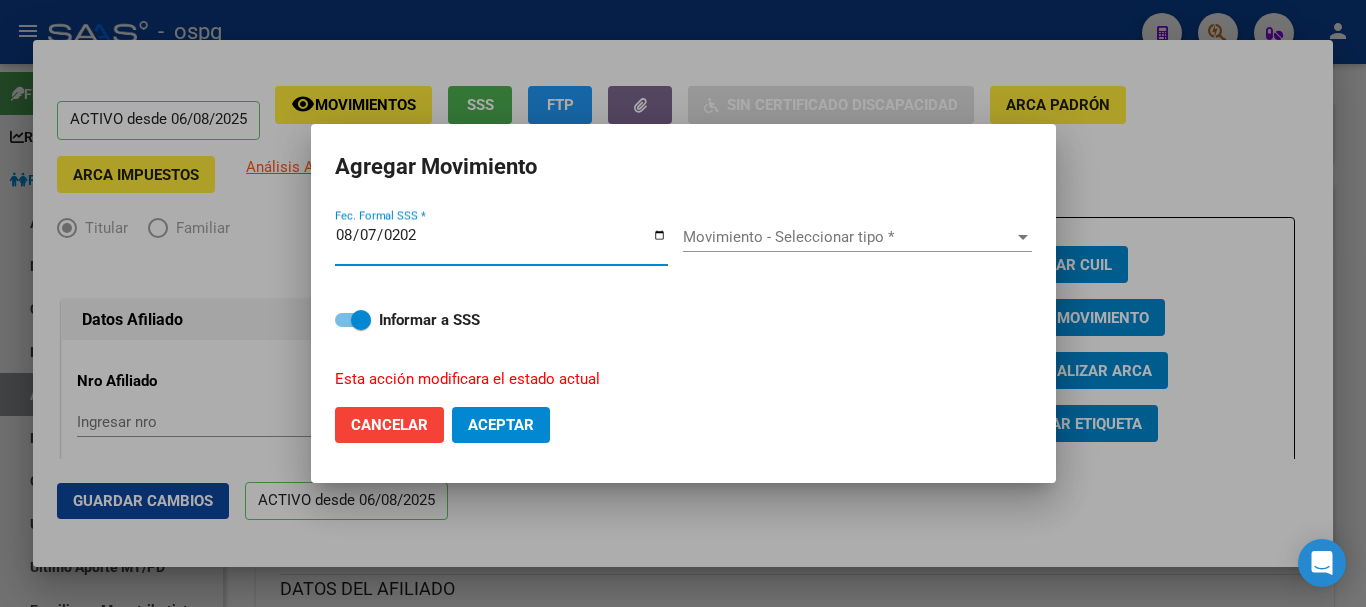 type on "2025-08-07" 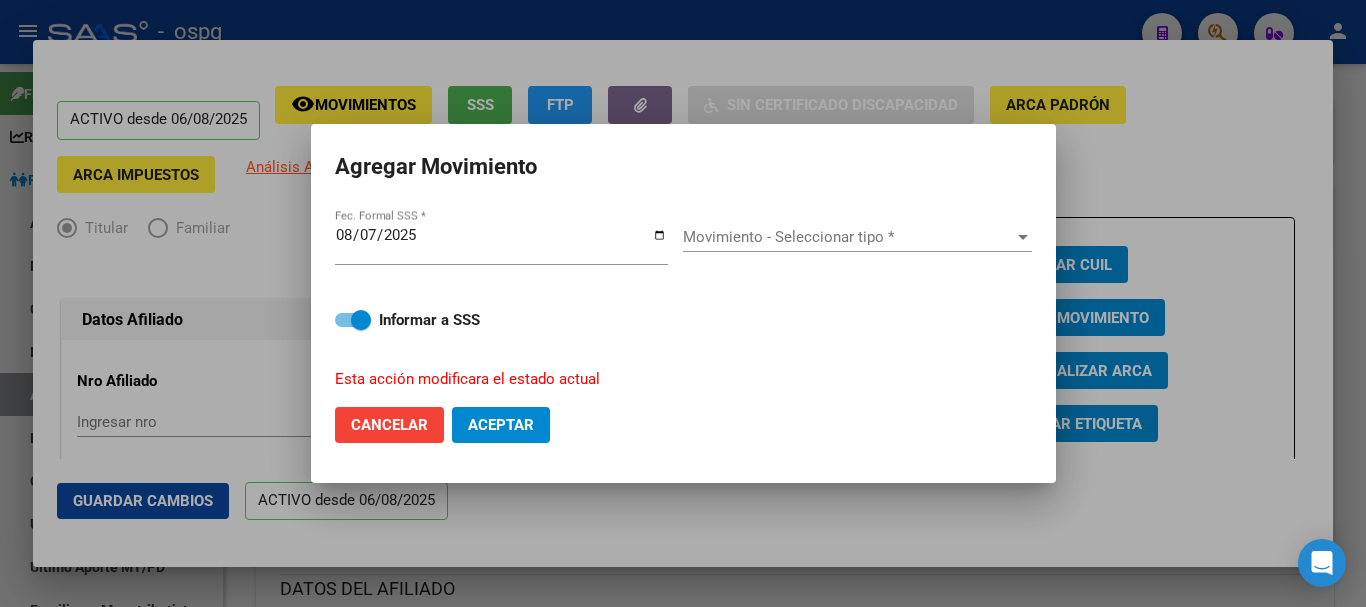click on "Movimiento - Seleccionar tipo * Movimiento - Seleccionar tipo *" at bounding box center (857, 244) 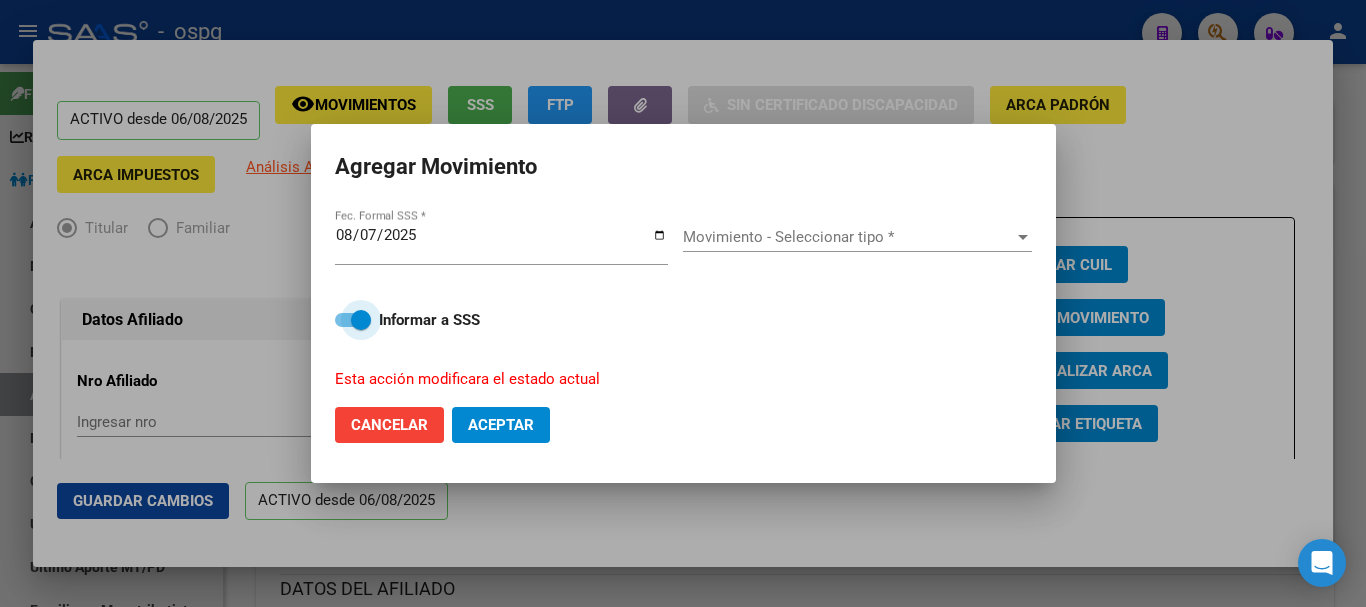 click at bounding box center (361, 320) 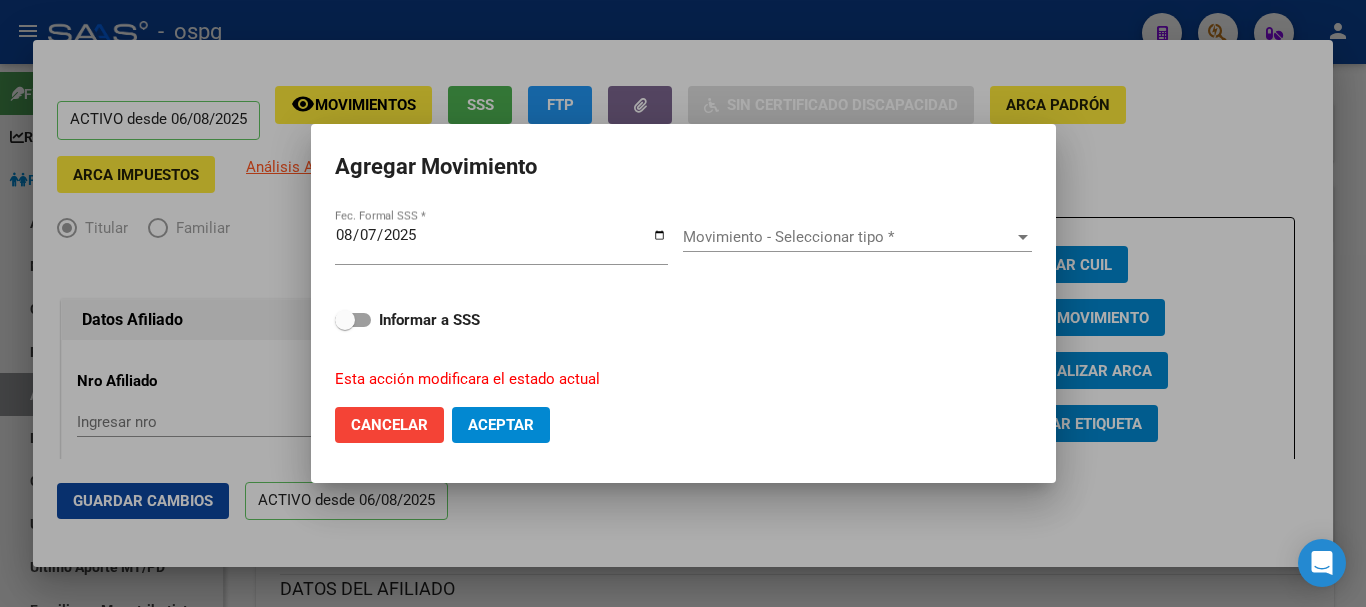 click on "Movimiento - Seleccionar tipo *" at bounding box center [848, 237] 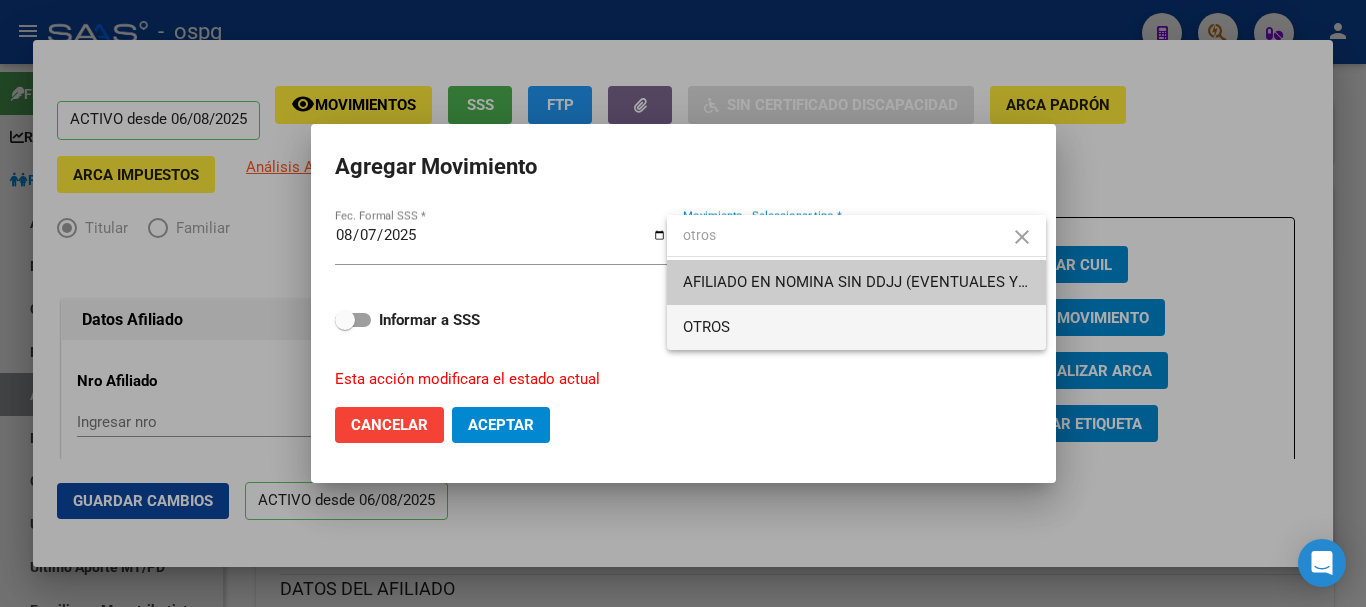 type on "otros" 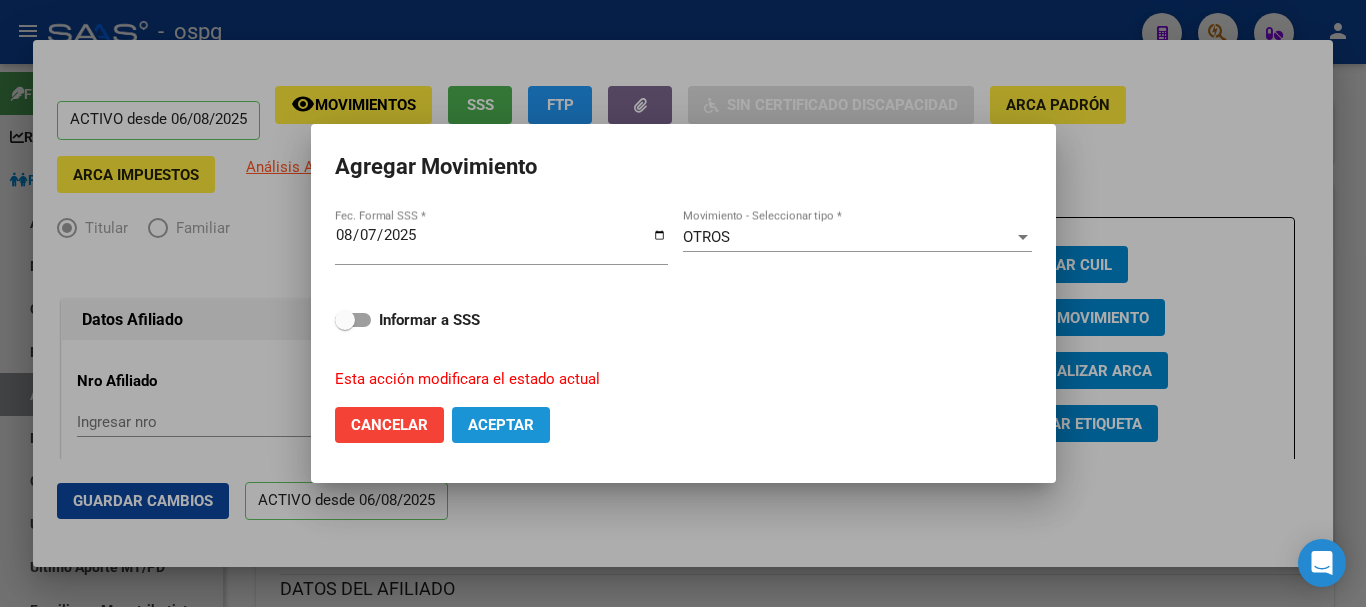 click on "Aceptar" 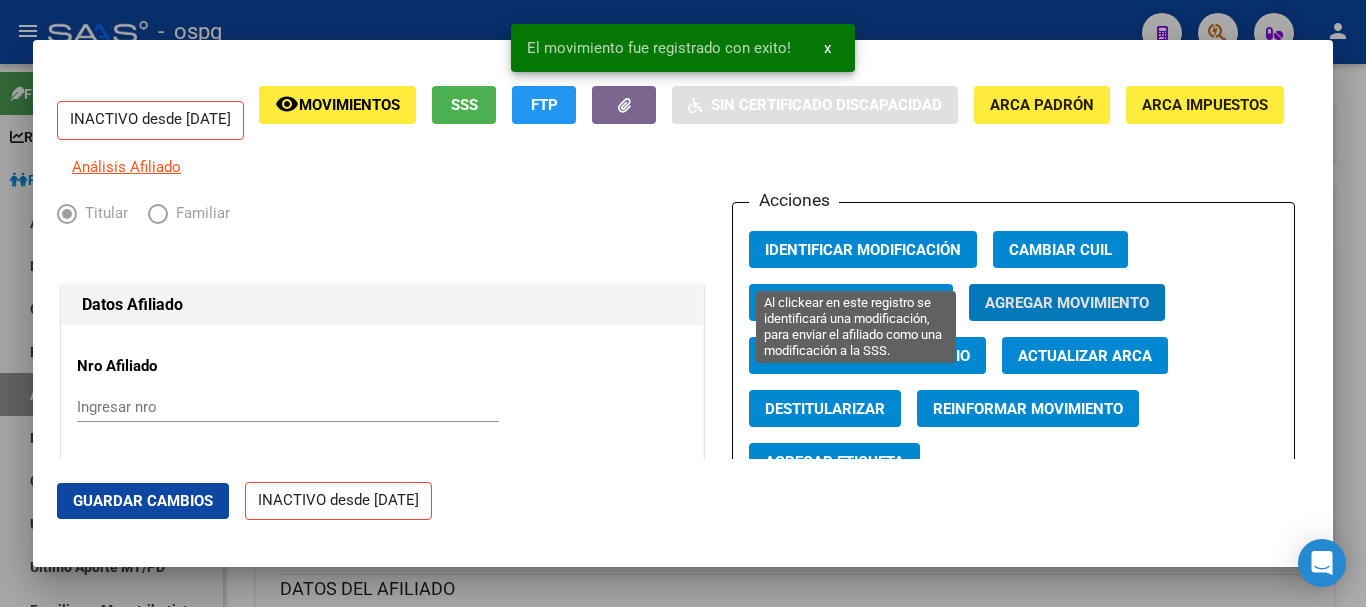 click on "Identificar Modificación" at bounding box center (863, 250) 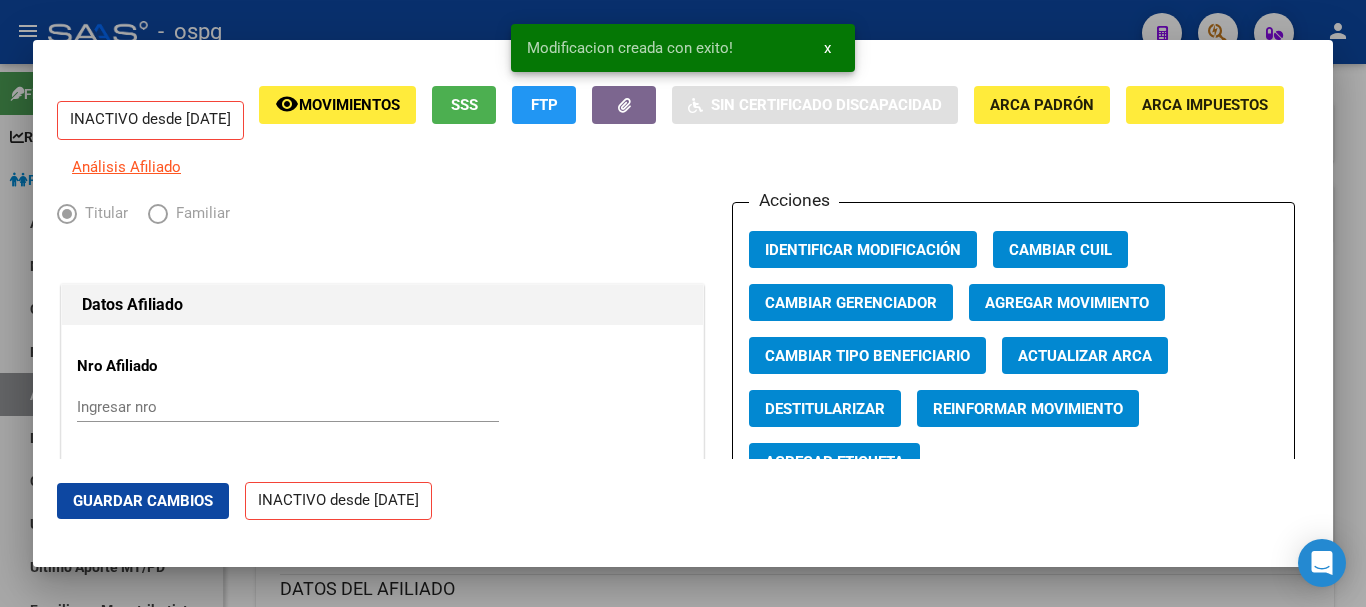 click at bounding box center [683, 303] 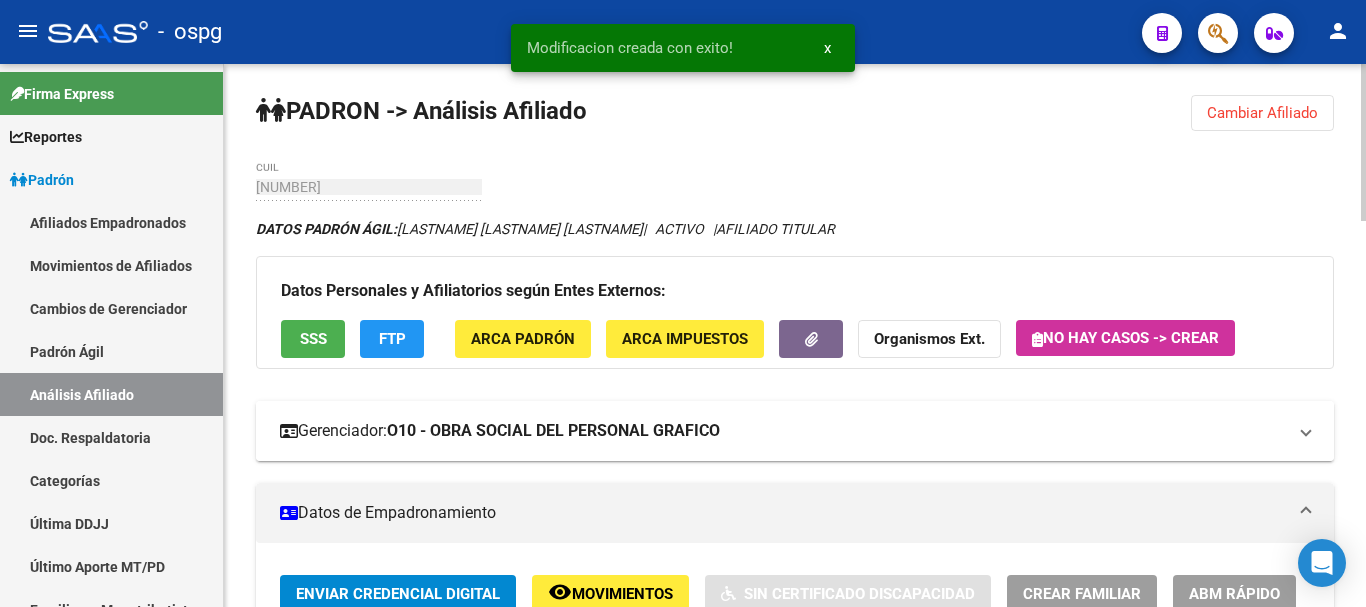 scroll, scrollTop: 0, scrollLeft: 0, axis: both 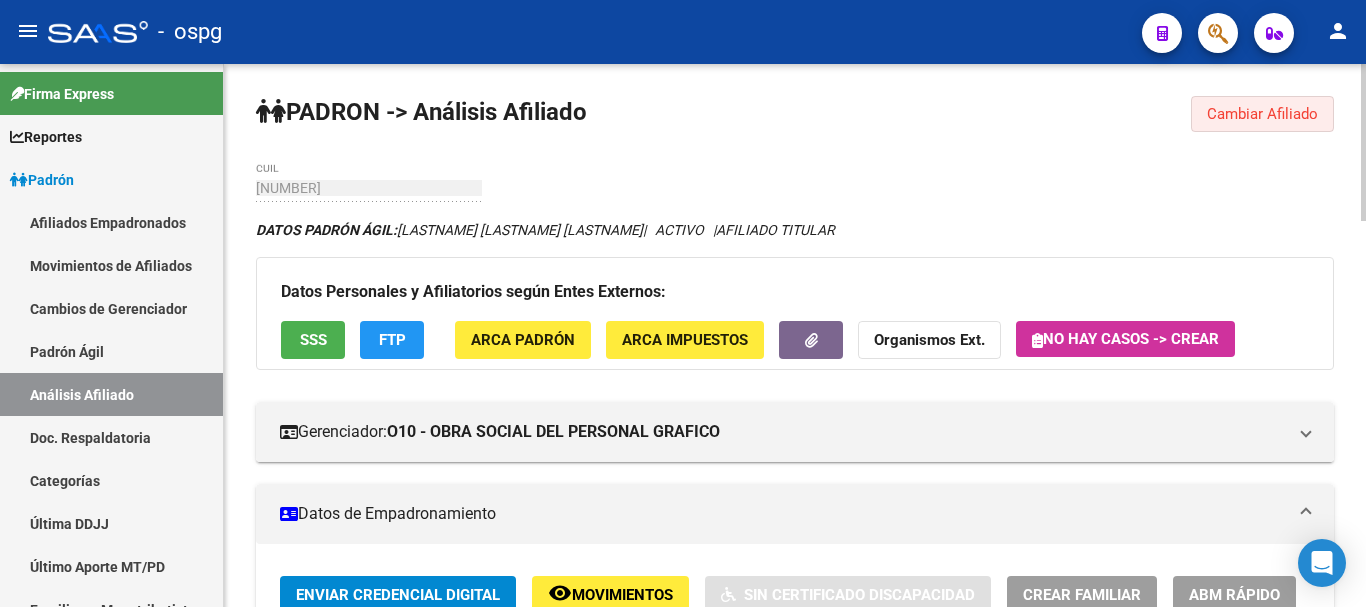 click on "Cambiar Afiliado" 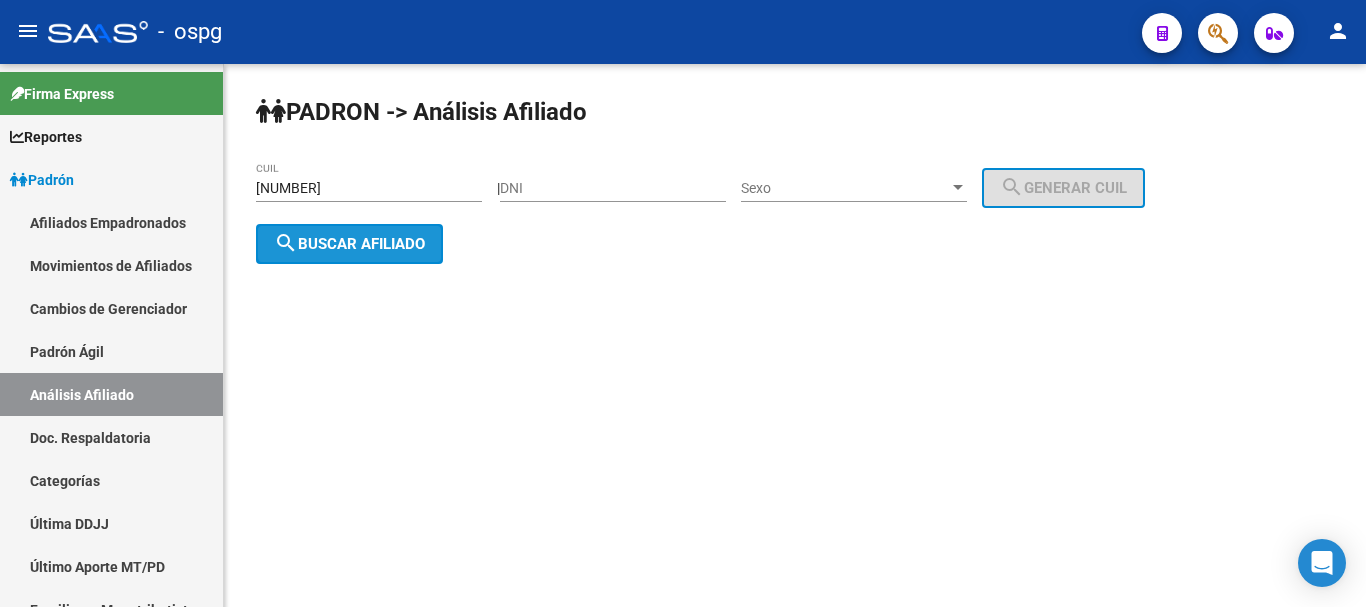 click on "search  Buscar afiliado" 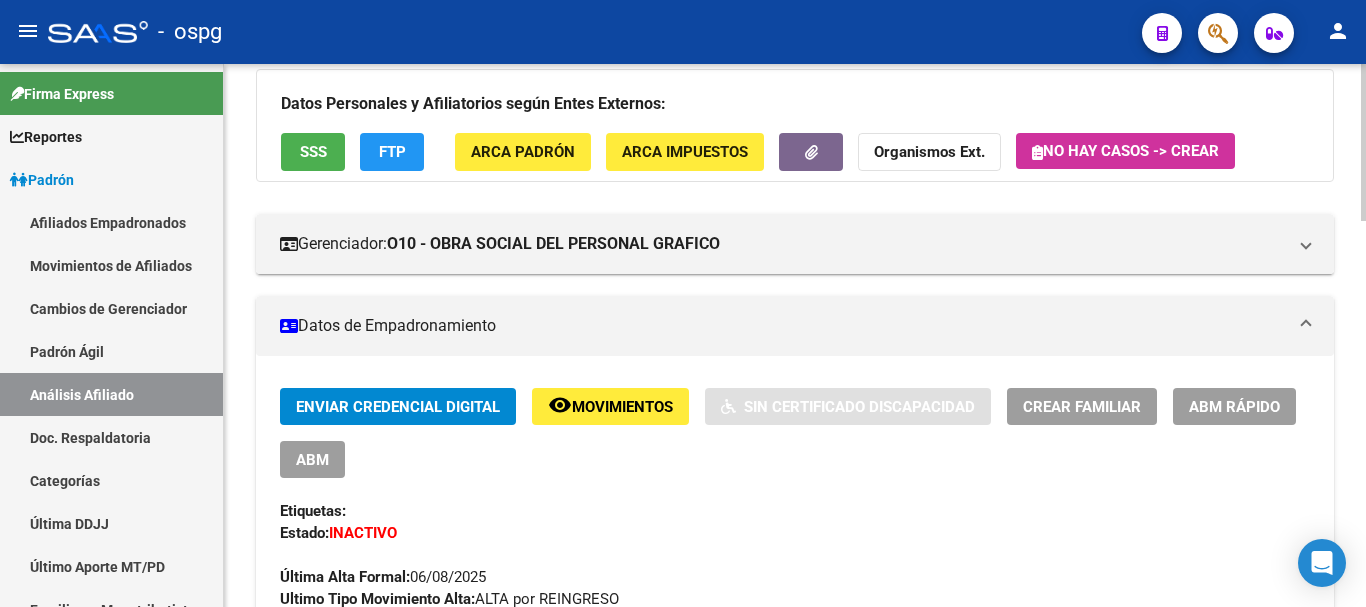 scroll, scrollTop: 300, scrollLeft: 0, axis: vertical 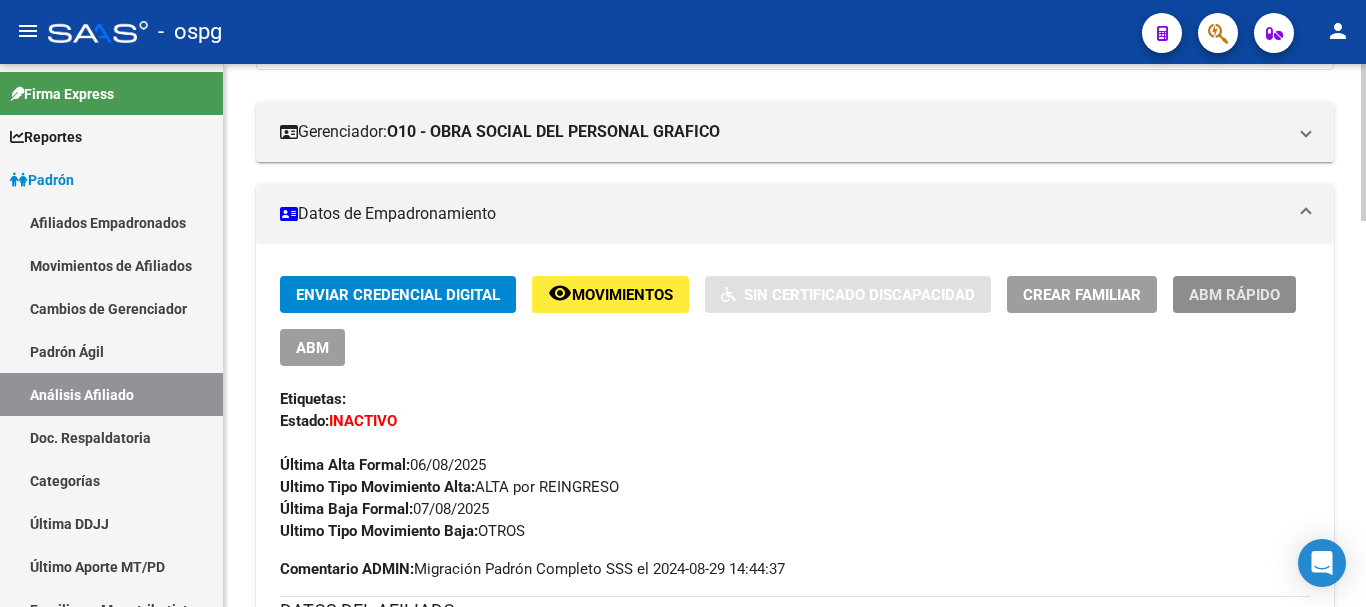 click on "ABM Rápido" 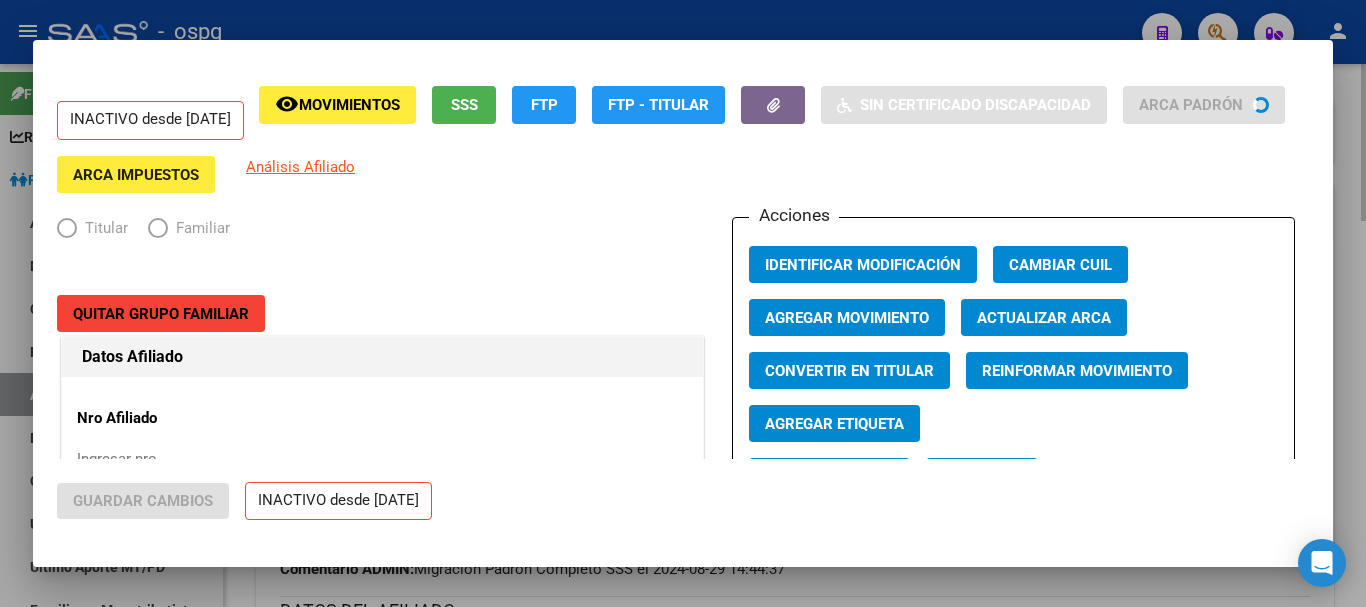 radio on "true" 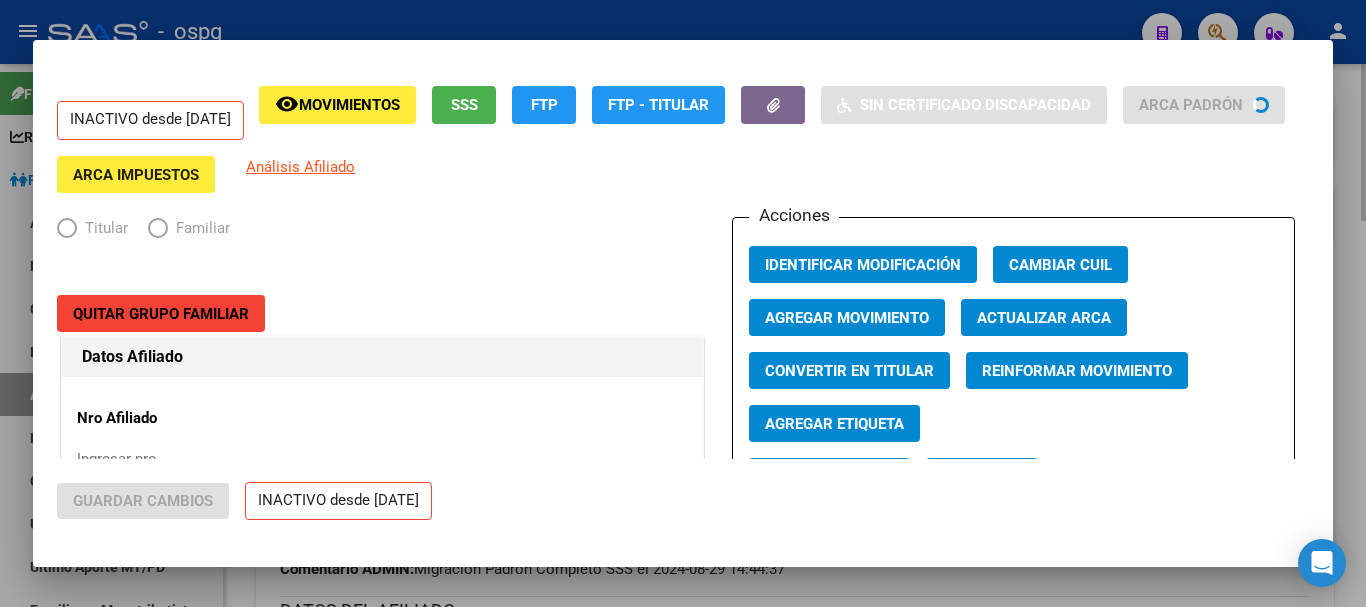 type on "[NUMBER]" 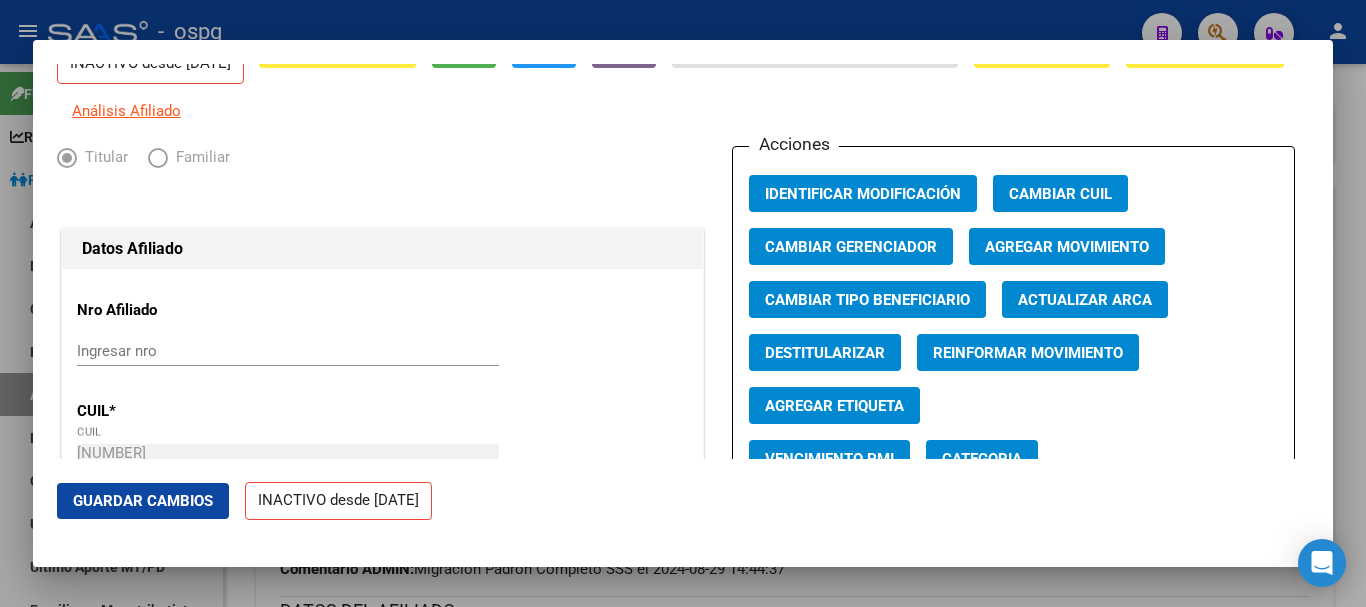 scroll, scrollTop: 100, scrollLeft: 0, axis: vertical 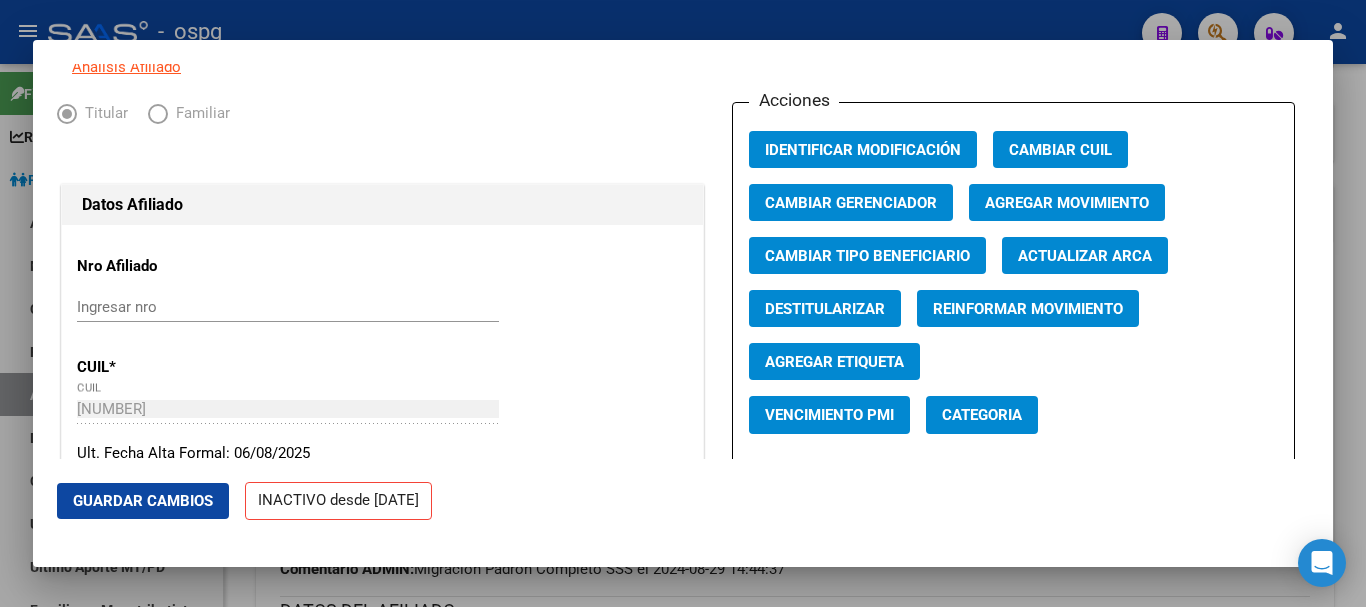 click on "Acciones Identificar Modificación Cambiar CUIL Cambiar Gerenciador Agregar Movimiento Cambiar Tipo Beneficiario Actualizar ARCA Destitularizar Reinformar Movimiento Agregar Etiqueta Vencimiento PMI Categoria" at bounding box center (1013, 284) 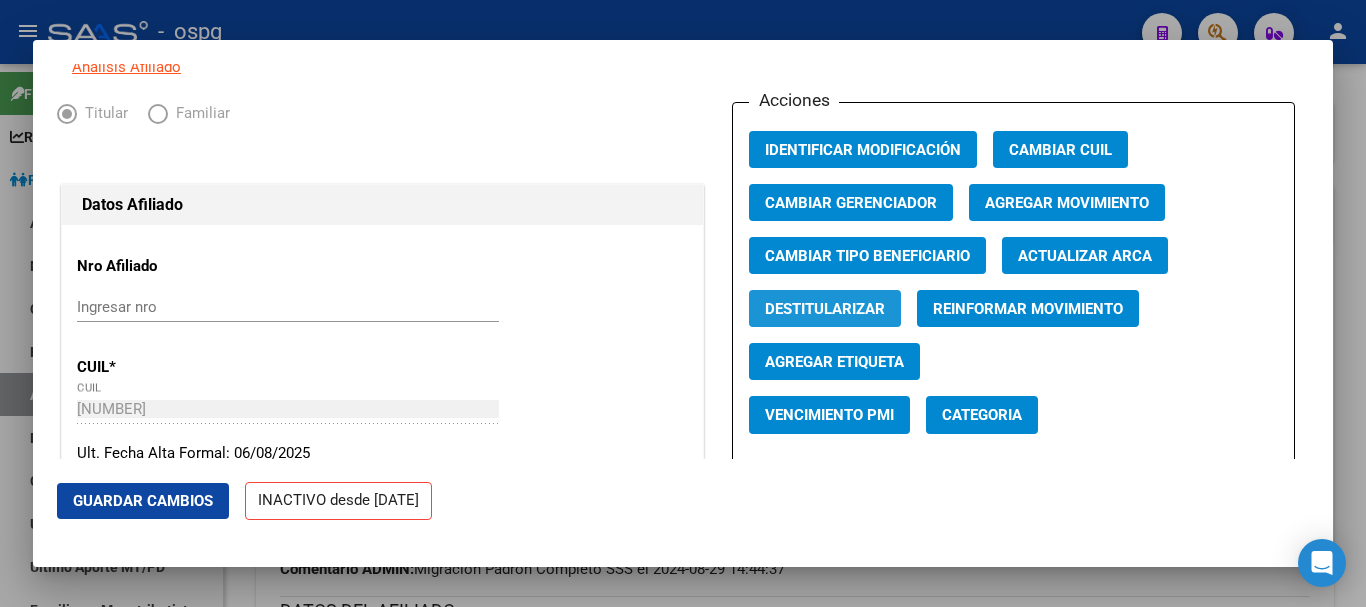 click on "Destitularizar" at bounding box center [825, 309] 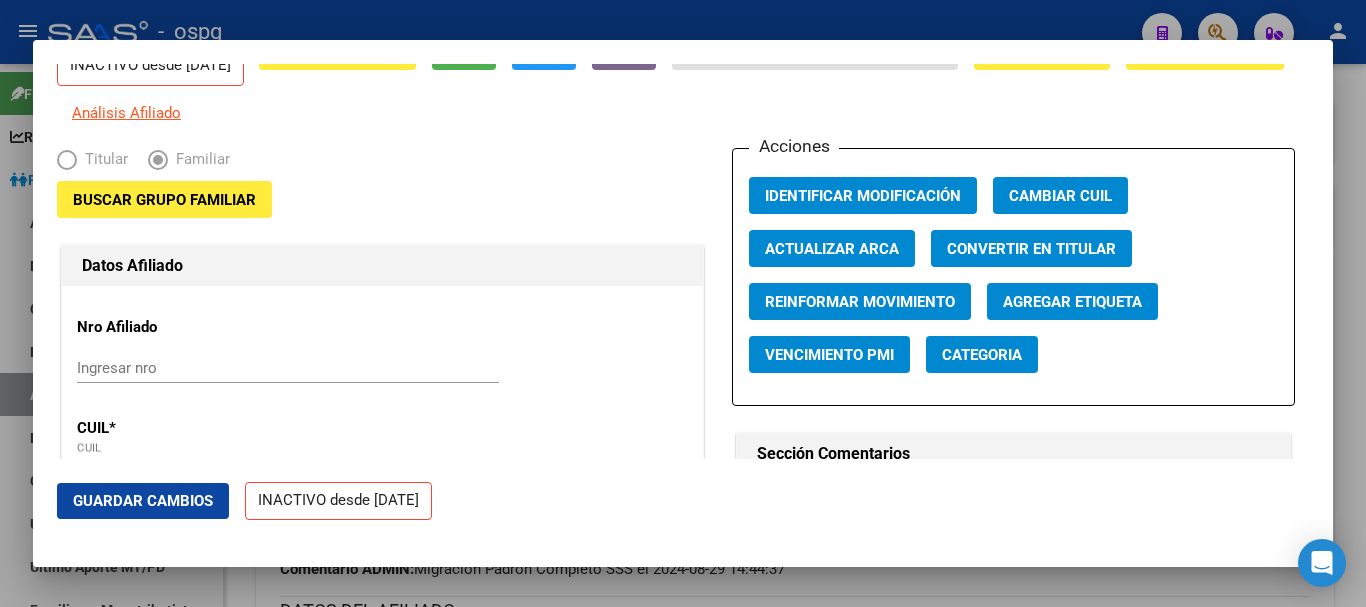 scroll, scrollTop: 100, scrollLeft: 0, axis: vertical 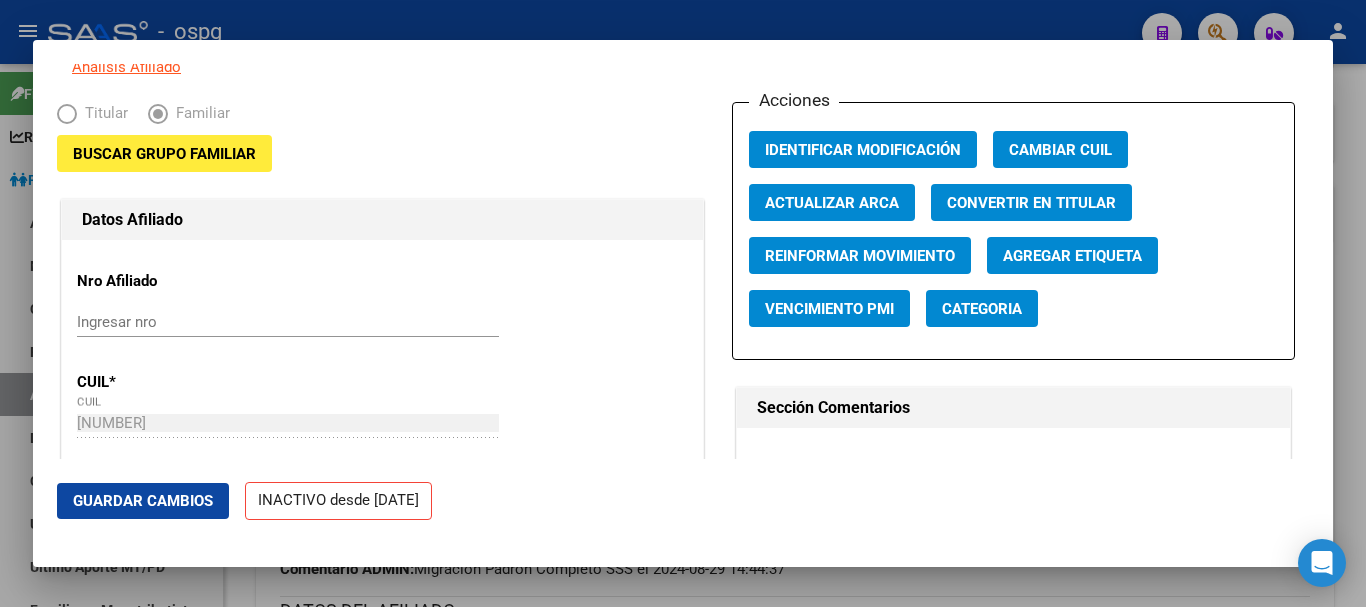 click at bounding box center (683, 303) 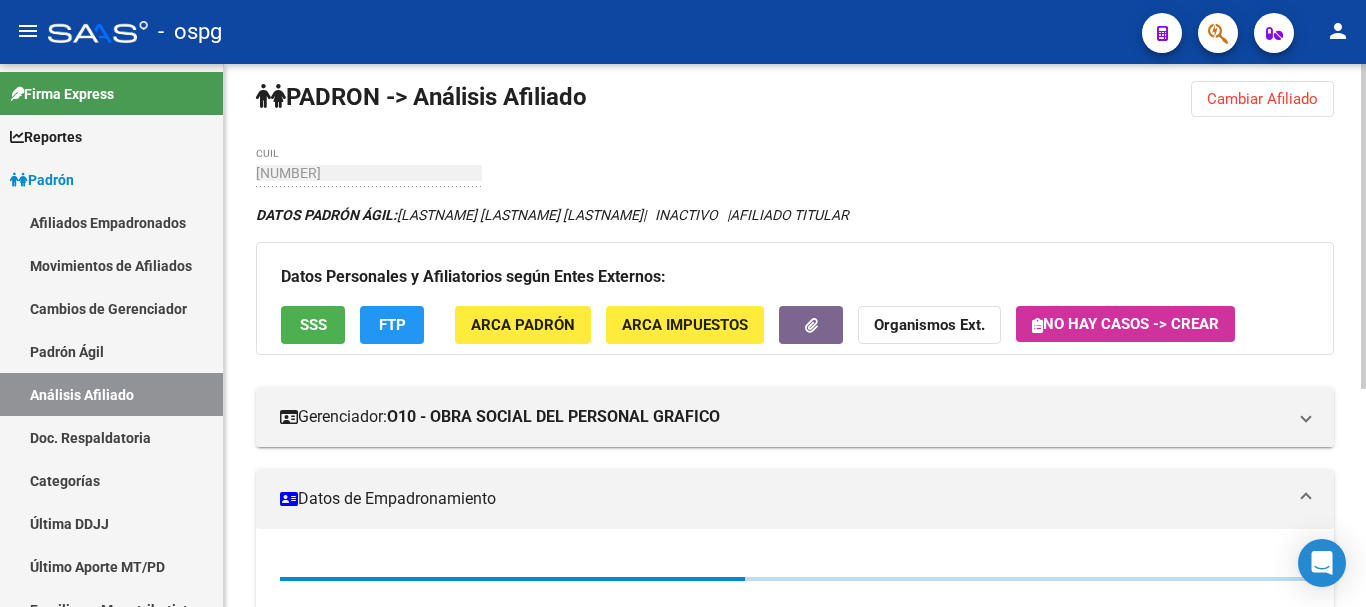 scroll, scrollTop: 0, scrollLeft: 0, axis: both 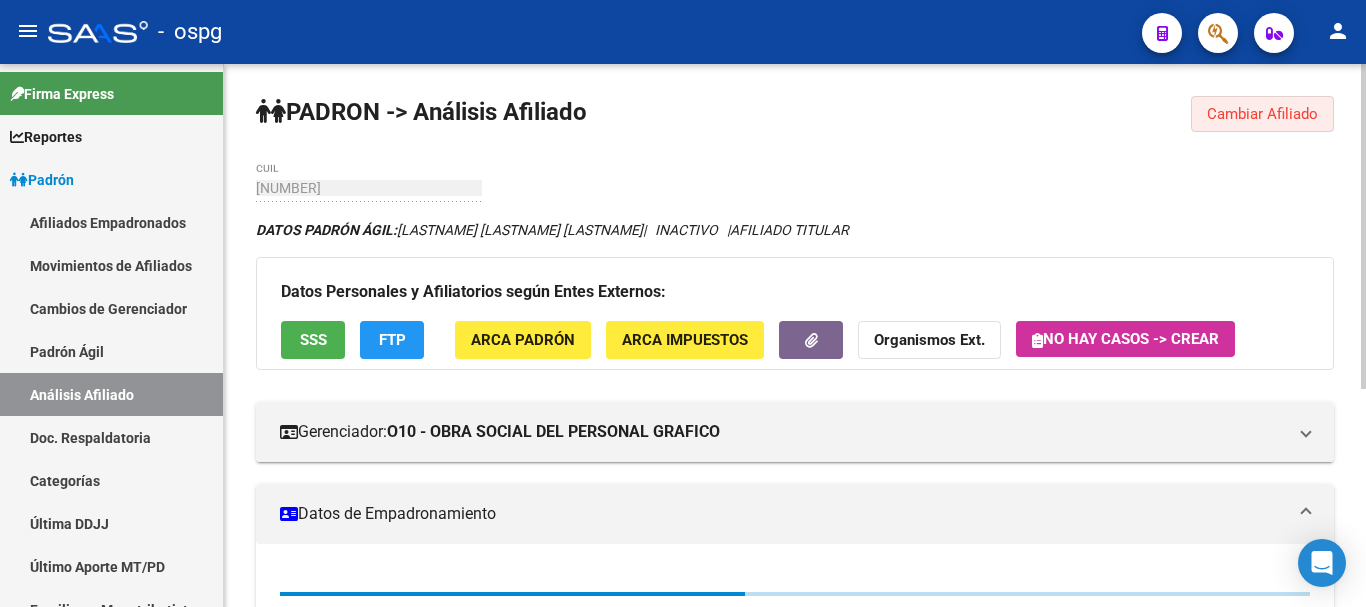 drag, startPoint x: 1264, startPoint y: 118, endPoint x: 1224, endPoint y: 119, distance: 40.012497 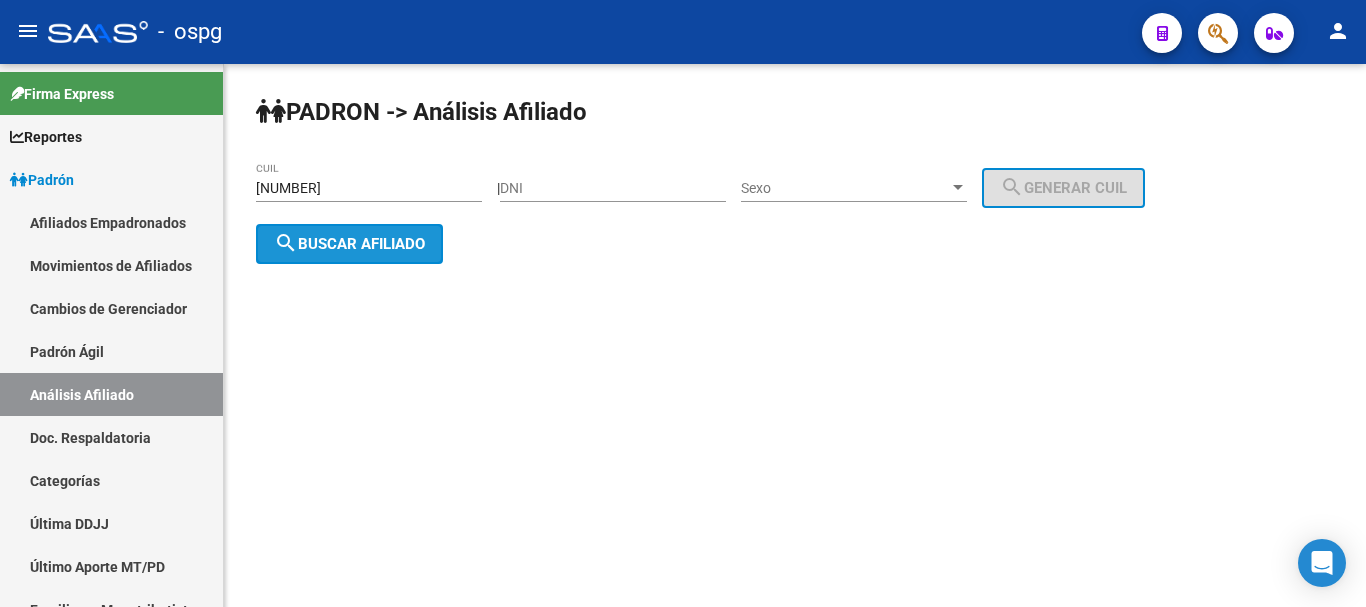 click on "search" 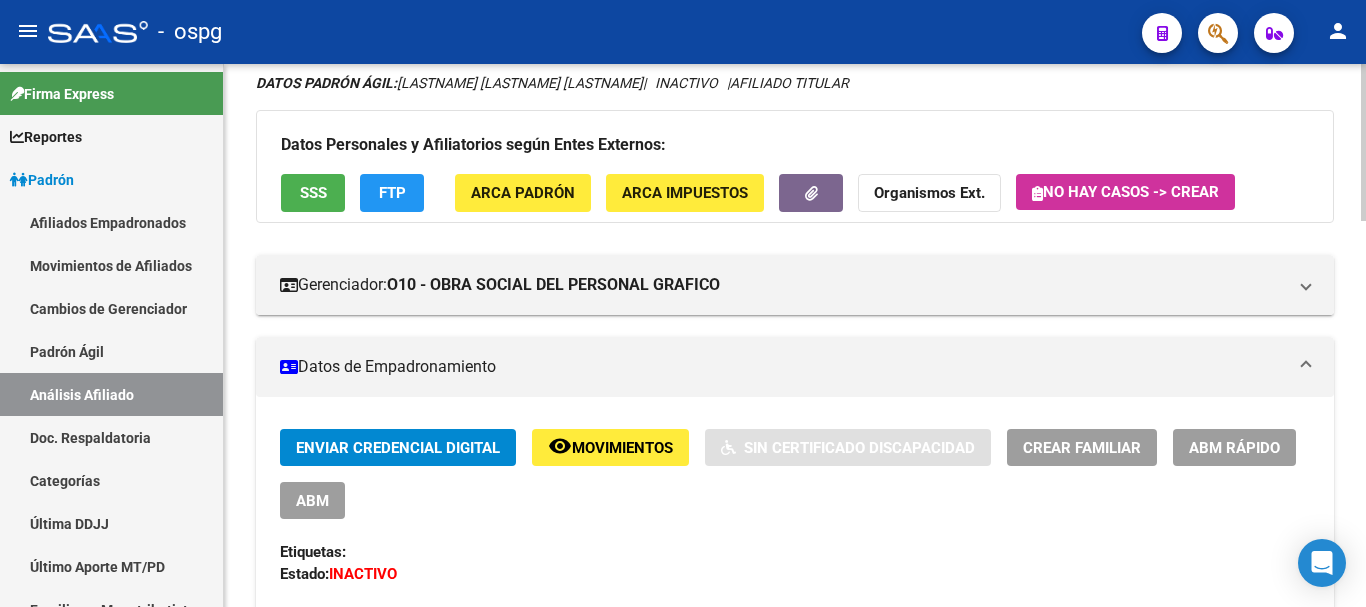 scroll, scrollTop: 400, scrollLeft: 0, axis: vertical 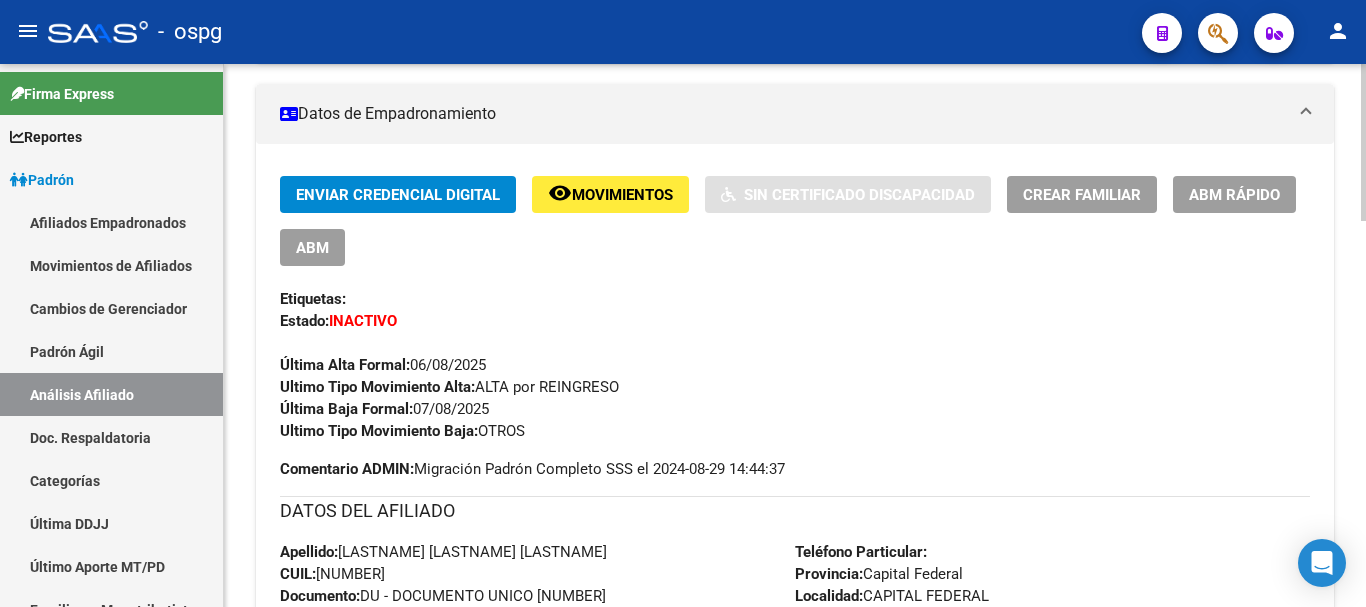 click on "ABM Rápido" 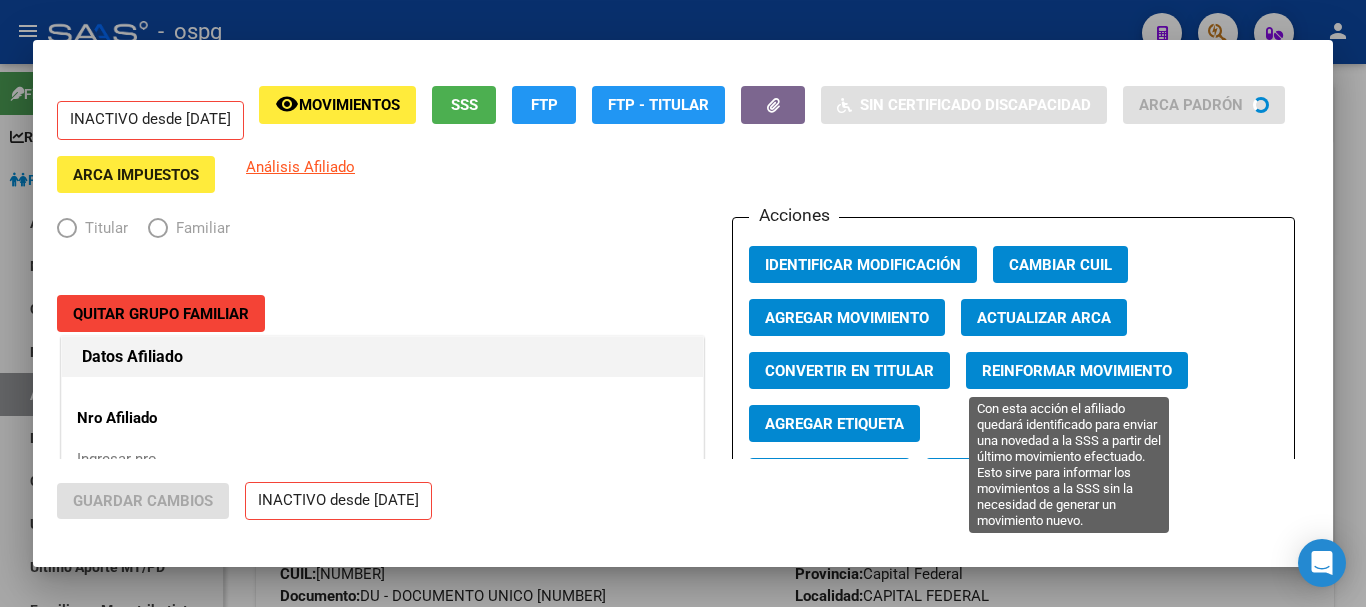 radio on "true" 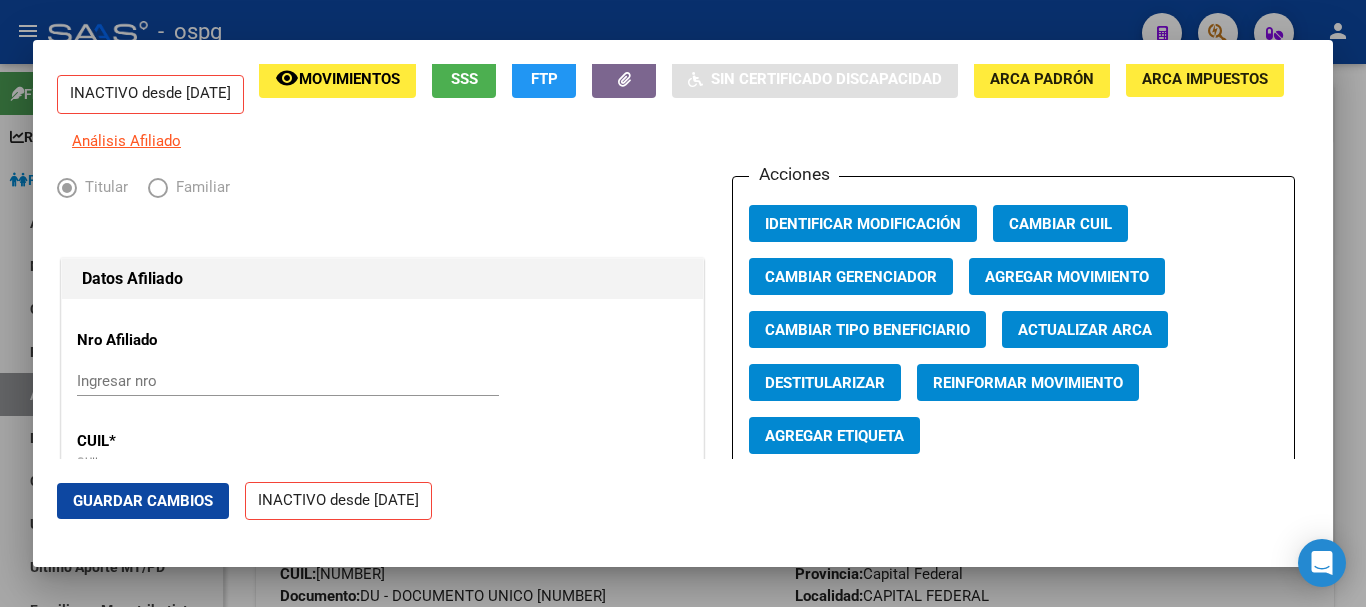 scroll, scrollTop: 100, scrollLeft: 0, axis: vertical 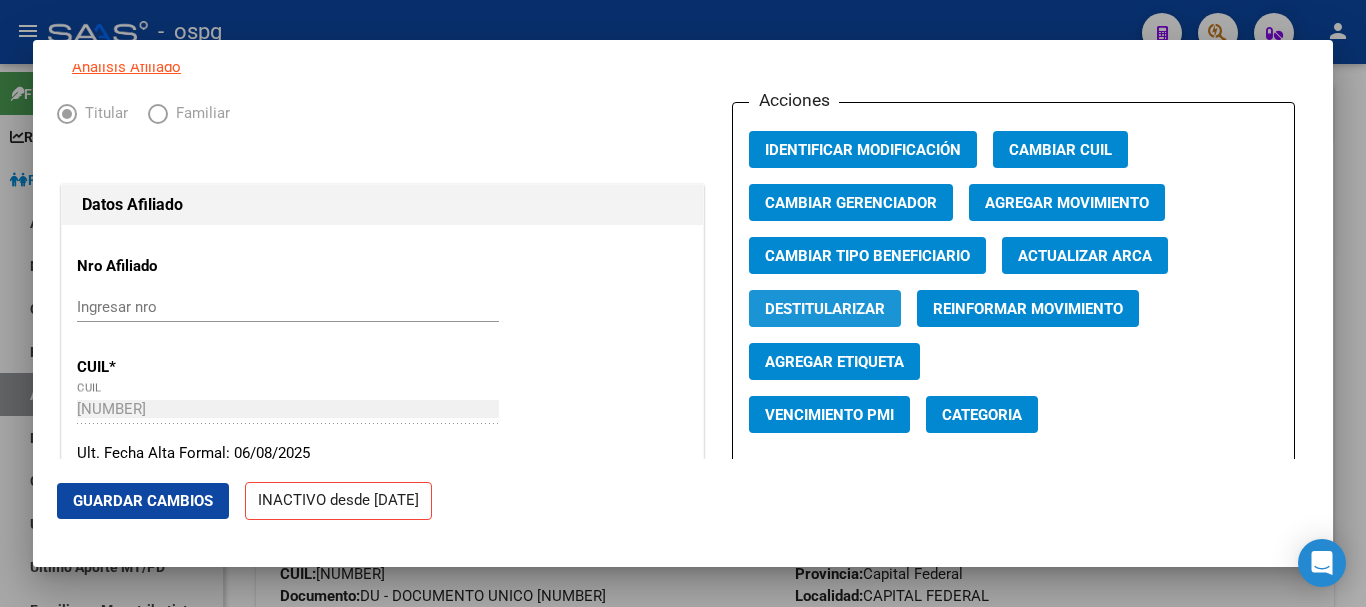 click on "Destitularizar" at bounding box center [825, 308] 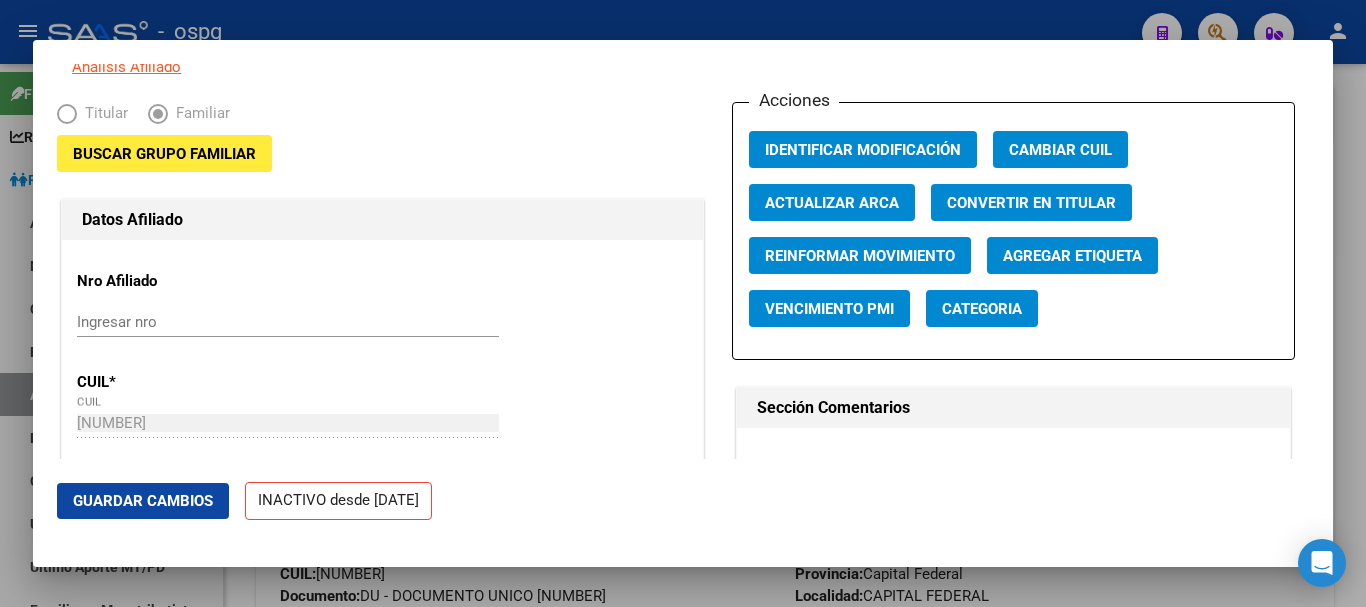 click on "Titular" at bounding box center (102, 113) 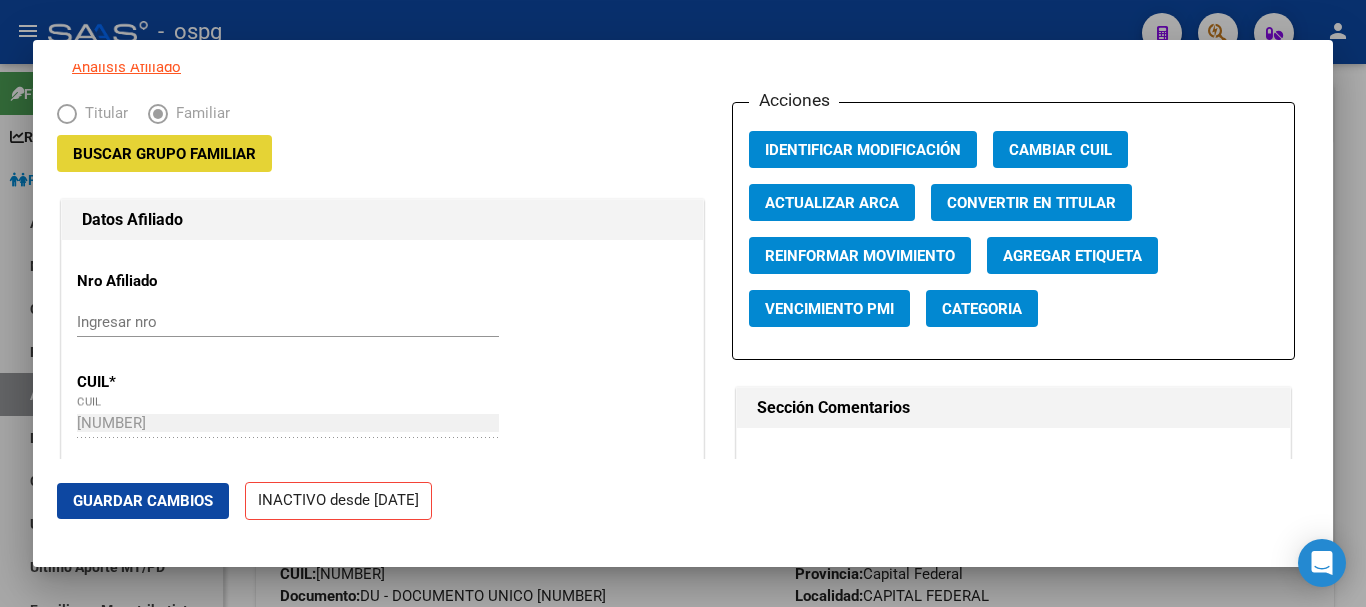 click on "Buscar Grupo Familiar" at bounding box center [164, 154] 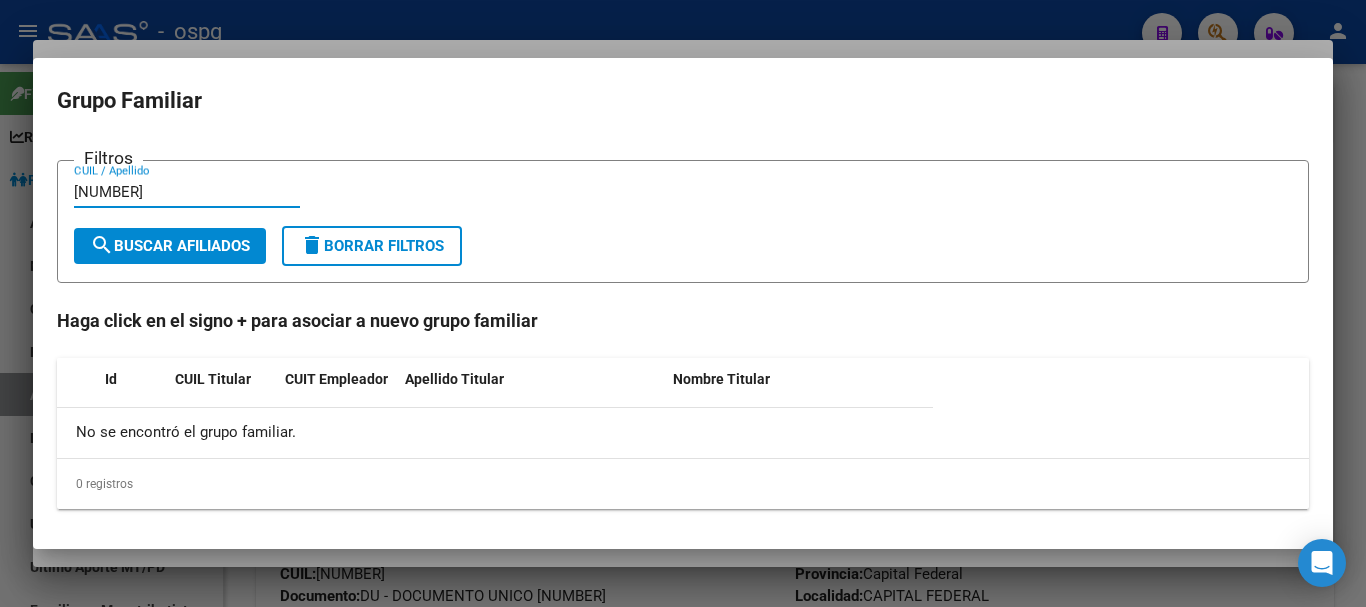 type on "[NUMBER]" 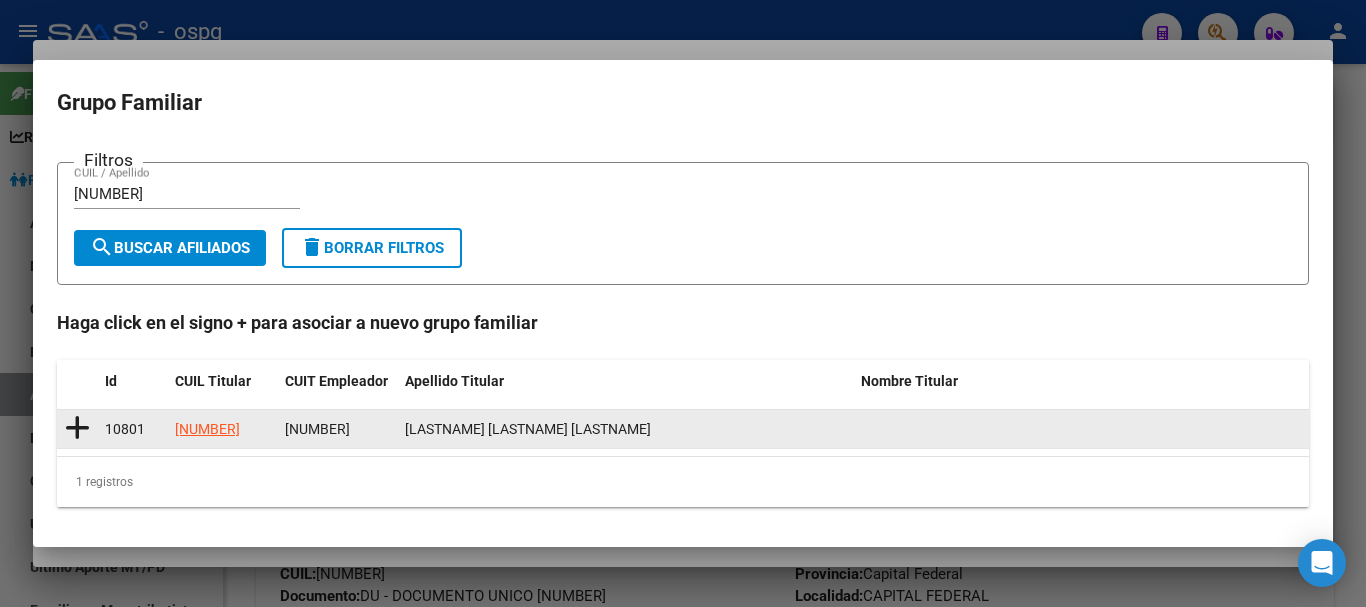 drag, startPoint x: 185, startPoint y: 432, endPoint x: 73, endPoint y: 433, distance: 112.00446 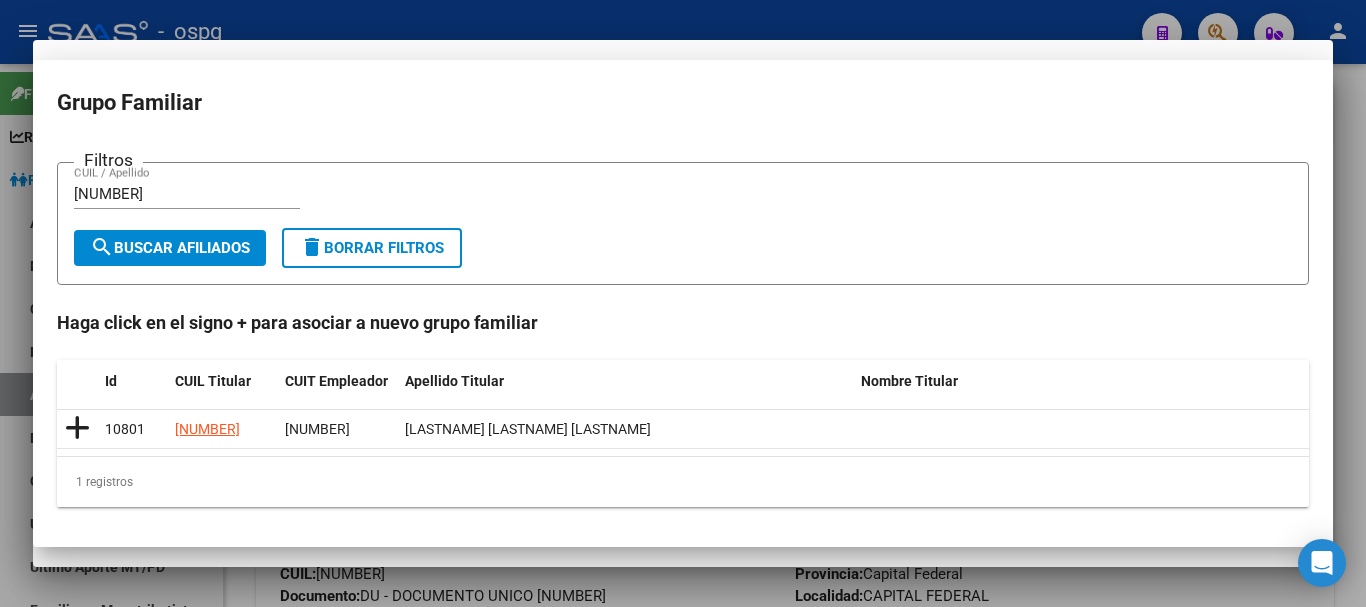 type on "[NUMBER]" 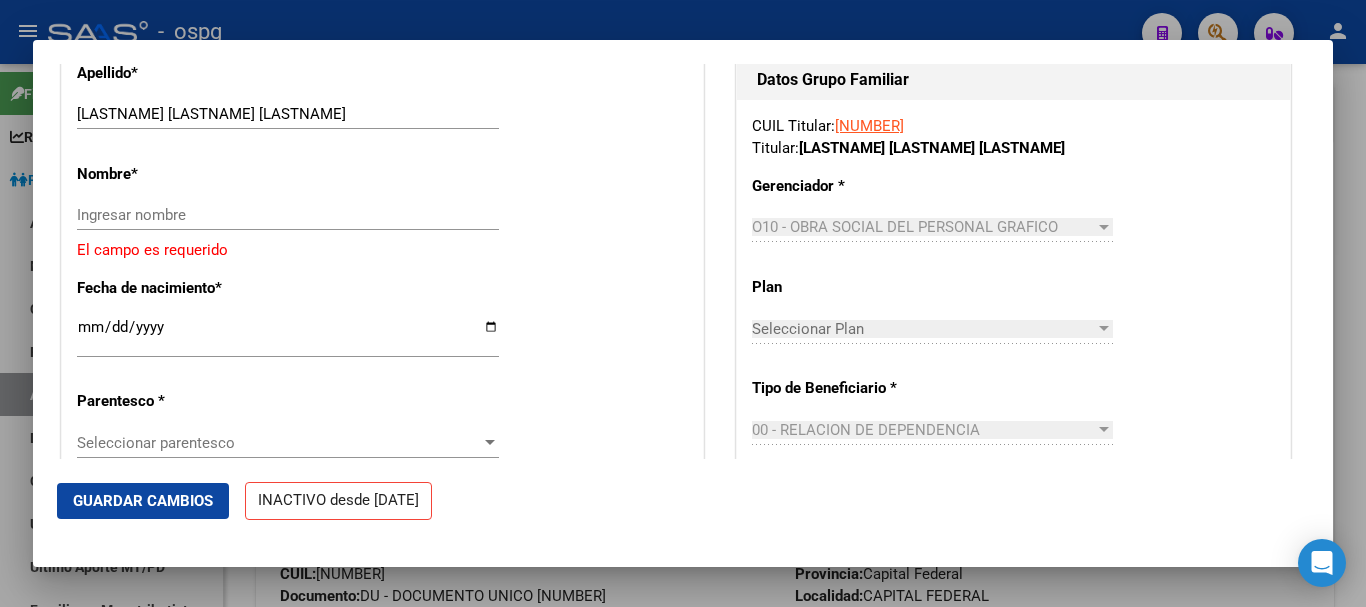 scroll, scrollTop: 800, scrollLeft: 0, axis: vertical 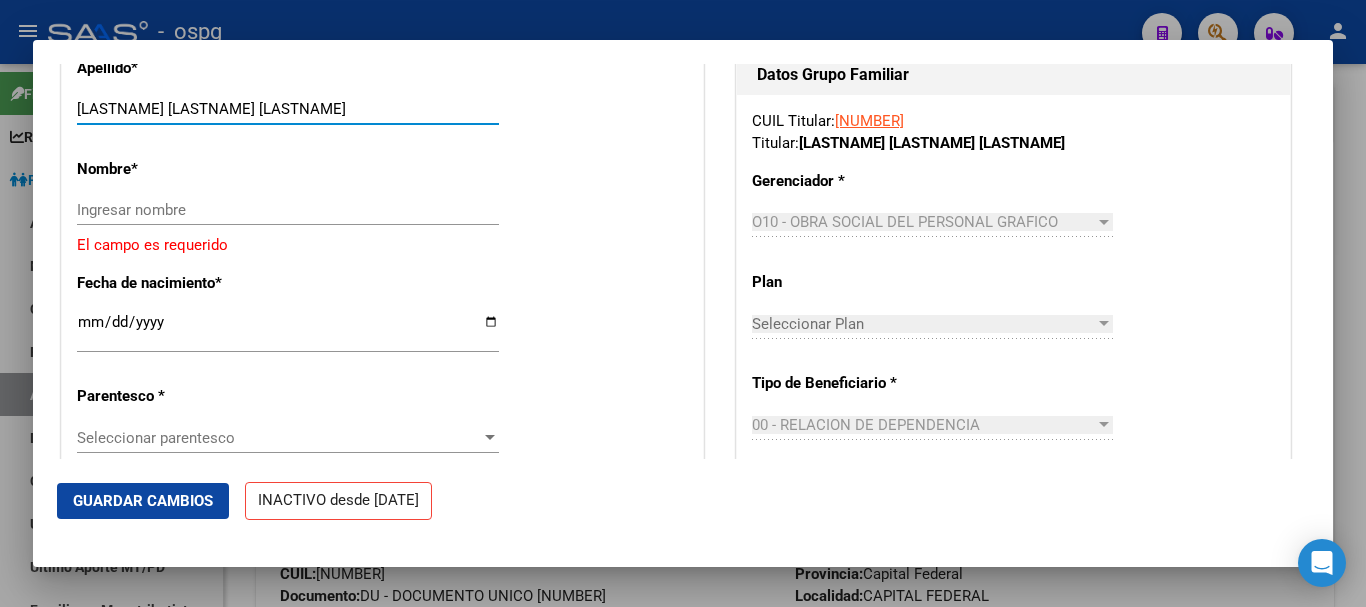 drag, startPoint x: 139, startPoint y: 105, endPoint x: 341, endPoint y: 88, distance: 202.71408 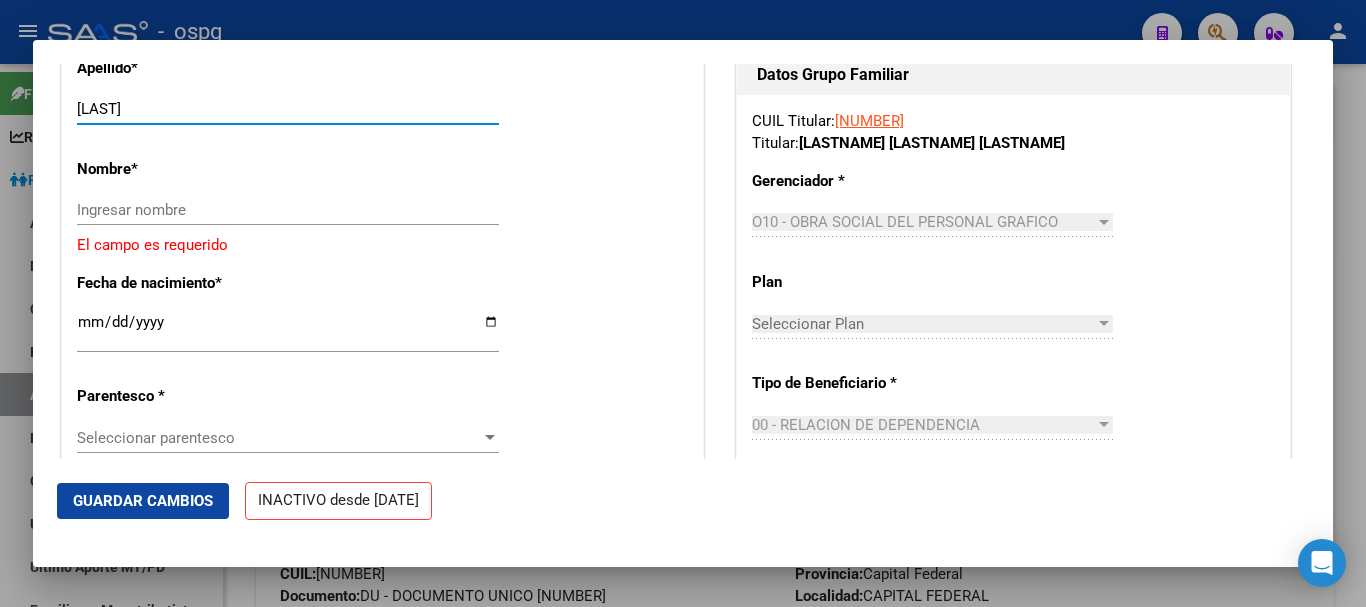 type on "[LAST]" 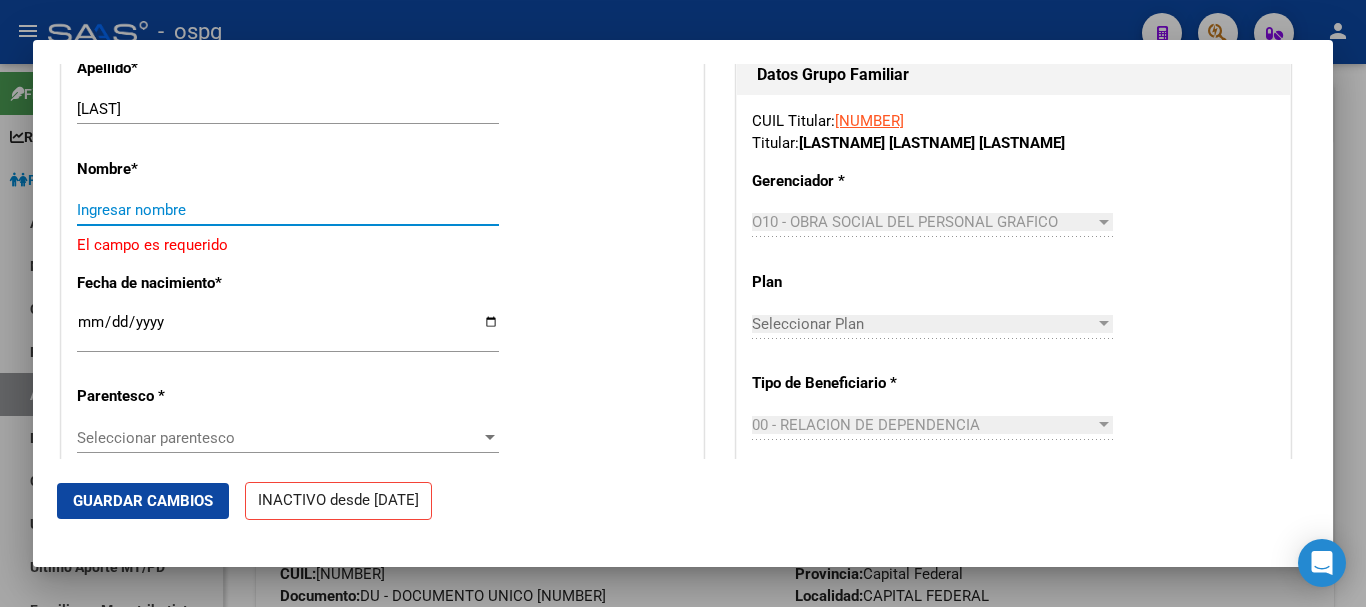 click on "Ingresar nombre" at bounding box center [288, 210] 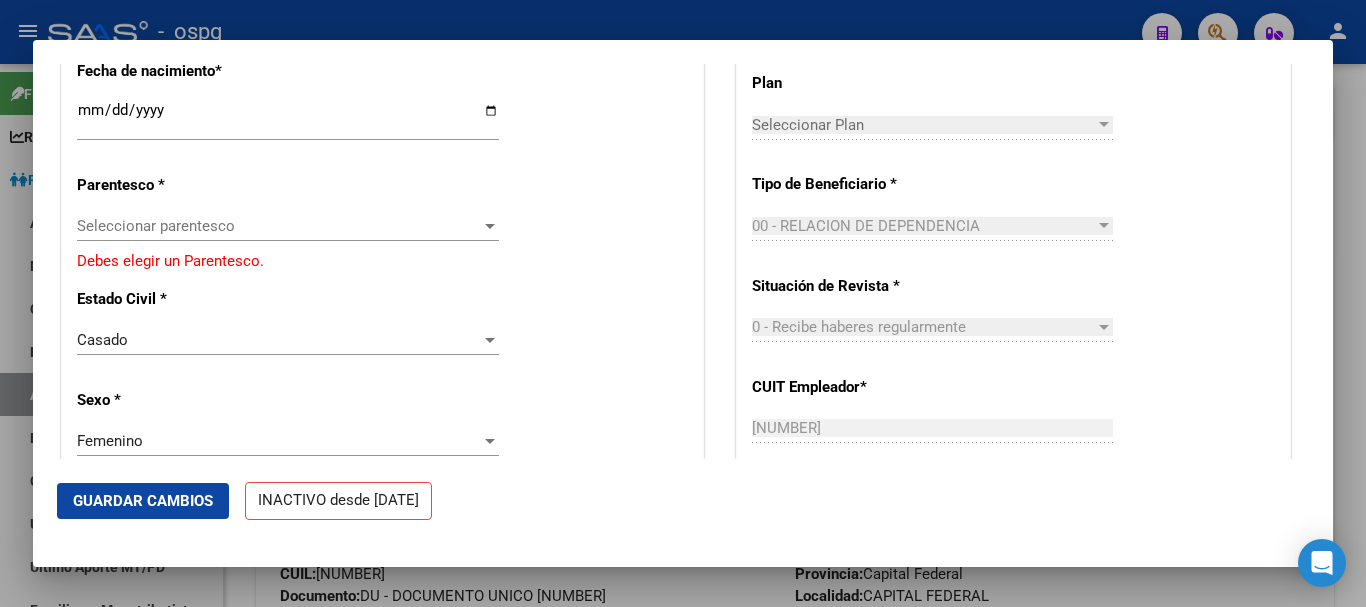 scroll, scrollTop: 1000, scrollLeft: 0, axis: vertical 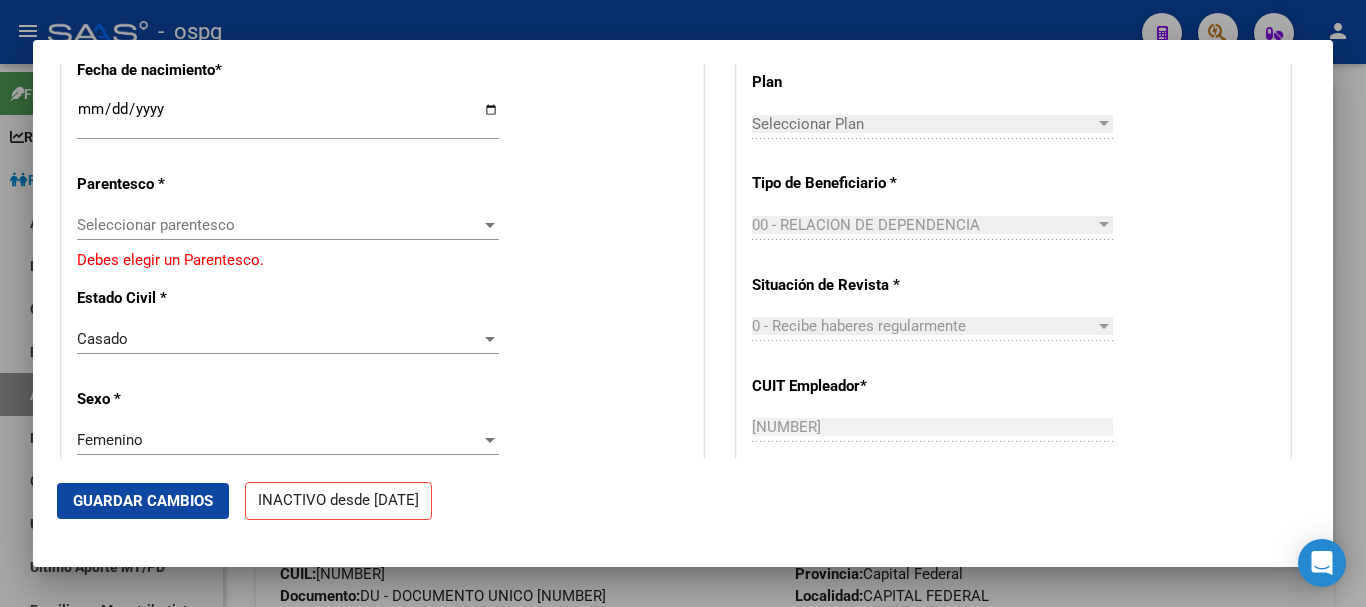 type on "[LAST] [LAST]" 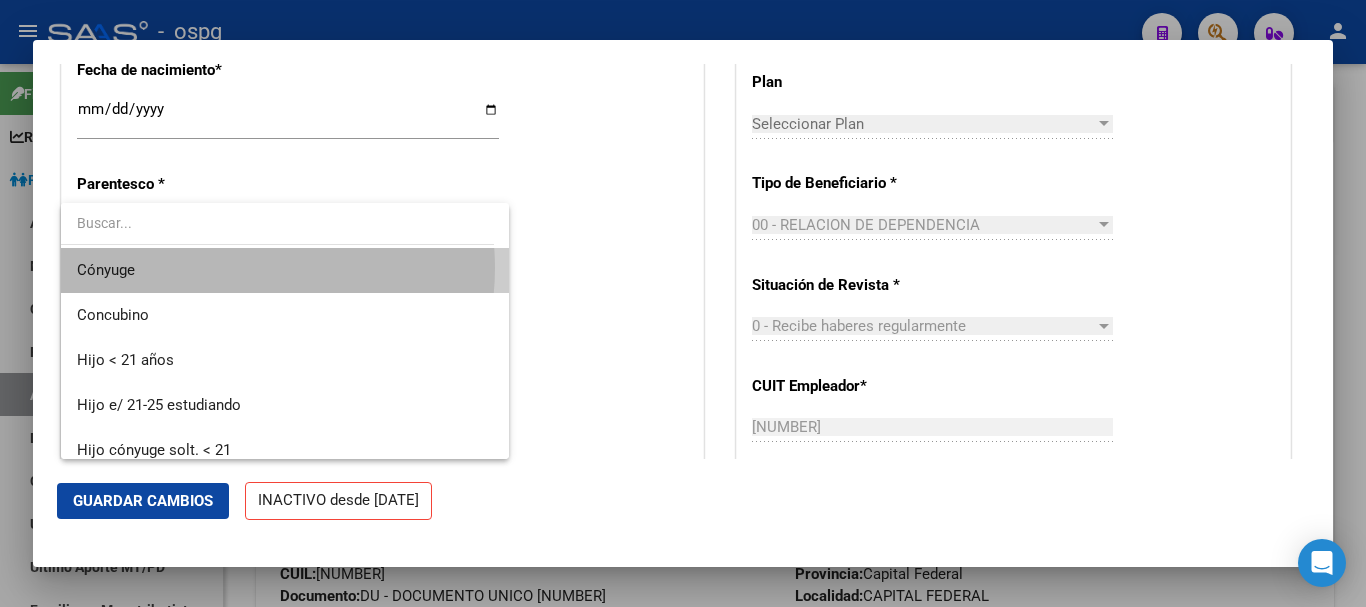 click on "Cónyuge" at bounding box center (285, 270) 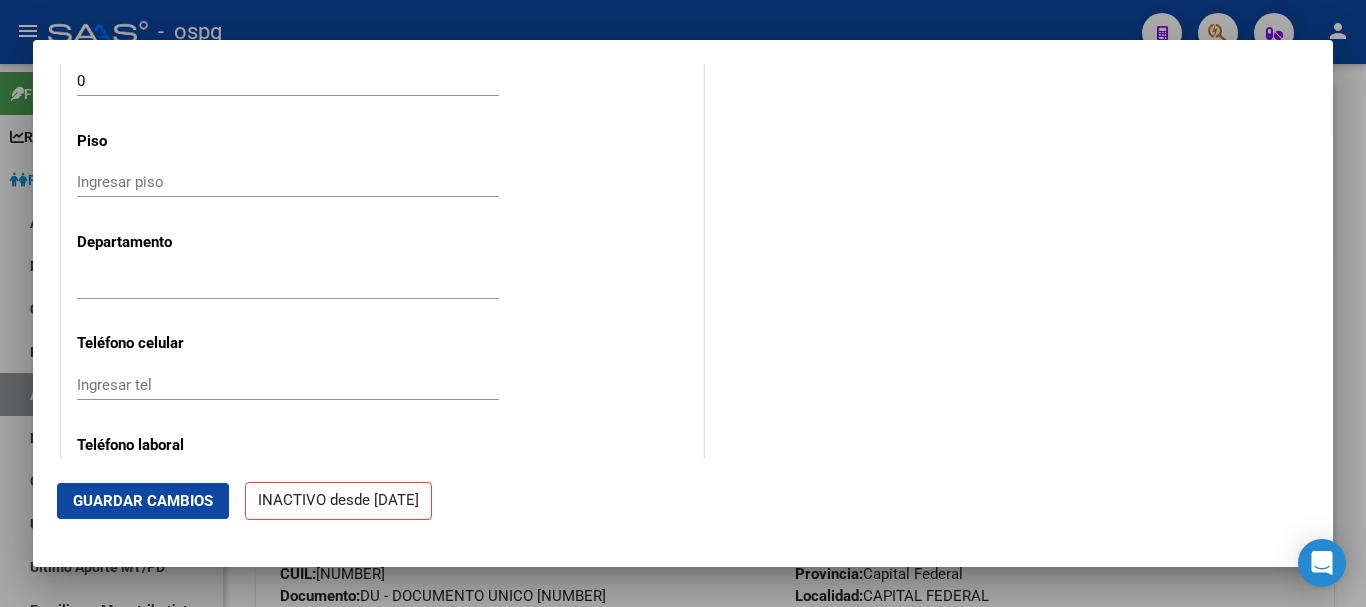 scroll, scrollTop: 2300, scrollLeft: 0, axis: vertical 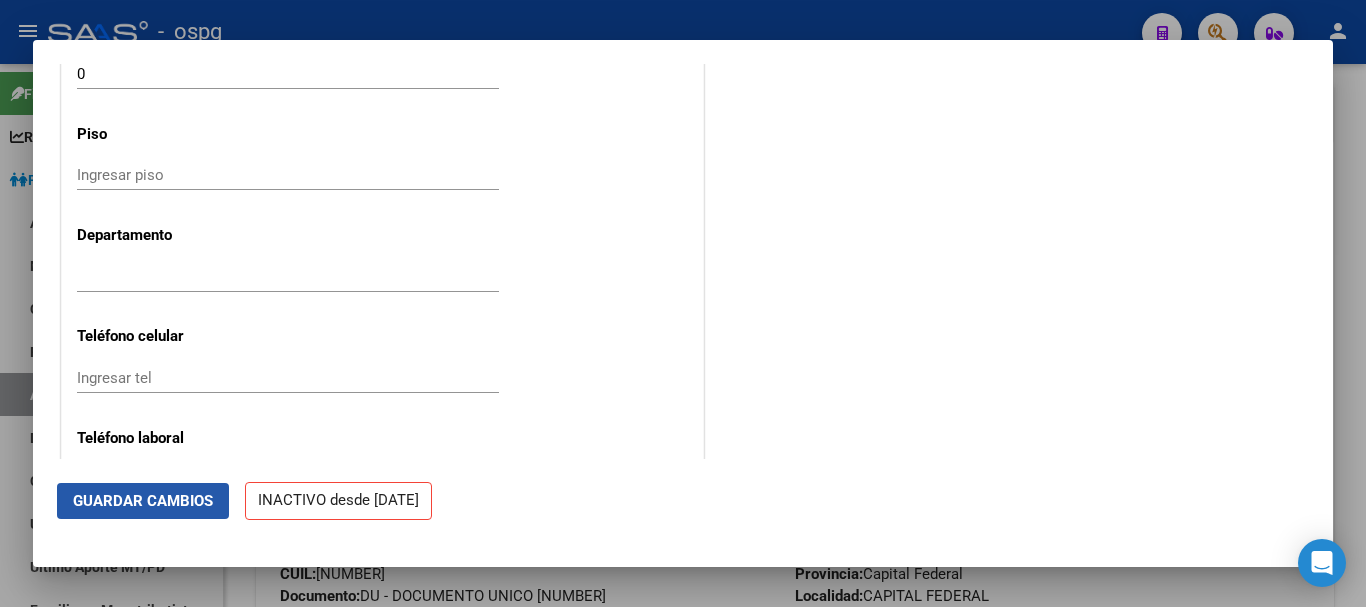 click on "Guardar Cambios" 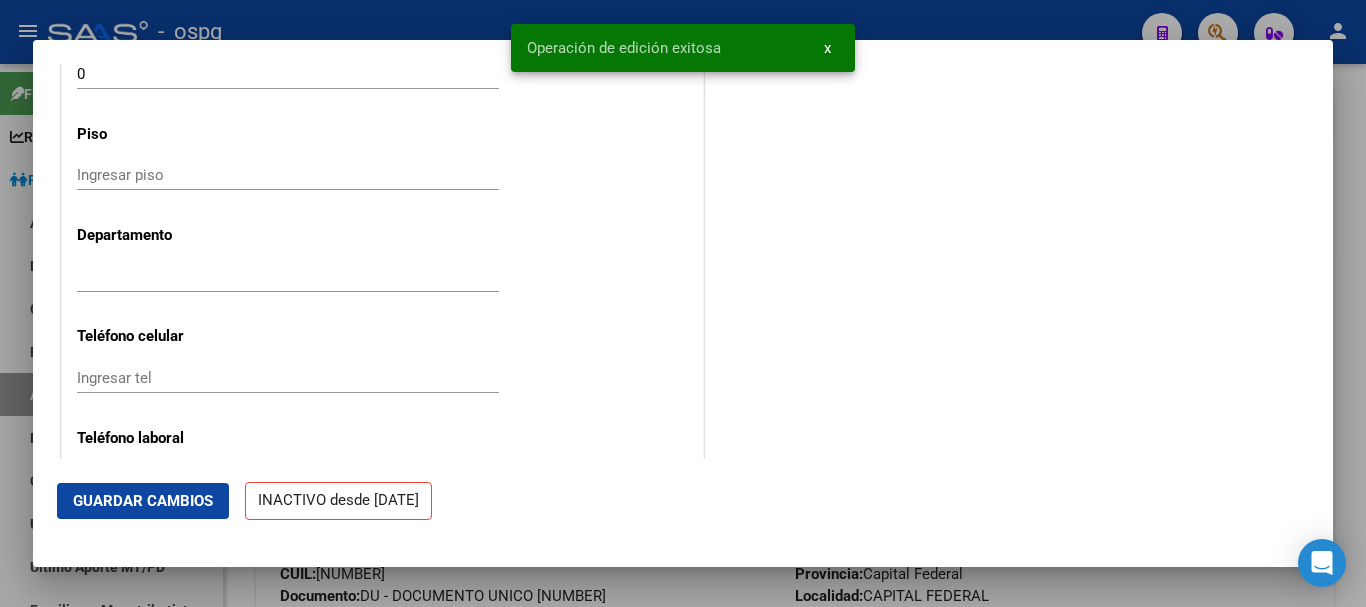 click at bounding box center (683, 303) 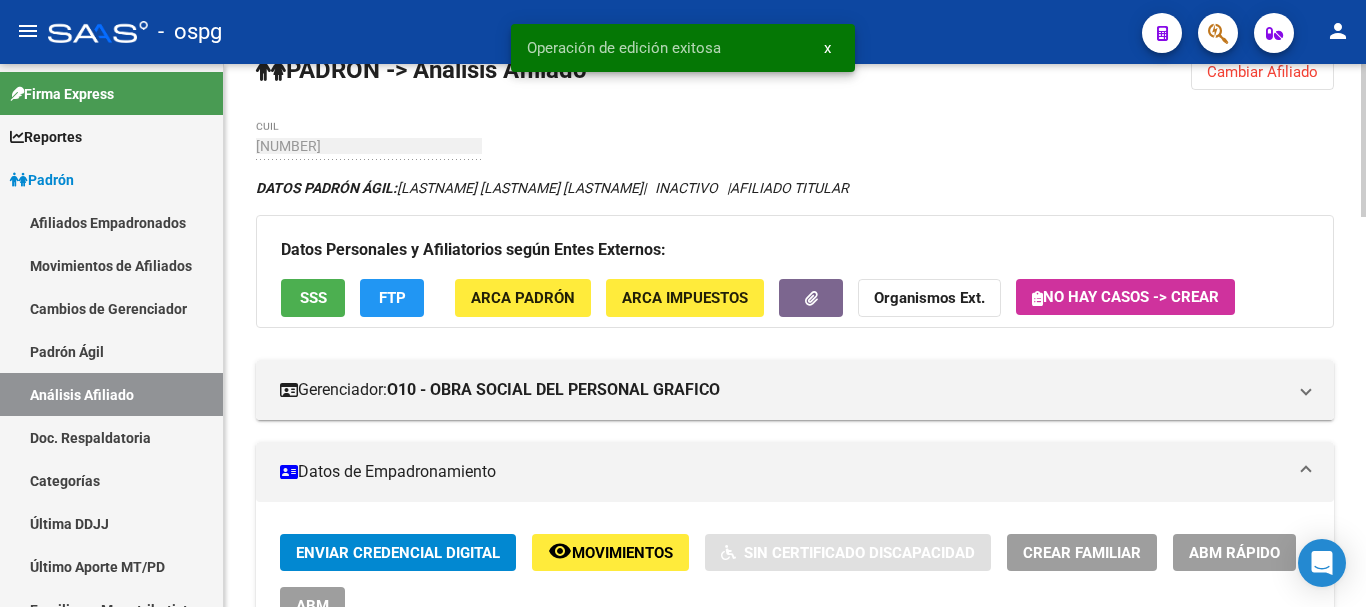 scroll, scrollTop: 0, scrollLeft: 0, axis: both 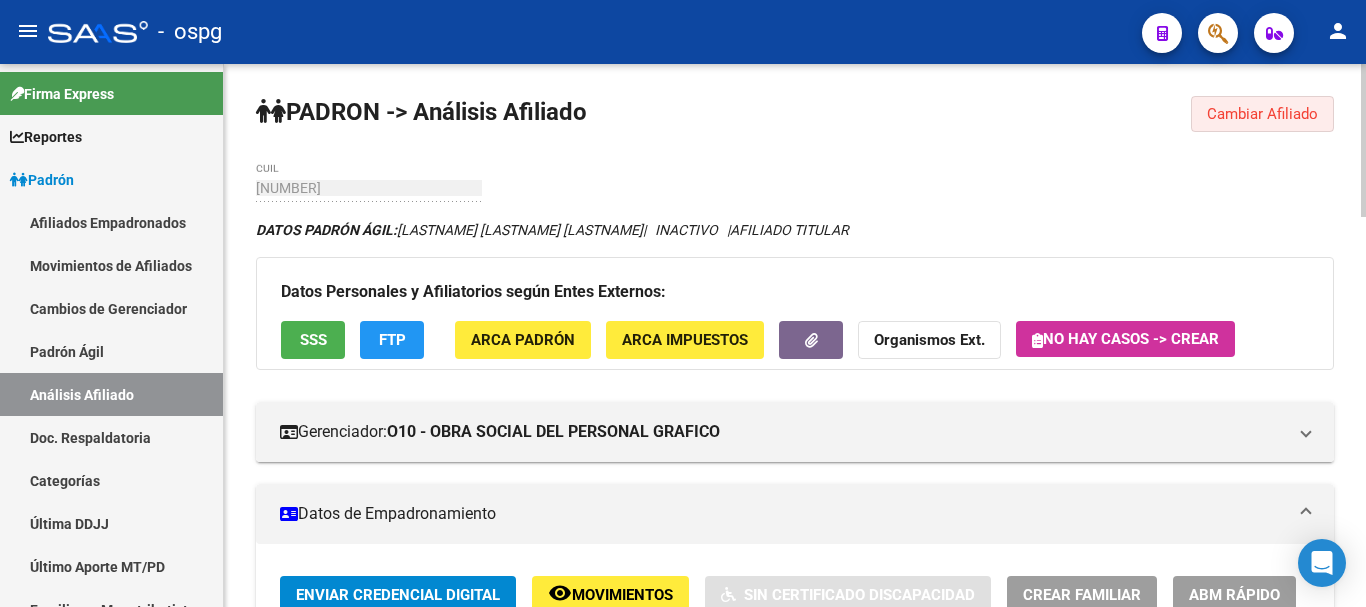 click on "Cambiar Afiliado" 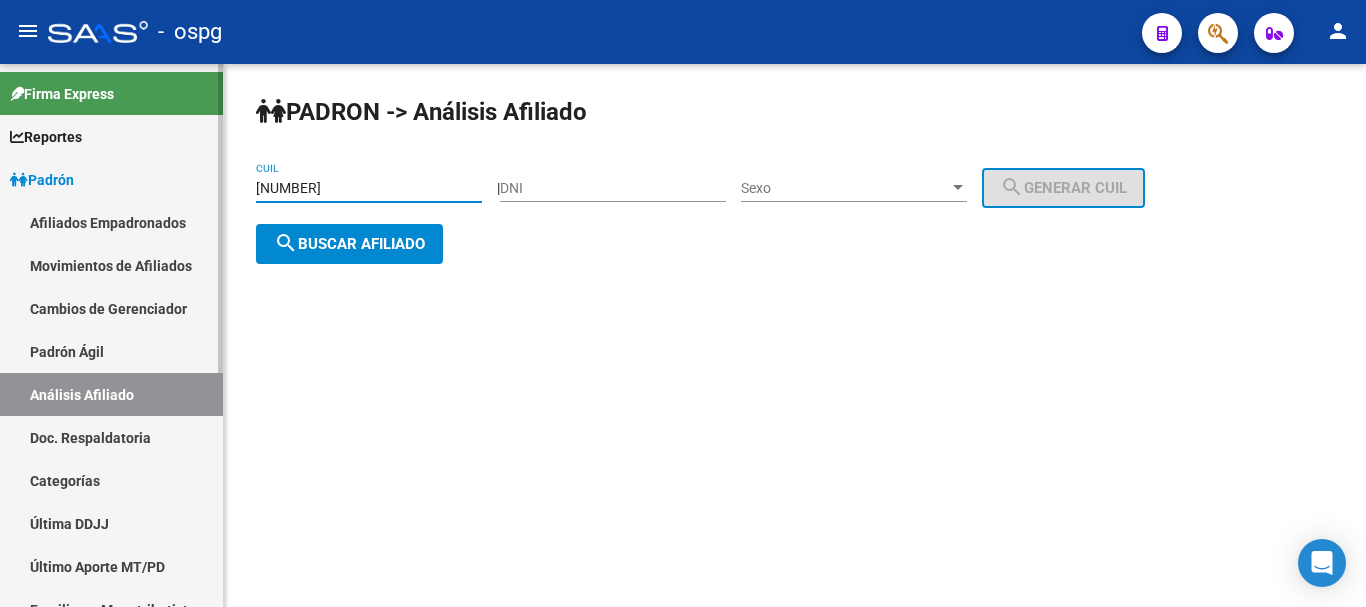 drag, startPoint x: 389, startPoint y: 189, endPoint x: 98, endPoint y: 218, distance: 292.44144 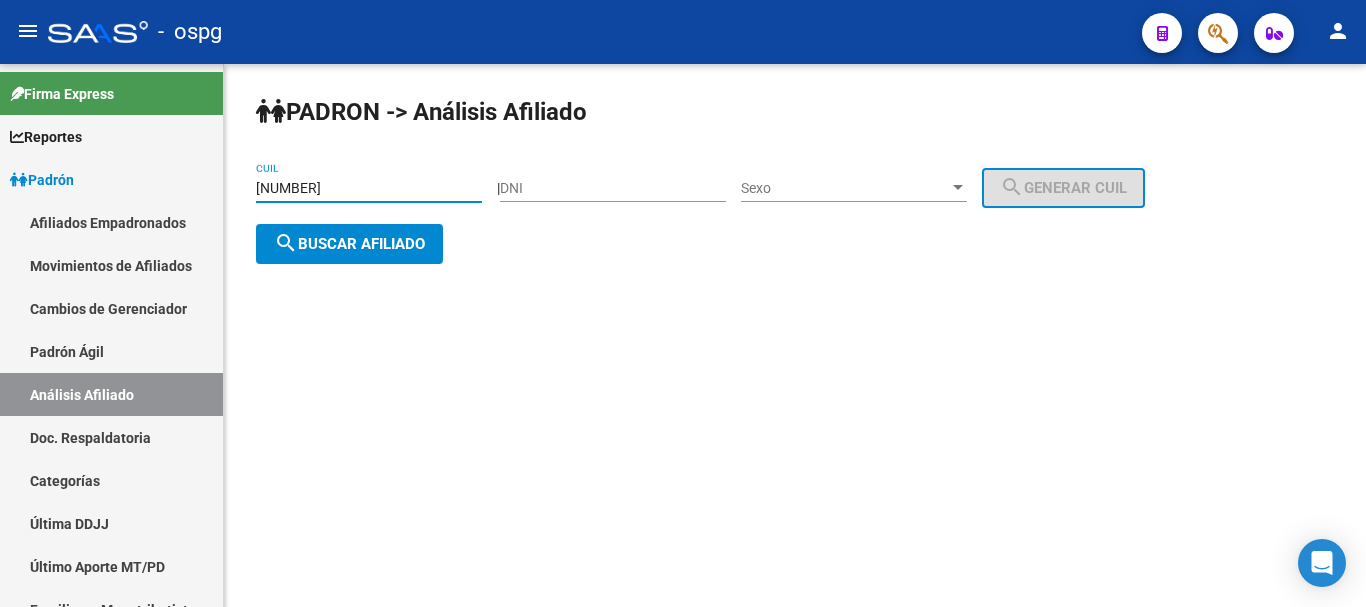 type on "[NUMBER]" 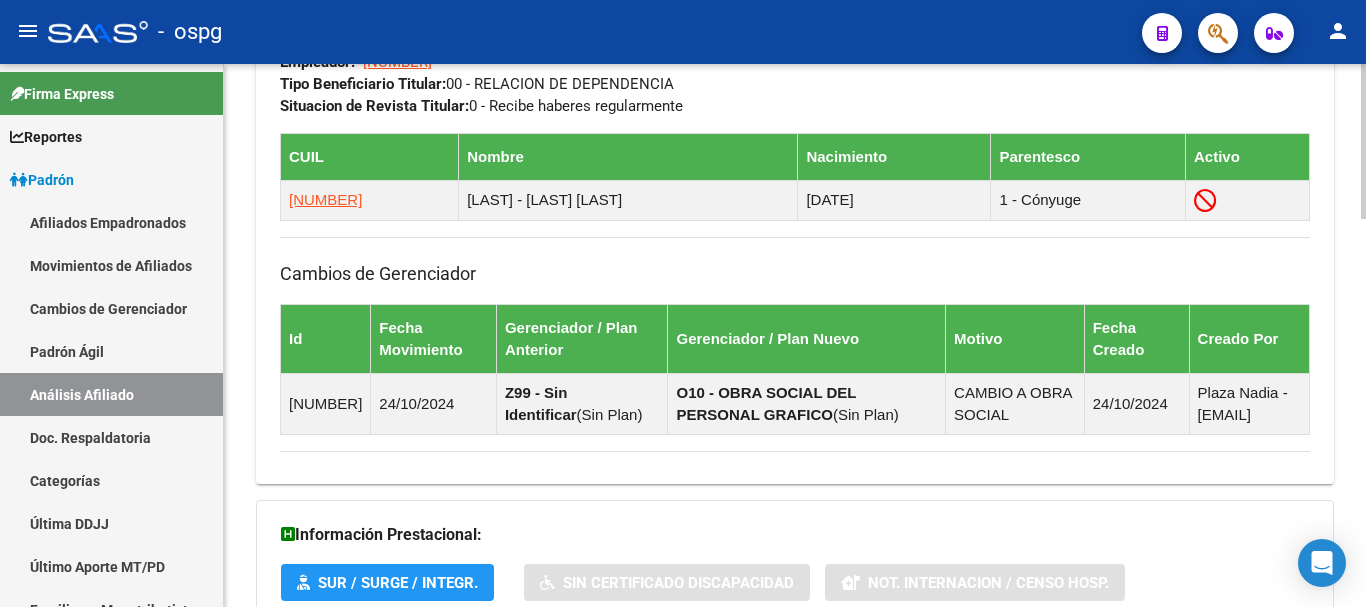 scroll, scrollTop: 1100, scrollLeft: 0, axis: vertical 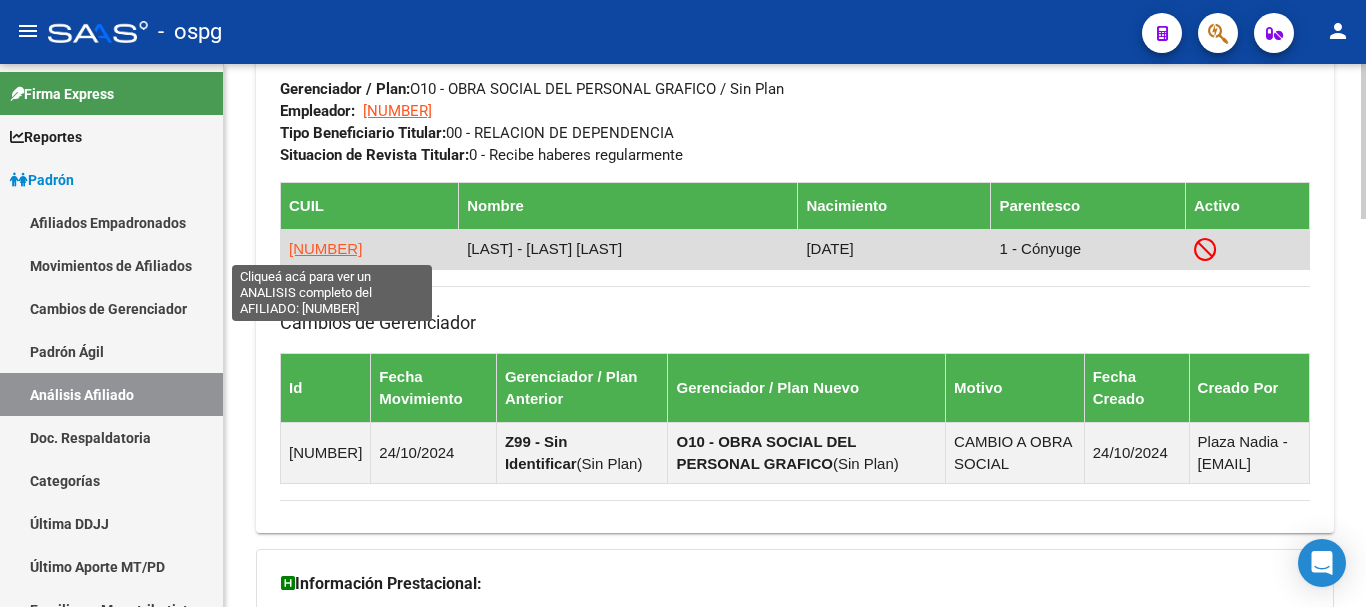 click on "[NUMBER]" at bounding box center (325, 248) 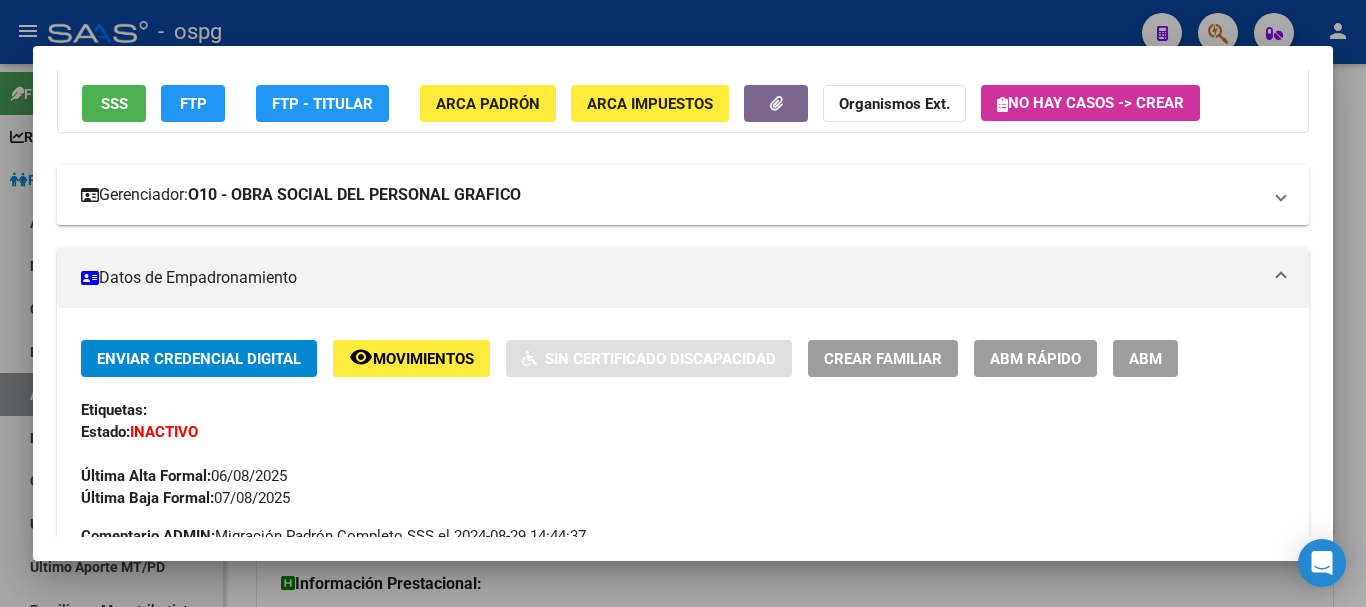 scroll, scrollTop: 300, scrollLeft: 0, axis: vertical 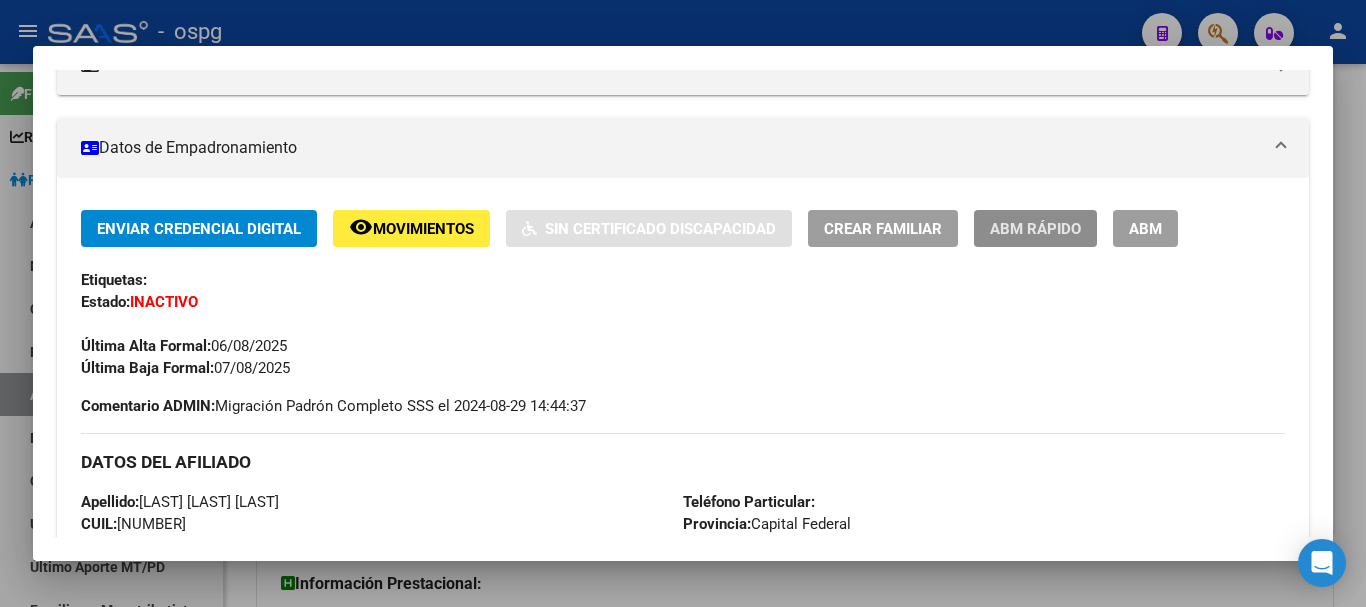 click on "ABM Rápido" 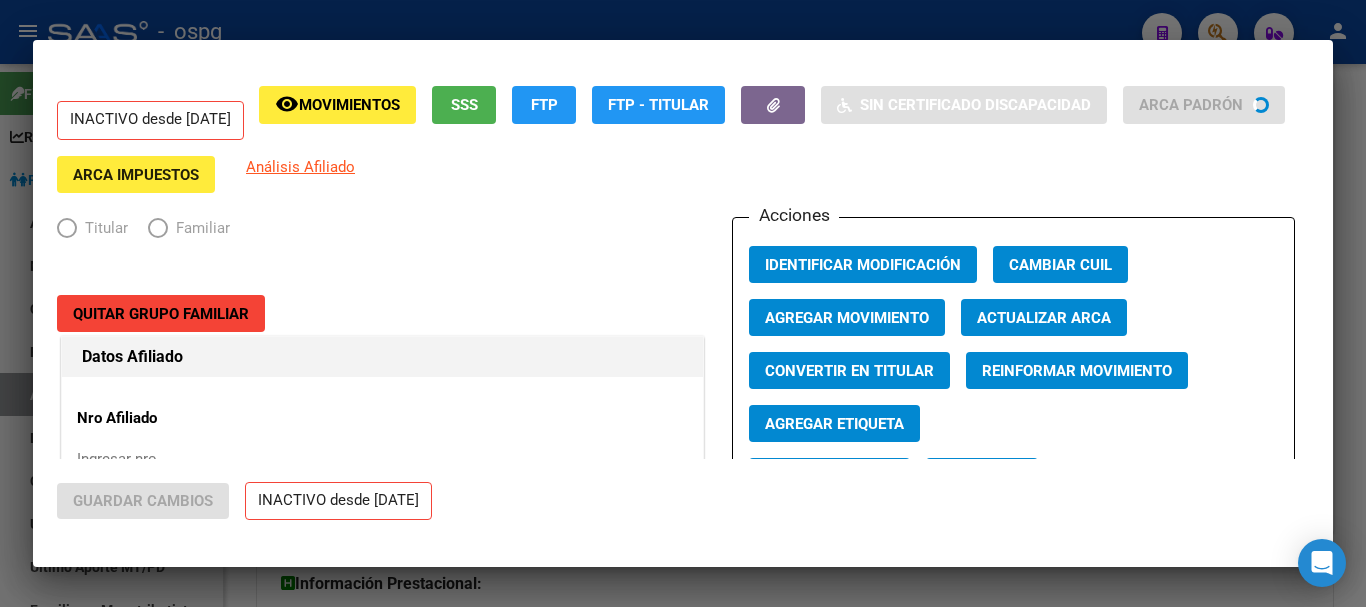 radio on "true" 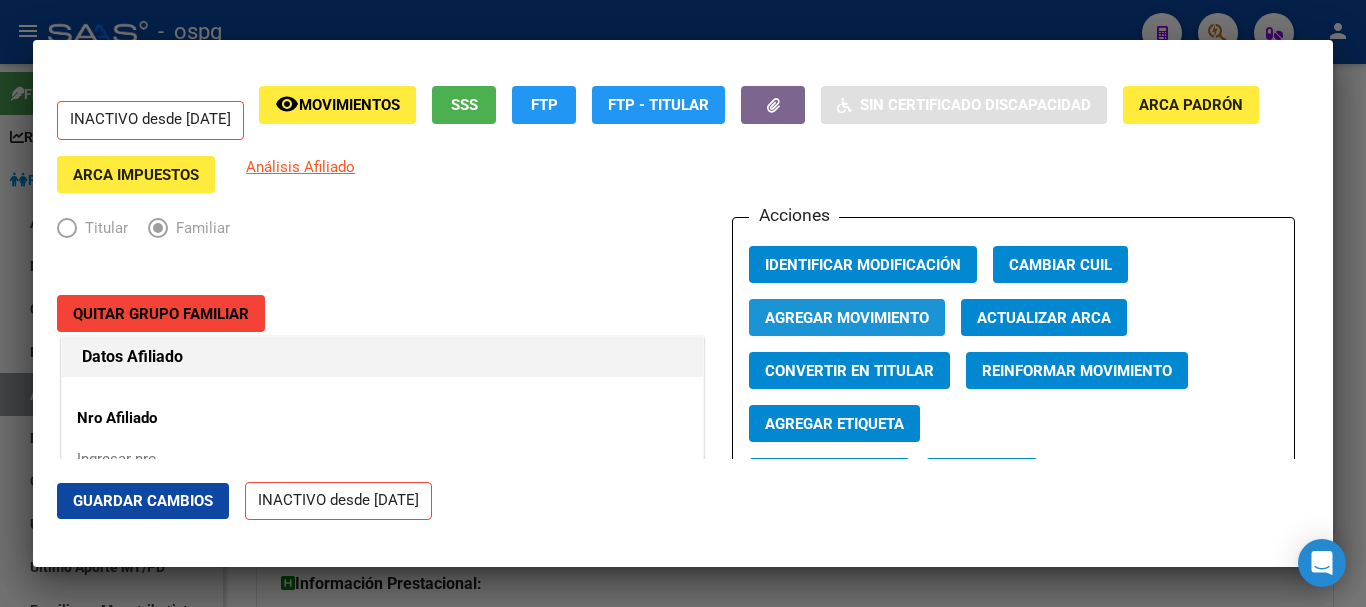click on "Agregar Movimiento" 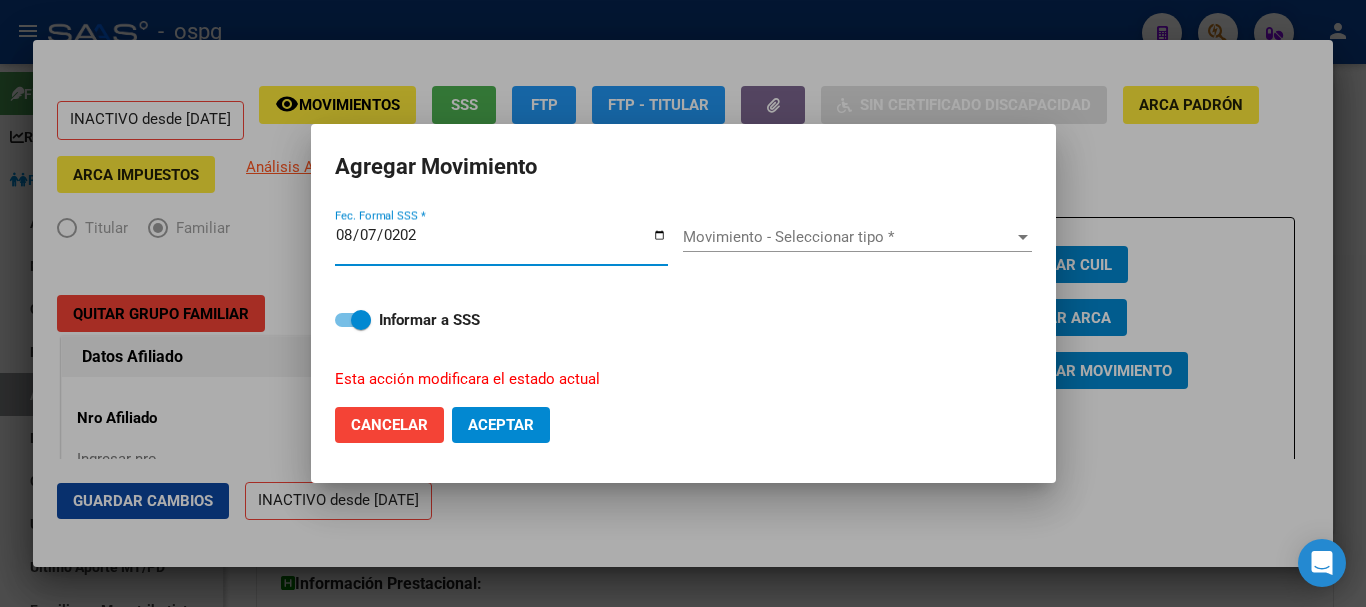 type on "2025-08-07" 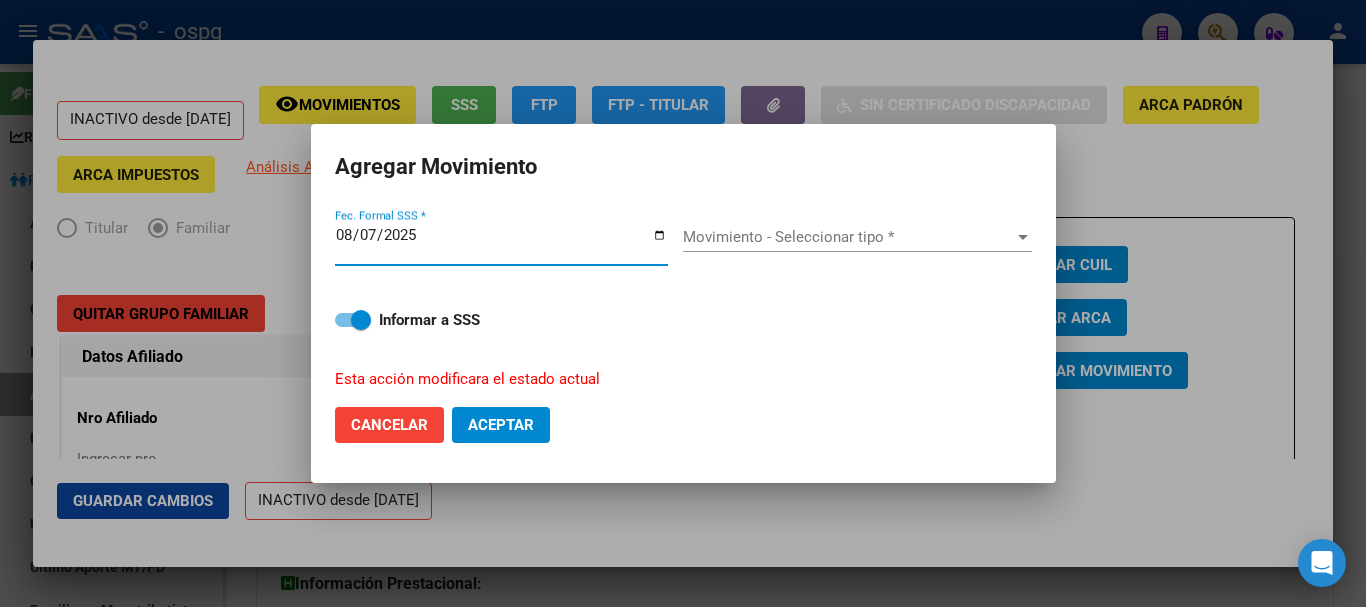 click on "Informar a SSS" at bounding box center [429, 320] 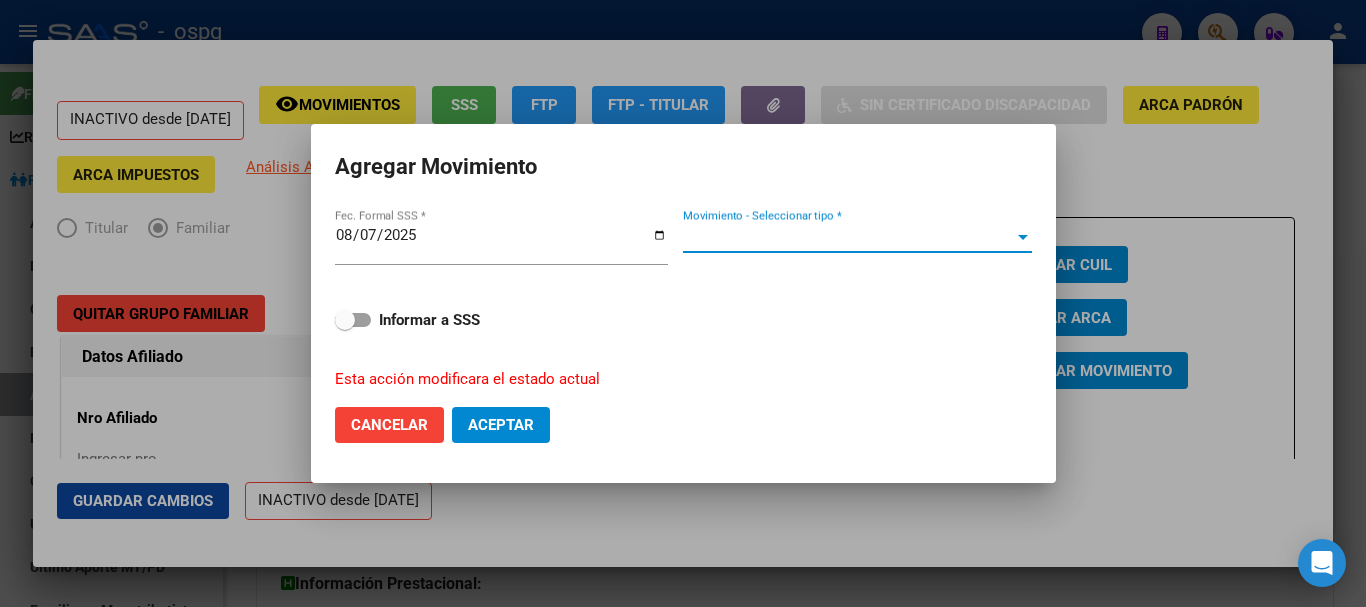 click on "Movimiento - Seleccionar tipo *" at bounding box center (848, 237) 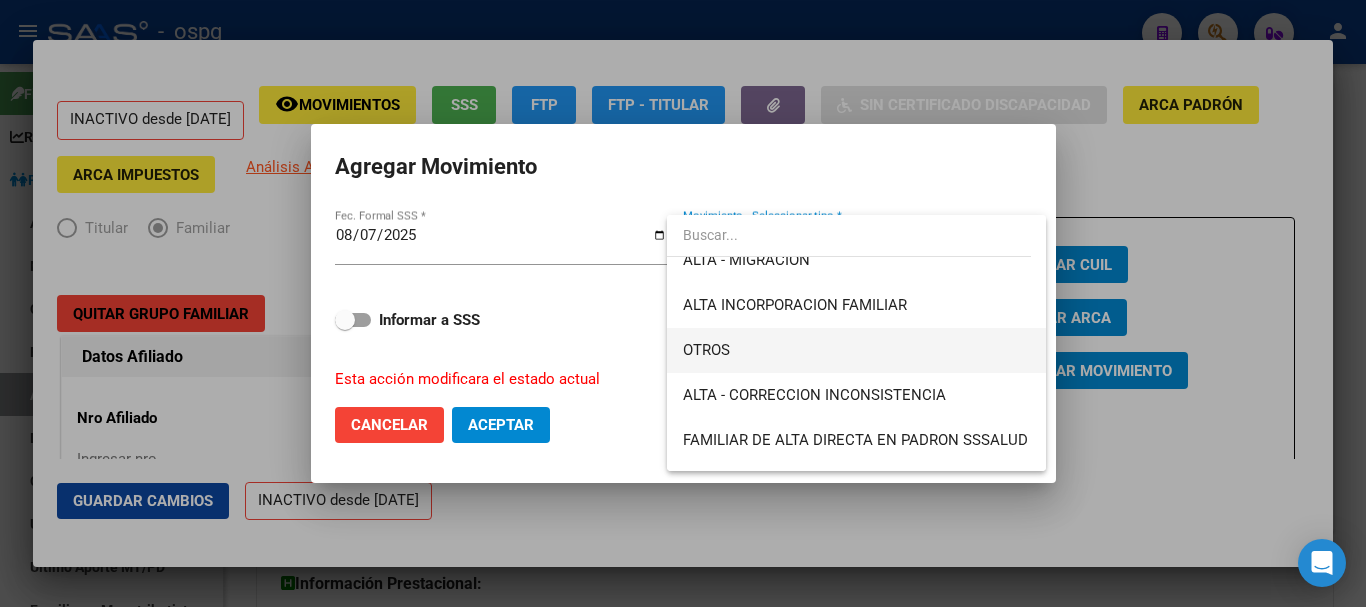 scroll, scrollTop: 300, scrollLeft: 0, axis: vertical 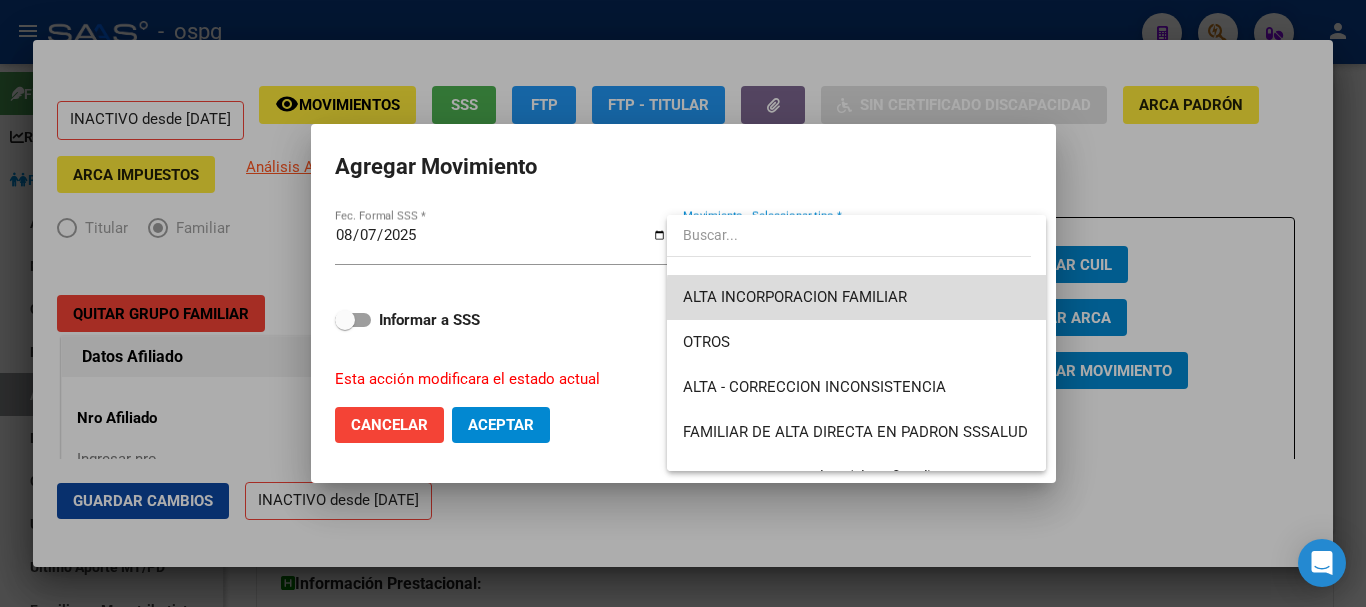 click on "ALTA INCORPORACION FAMILIAR" at bounding box center (856, 297) 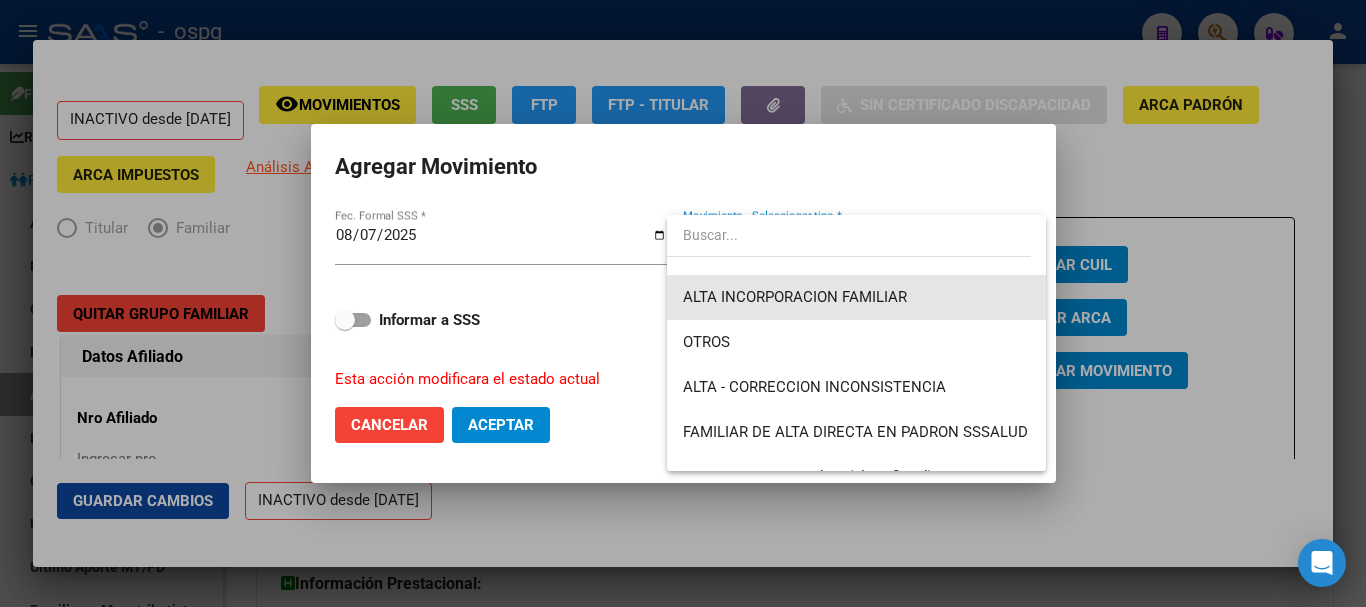 scroll, scrollTop: 315, scrollLeft: 0, axis: vertical 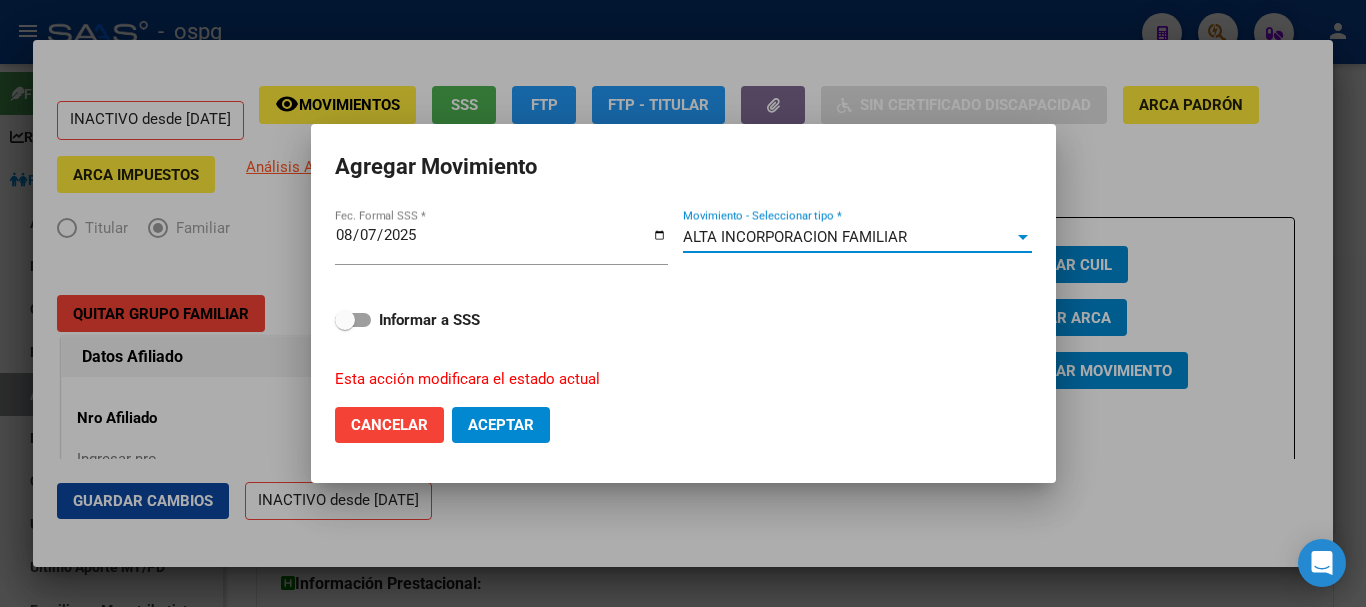 click on "Aceptar" 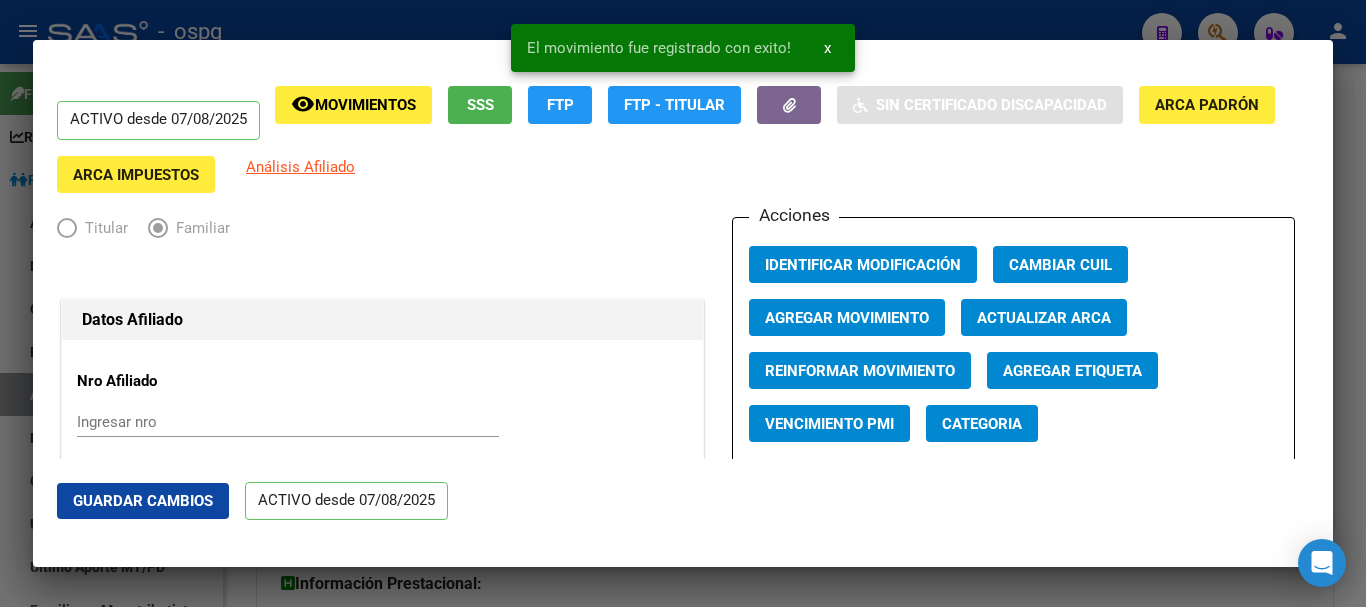 click on "El movimiento fue registrado con exito! x" at bounding box center (683, 48) 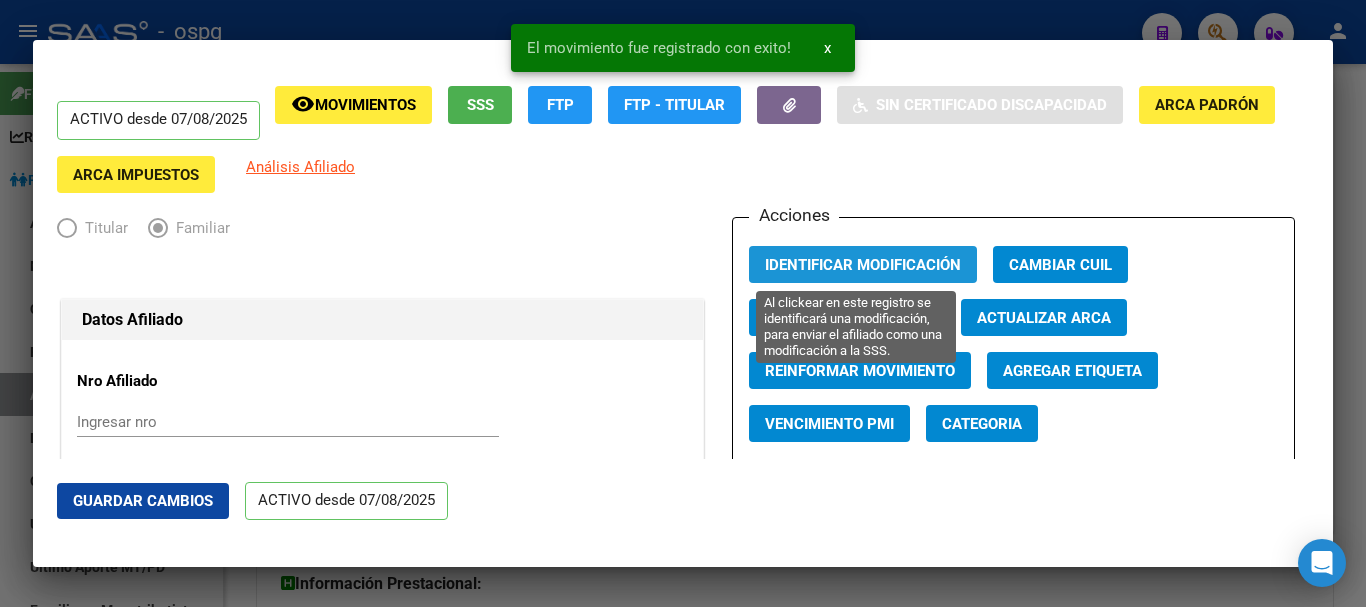 drag, startPoint x: 797, startPoint y: 267, endPoint x: 882, endPoint y: 93, distance: 193.65175 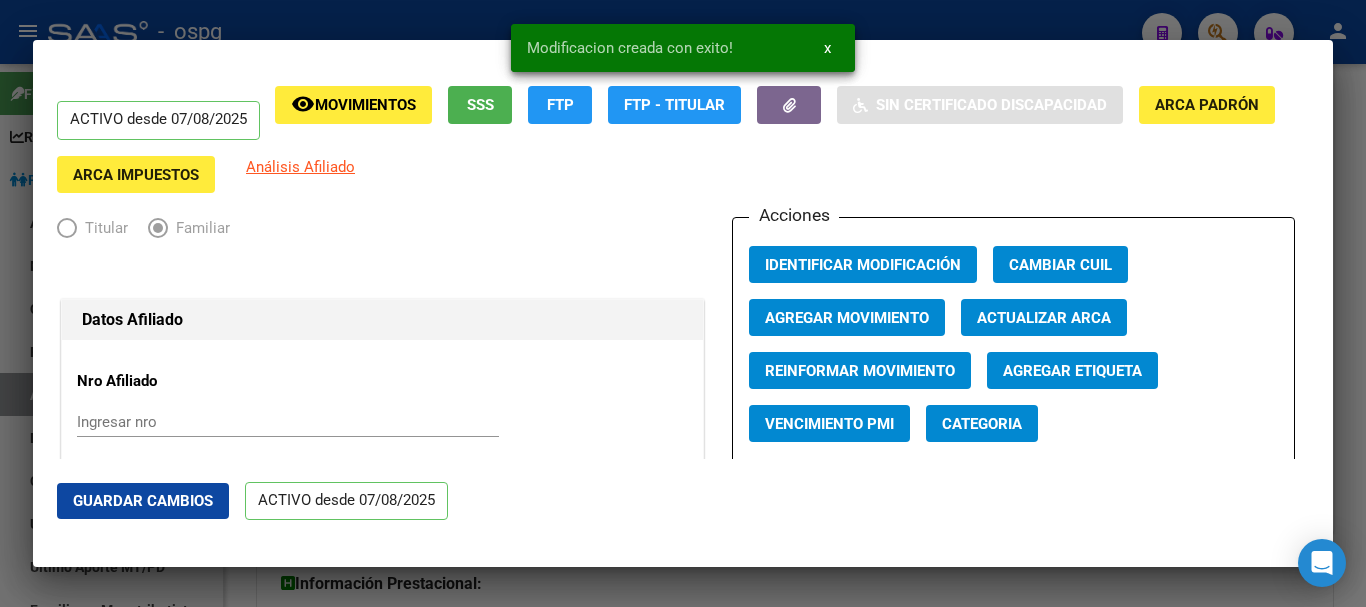 click at bounding box center [683, 303] 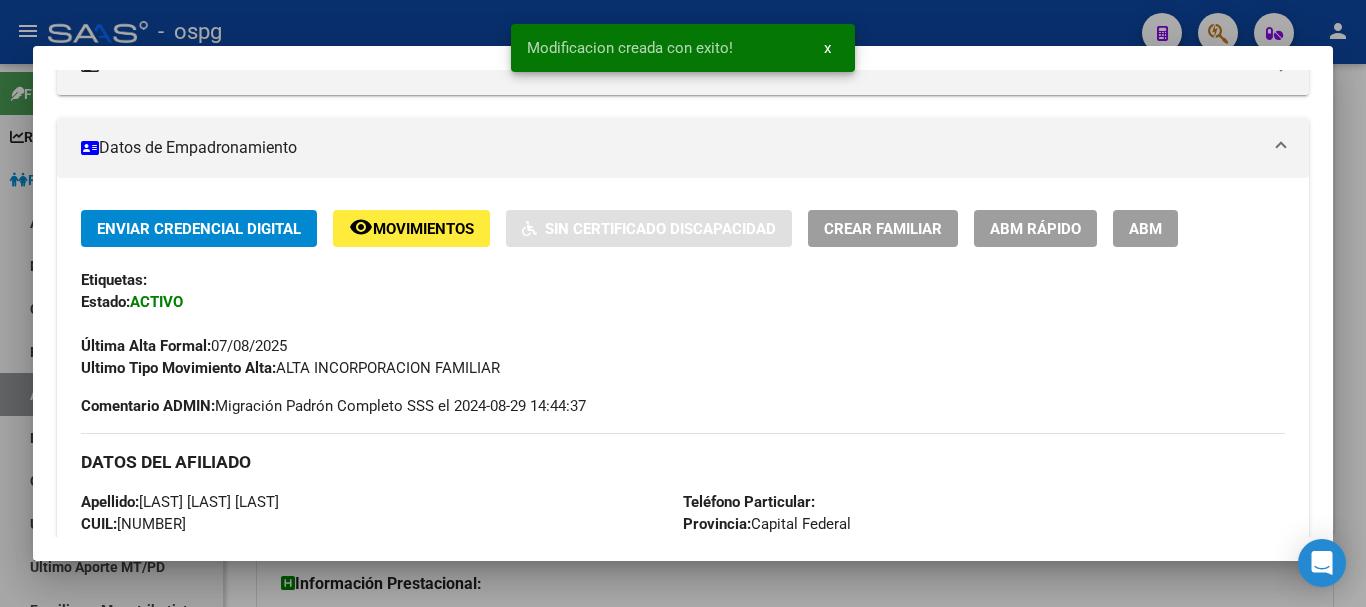 click at bounding box center [683, 303] 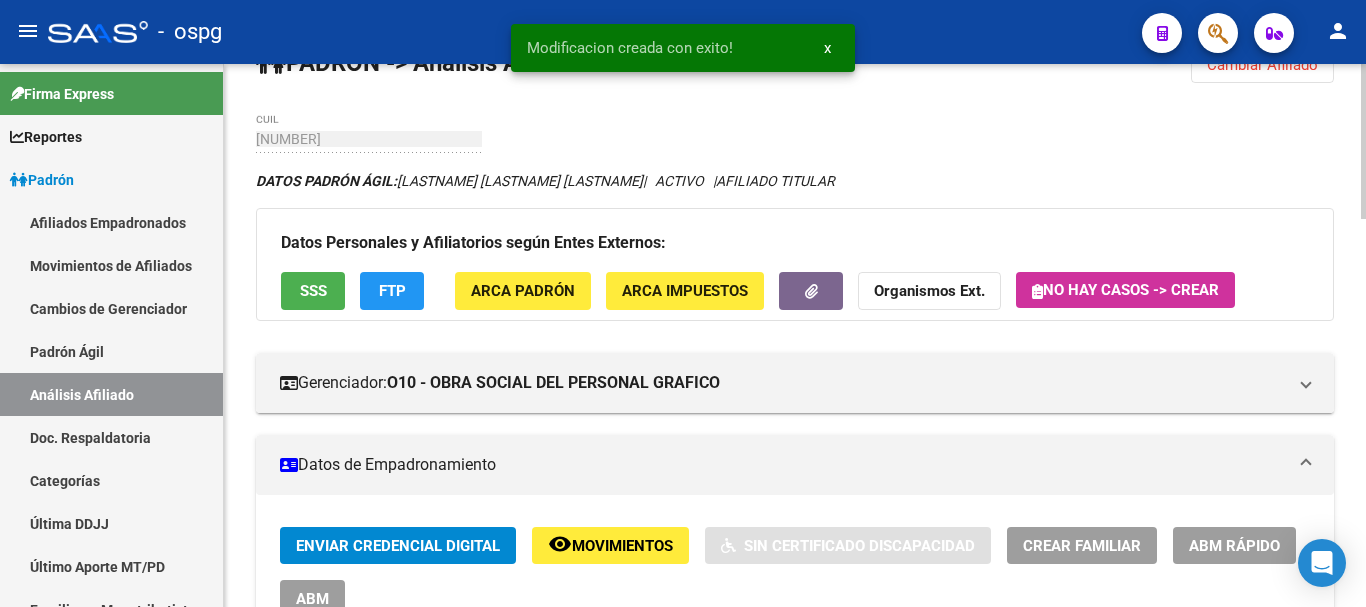 scroll, scrollTop: 0, scrollLeft: 0, axis: both 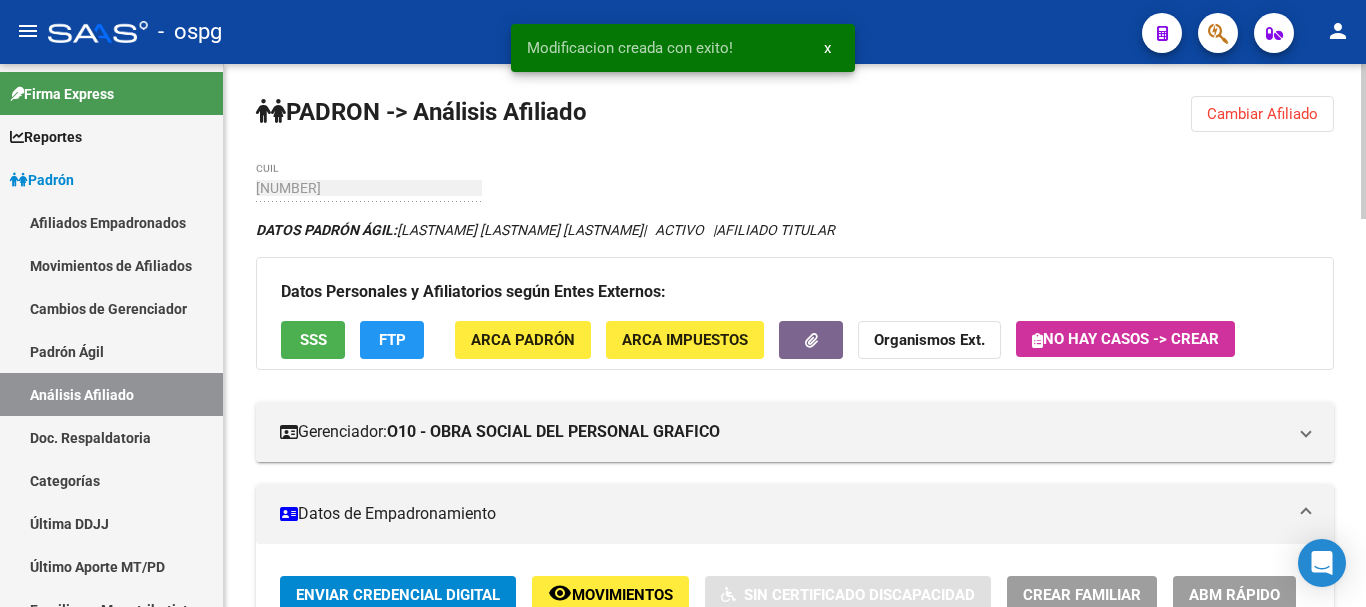 click on "Cambiar Afiliado" 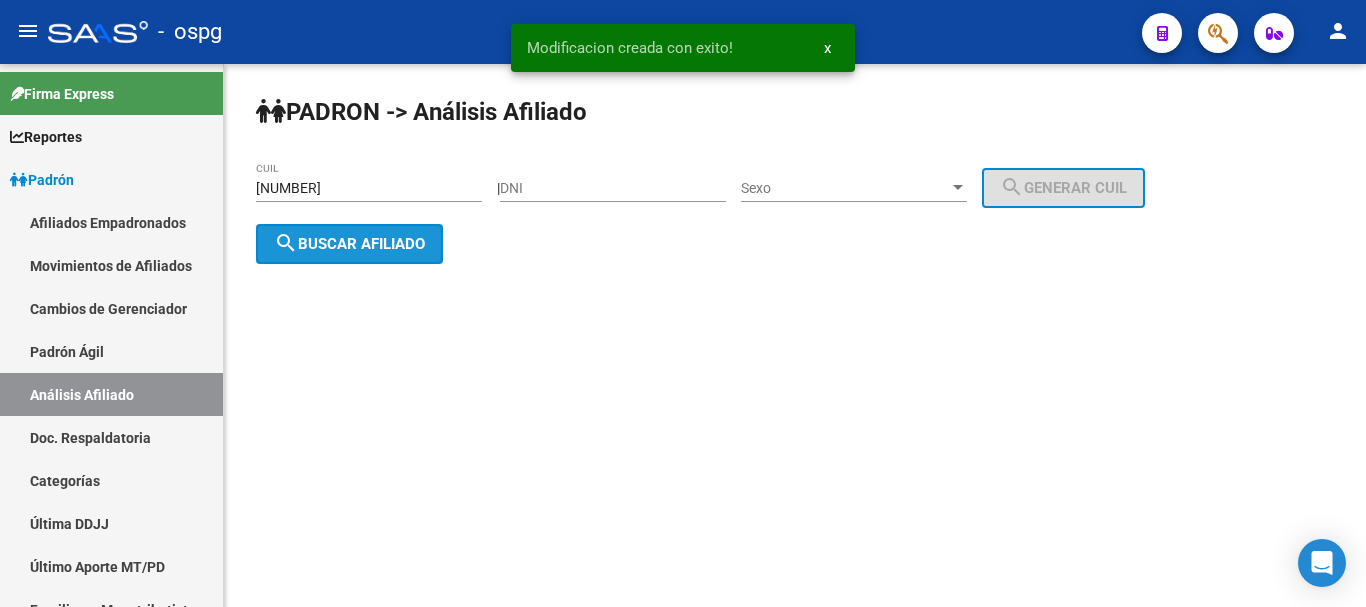 click on "search  Buscar afiliado" 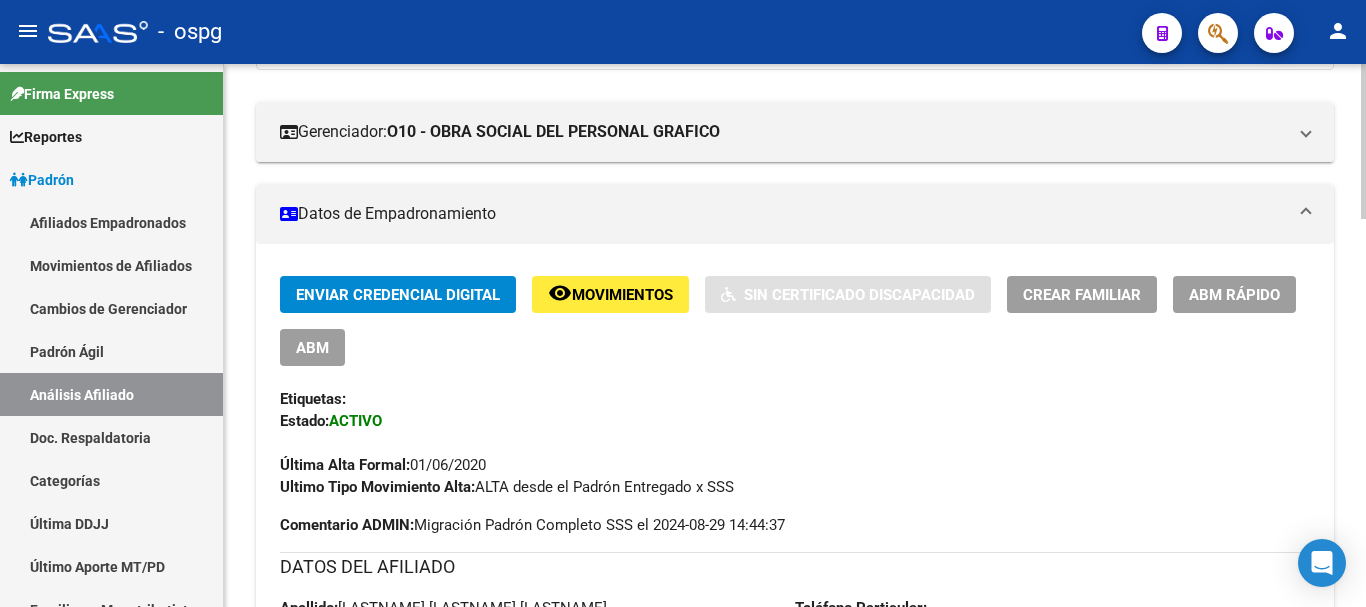 scroll, scrollTop: 0, scrollLeft: 0, axis: both 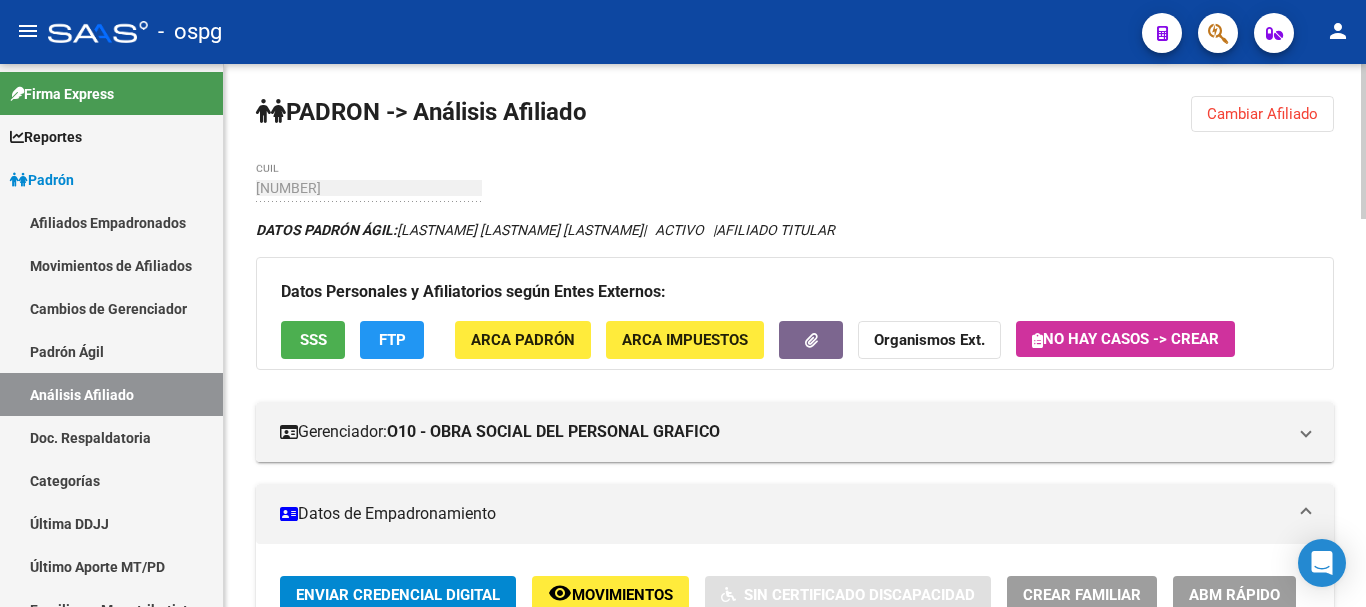 click 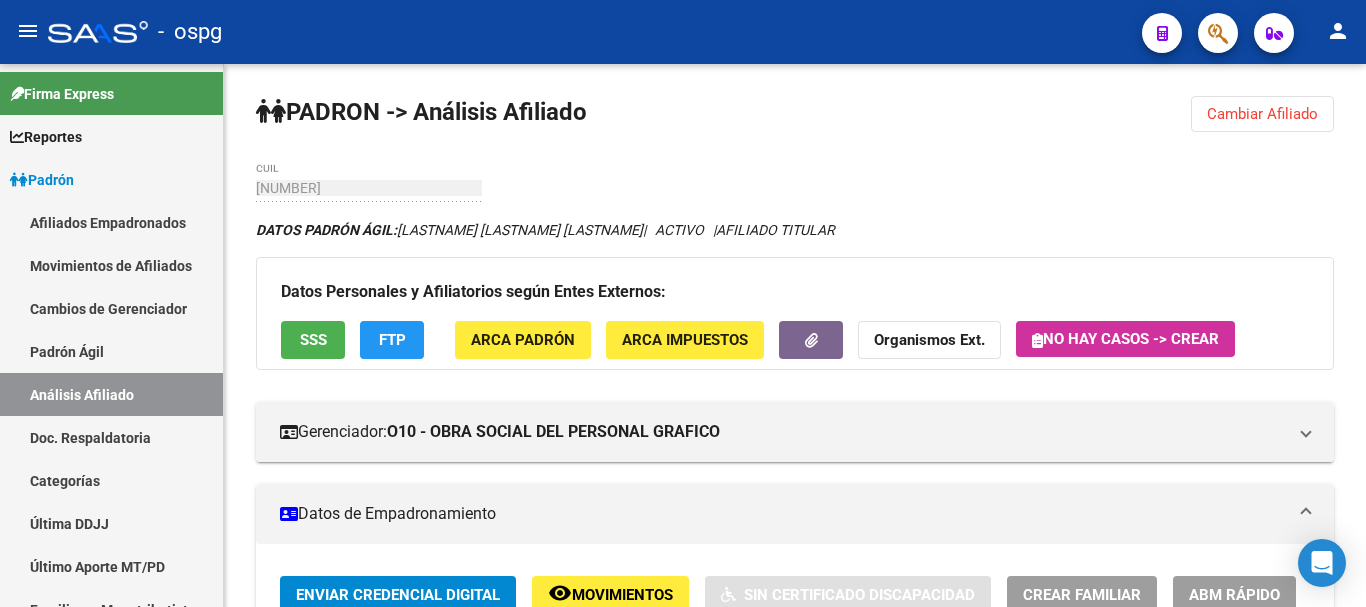 click on "Cambiar Afiliado" 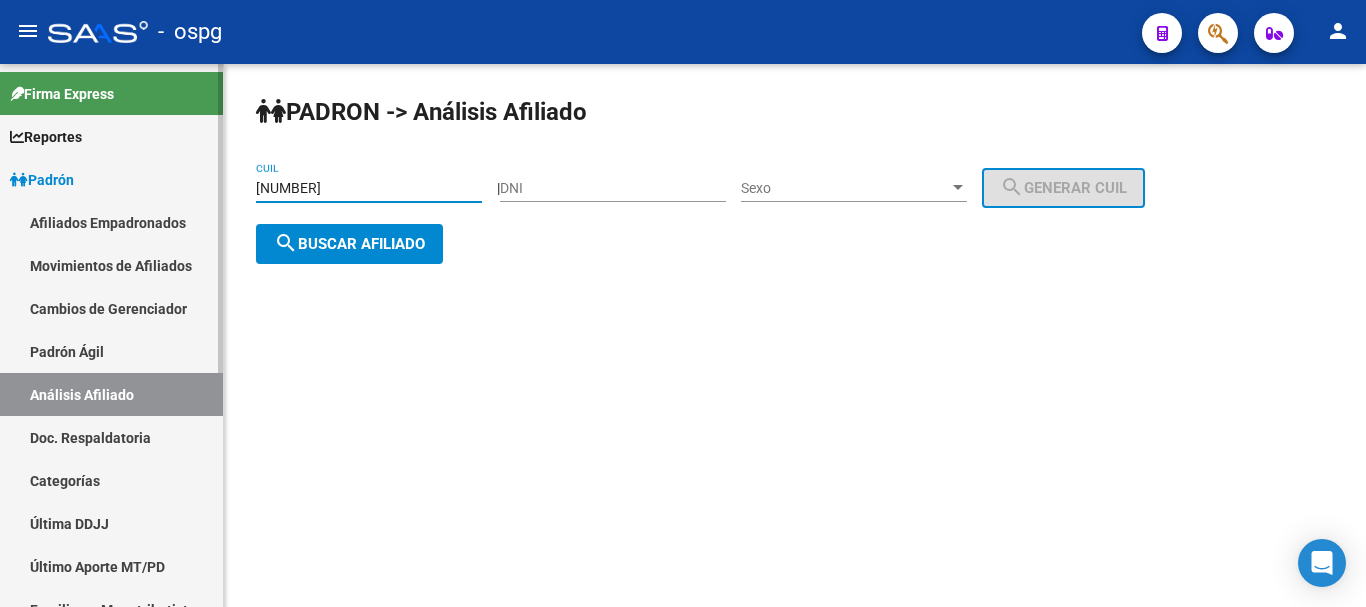 drag, startPoint x: 382, startPoint y: 184, endPoint x: 87, endPoint y: 184, distance: 295 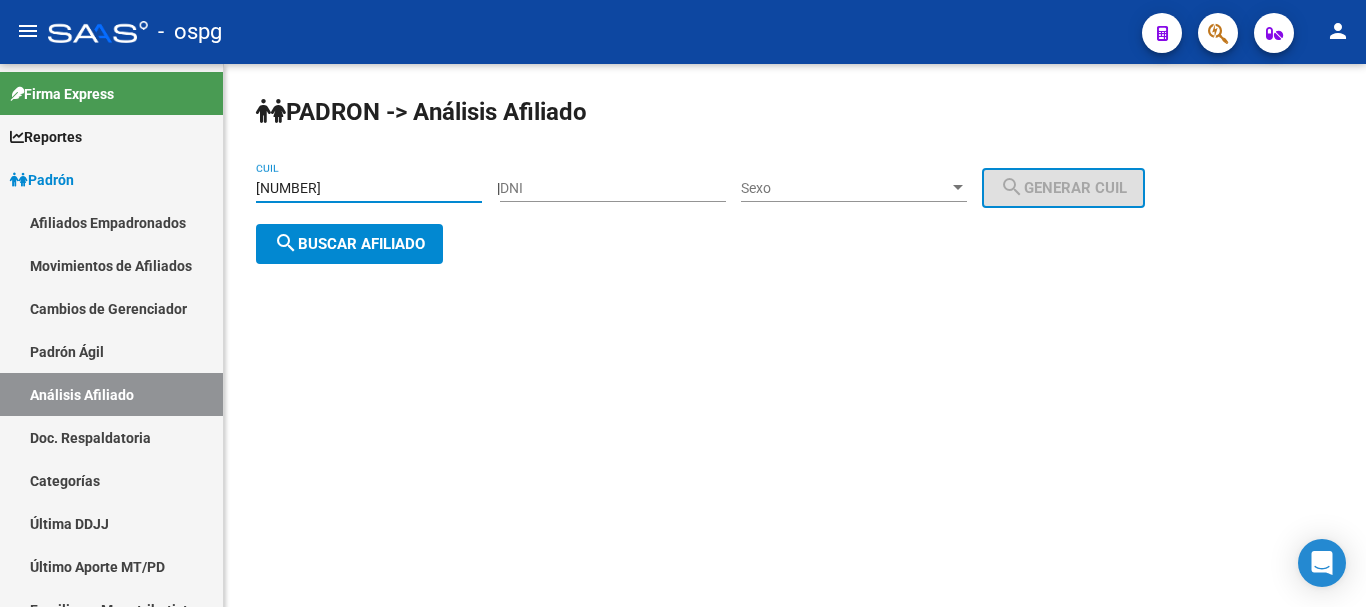 type on "[NUMBER]" 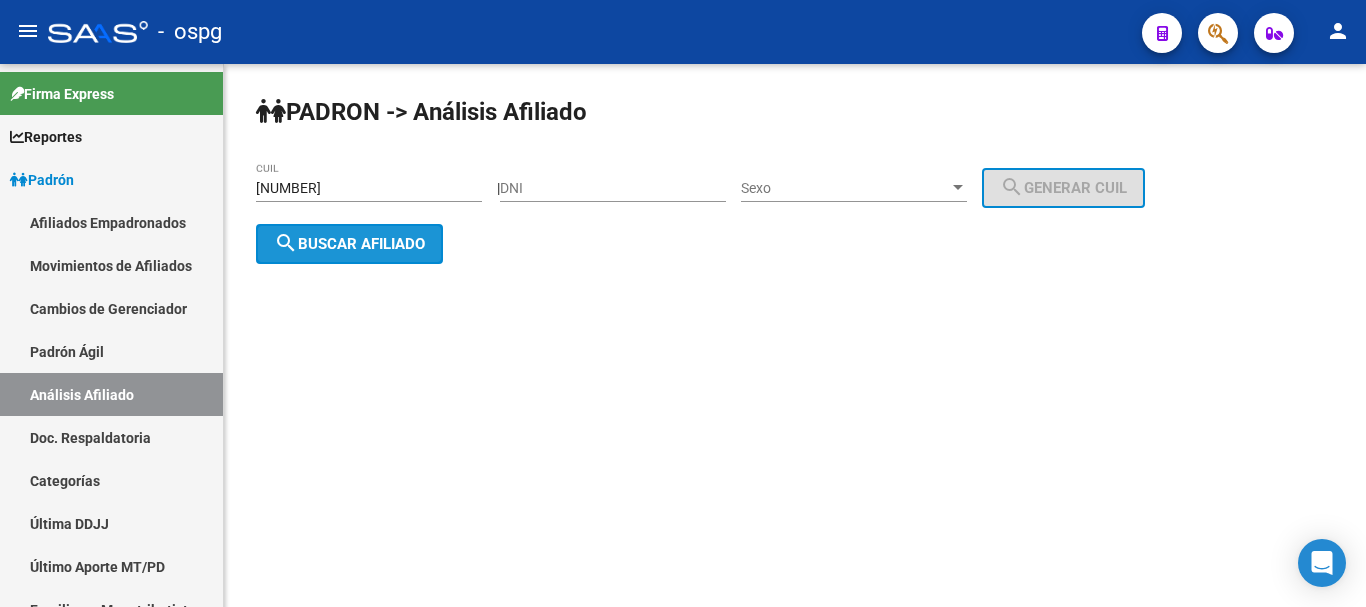 click on "search" 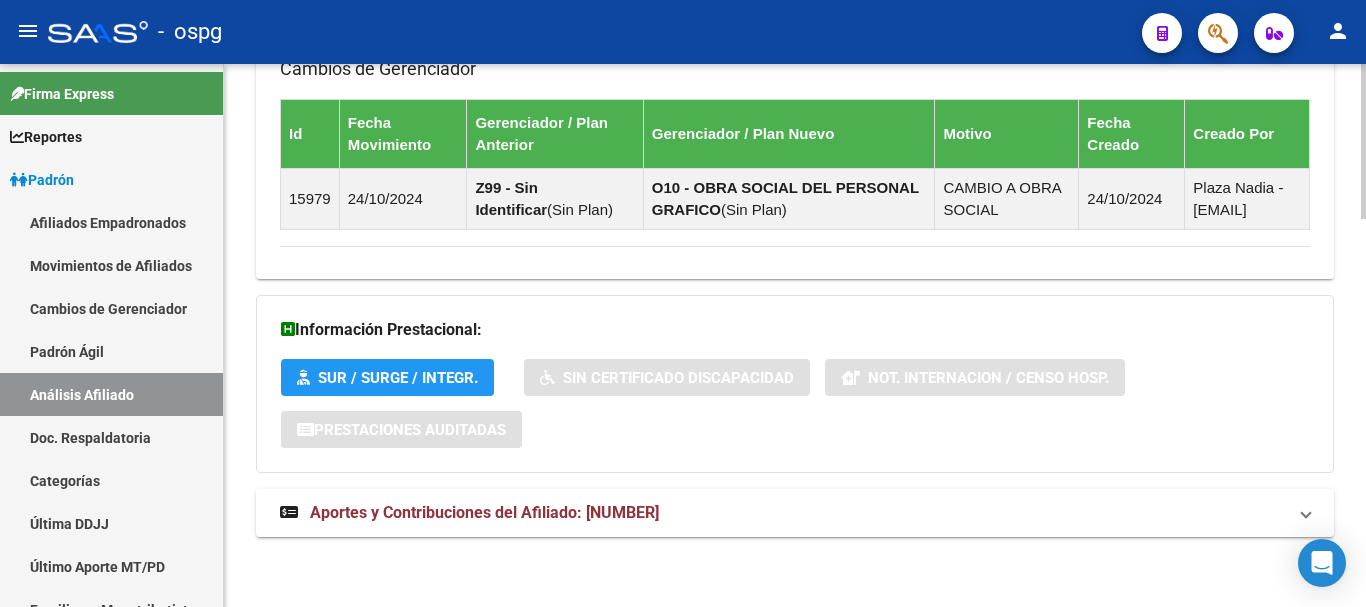 click on "Aportes y Contribuciones del Afiliado: [NUMBER]" at bounding box center (484, 512) 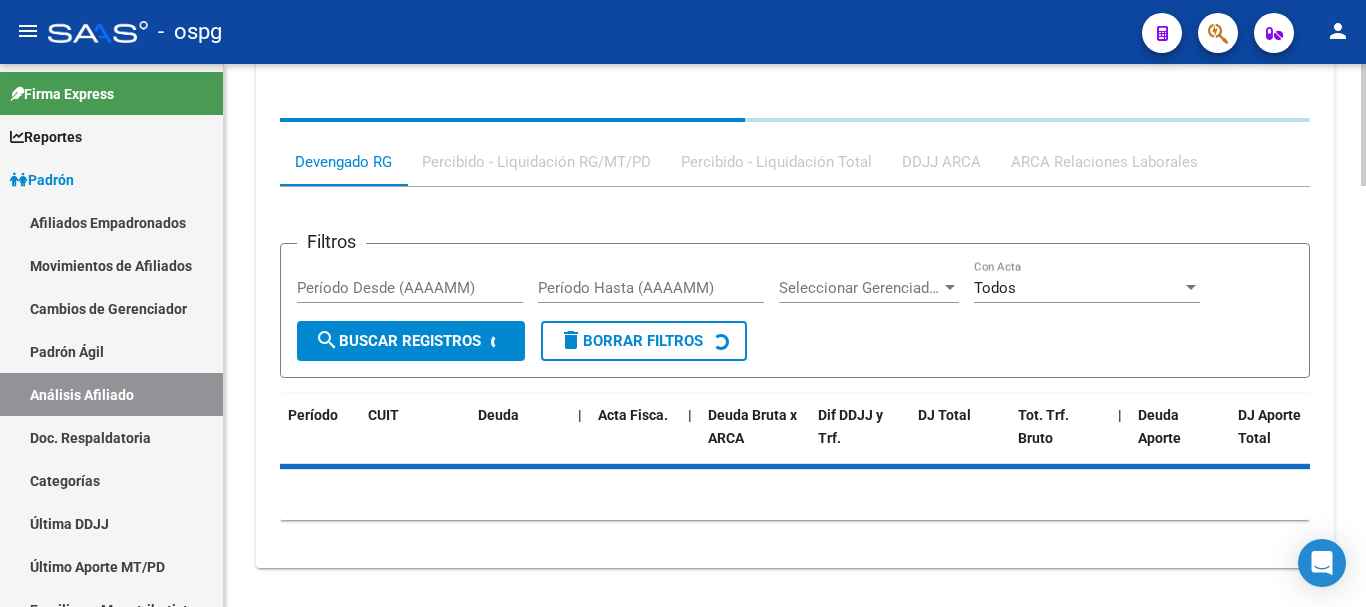 scroll, scrollTop: 1877, scrollLeft: 0, axis: vertical 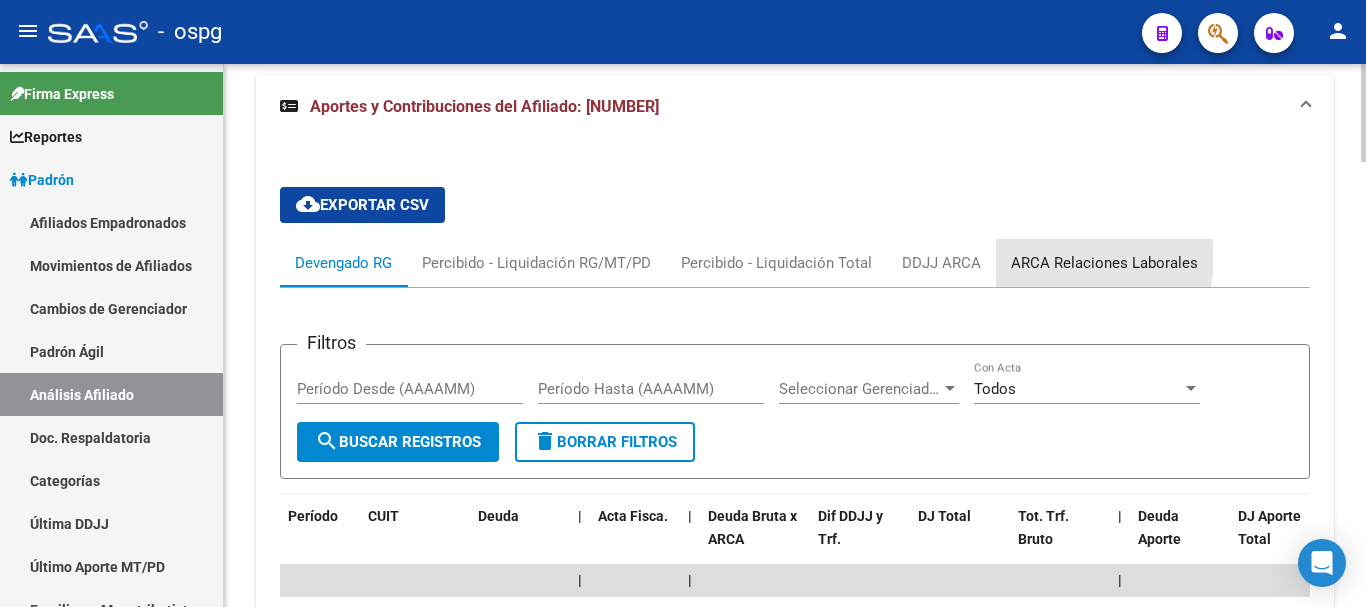 click on "ARCA Relaciones Laborales" at bounding box center (1104, 263) 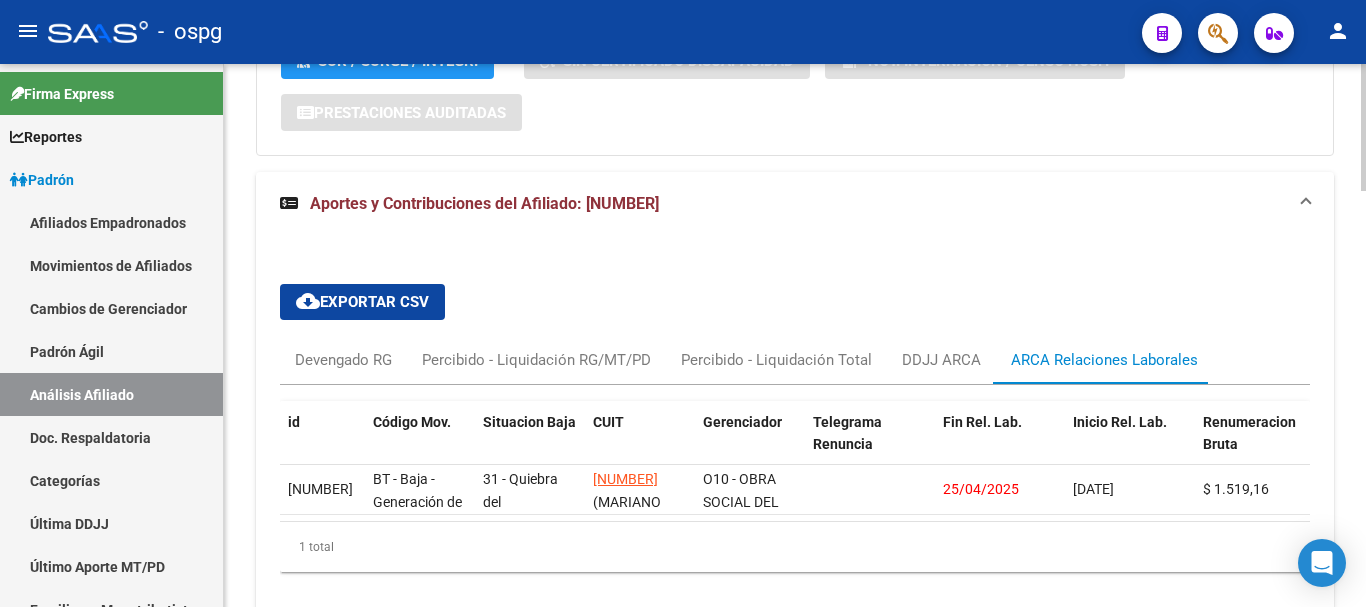 scroll, scrollTop: 1777, scrollLeft: 0, axis: vertical 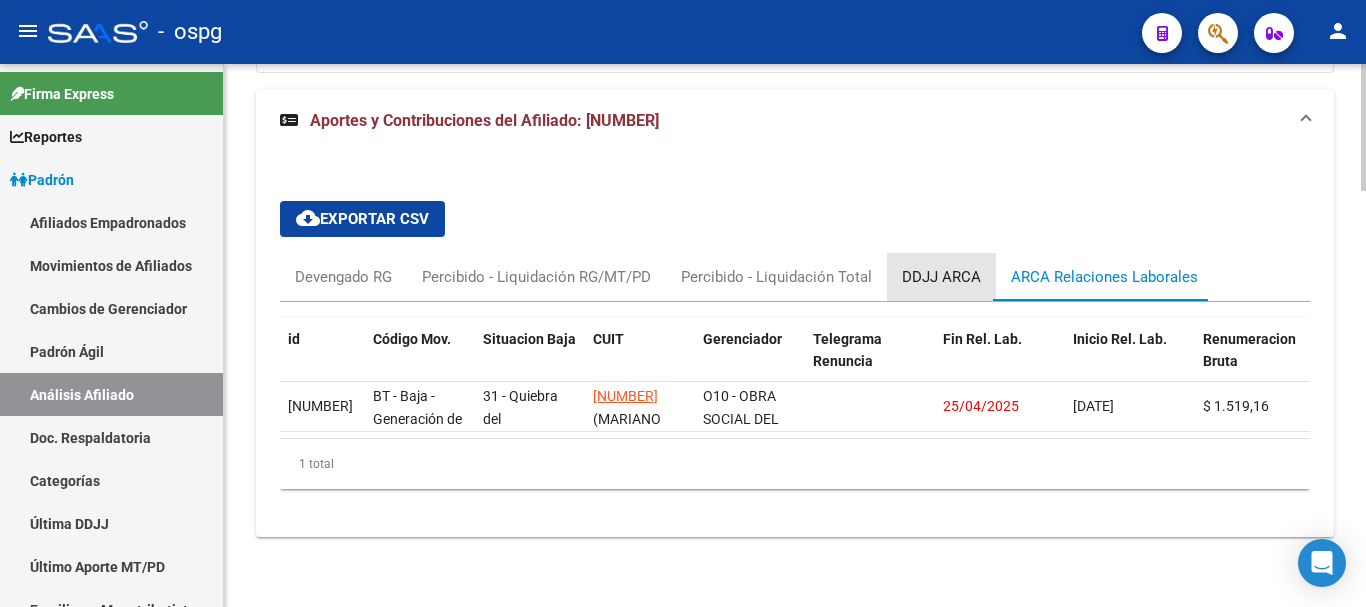 click on "DDJJ ARCA" at bounding box center (941, 277) 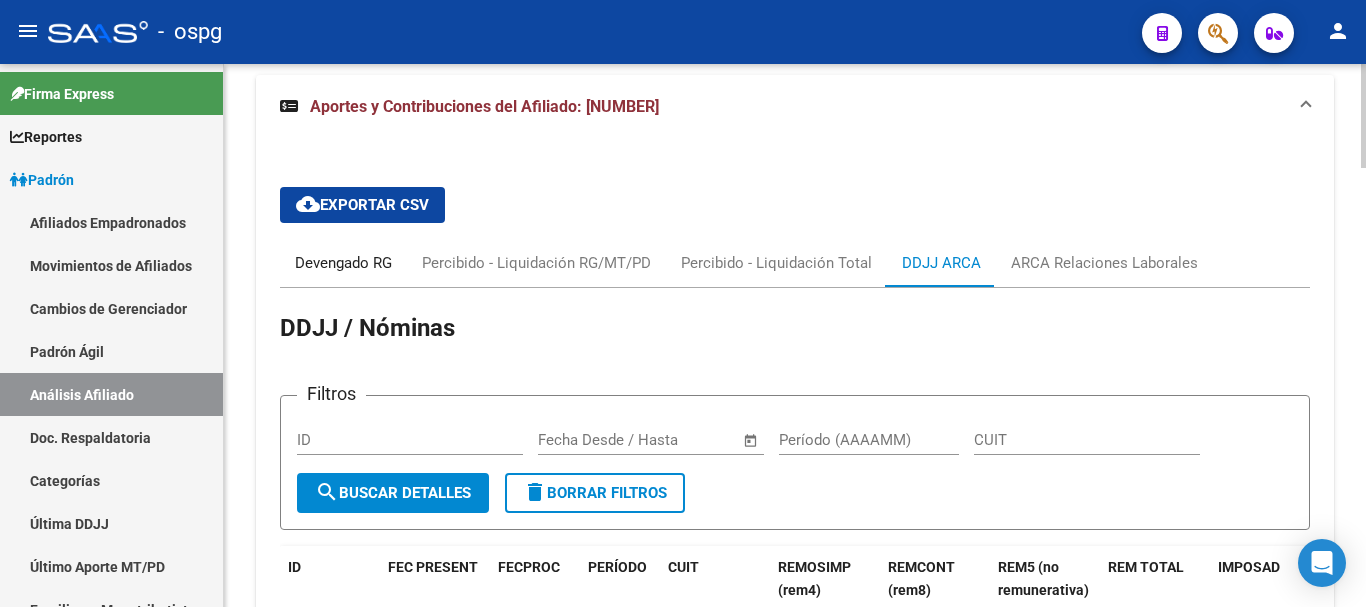 click on "Devengado RG" at bounding box center [343, 263] 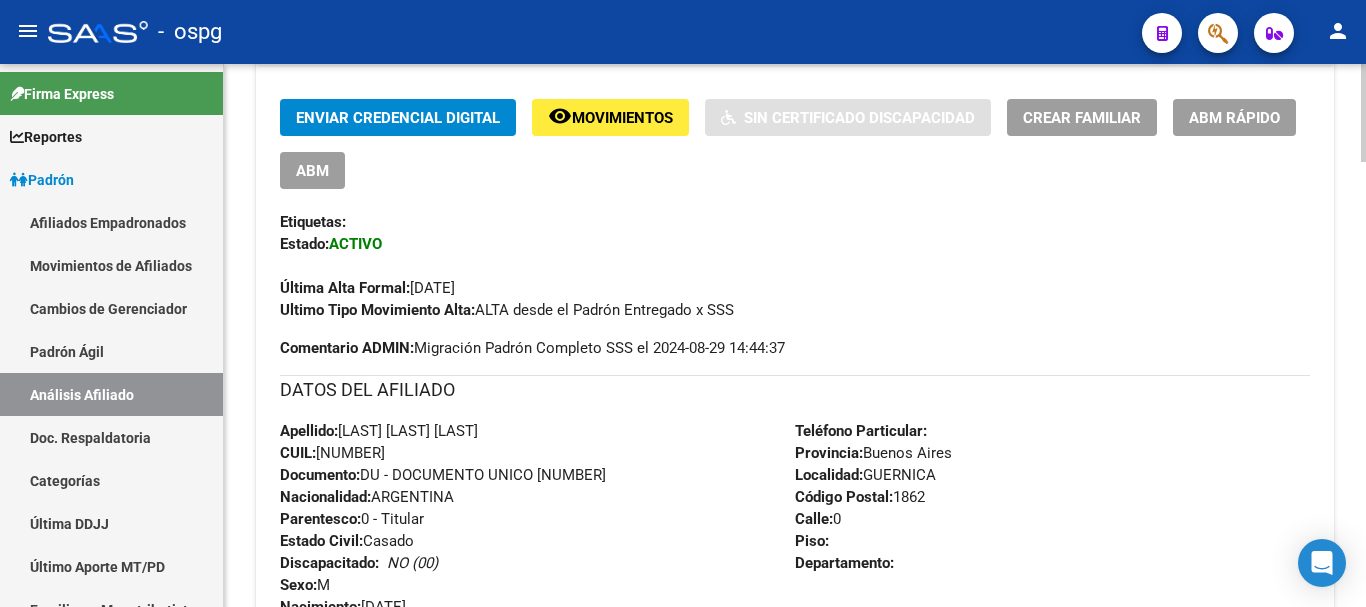 scroll, scrollTop: 577, scrollLeft: 0, axis: vertical 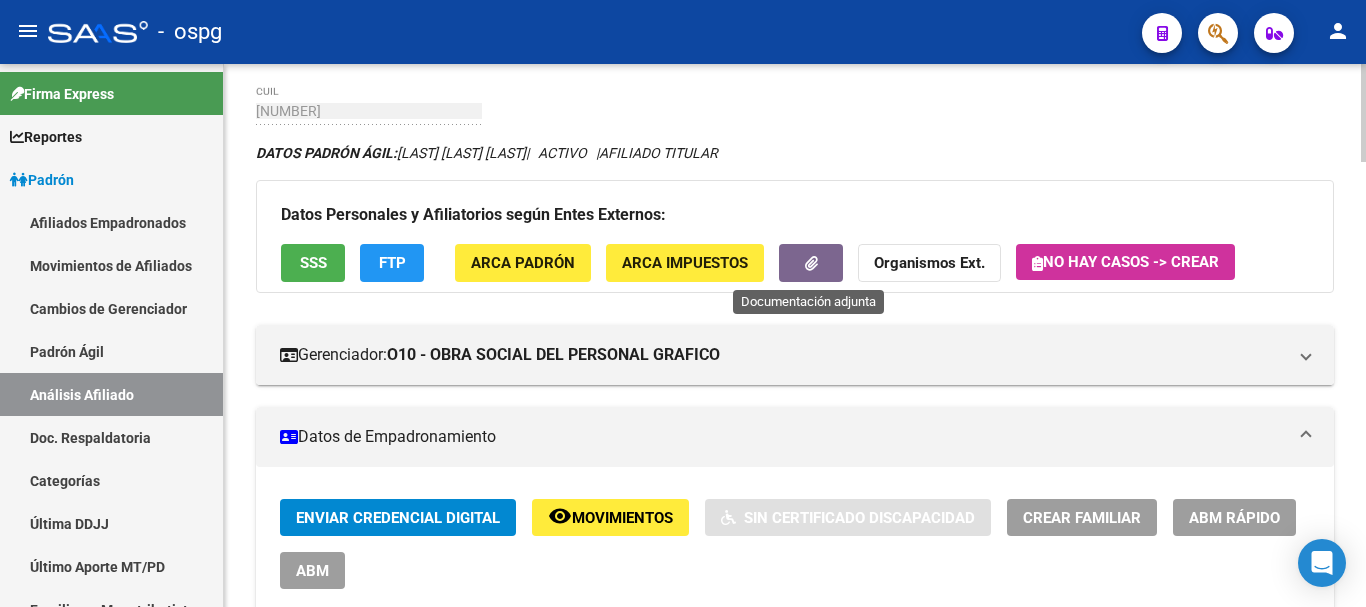 click 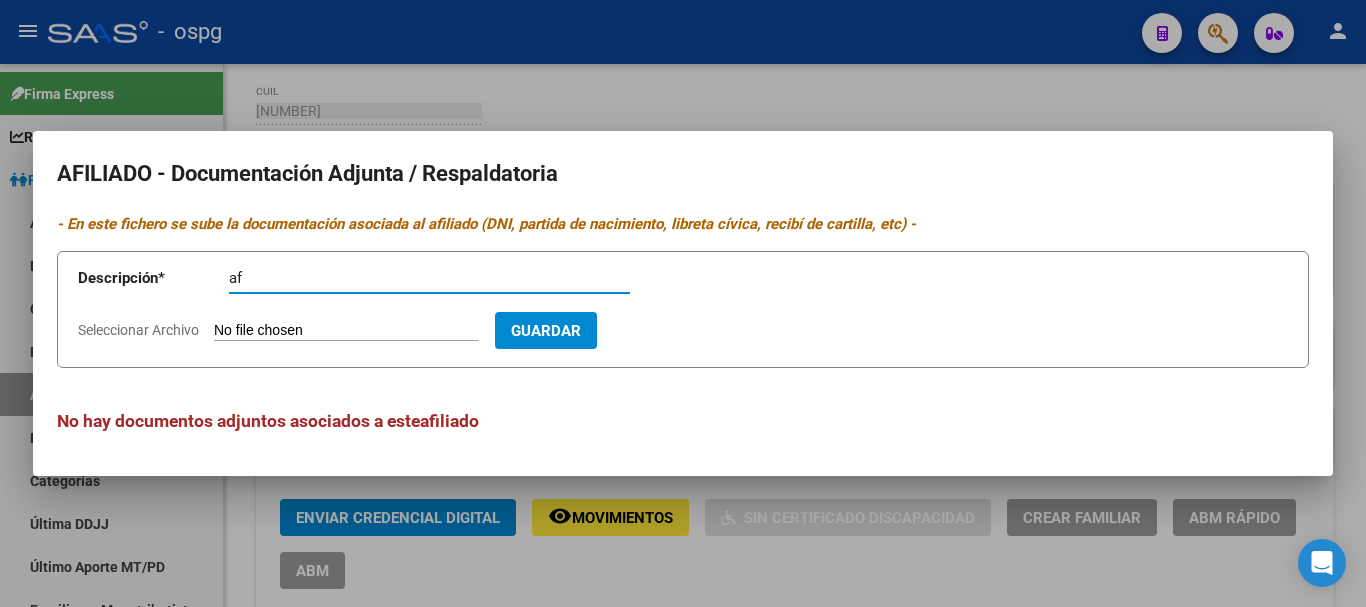 type on "af" 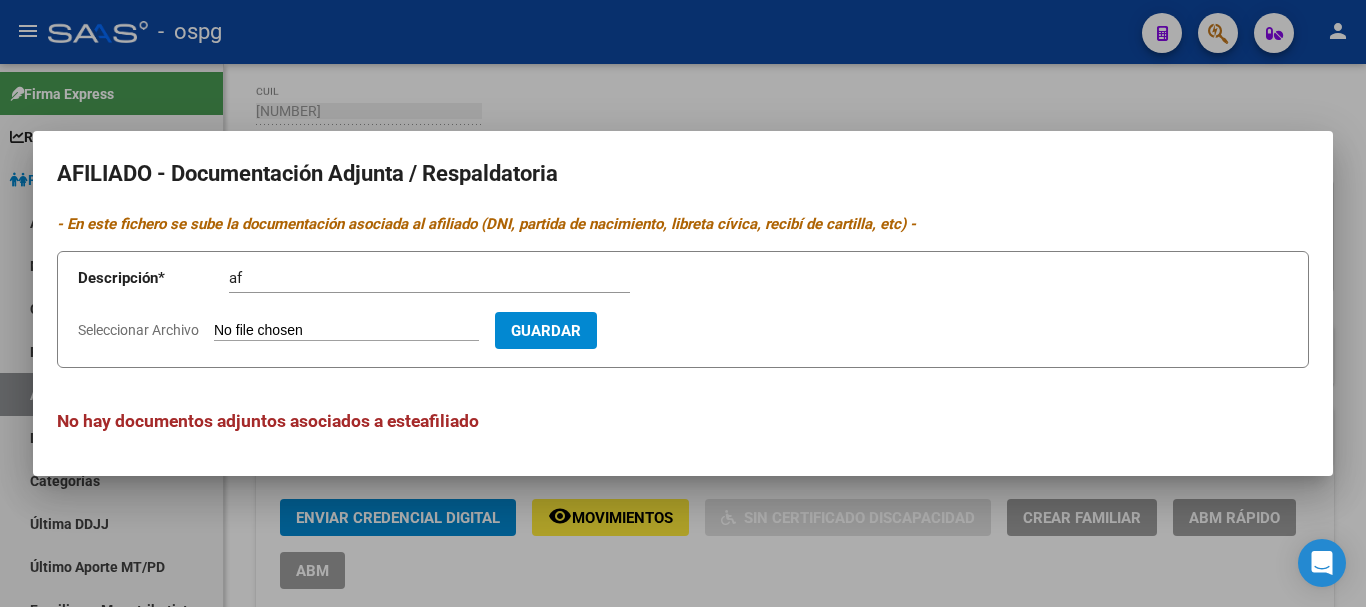 type on "C:\fakepath\20250806212514206.pdf" 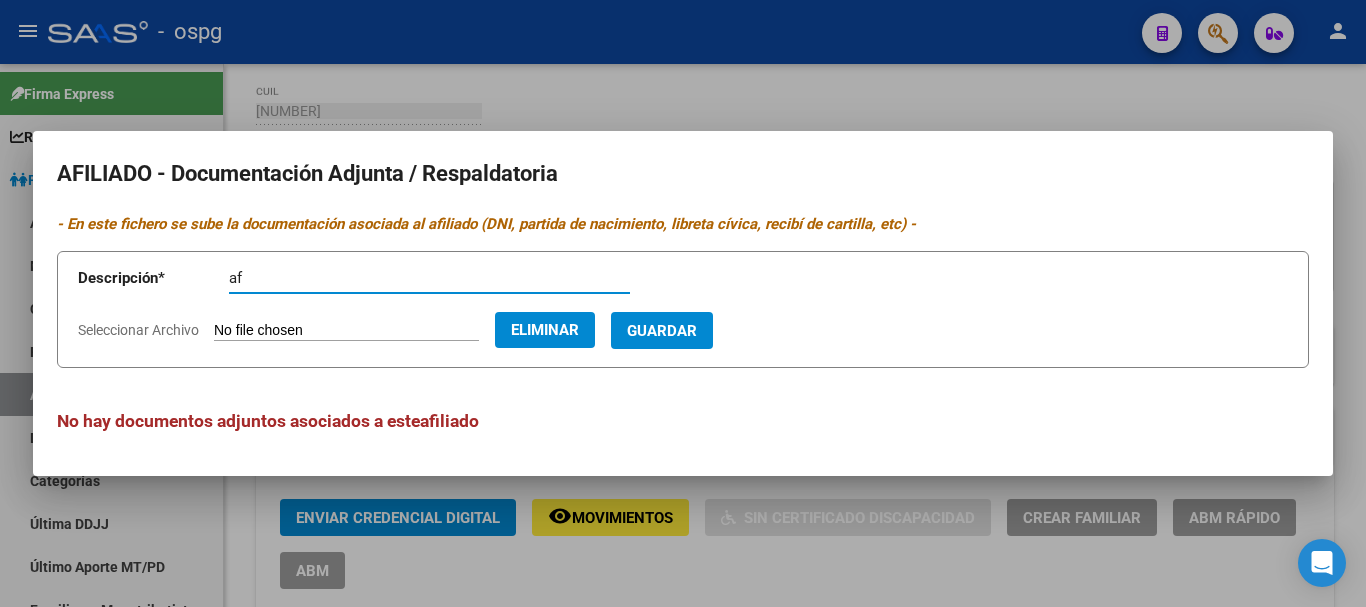 click on "af" at bounding box center [429, 278] 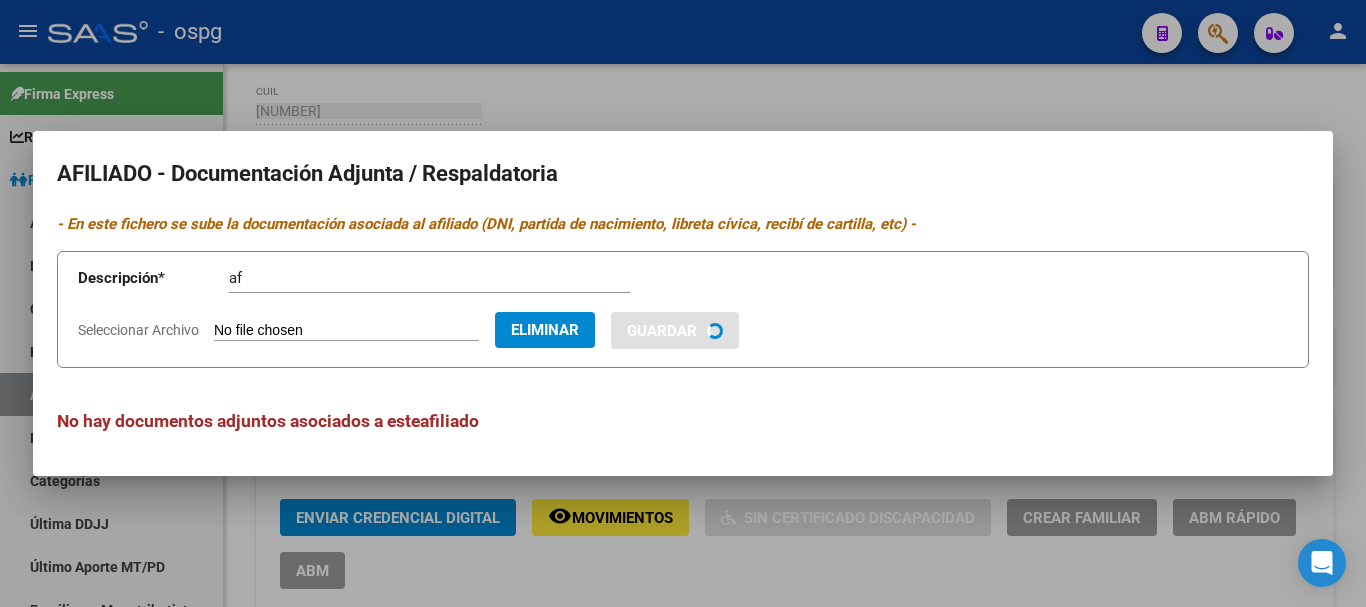 type 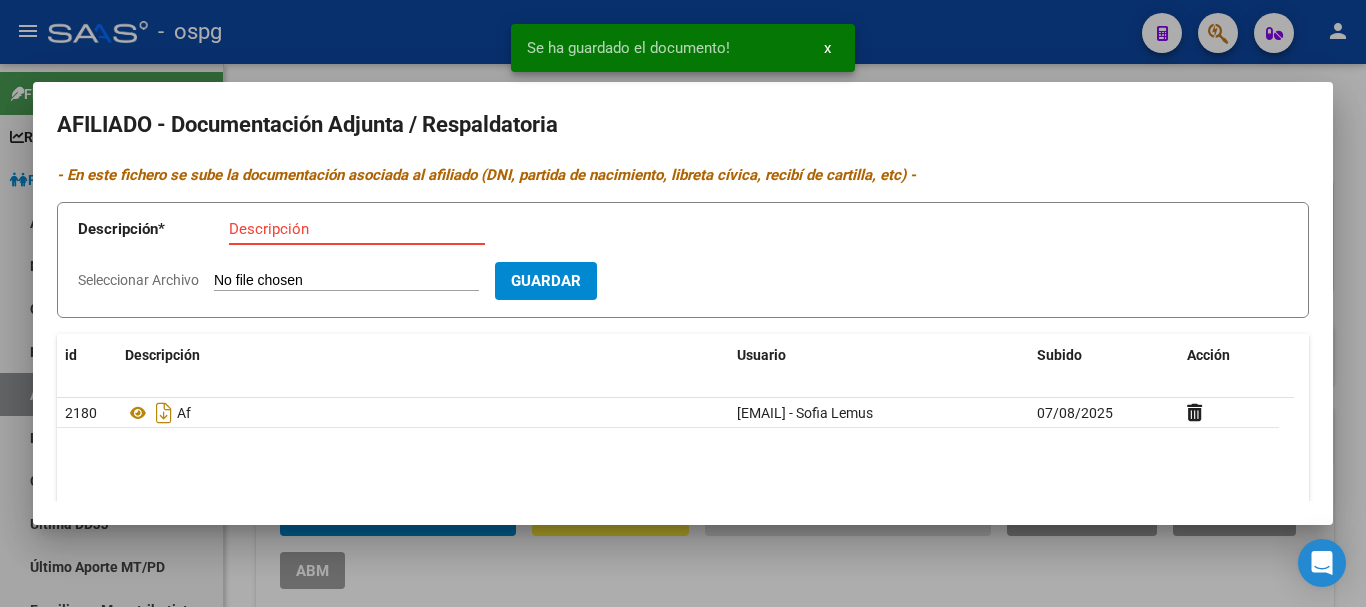 click on "Descripción" at bounding box center (357, 229) 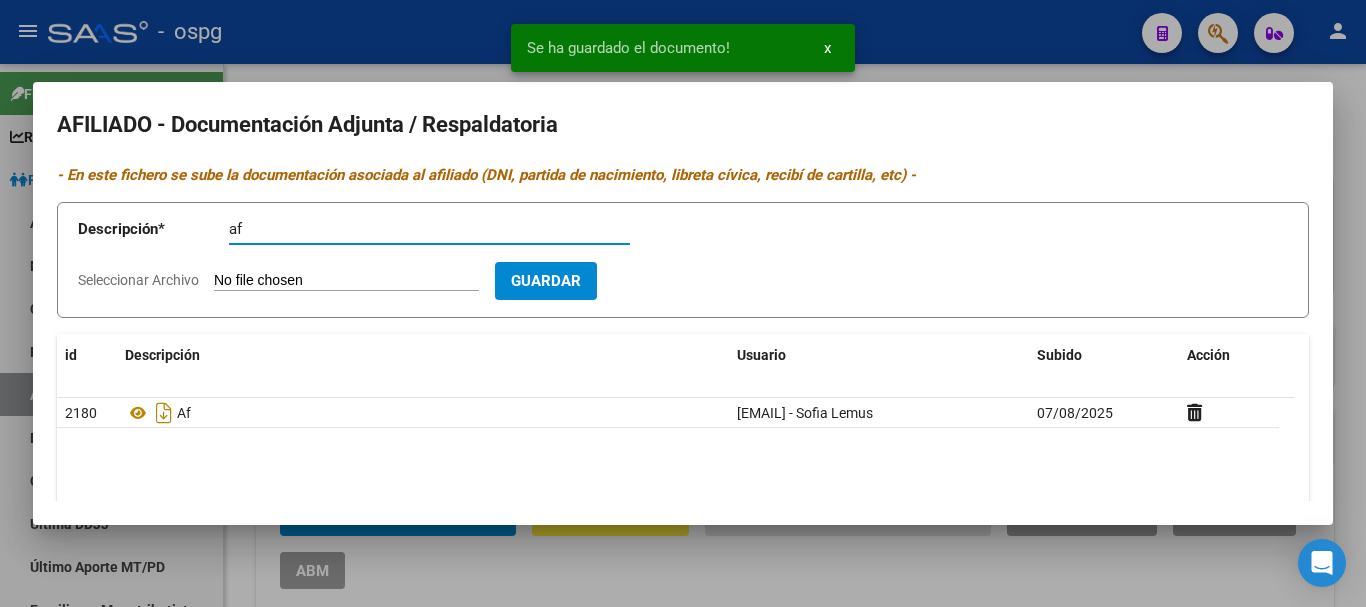 type on "af" 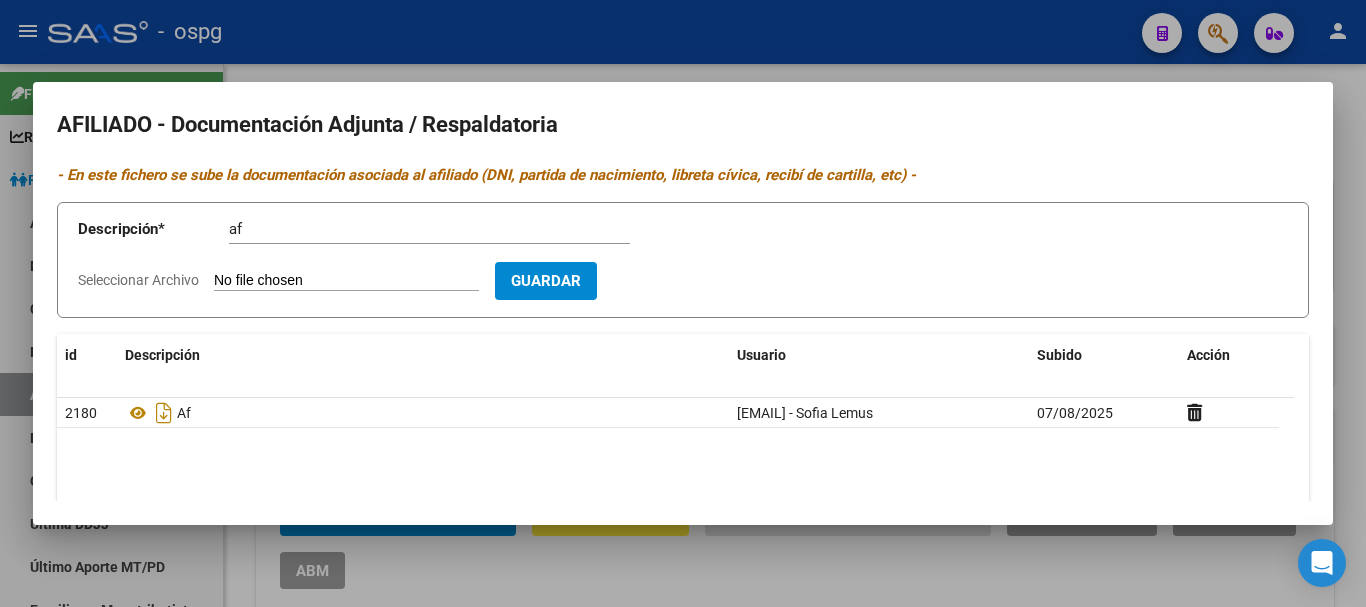 type on "C:\fakepath\dni scan señora afiliacin casada.pdf" 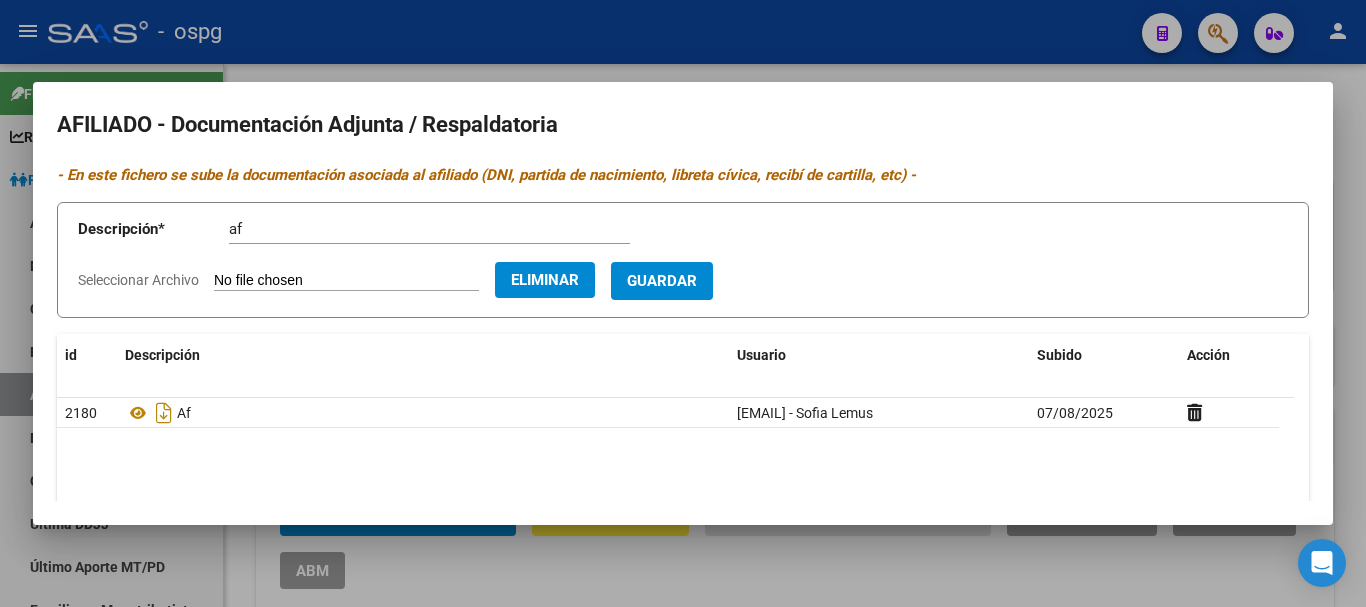 click on "Seleccionar Archivo Eliminar" 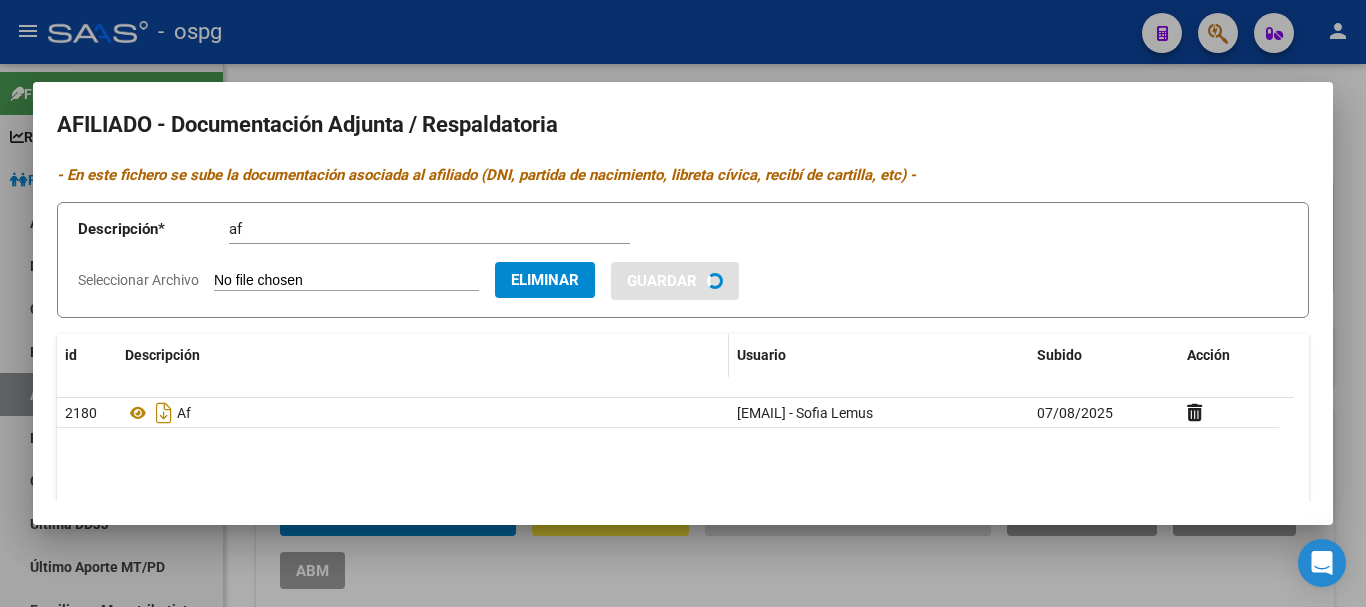 type 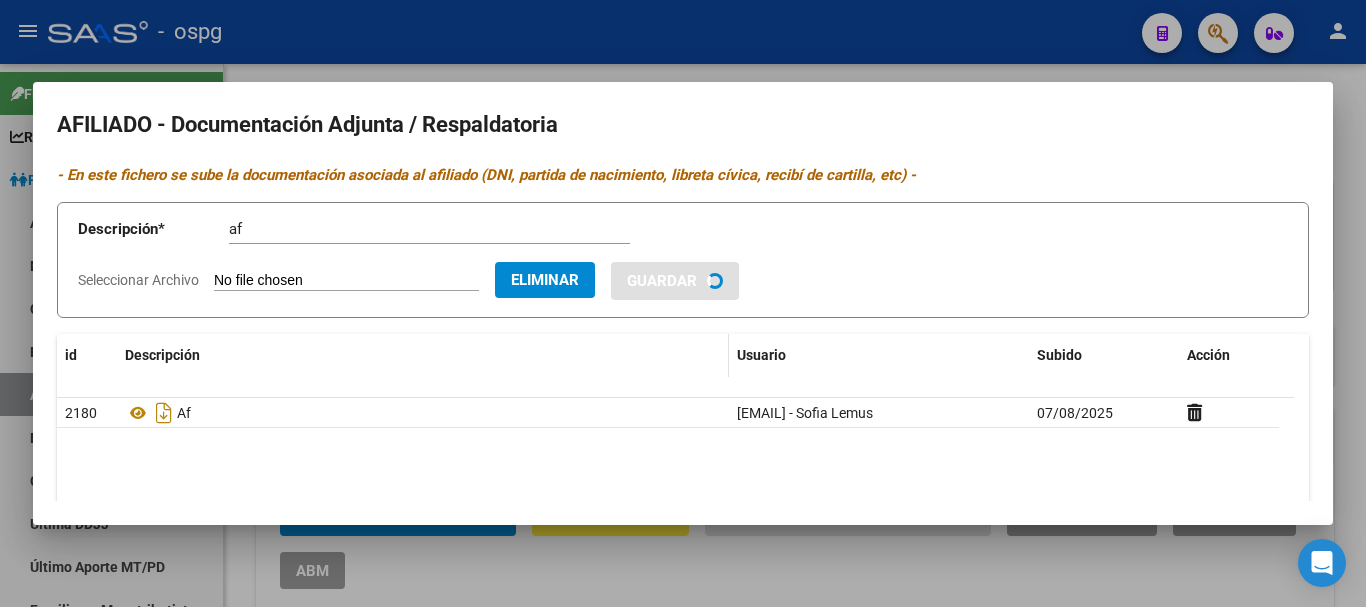 type 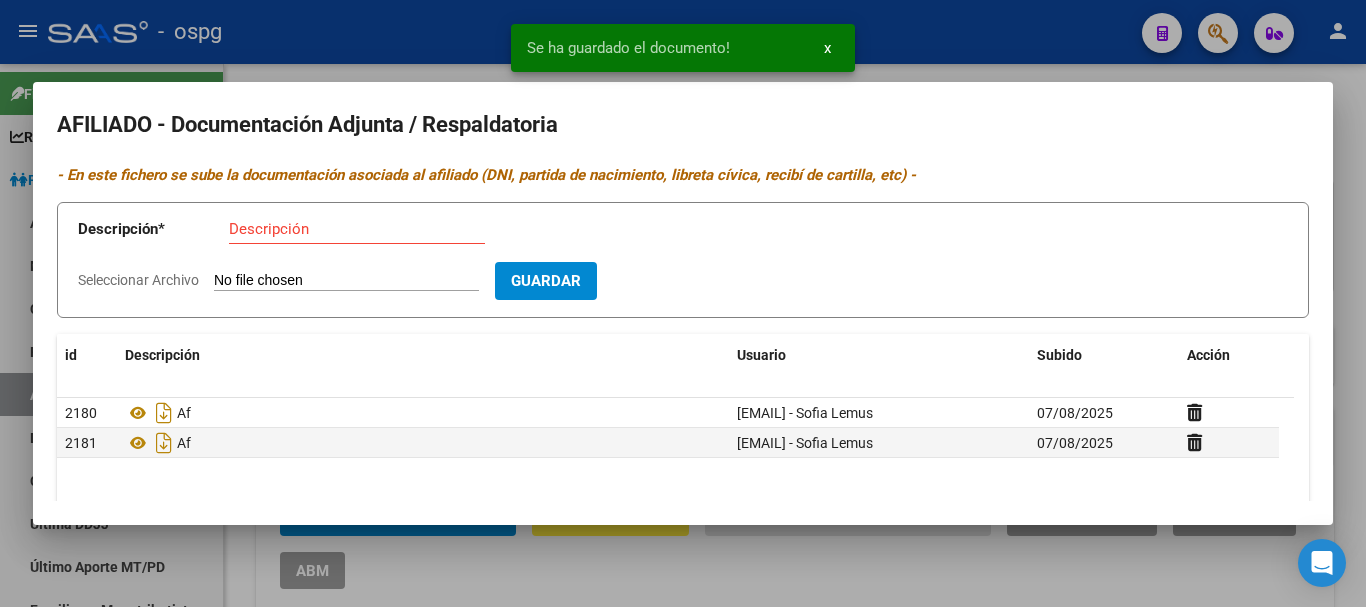 click at bounding box center [683, 303] 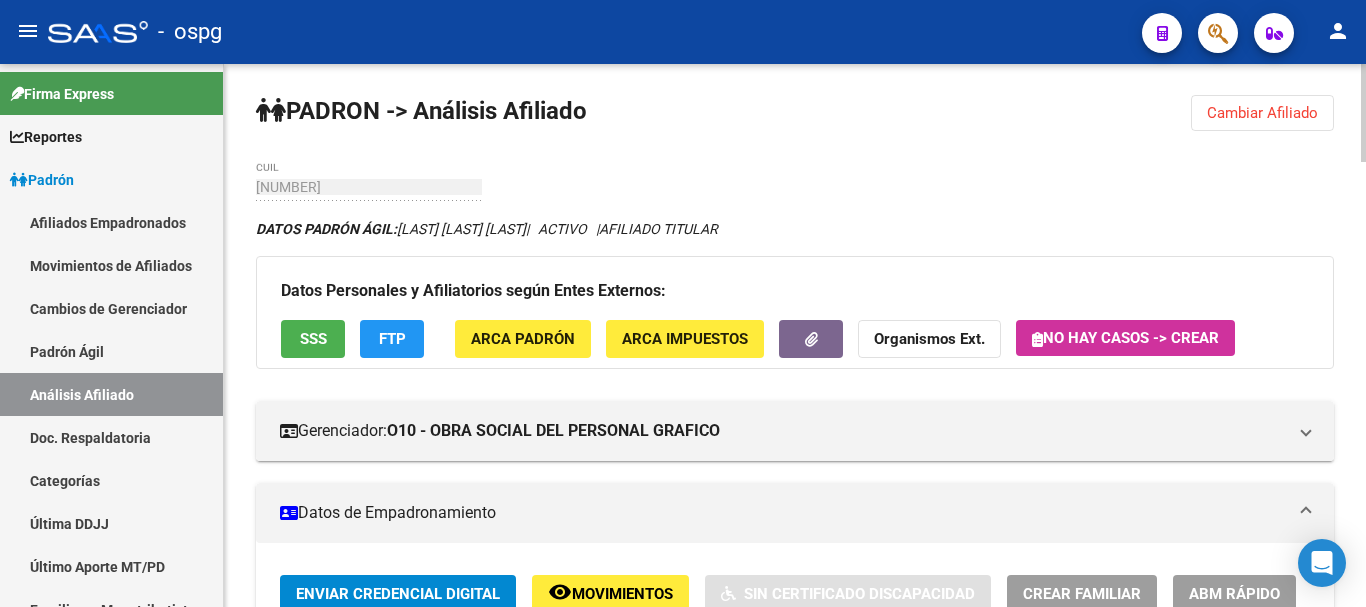 scroll, scrollTop: 0, scrollLeft: 0, axis: both 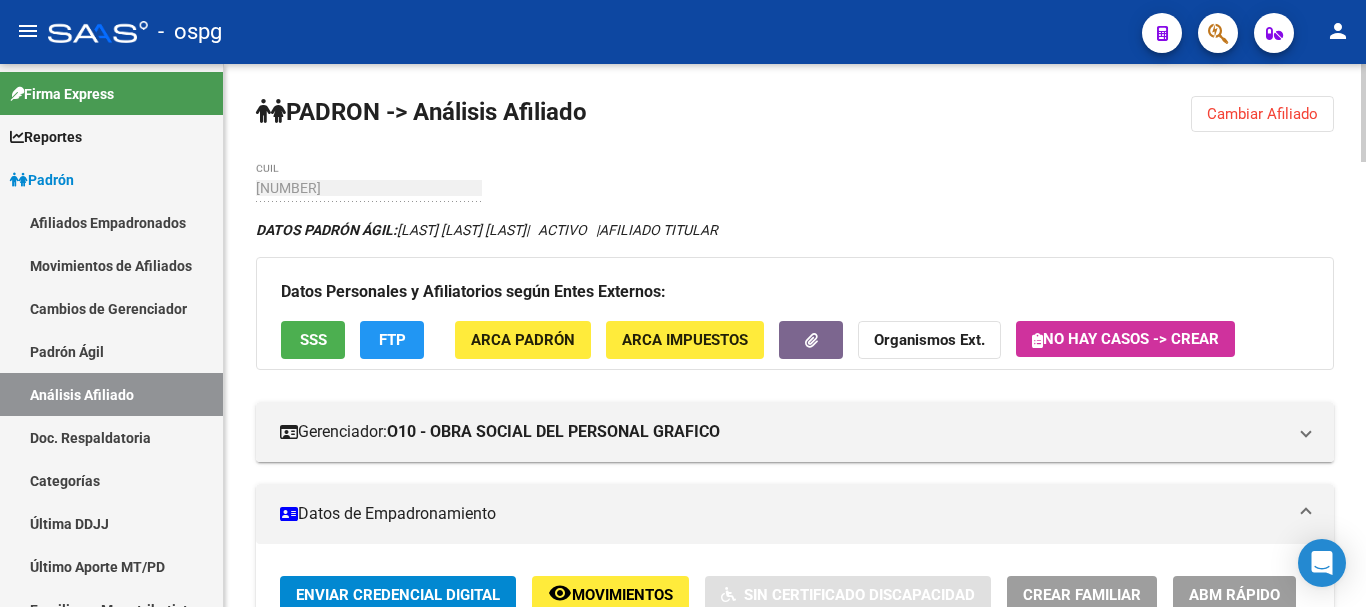click on "Cambiar Afiliado" 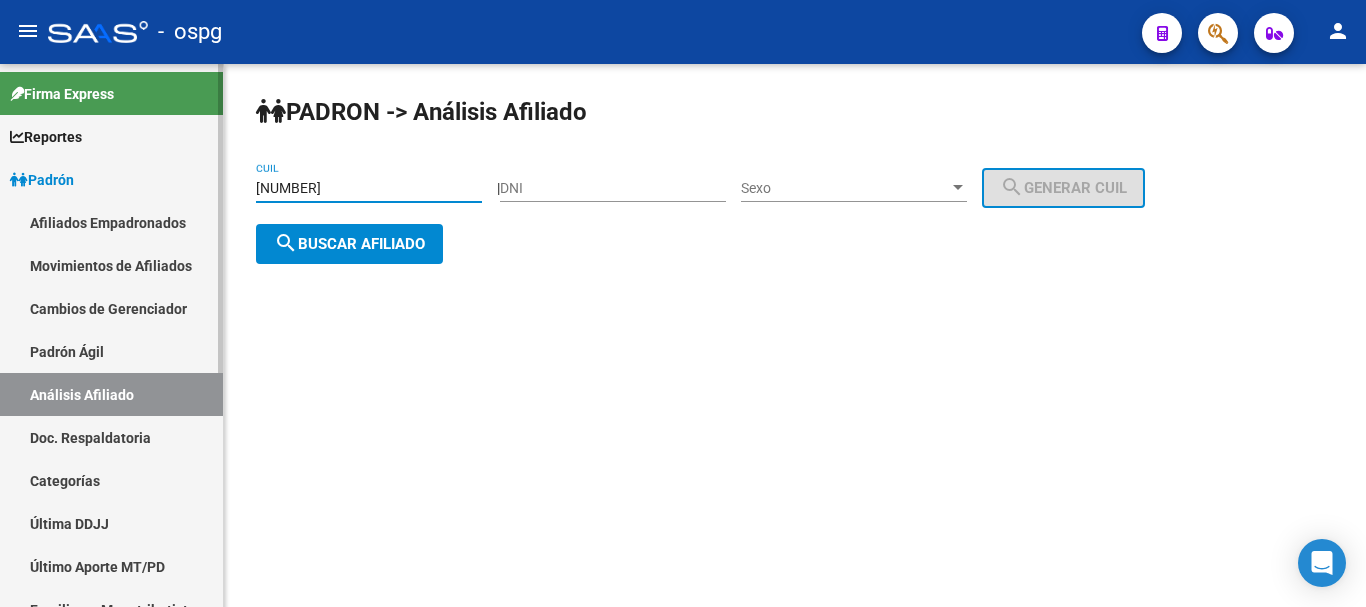 drag, startPoint x: 449, startPoint y: 191, endPoint x: 94, endPoint y: 191, distance: 355 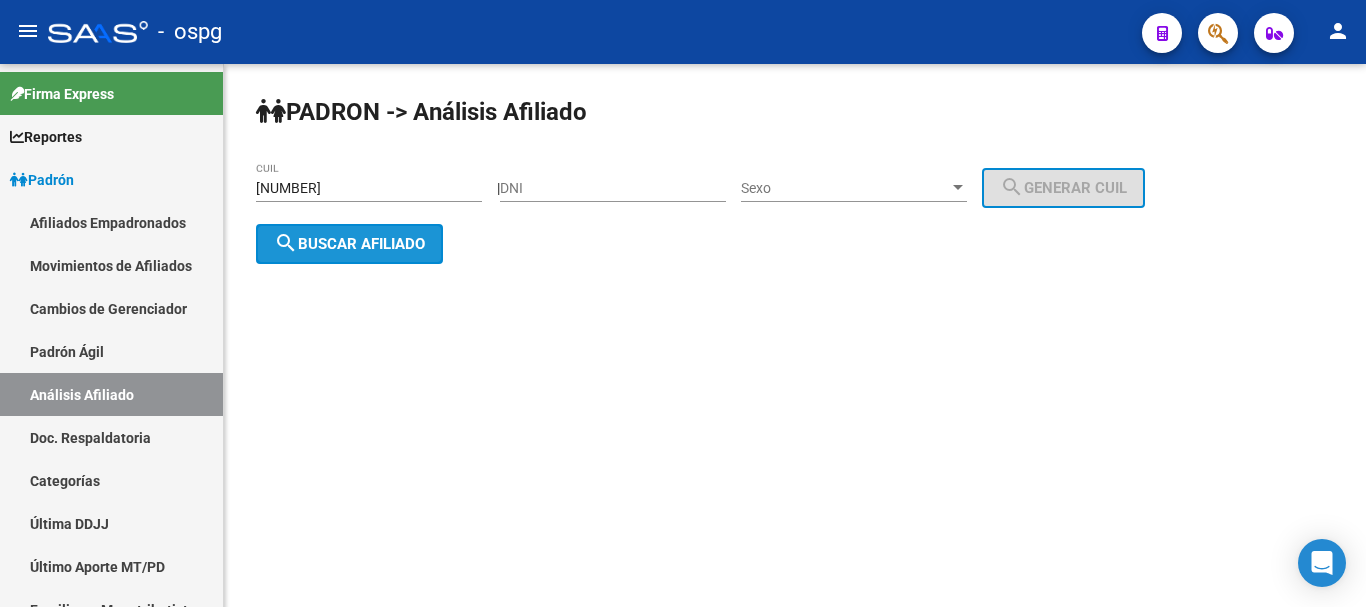 click on "search  Buscar afiliado" 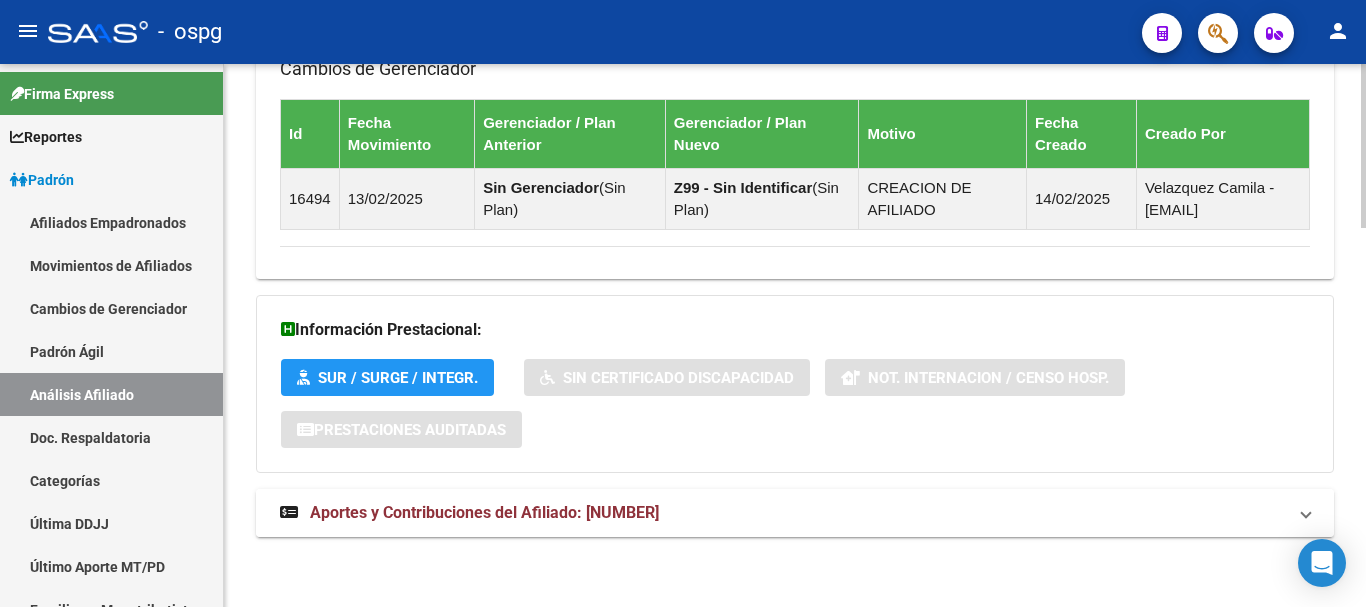 click on "Aportes y Contribuciones del Afiliado: [NUMBER]" at bounding box center [484, 512] 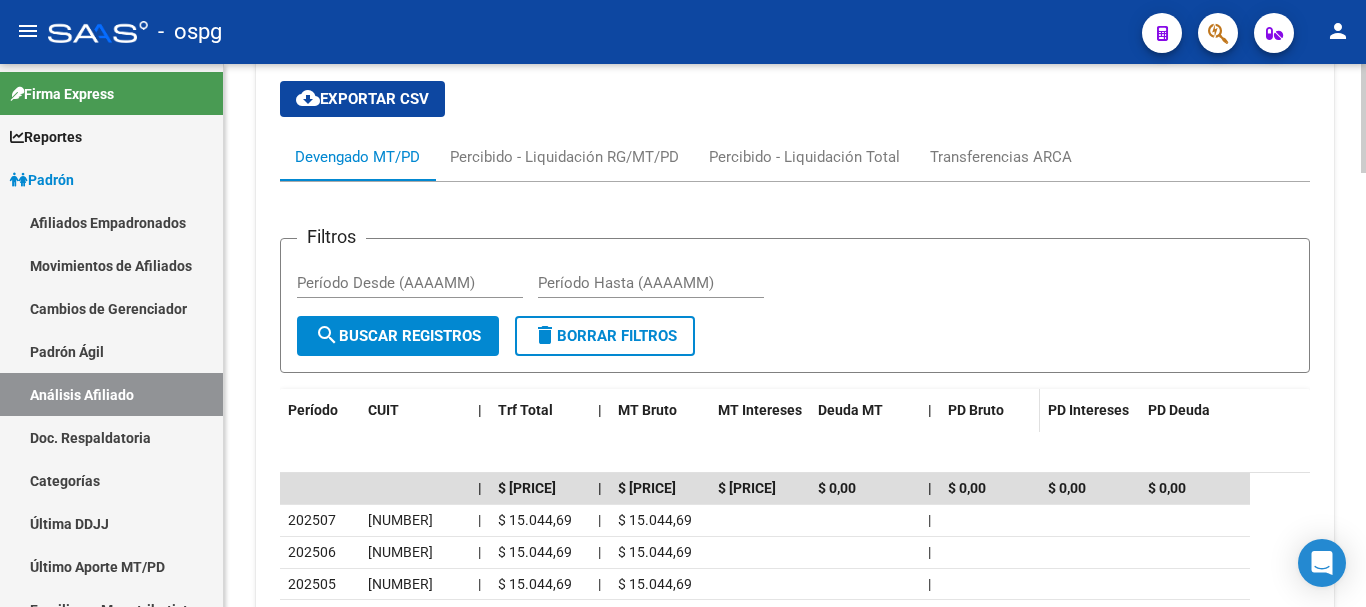 scroll, scrollTop: 1778, scrollLeft: 0, axis: vertical 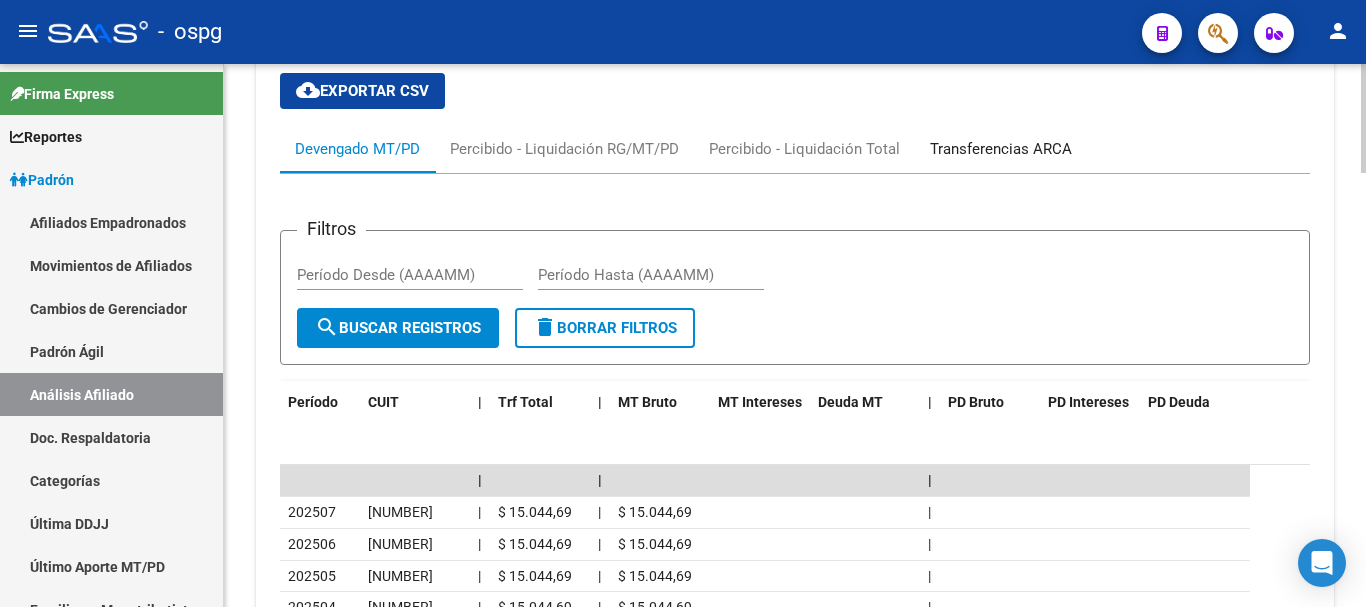 click on "Transferencias ARCA" at bounding box center [1001, 149] 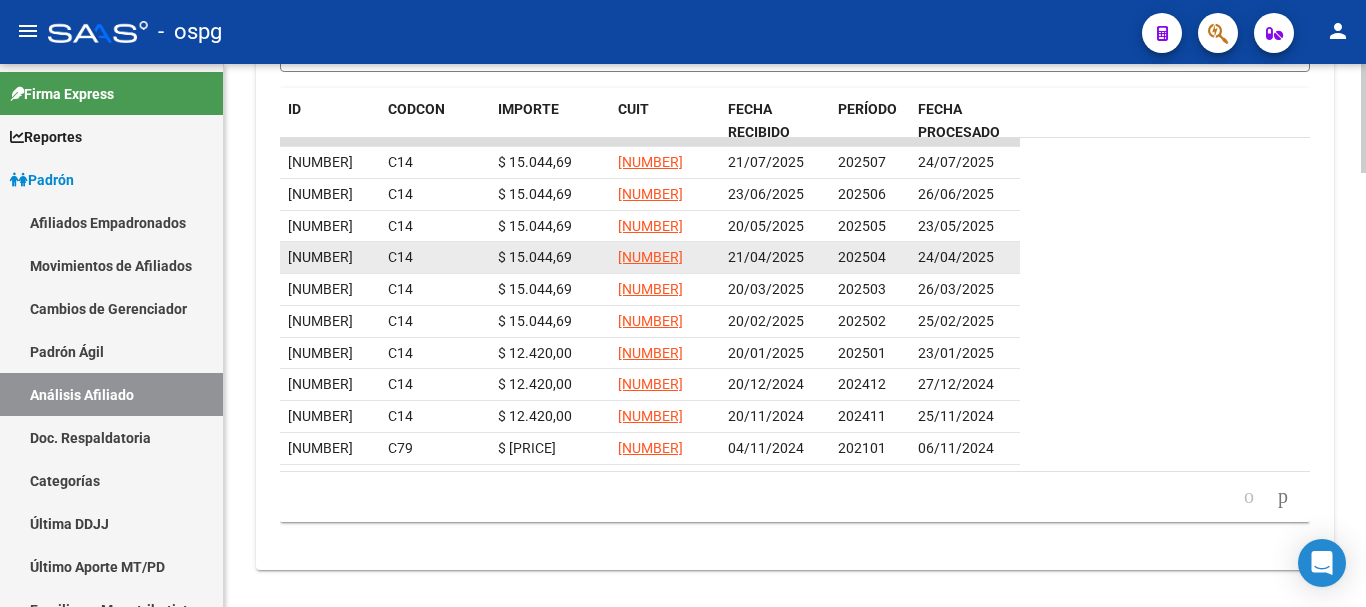 scroll, scrollTop: 2166, scrollLeft: 0, axis: vertical 